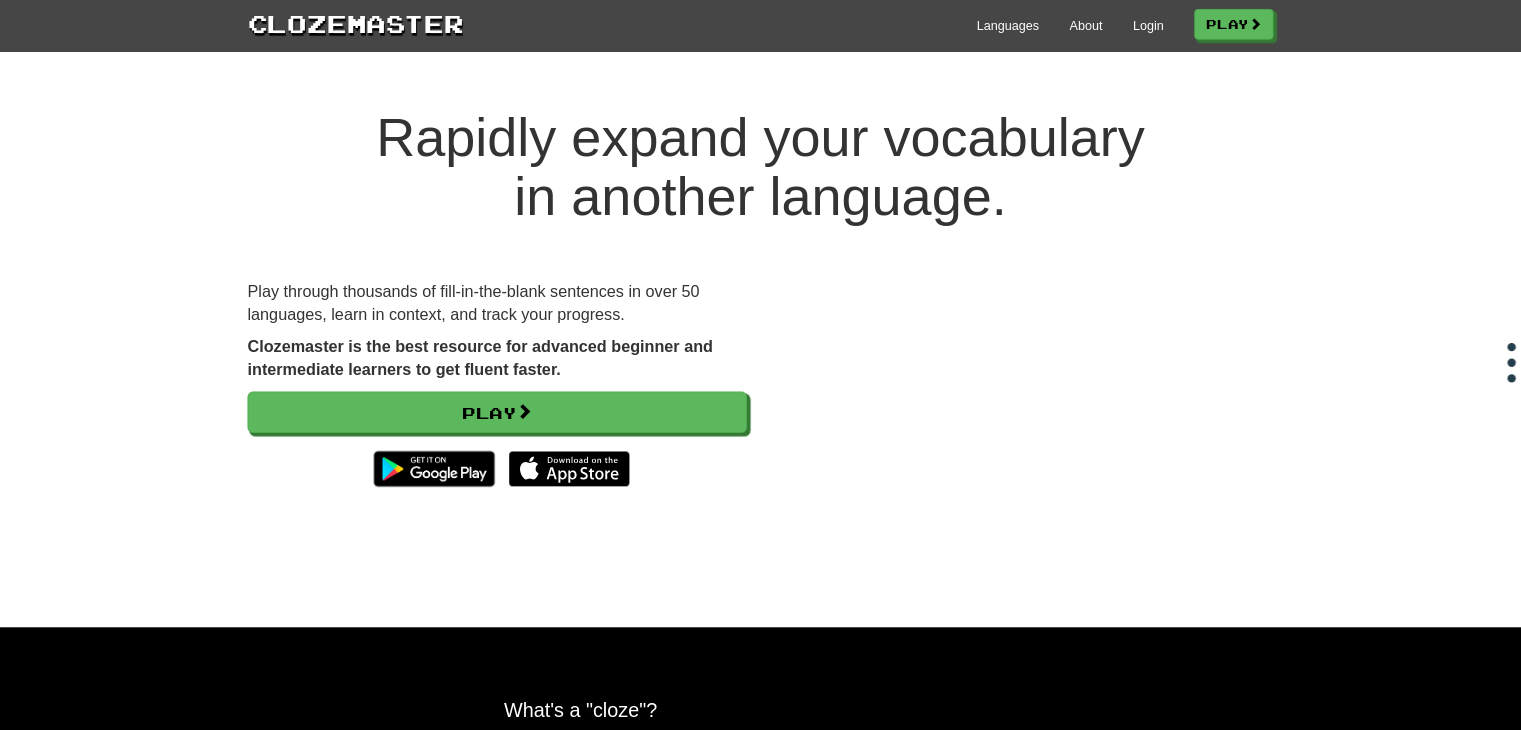 scroll, scrollTop: 0, scrollLeft: 0, axis: both 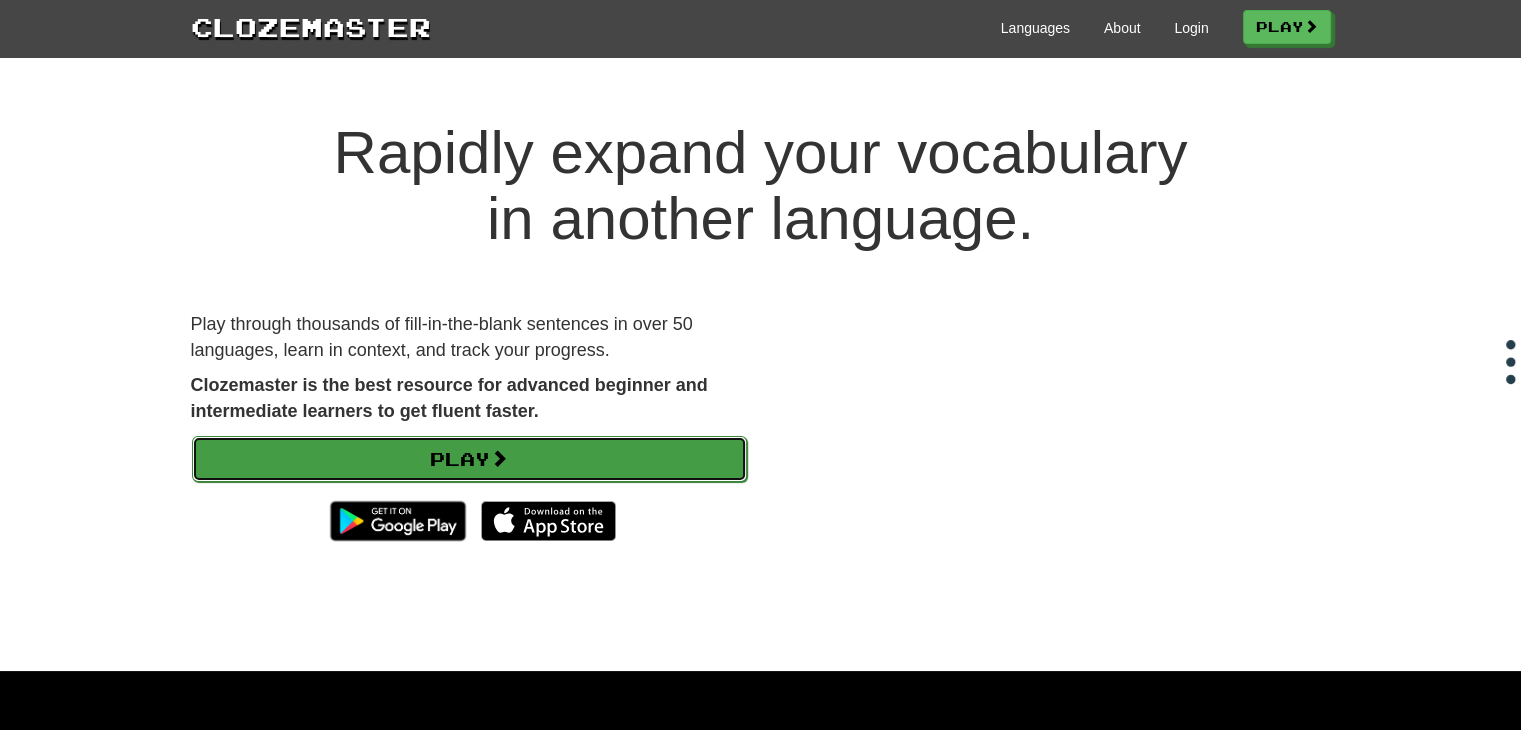click on "Play" at bounding box center [469, 459] 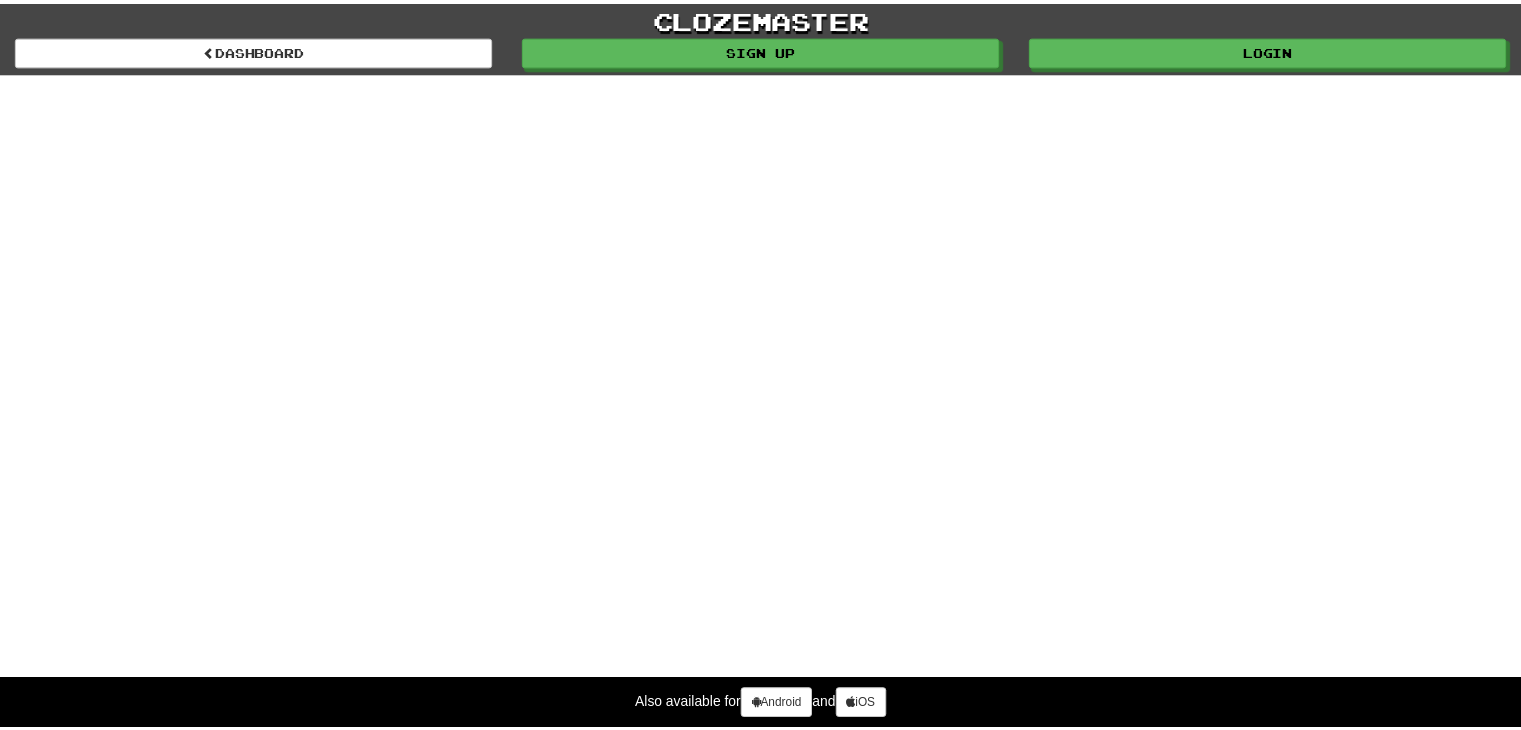 scroll, scrollTop: 0, scrollLeft: 0, axis: both 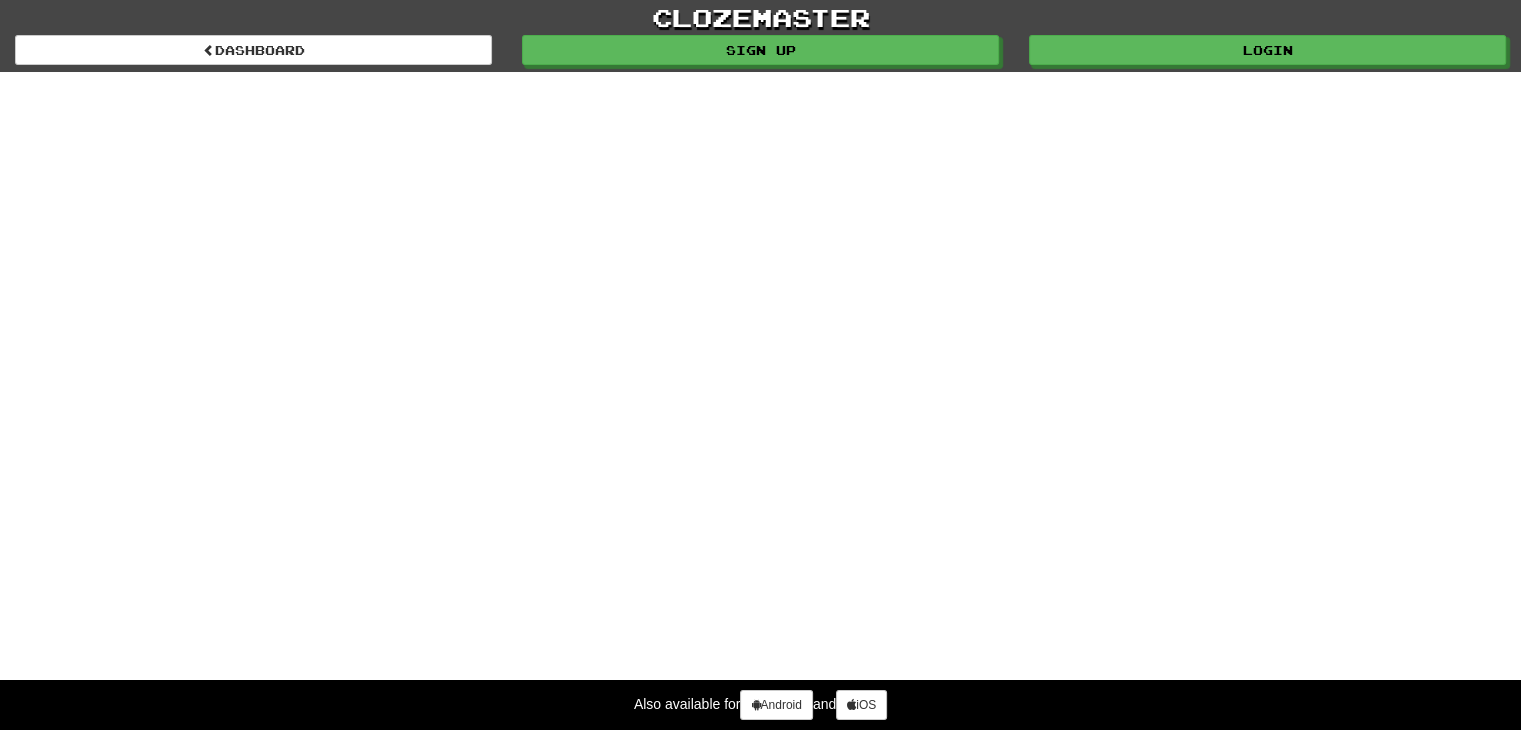 select on "*******" 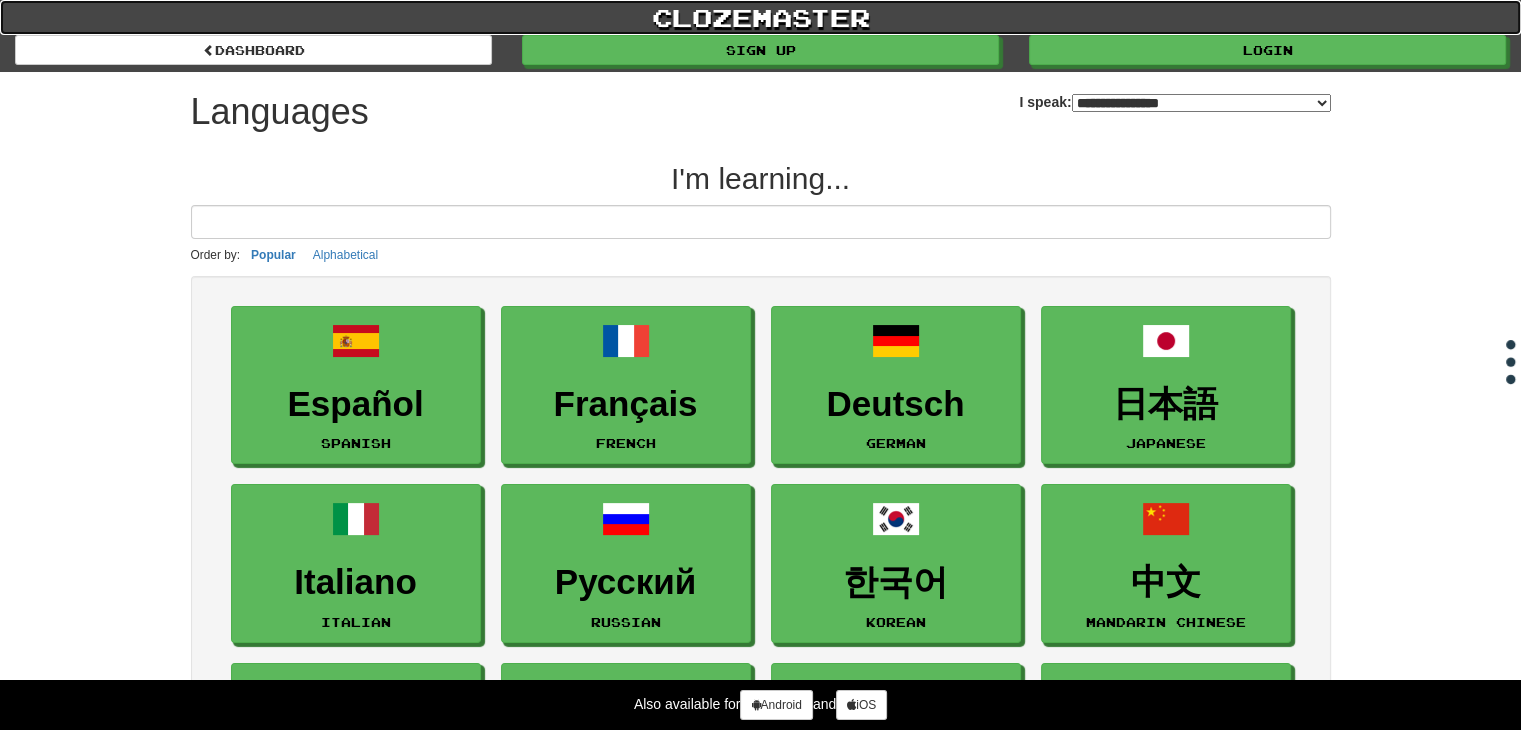 click on "clozemaster" at bounding box center (760, 17) 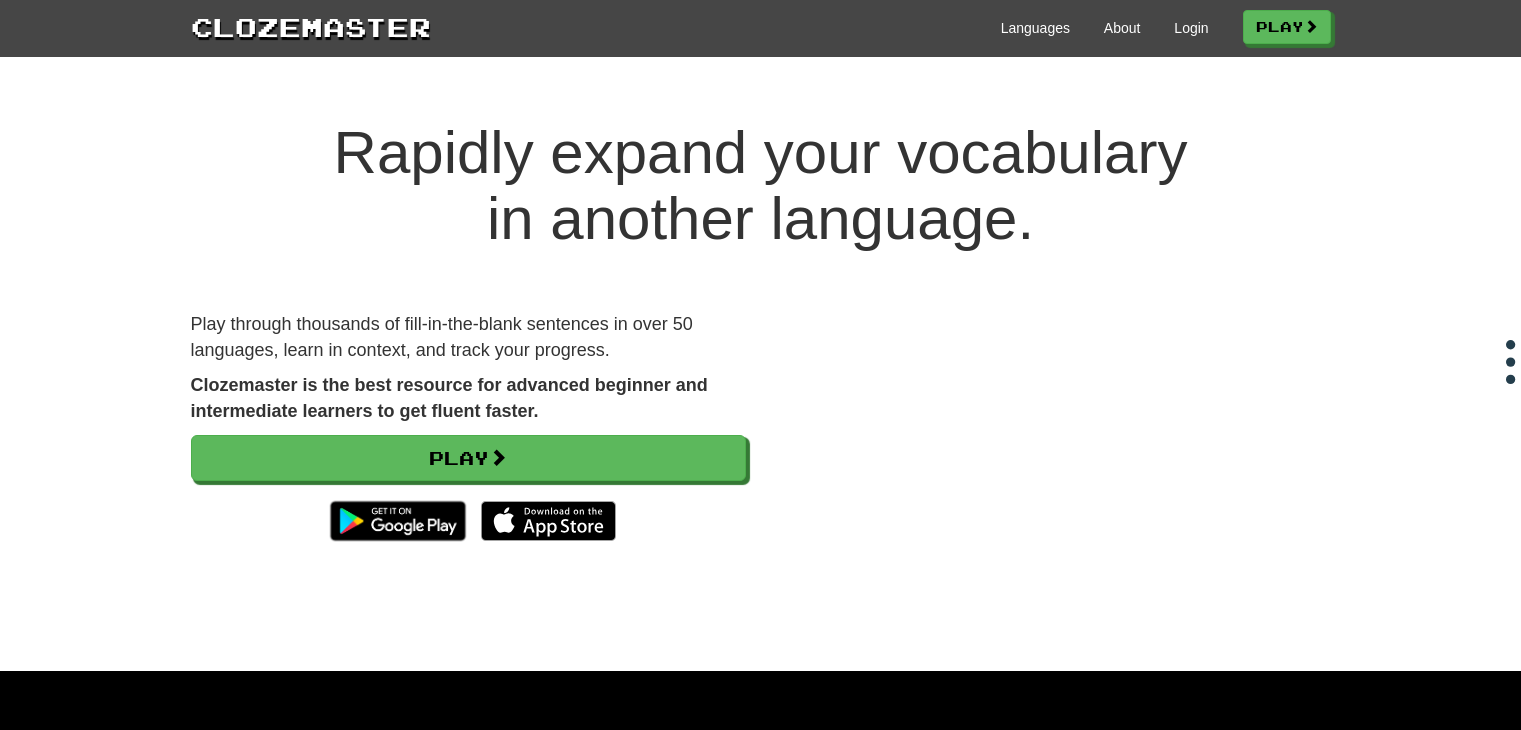scroll, scrollTop: 0, scrollLeft: 0, axis: both 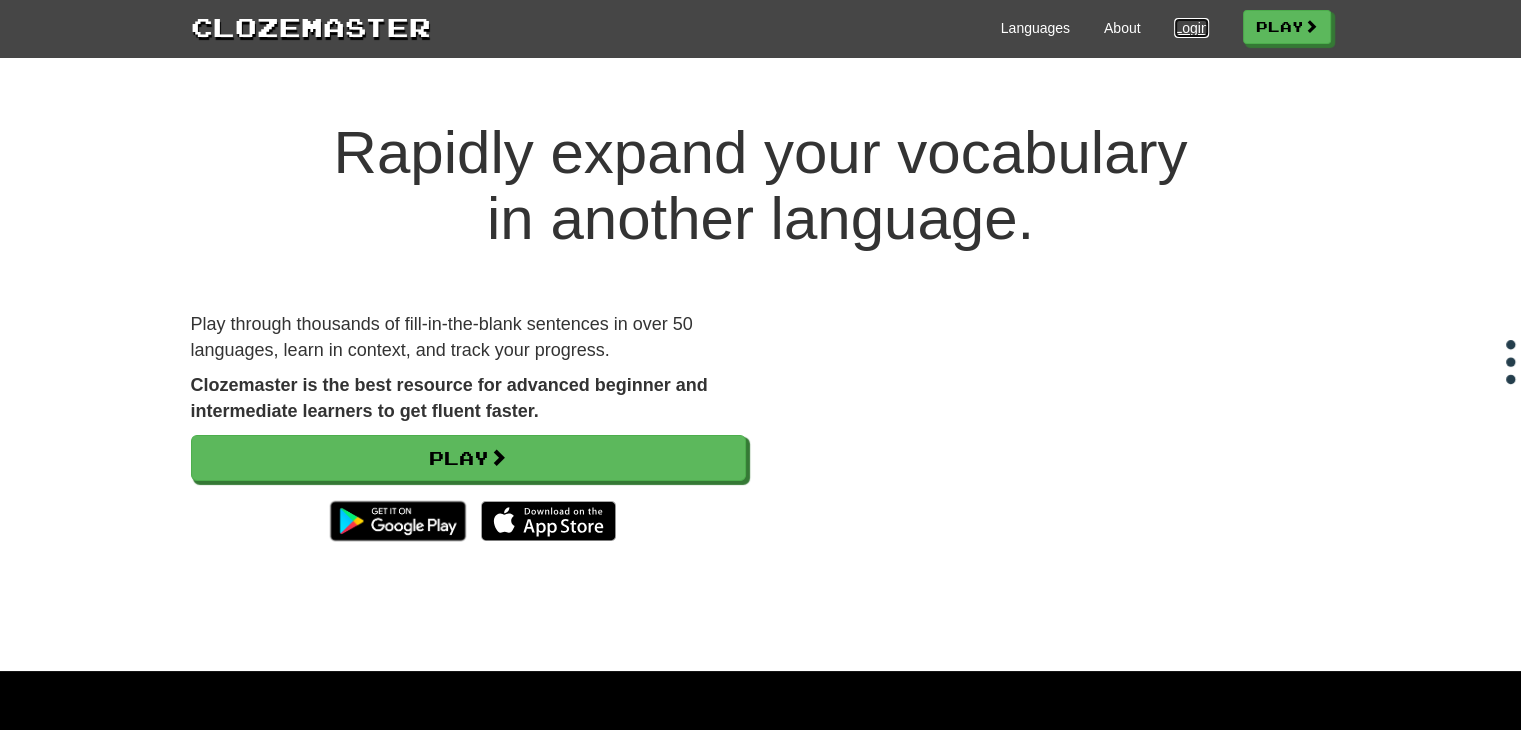 click on "Login" at bounding box center [1191, 28] 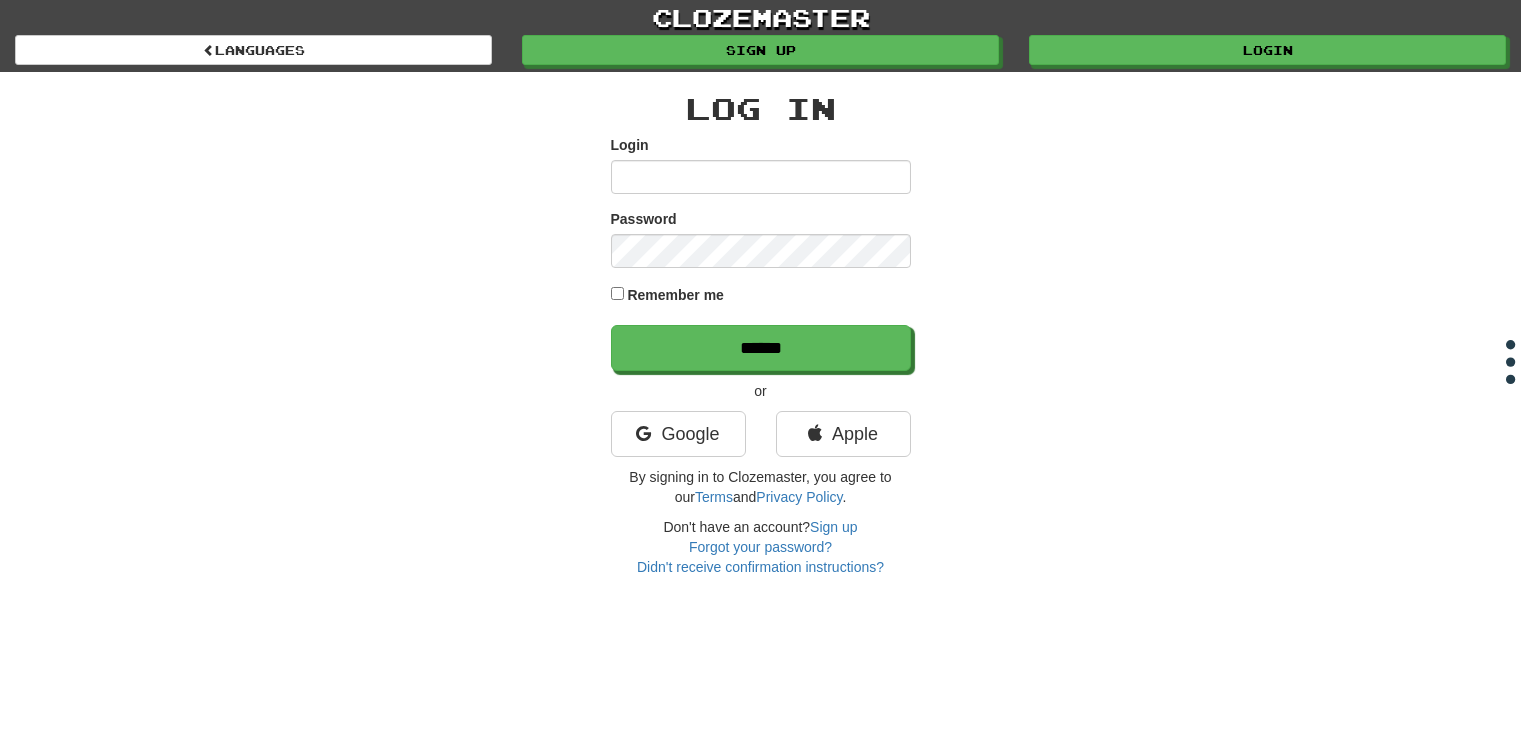 scroll, scrollTop: 0, scrollLeft: 0, axis: both 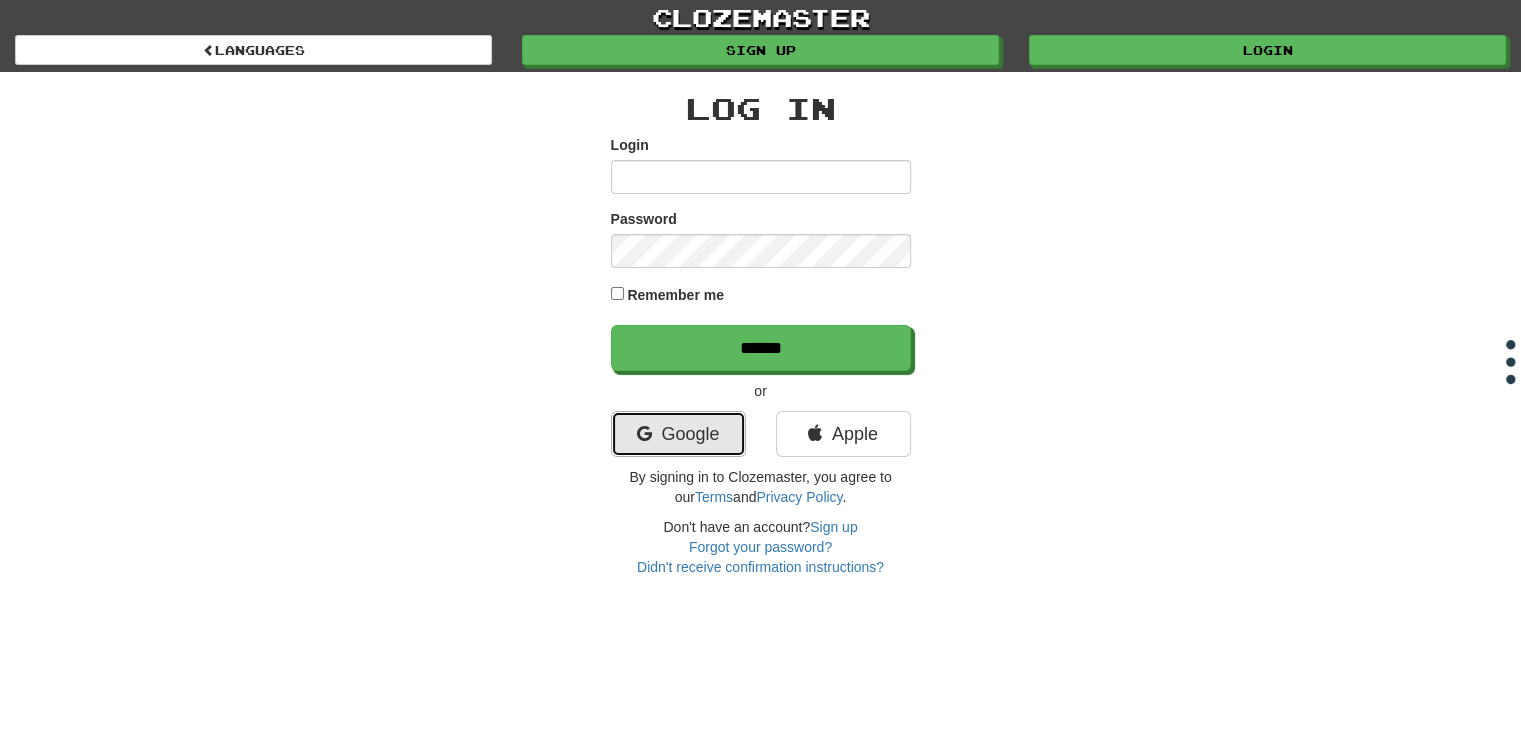 click on "Google" at bounding box center [678, 434] 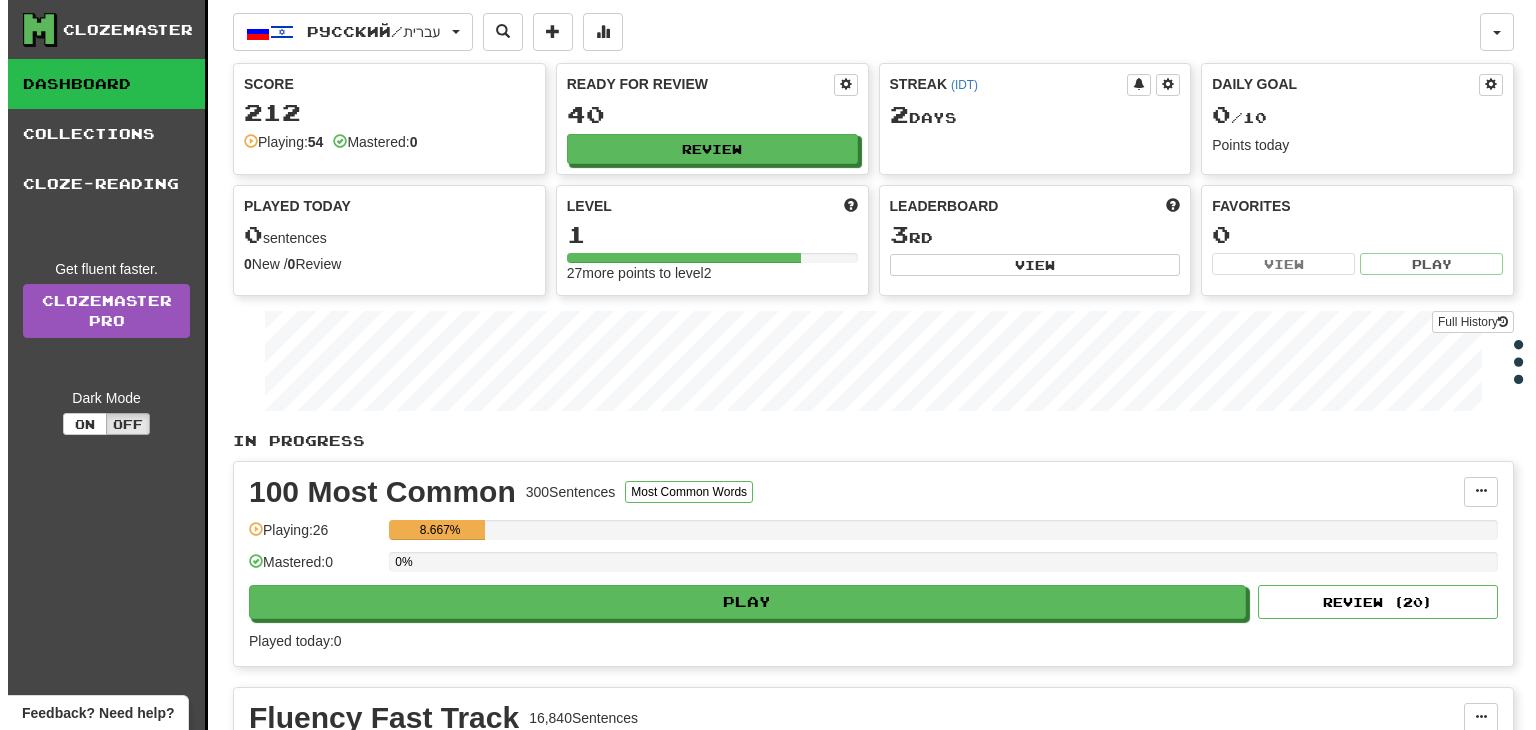 scroll, scrollTop: 0, scrollLeft: 0, axis: both 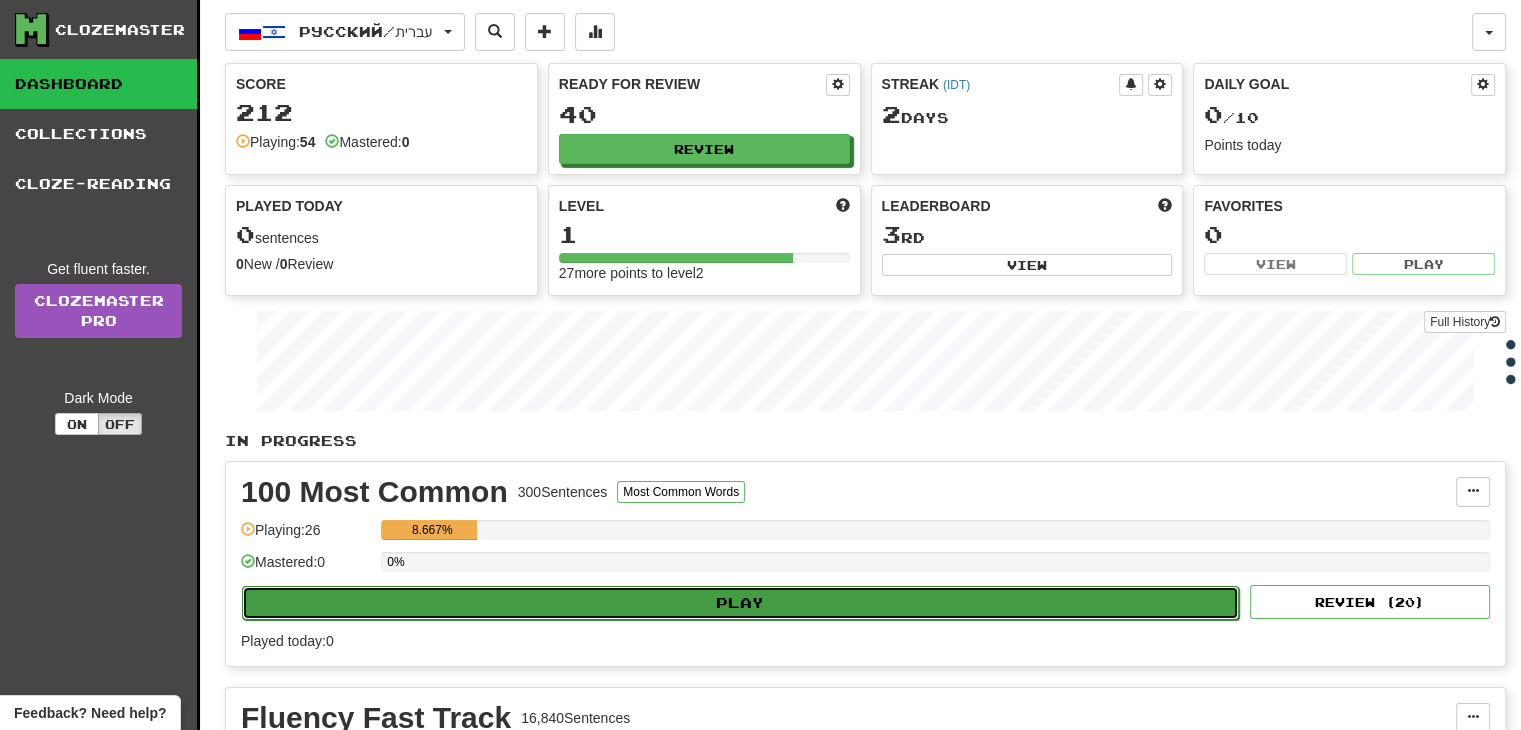 click on "Play" at bounding box center (740, 603) 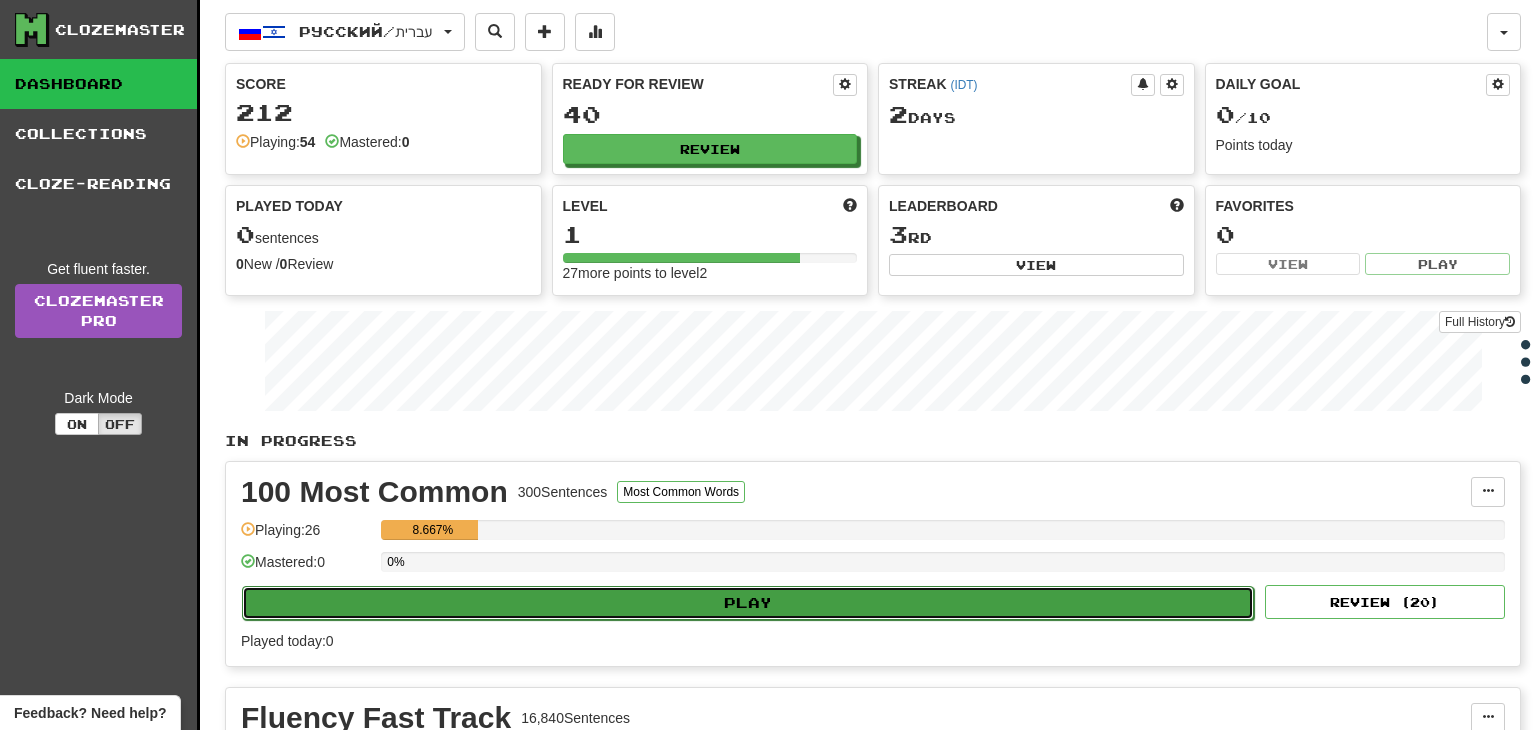 select on "**" 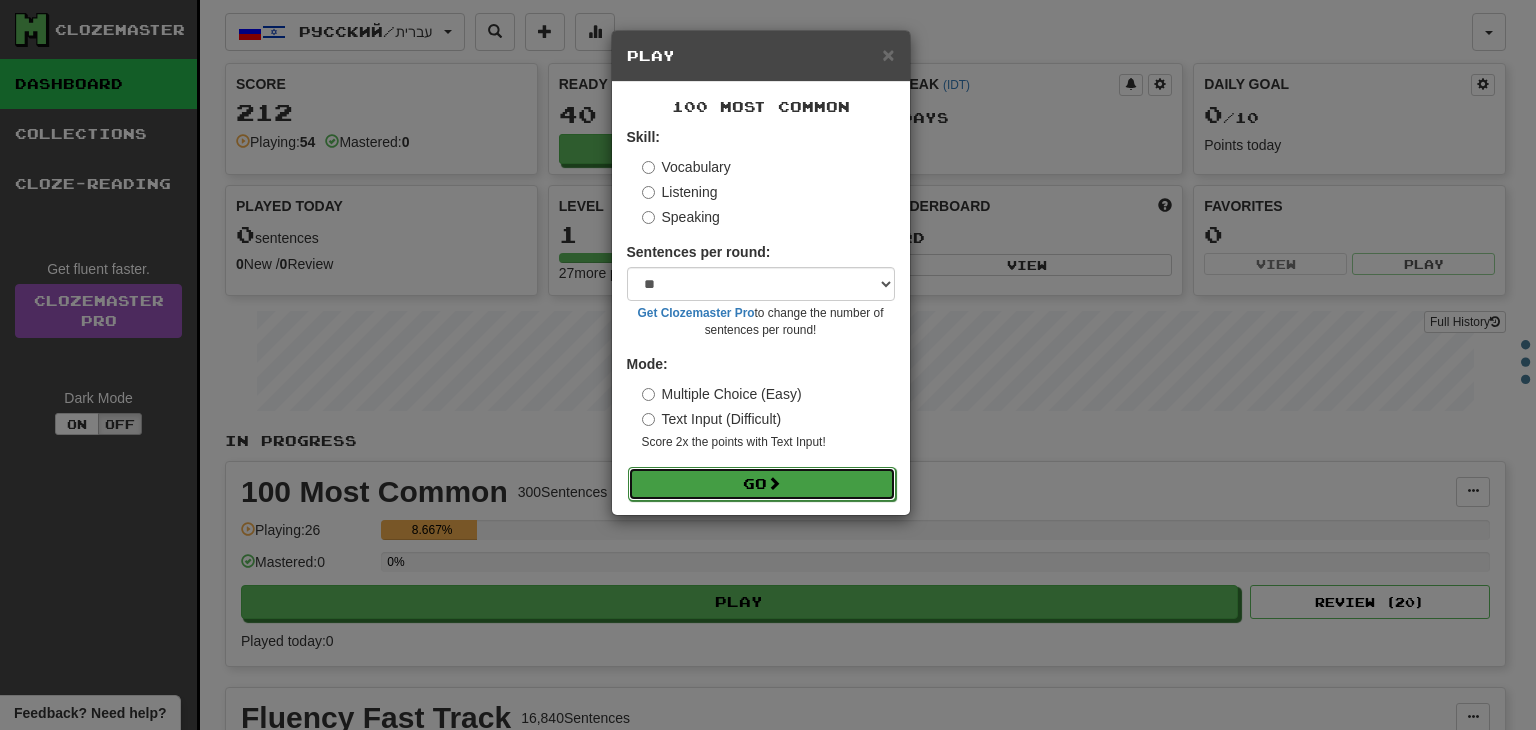 click on "Go" at bounding box center (762, 484) 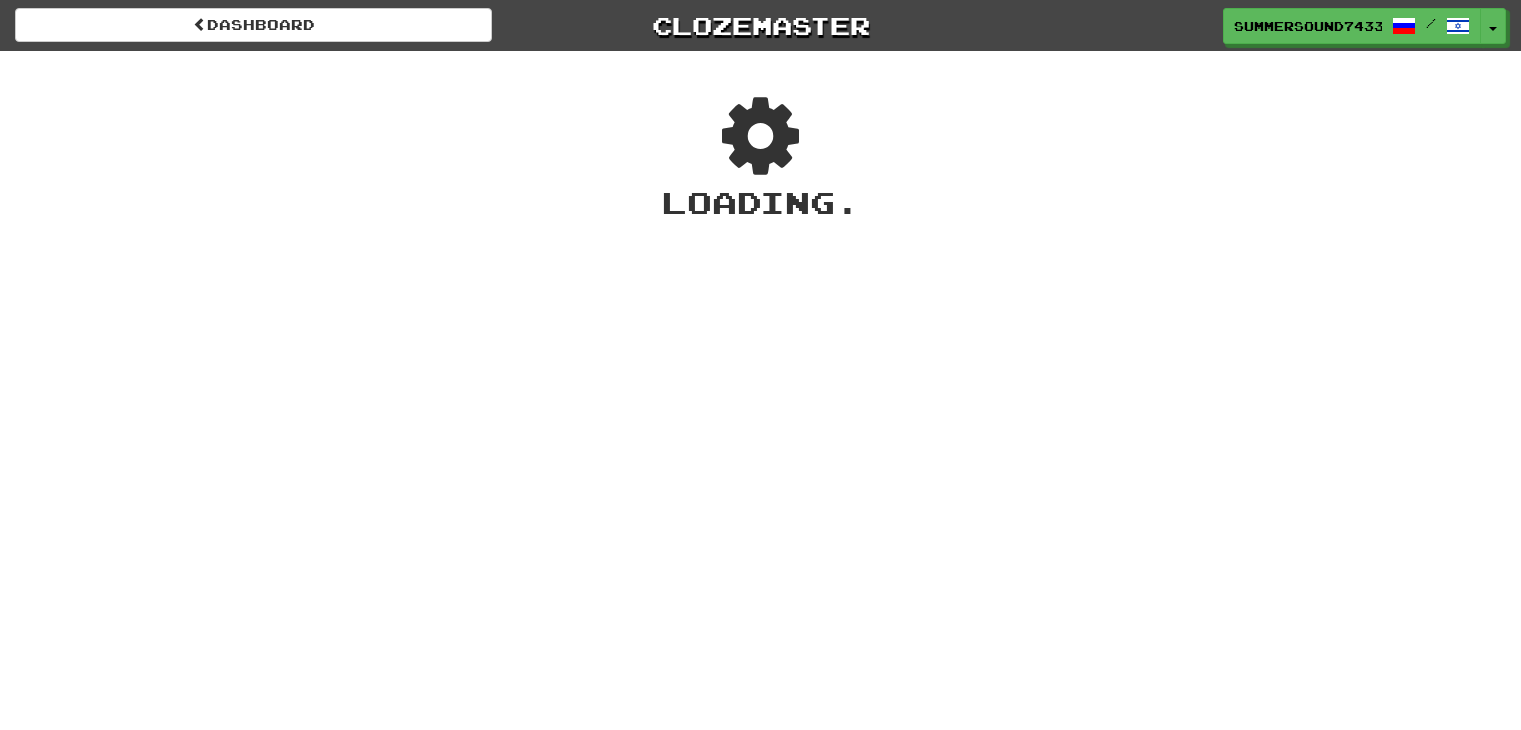 scroll, scrollTop: 0, scrollLeft: 0, axis: both 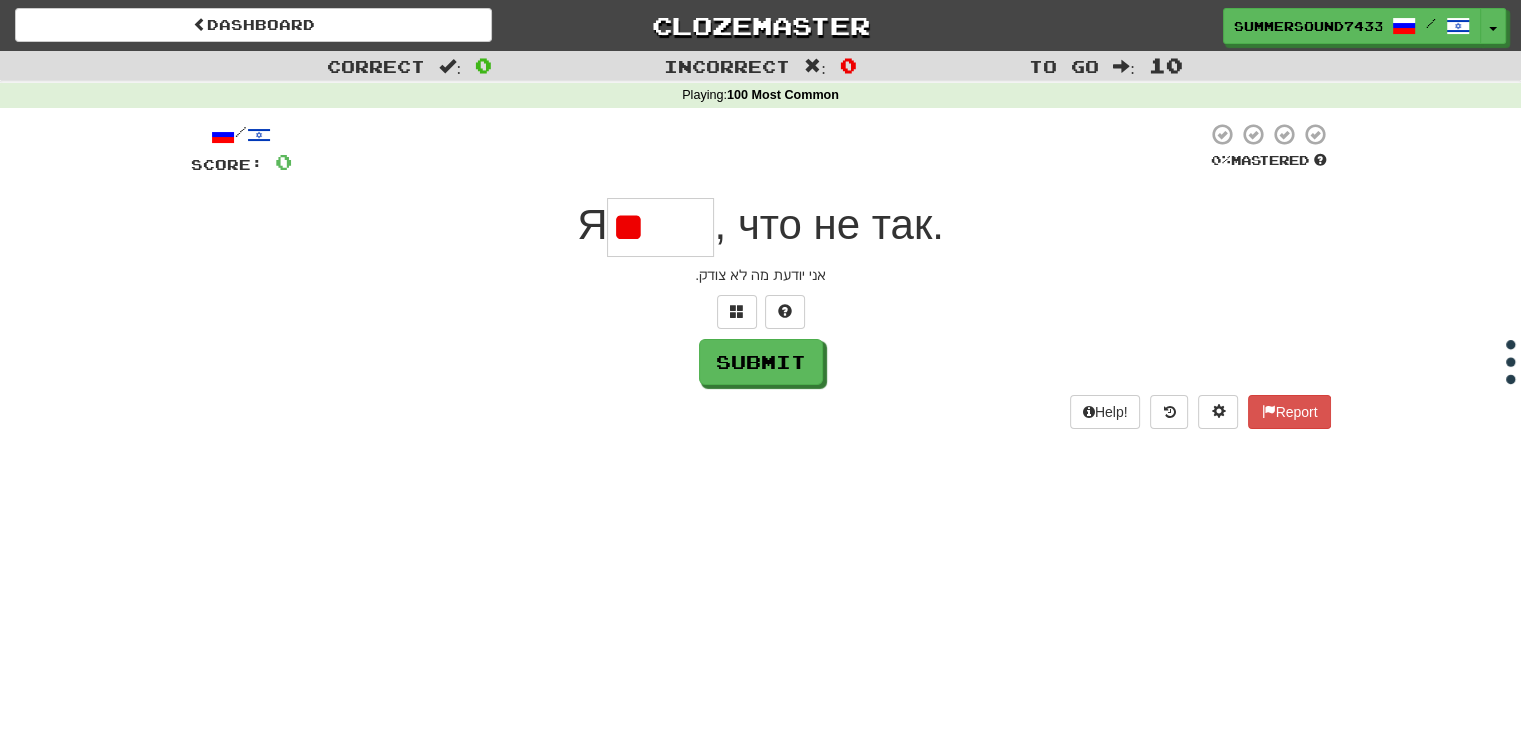 type on "*" 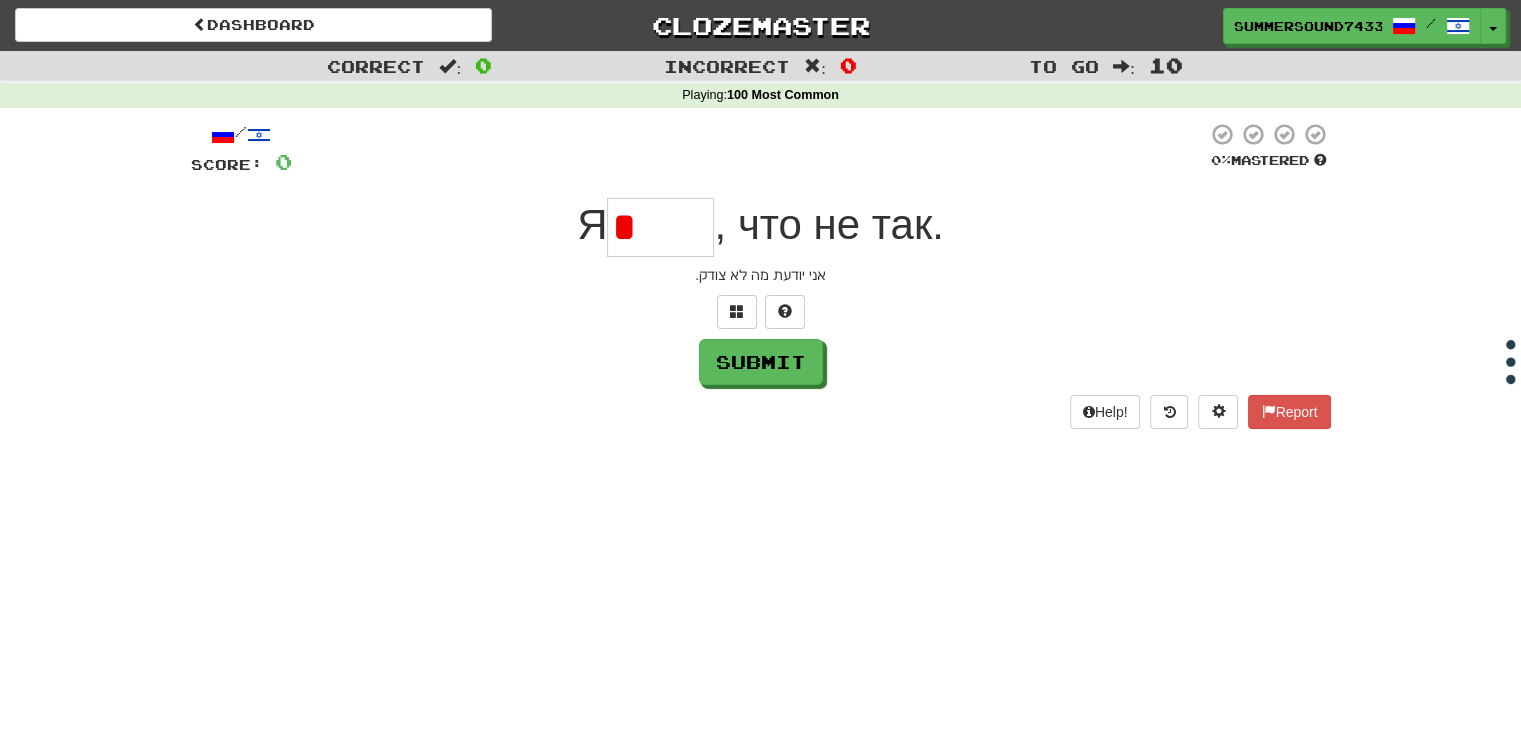 type 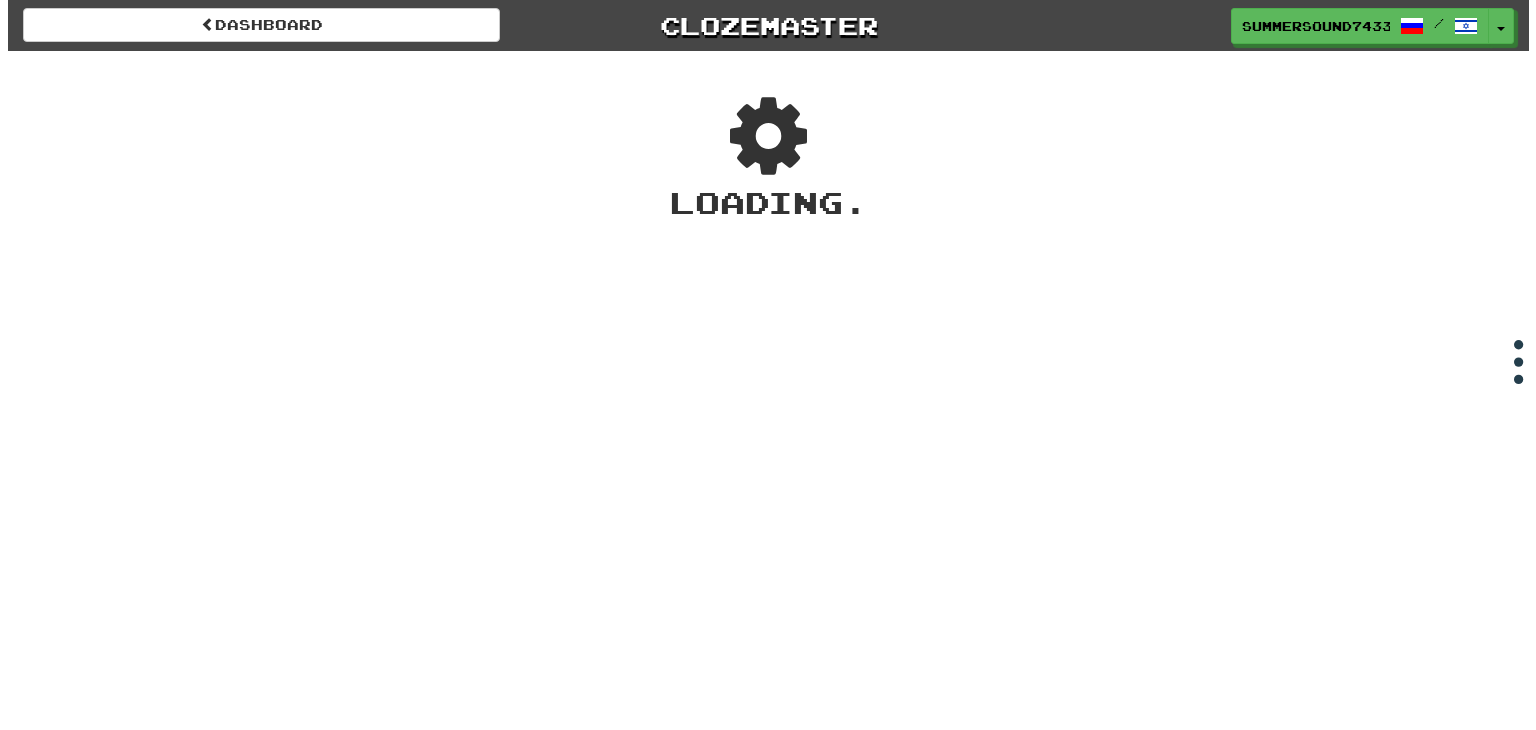 scroll, scrollTop: 0, scrollLeft: 0, axis: both 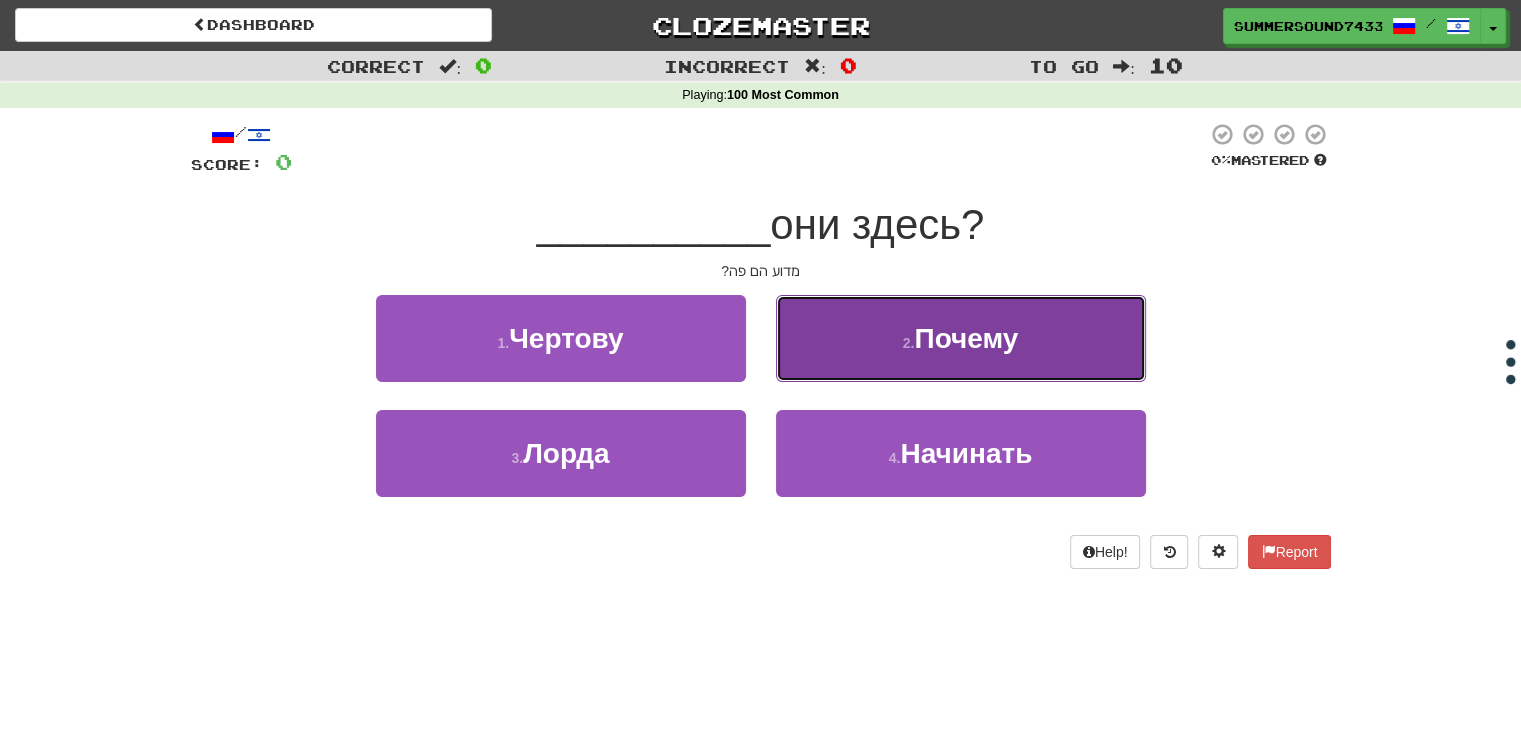 click on "2 .  Почему" at bounding box center [961, 338] 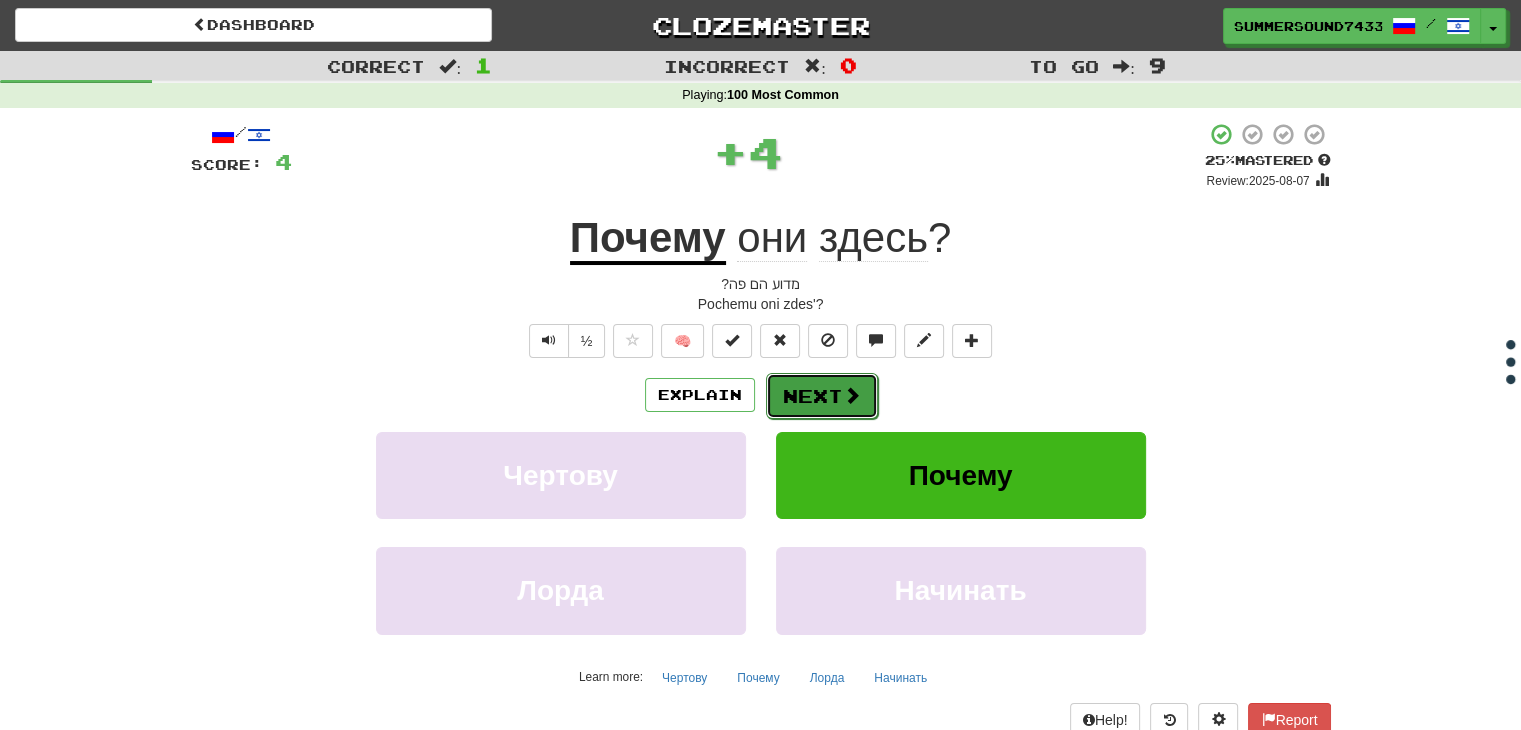 click at bounding box center [852, 395] 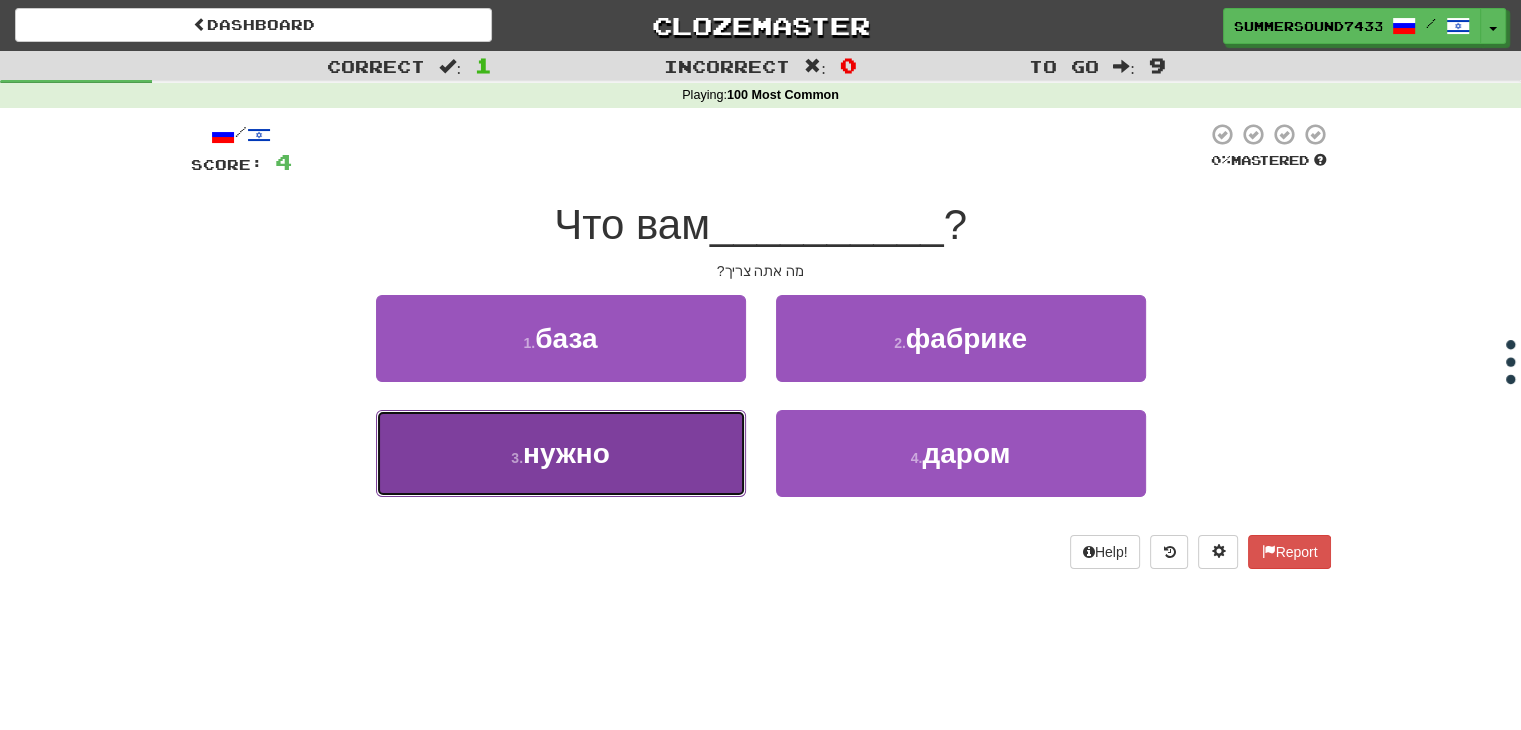 click on "3 .  нужно" at bounding box center [561, 453] 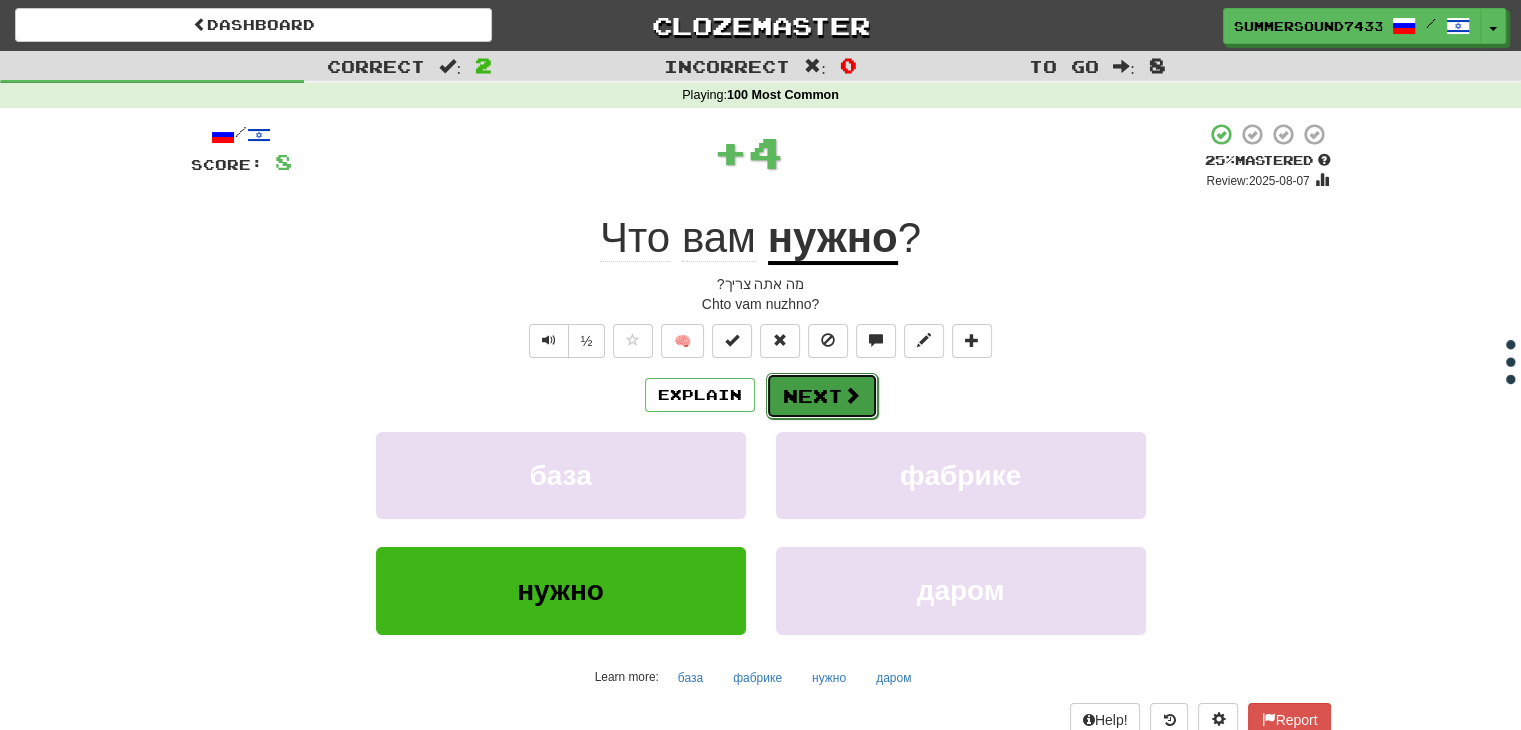 click on "Next" at bounding box center (822, 396) 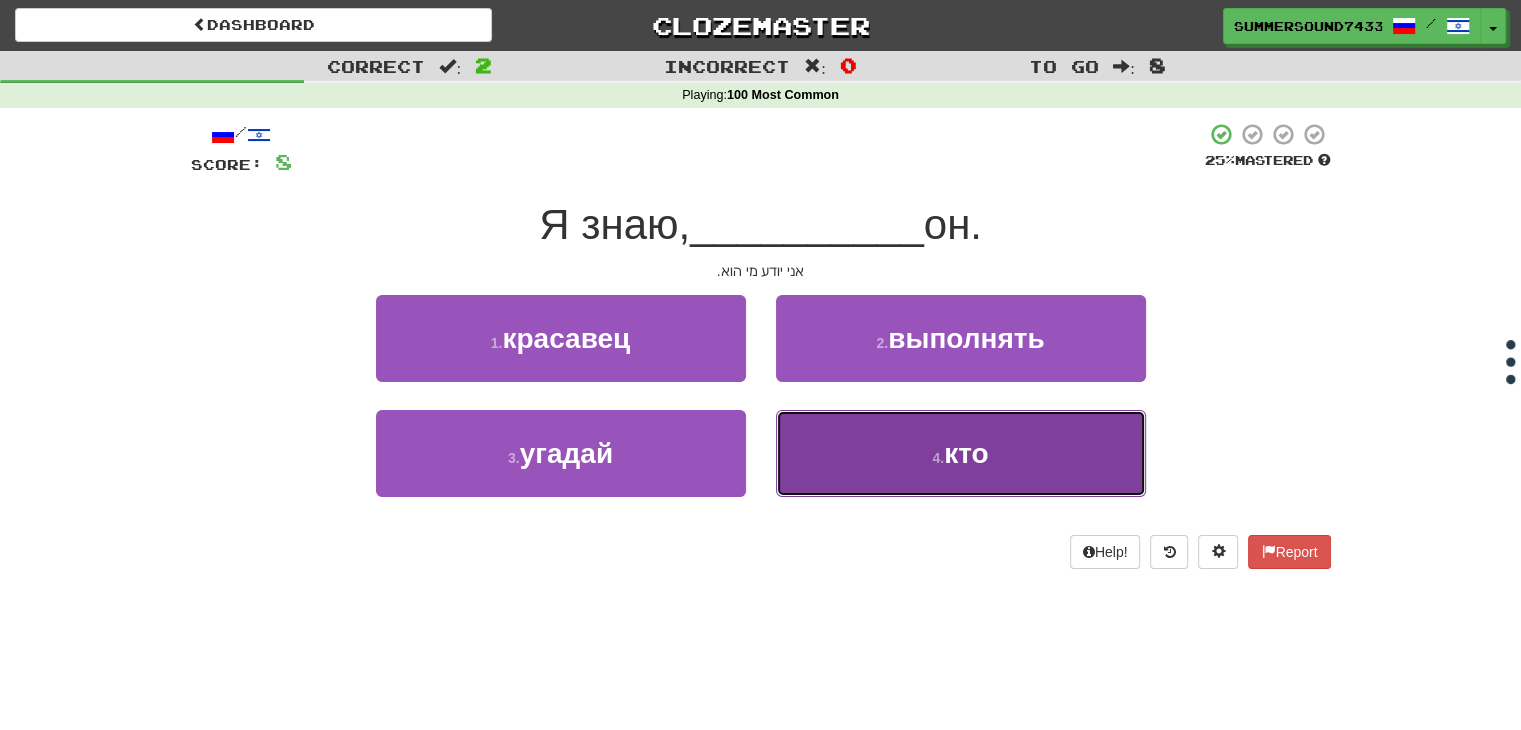 click on "4 .  кто" at bounding box center (961, 453) 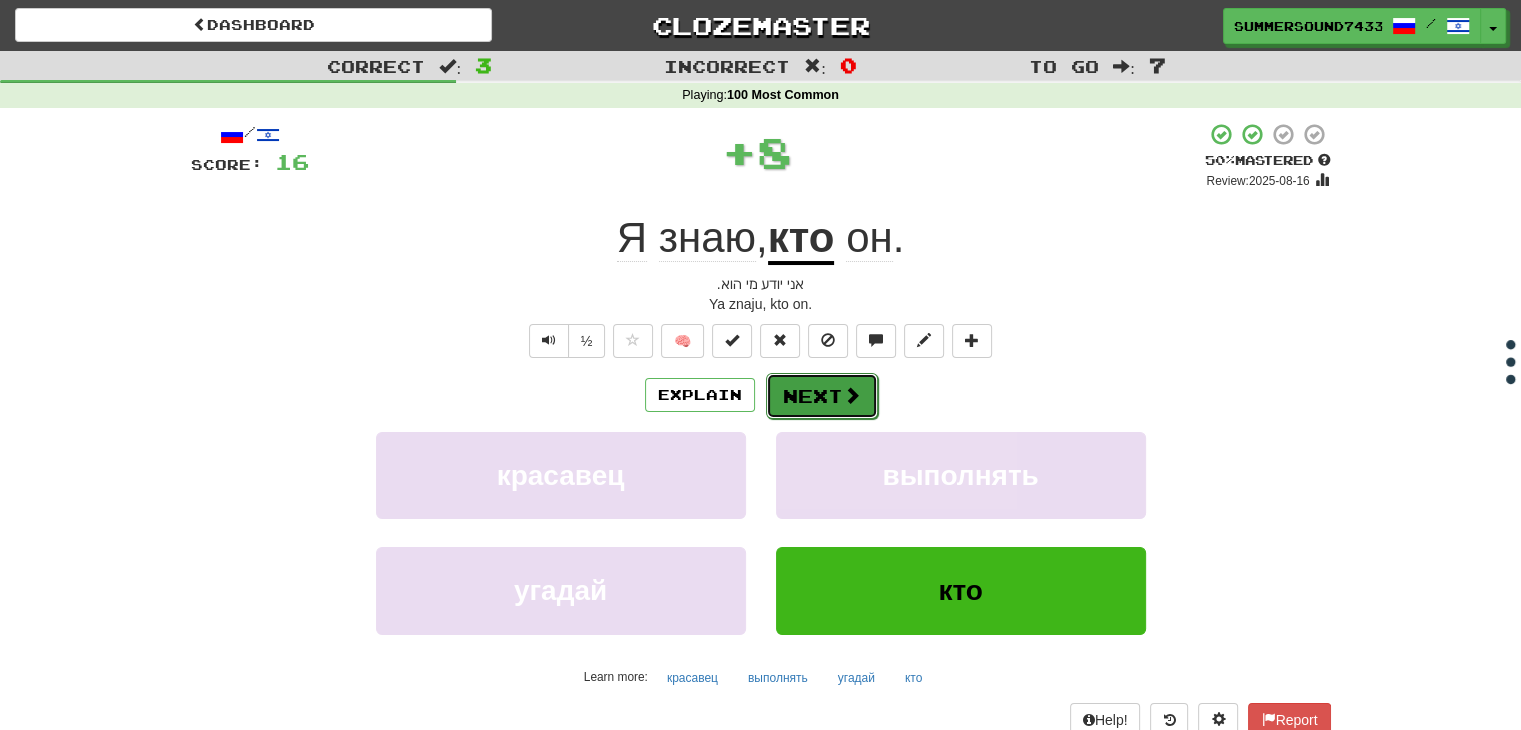 click on "Next" at bounding box center [822, 396] 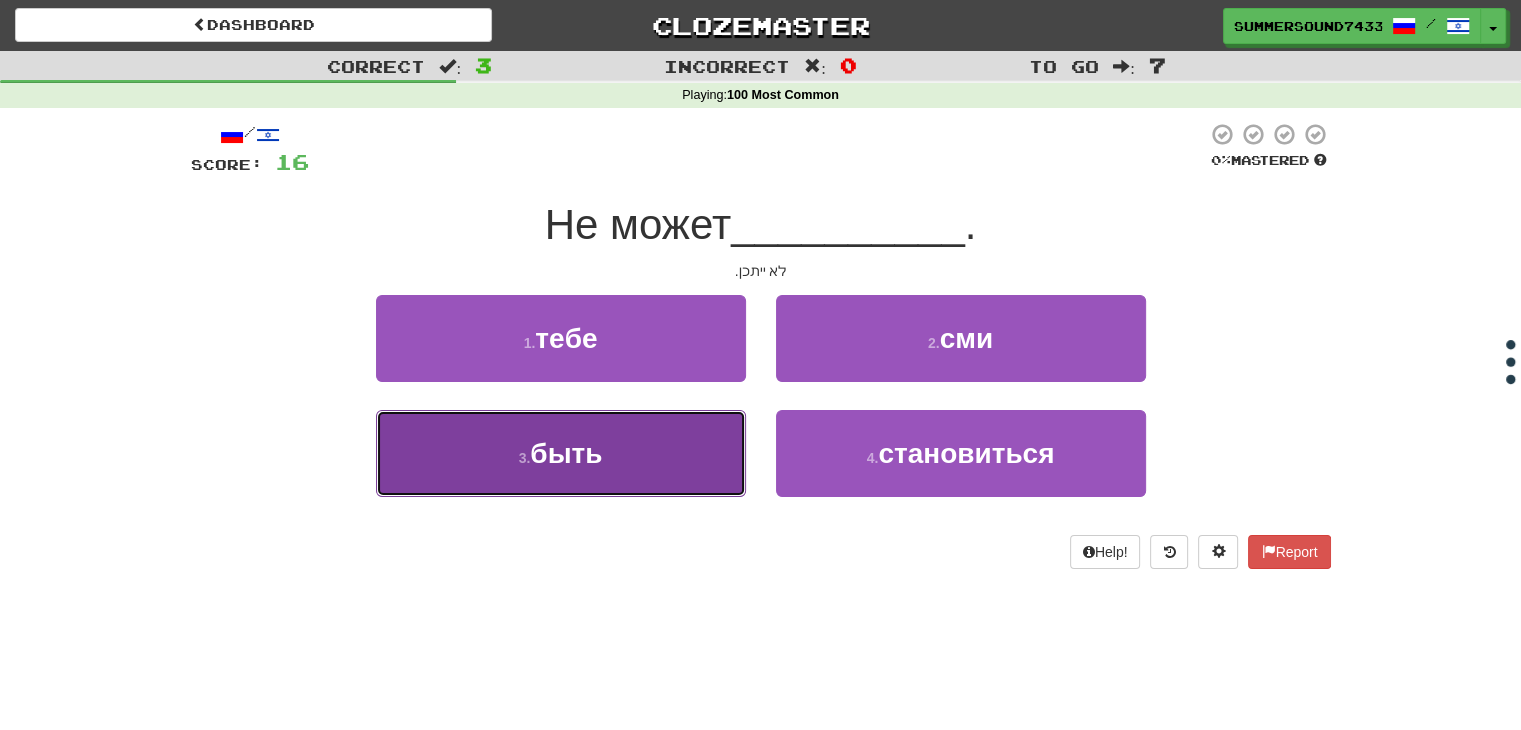 click on "3 .  быть" at bounding box center (561, 453) 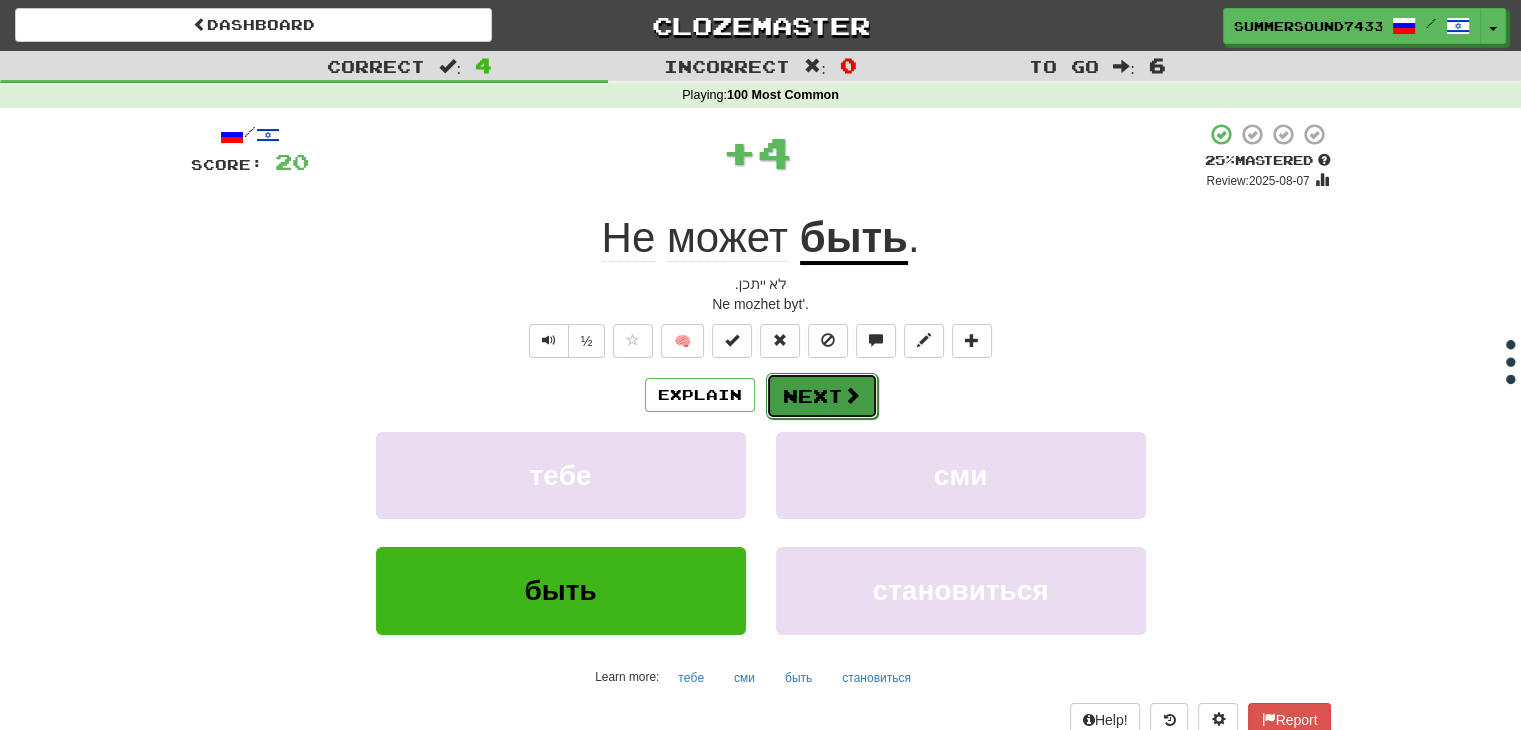 click at bounding box center (852, 395) 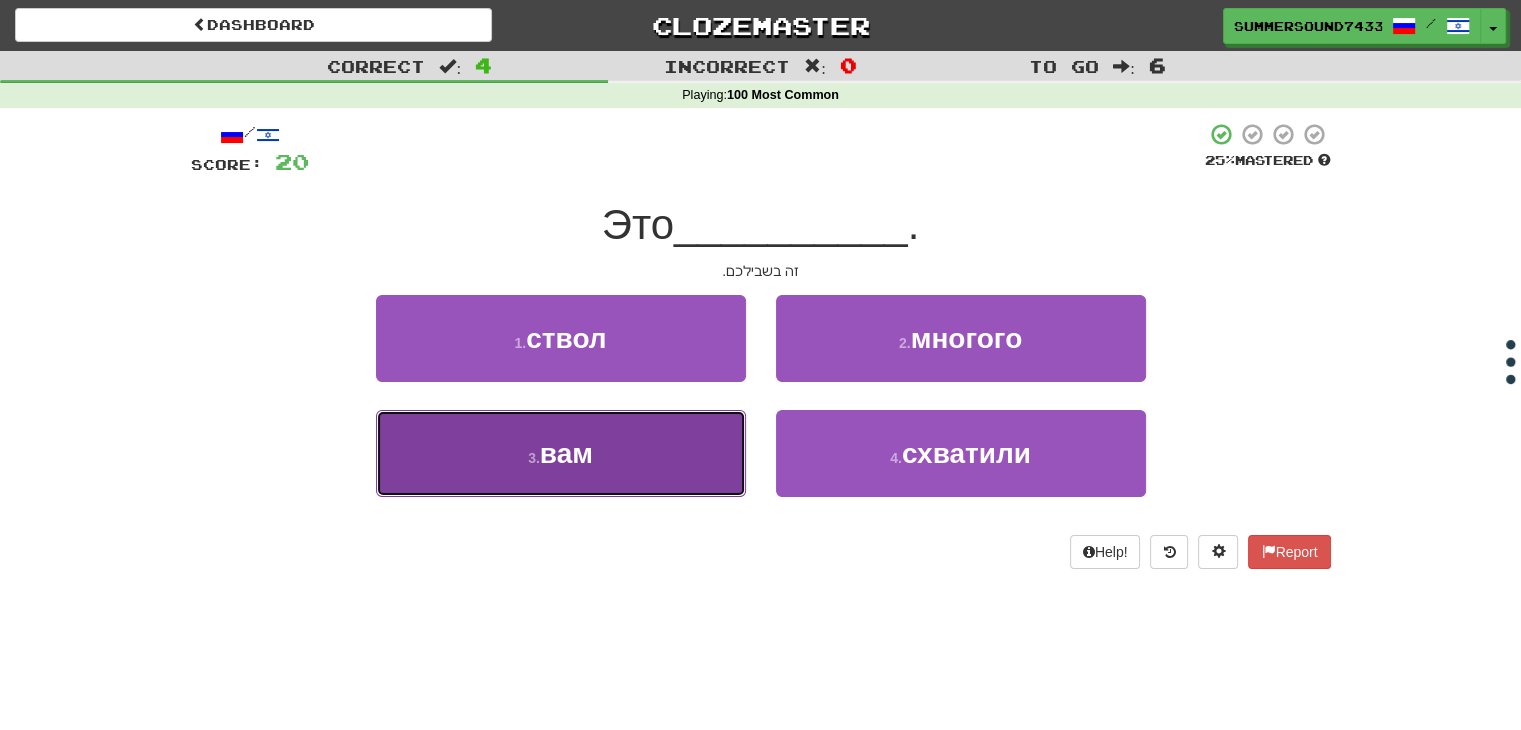 click on "3 .  вам" at bounding box center [561, 453] 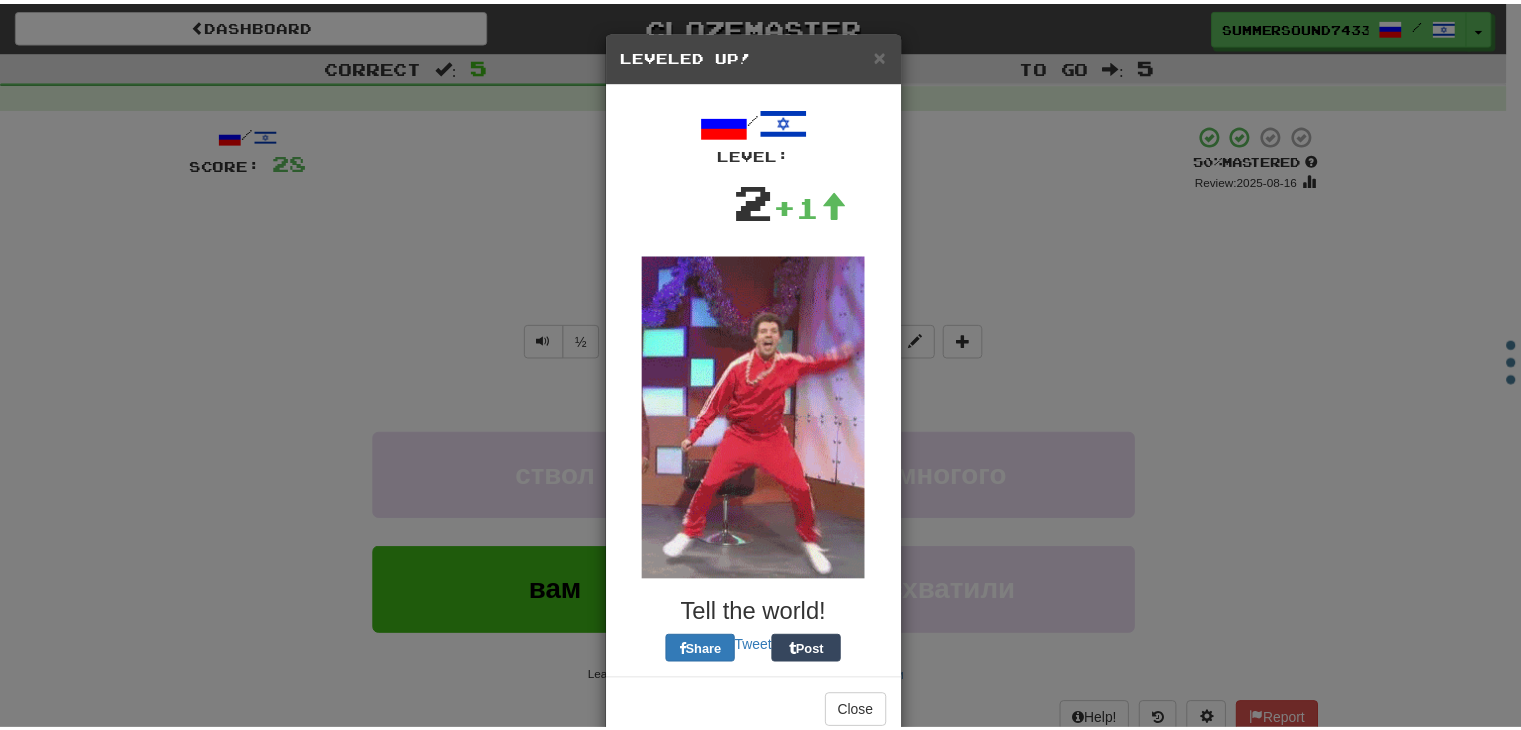 scroll, scrollTop: 44, scrollLeft: 0, axis: vertical 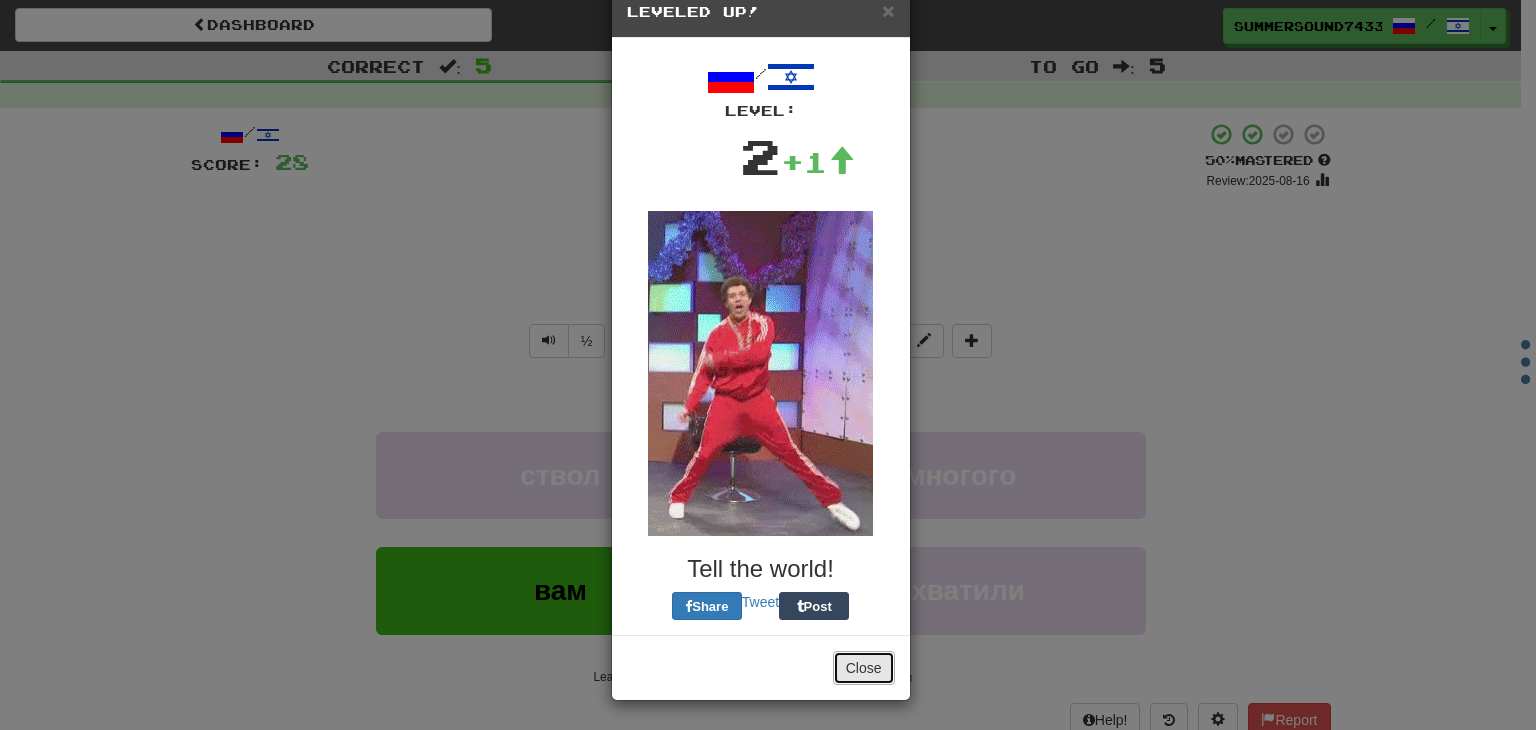 click on "Close" at bounding box center [864, 668] 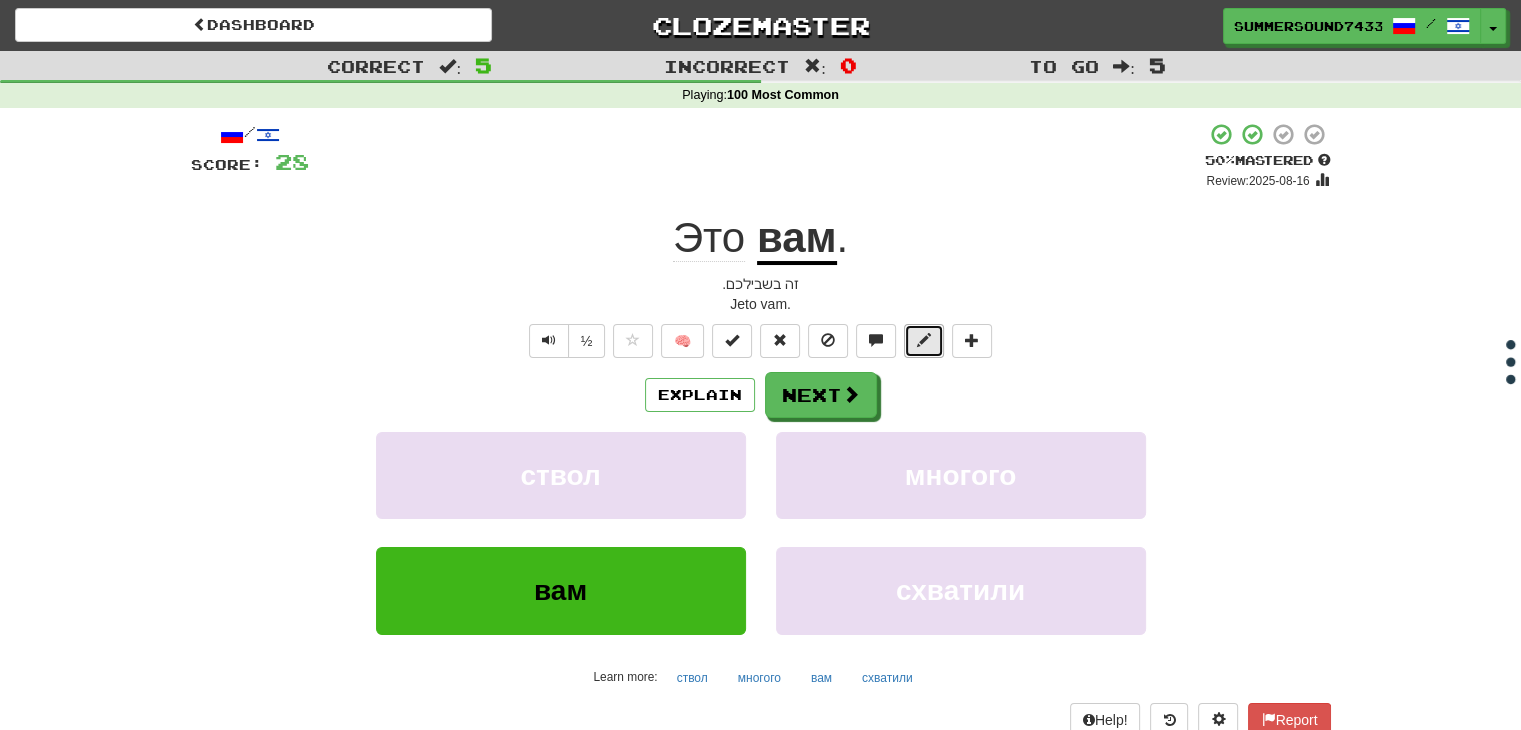 click at bounding box center [924, 340] 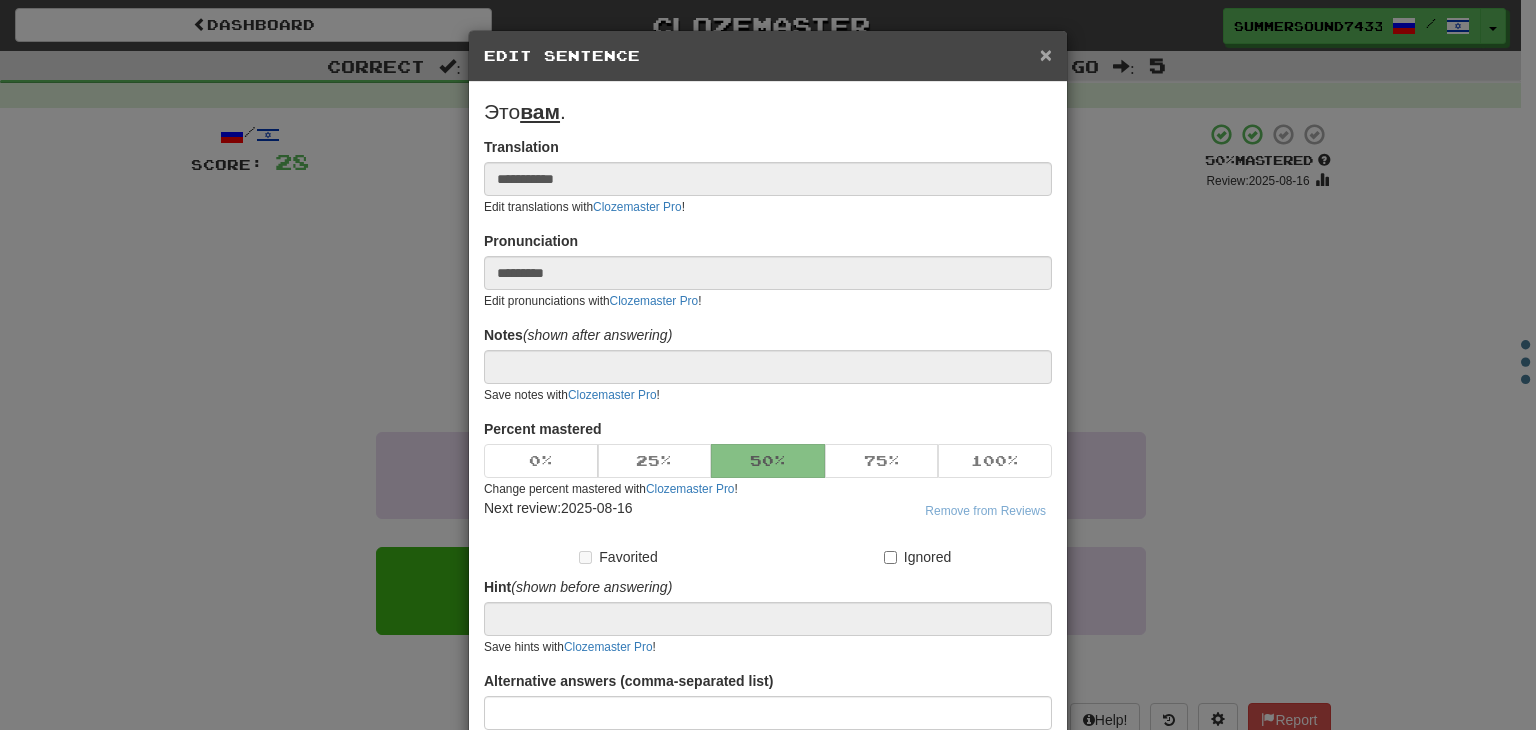 click on "×" at bounding box center [1046, 54] 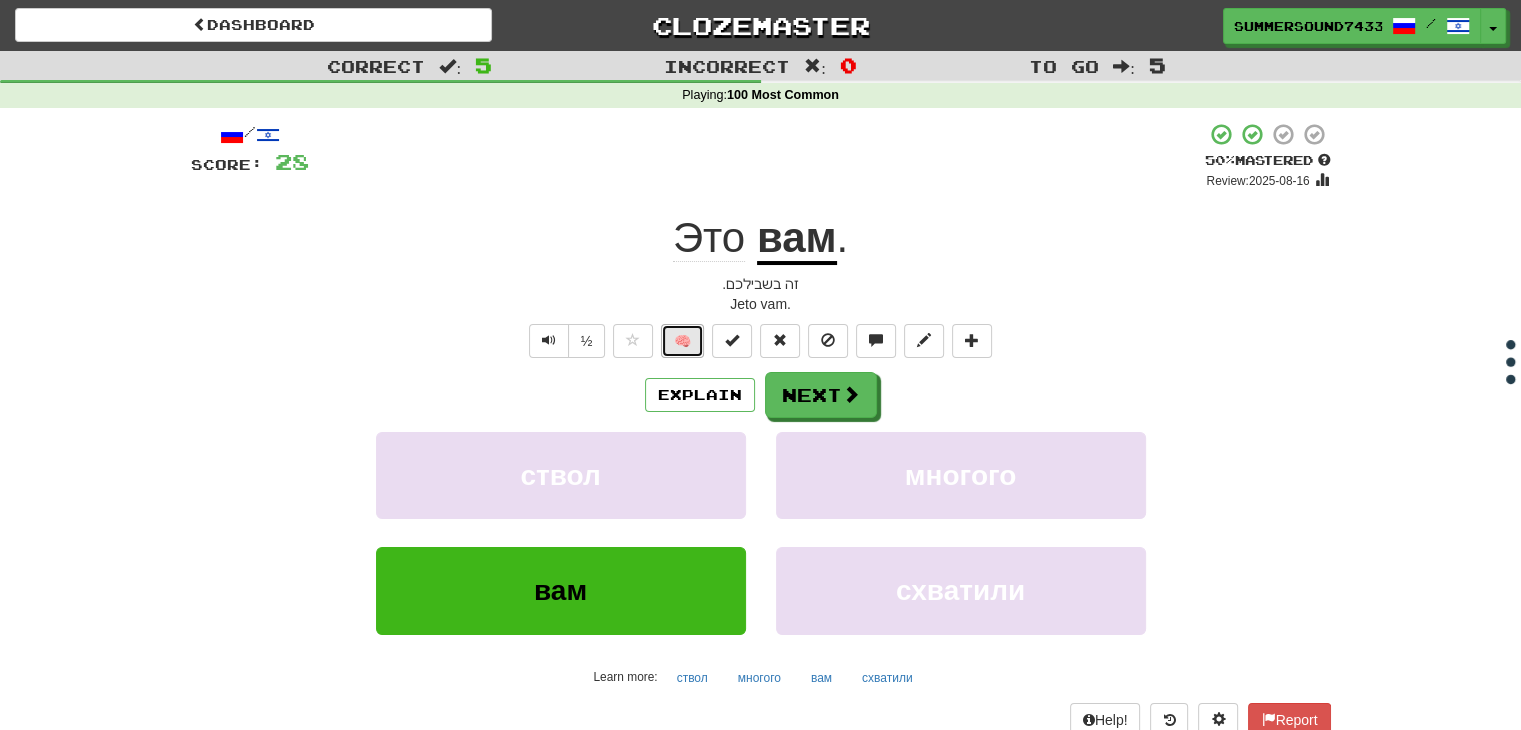 click on "🧠" at bounding box center [682, 341] 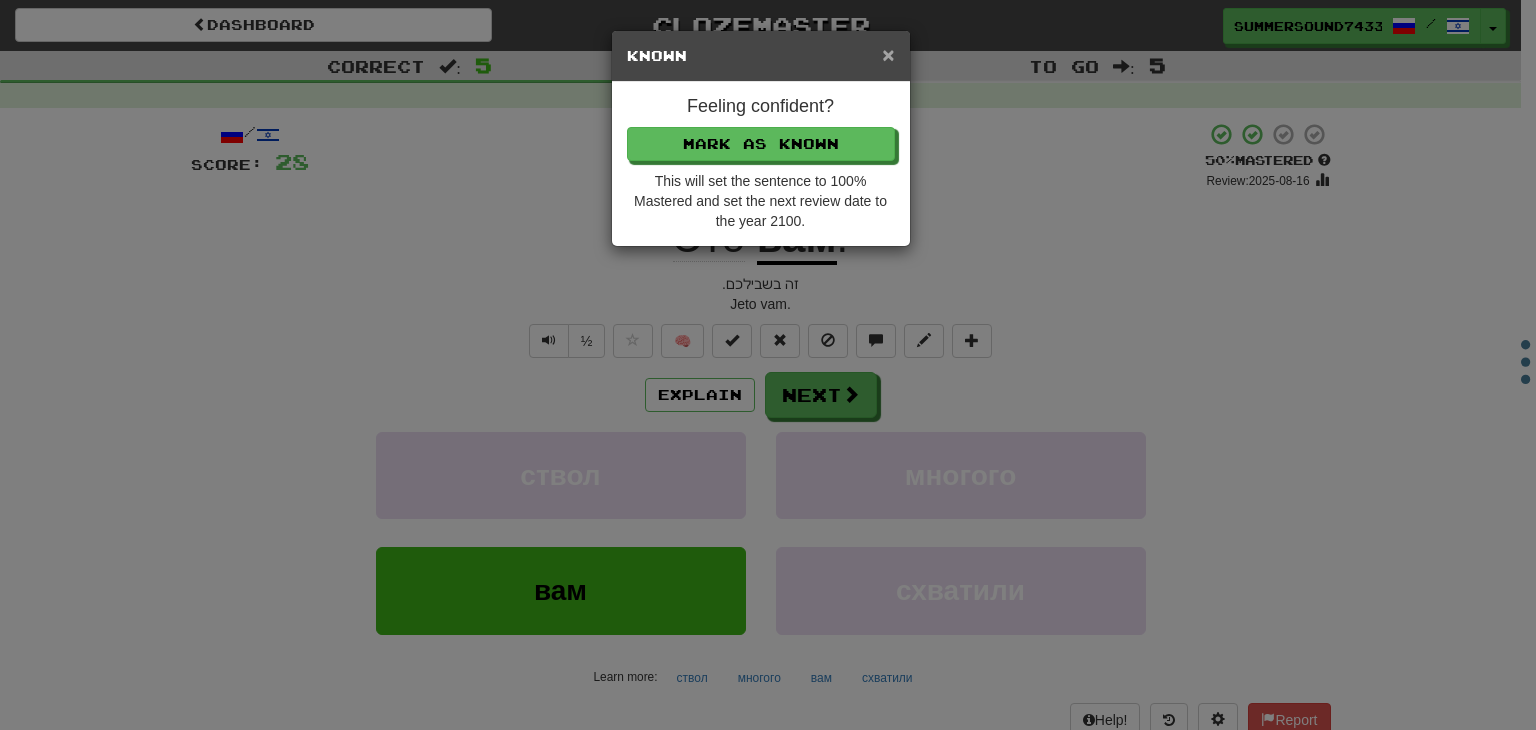 click on "×" at bounding box center [888, 54] 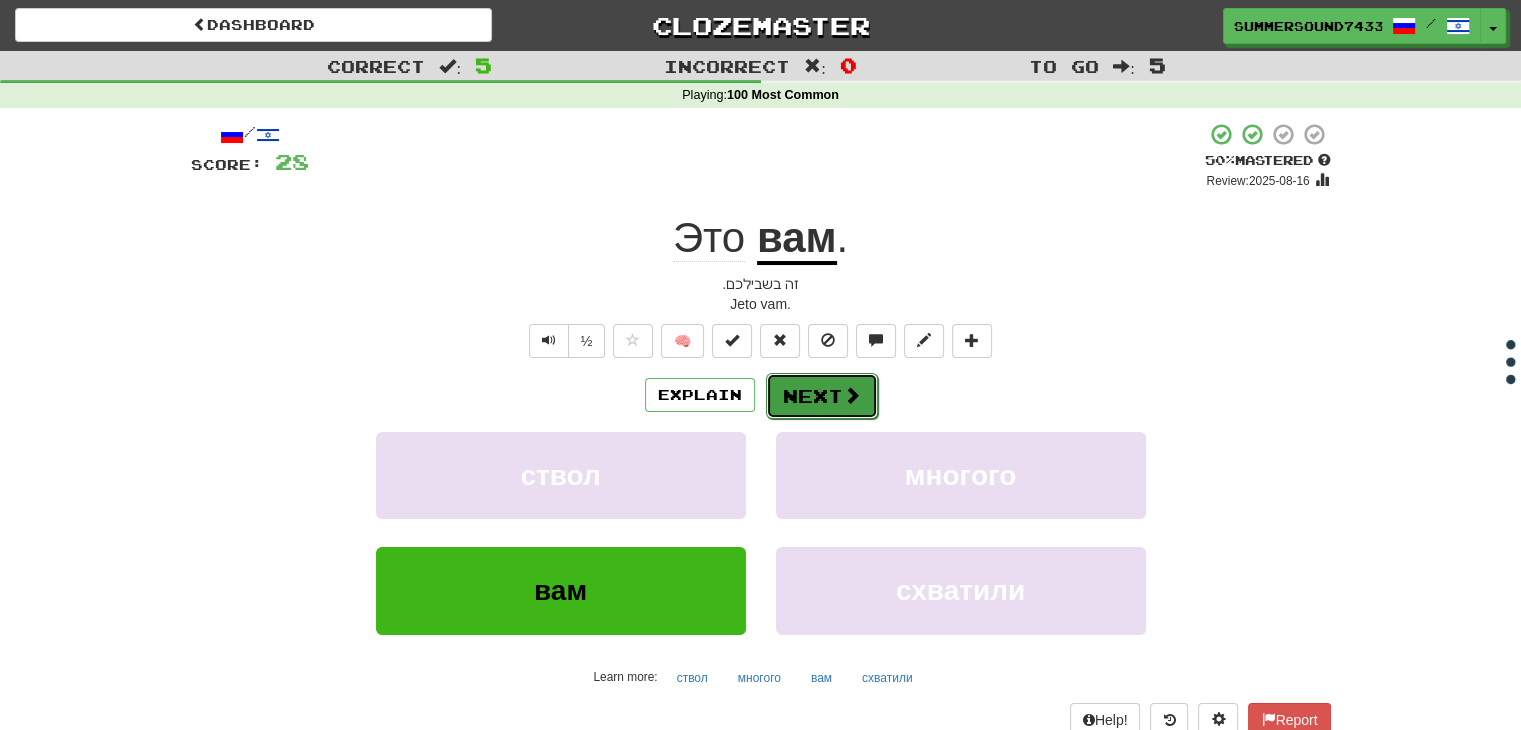 click on "Next" at bounding box center [822, 396] 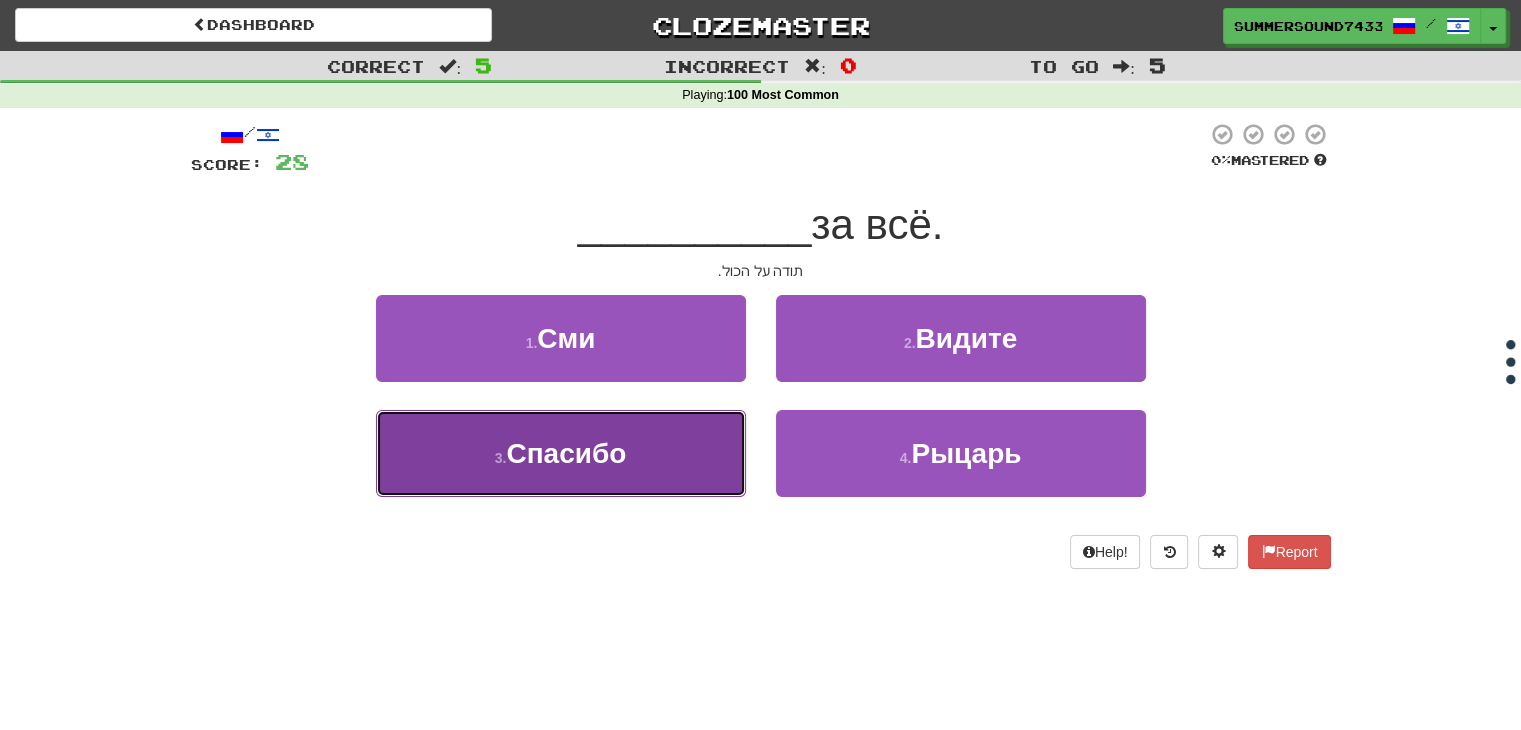 click on "3 .  Спасибо" at bounding box center (561, 453) 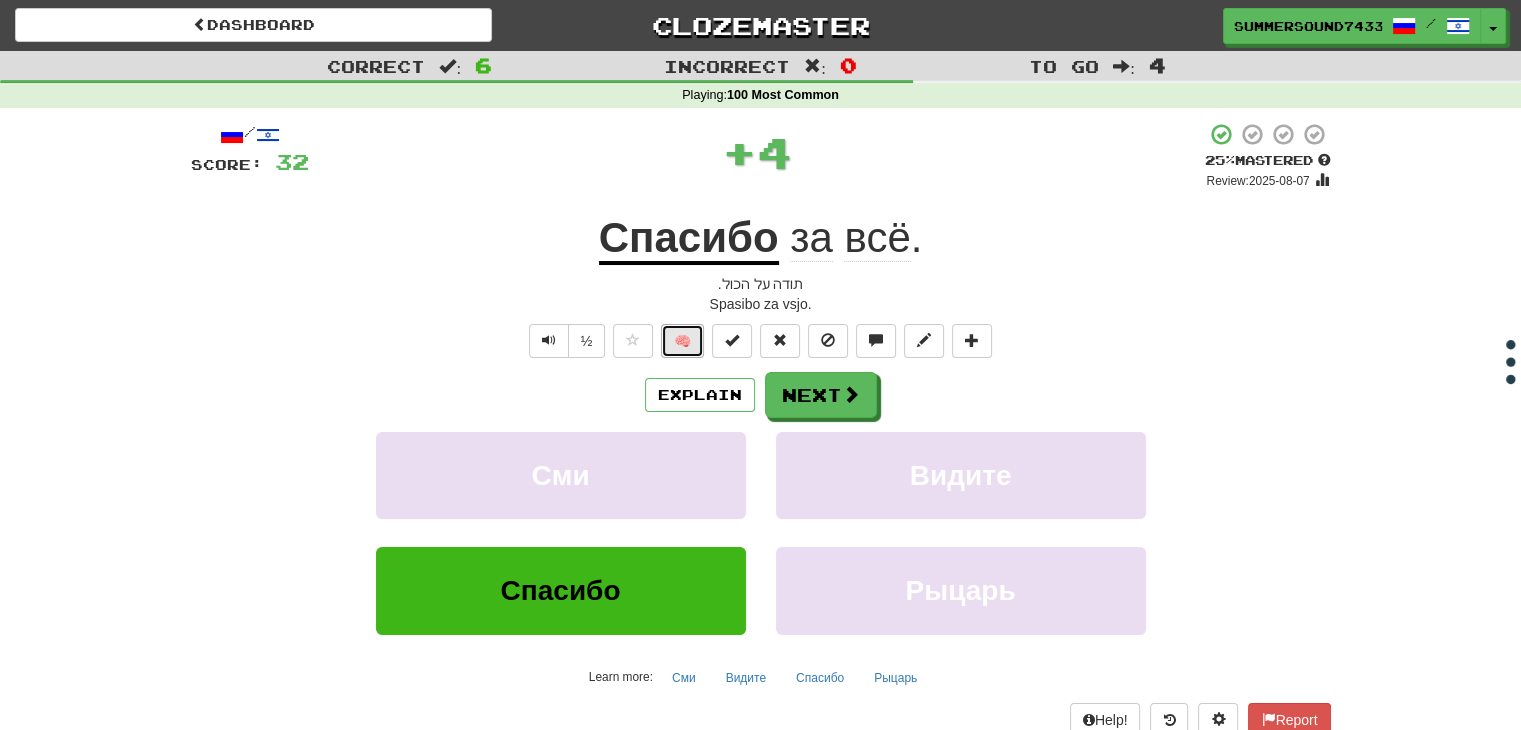 click on "🧠" at bounding box center (682, 341) 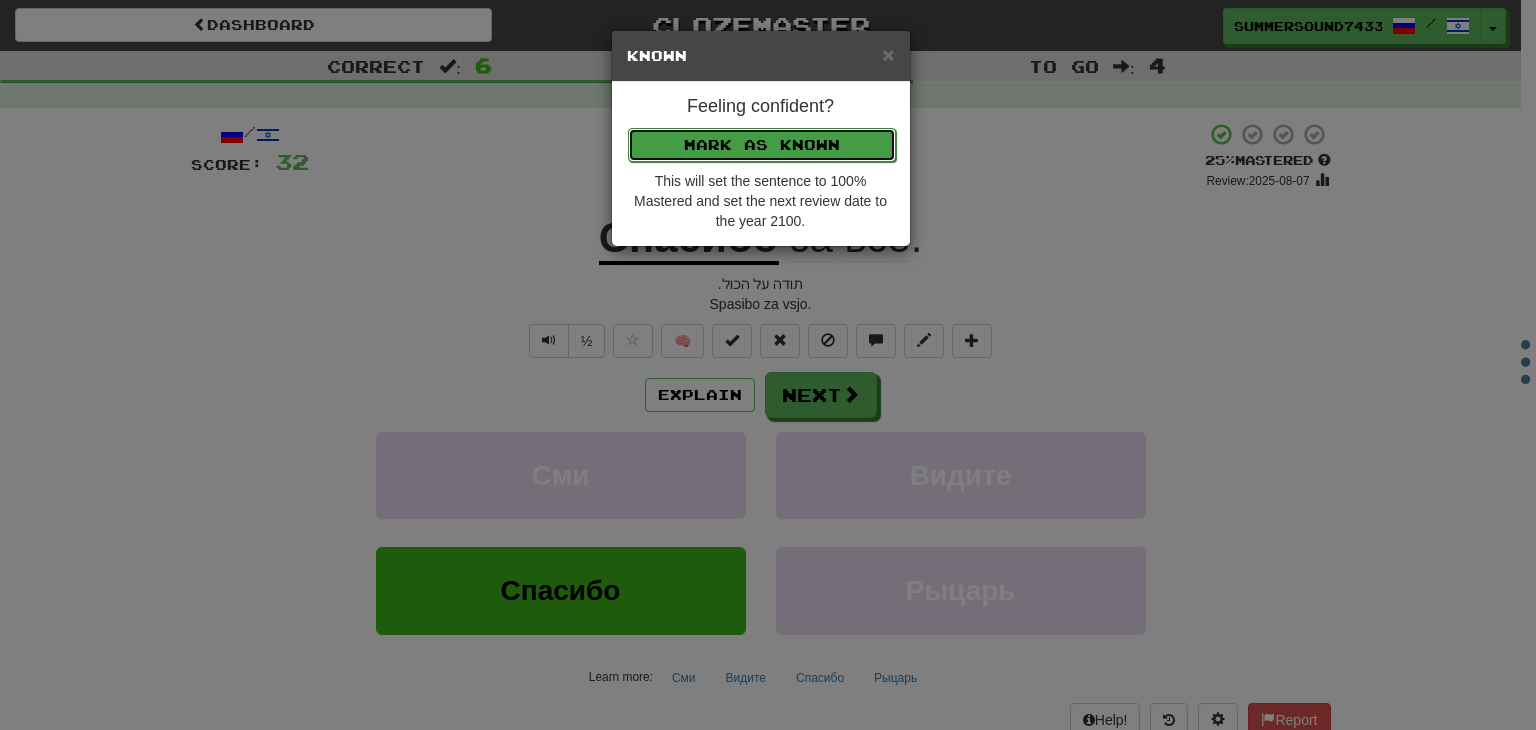 click on "Mark as Known" at bounding box center [762, 145] 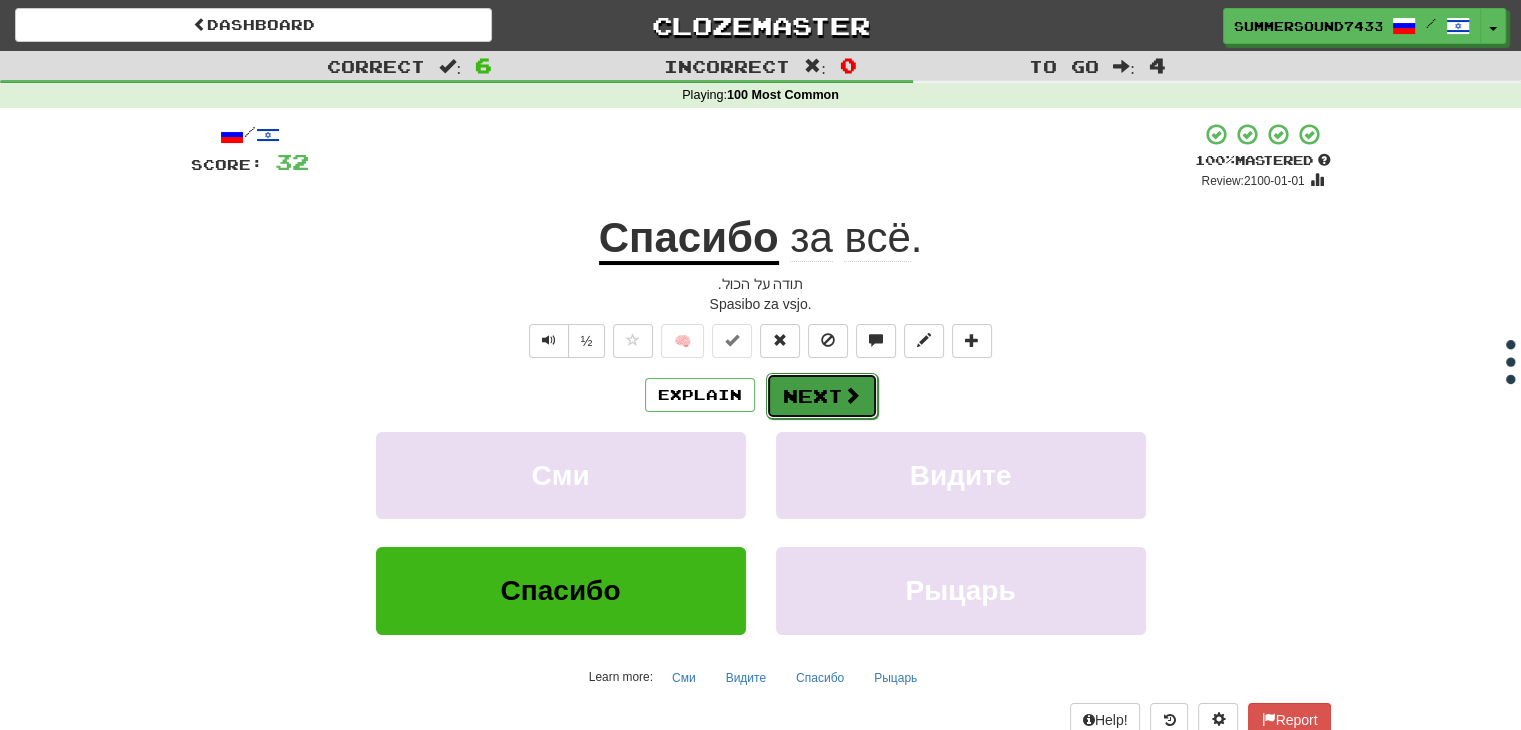 click on "Next" at bounding box center [822, 396] 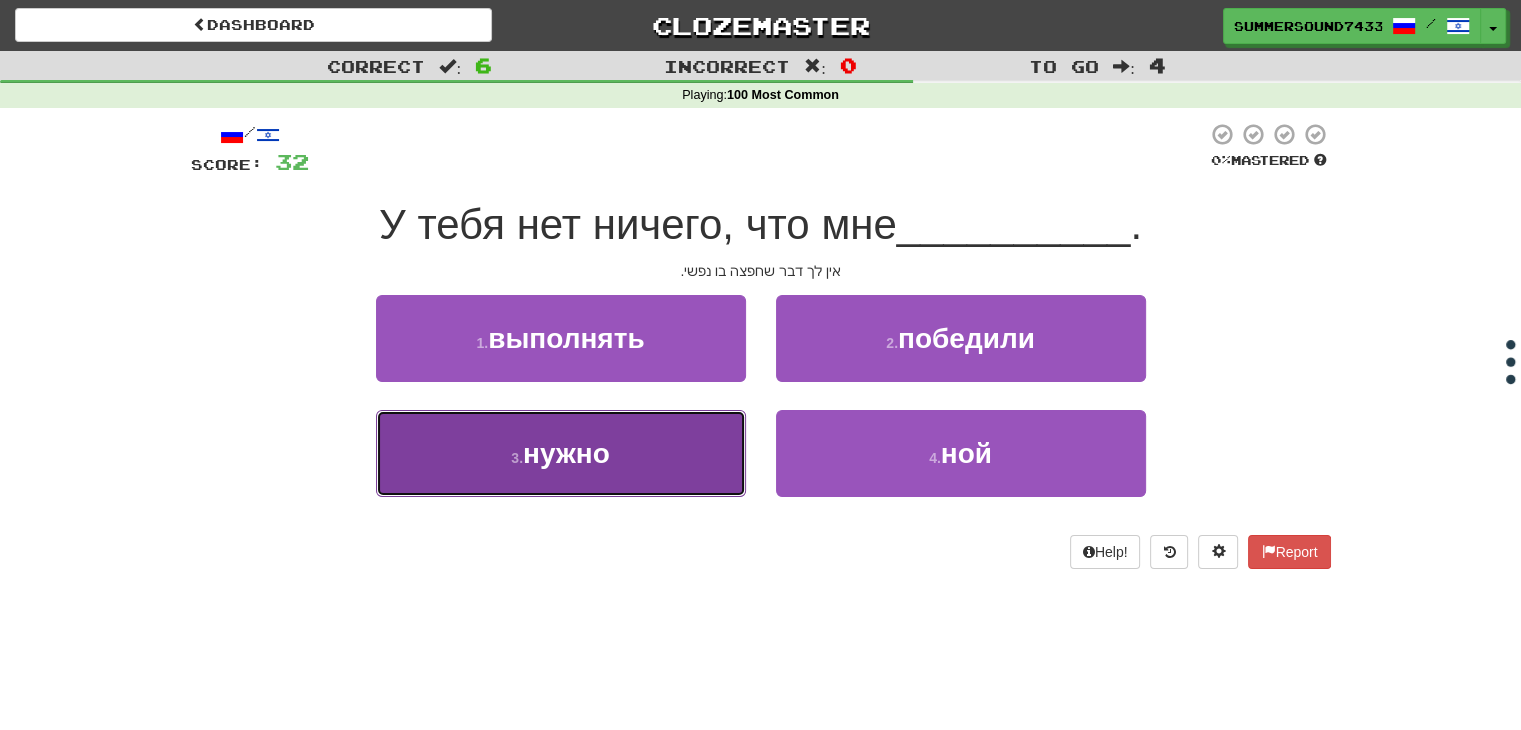 click on "3 .  нужно" at bounding box center [561, 453] 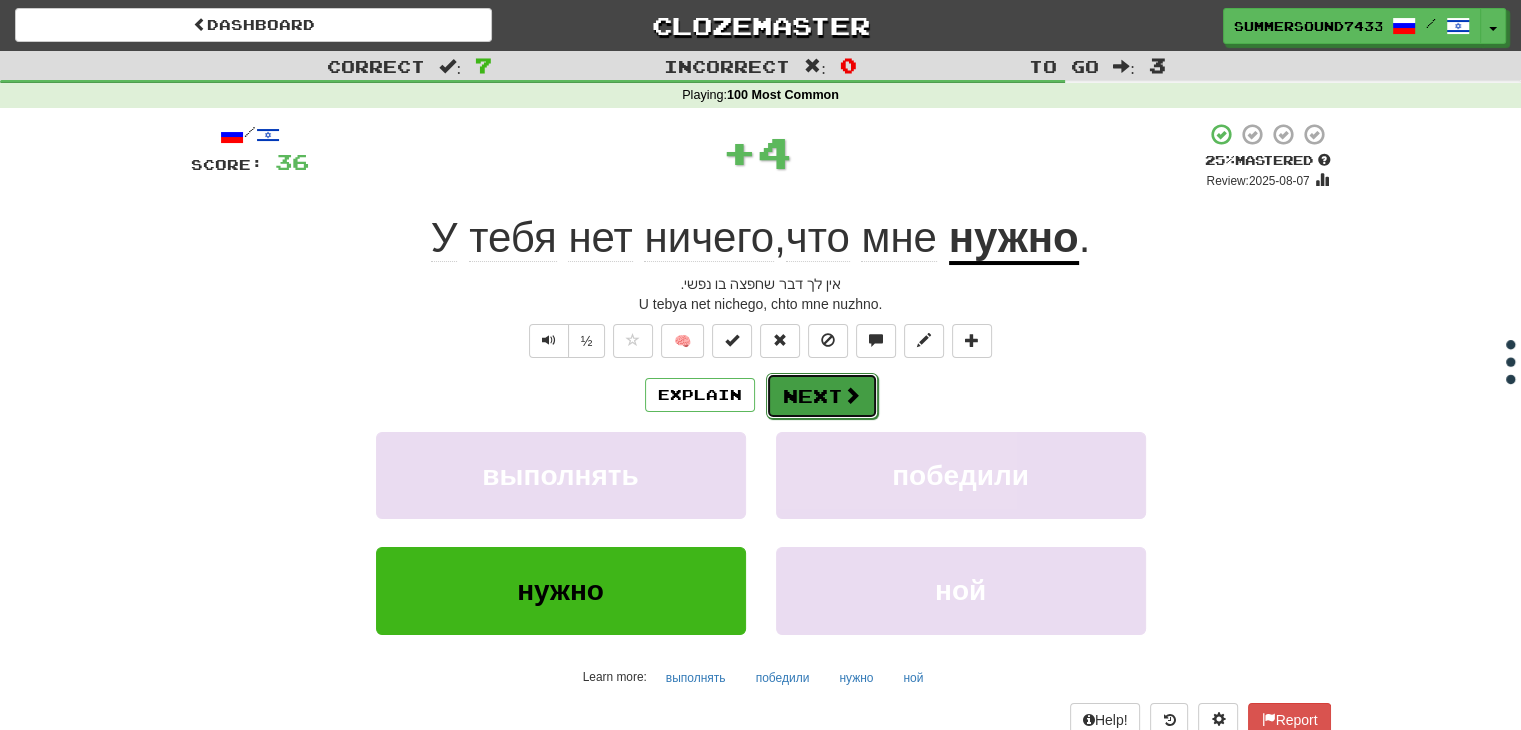 click on "Next" at bounding box center [822, 396] 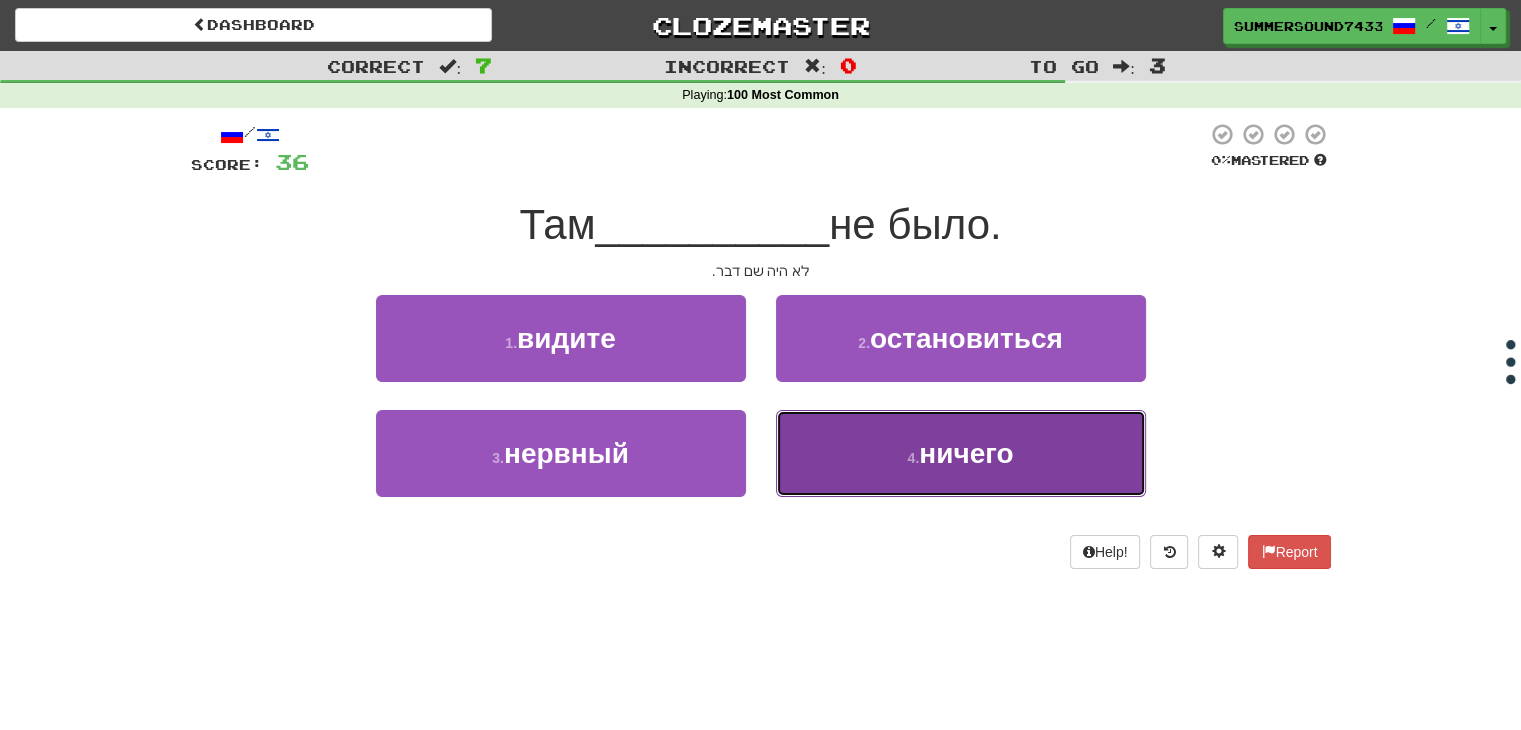 click on "4 .  ничего" at bounding box center [961, 453] 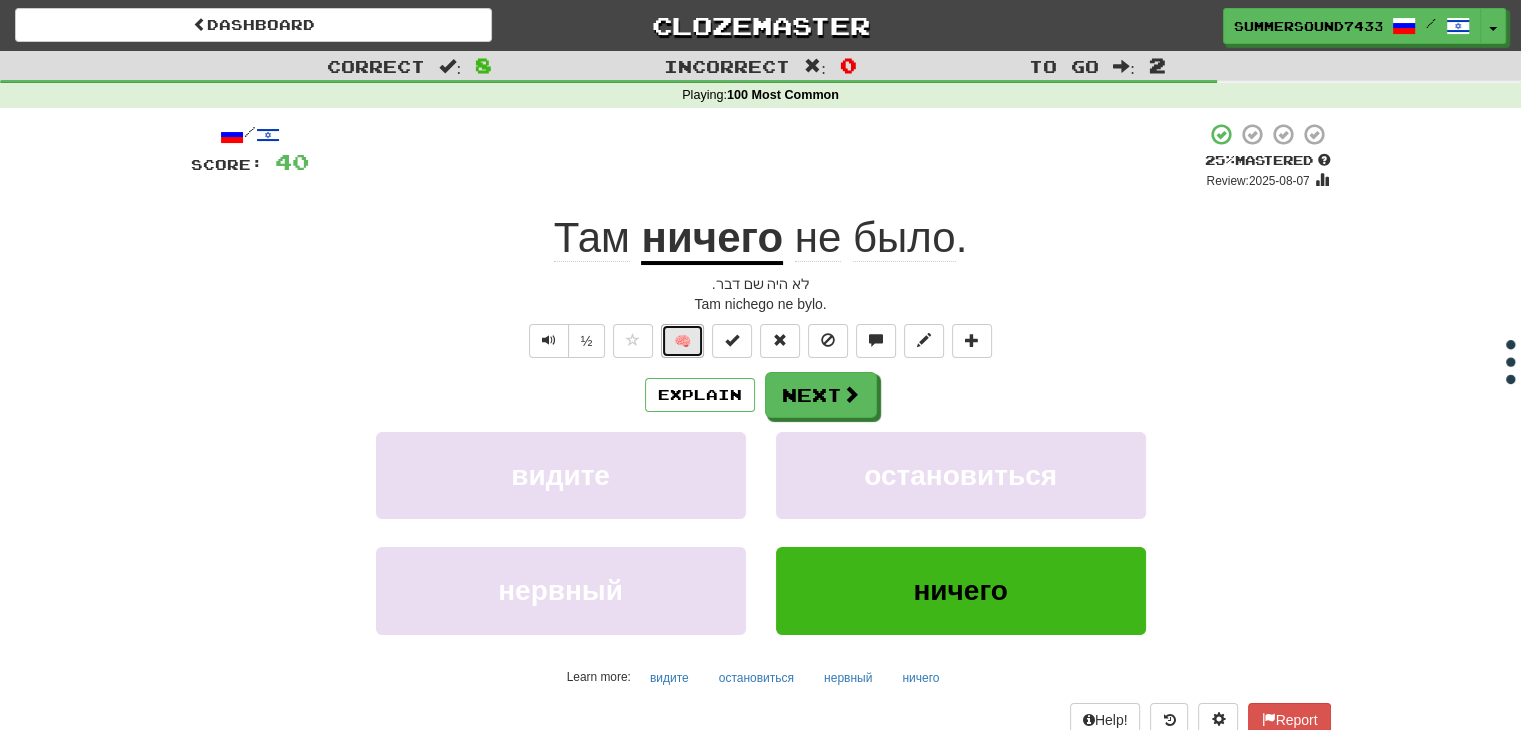 click on "🧠" at bounding box center [682, 341] 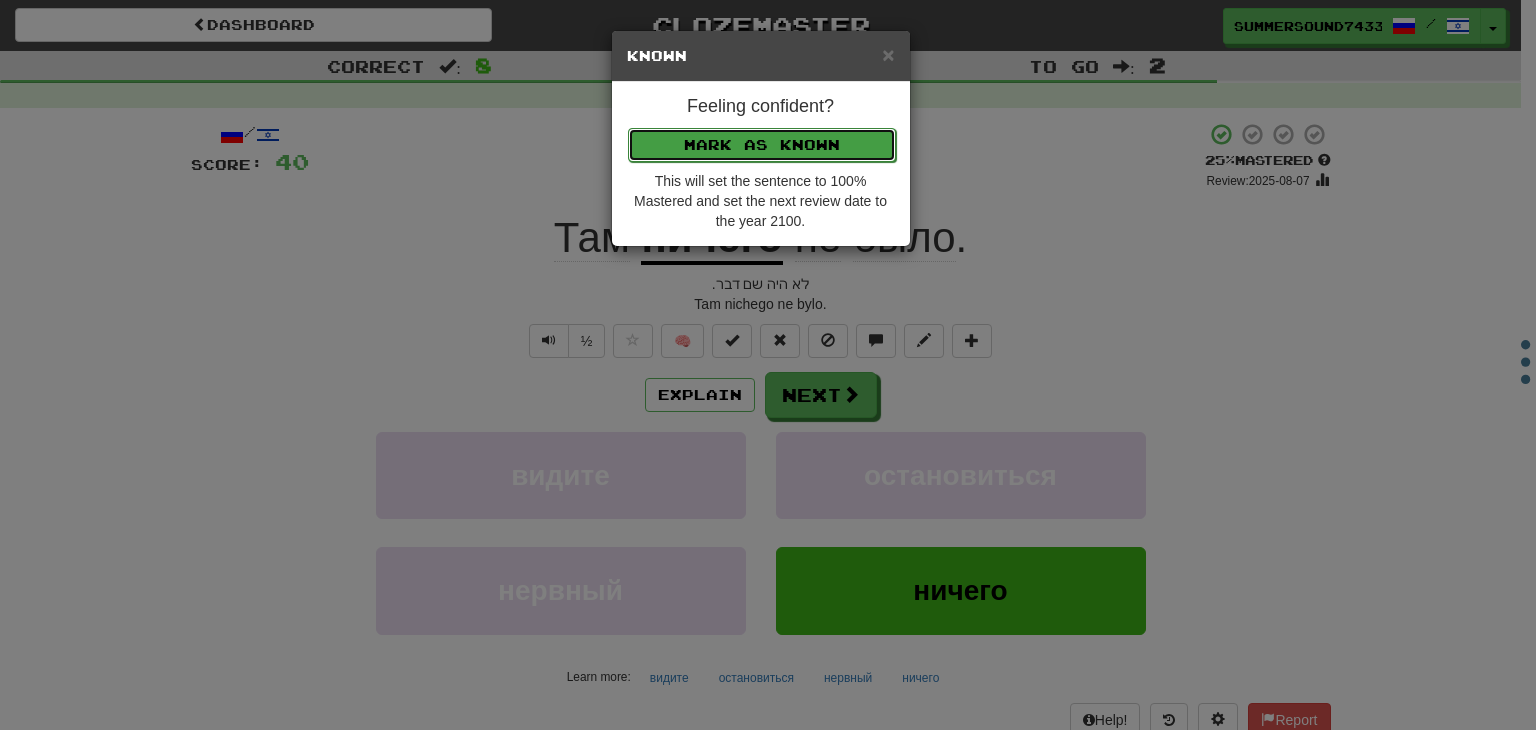 click on "Mark as Known" at bounding box center (762, 145) 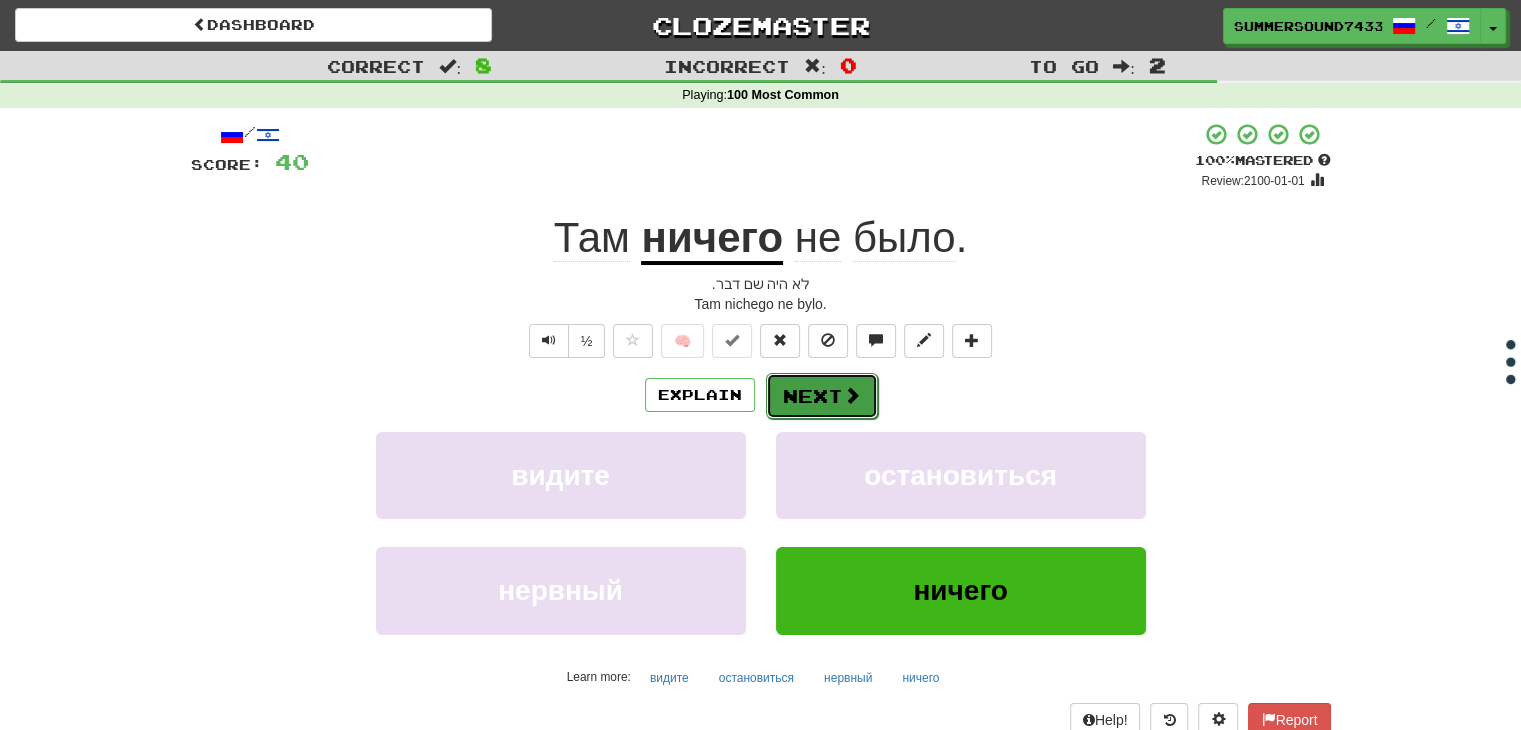 click on "Next" at bounding box center [822, 396] 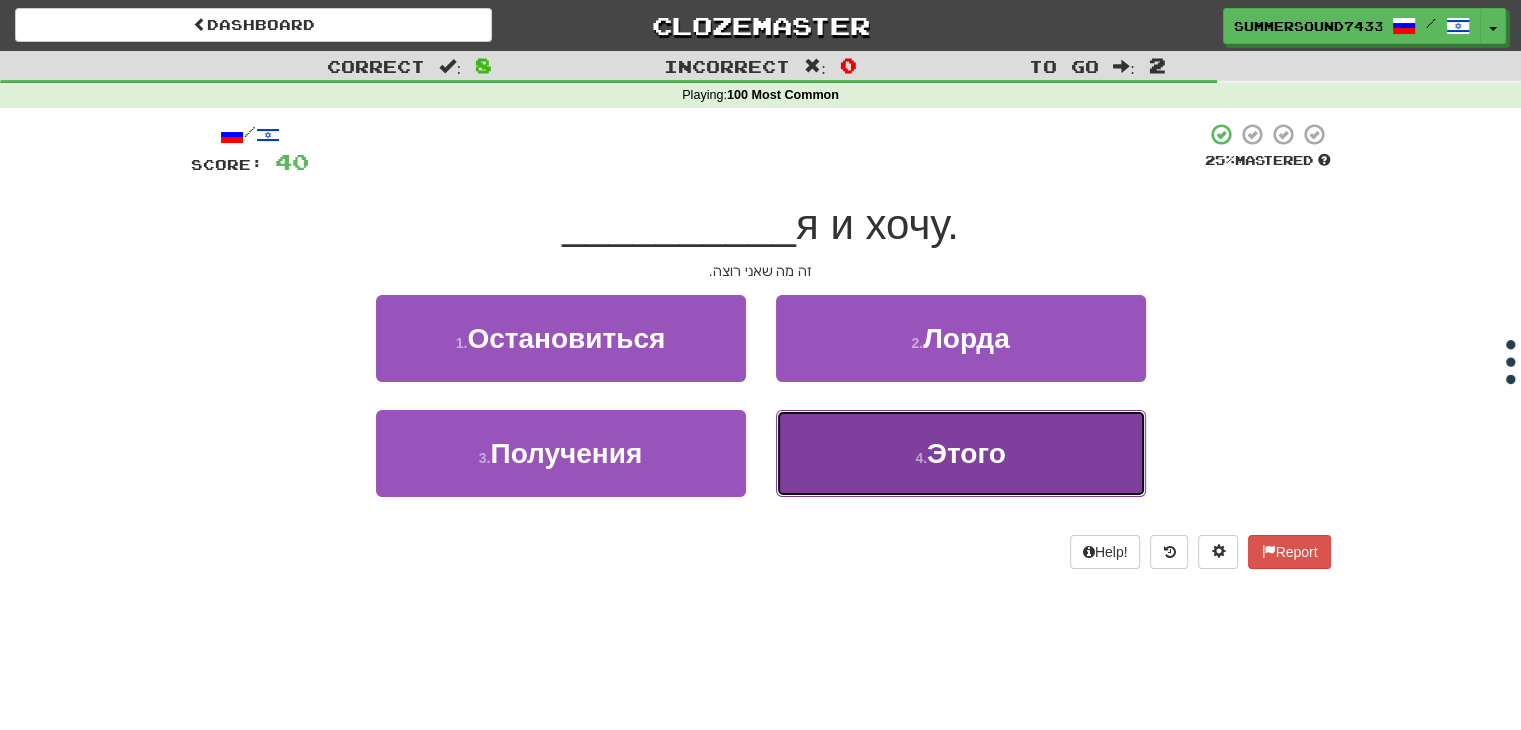 click on "4 .  Этого" at bounding box center (961, 453) 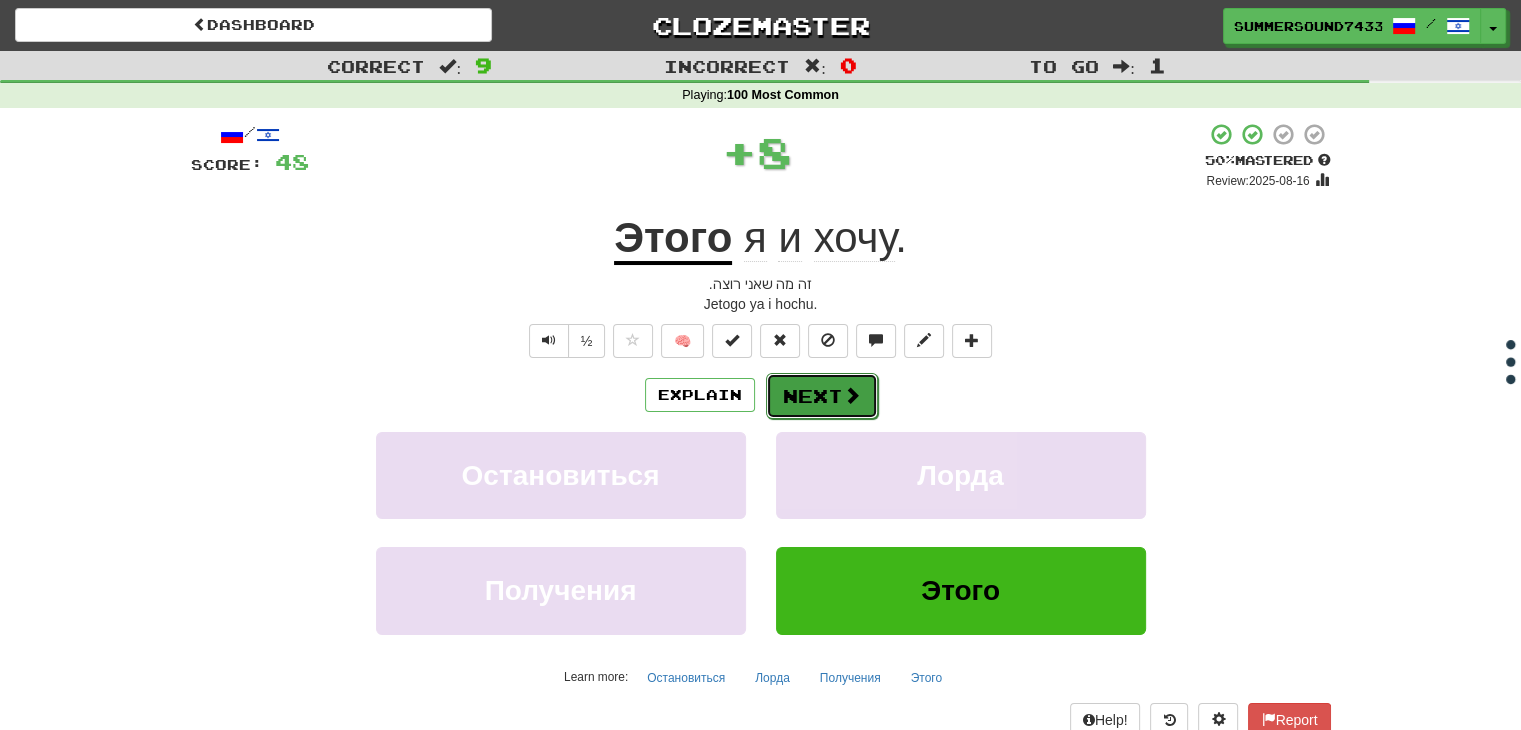 click on "Next" at bounding box center [822, 396] 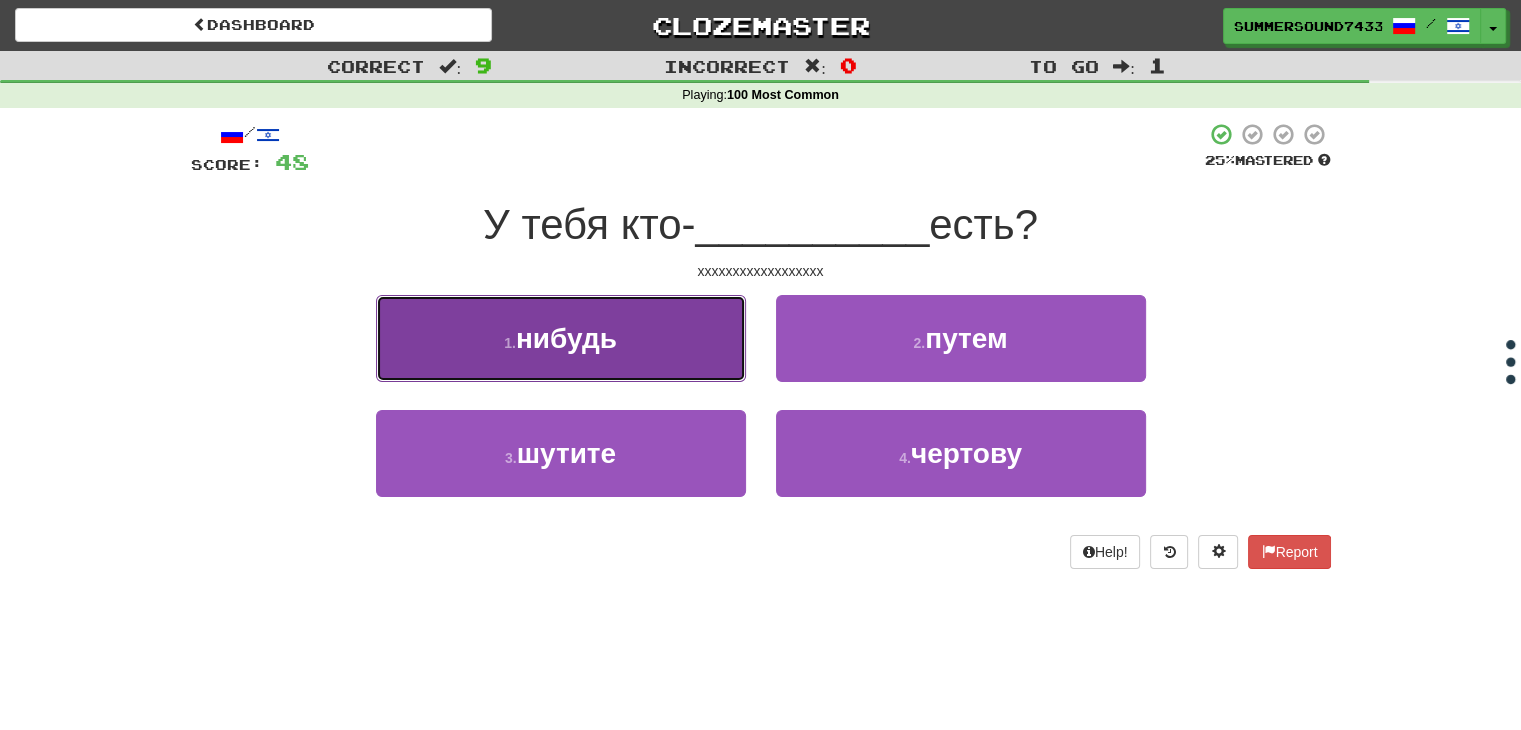 click on "1 .  нибудь" at bounding box center [561, 338] 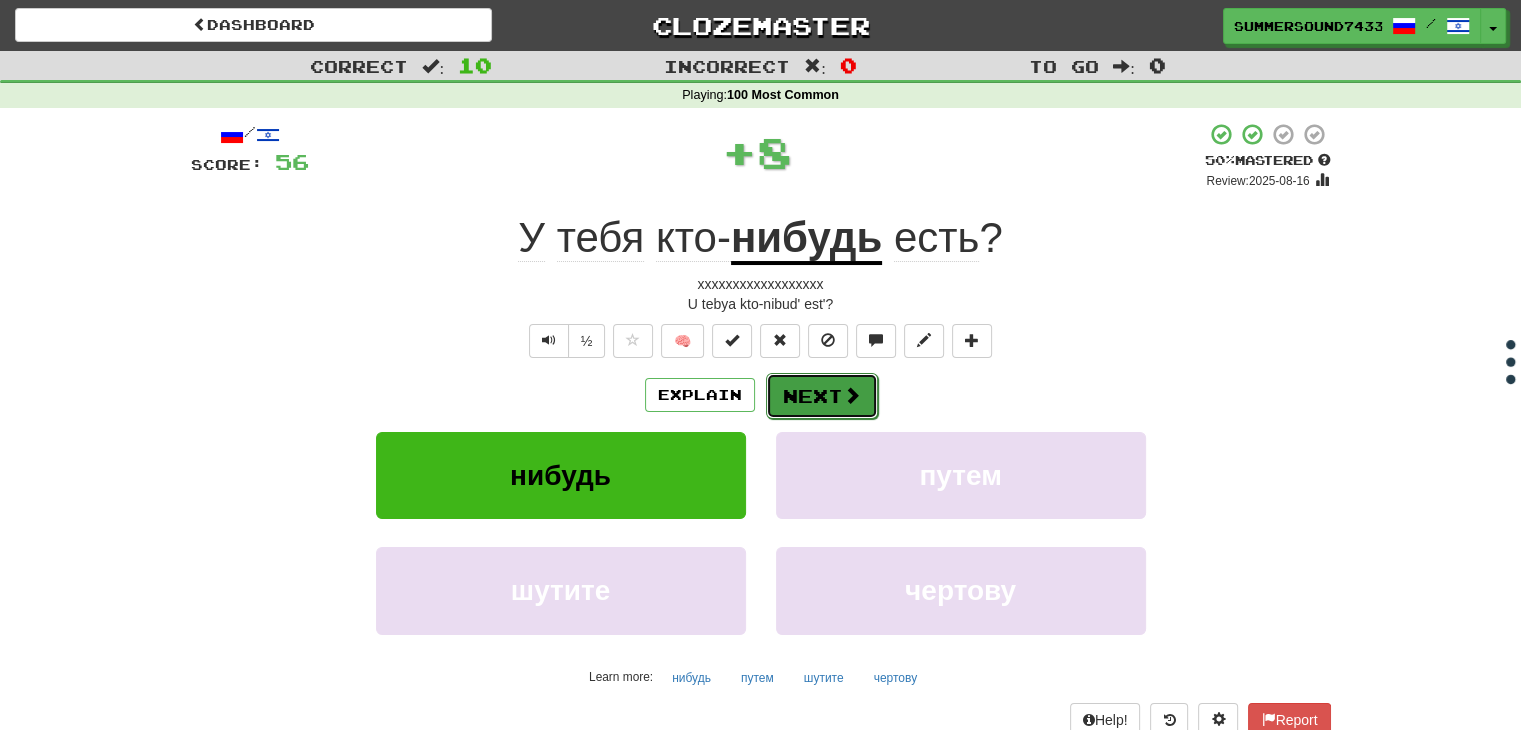 click on "Next" at bounding box center [822, 396] 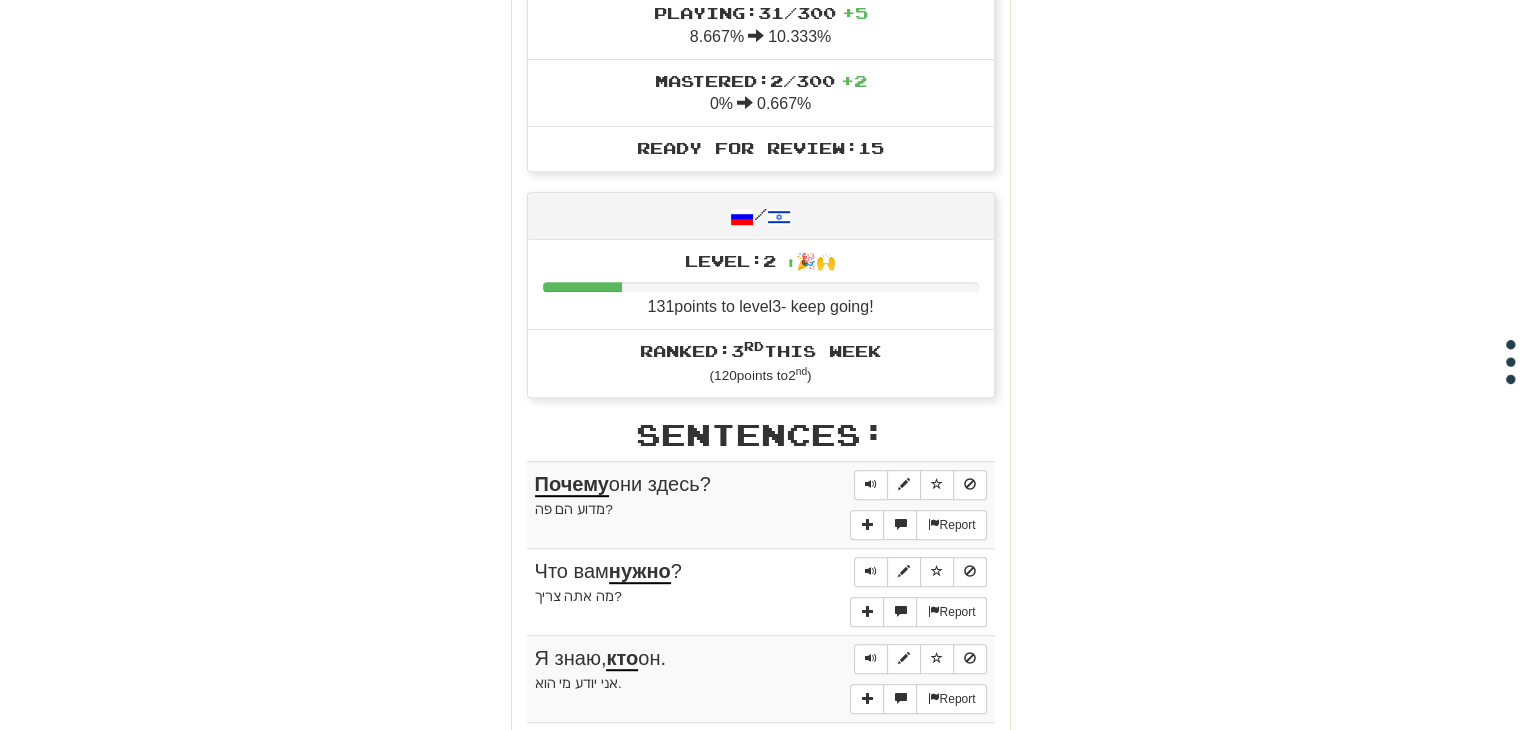 scroll, scrollTop: 1023, scrollLeft: 0, axis: vertical 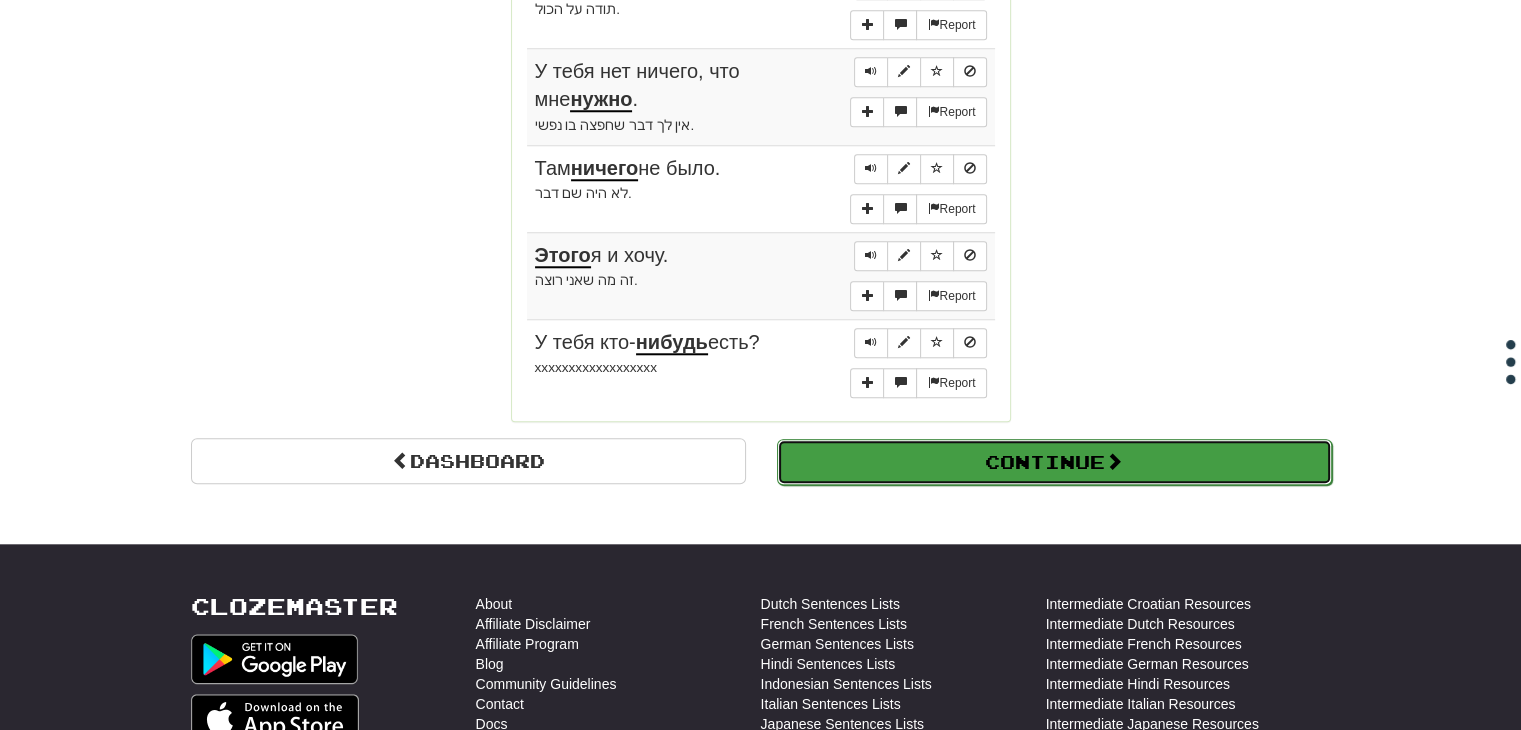 click on "Continue" at bounding box center (1054, 462) 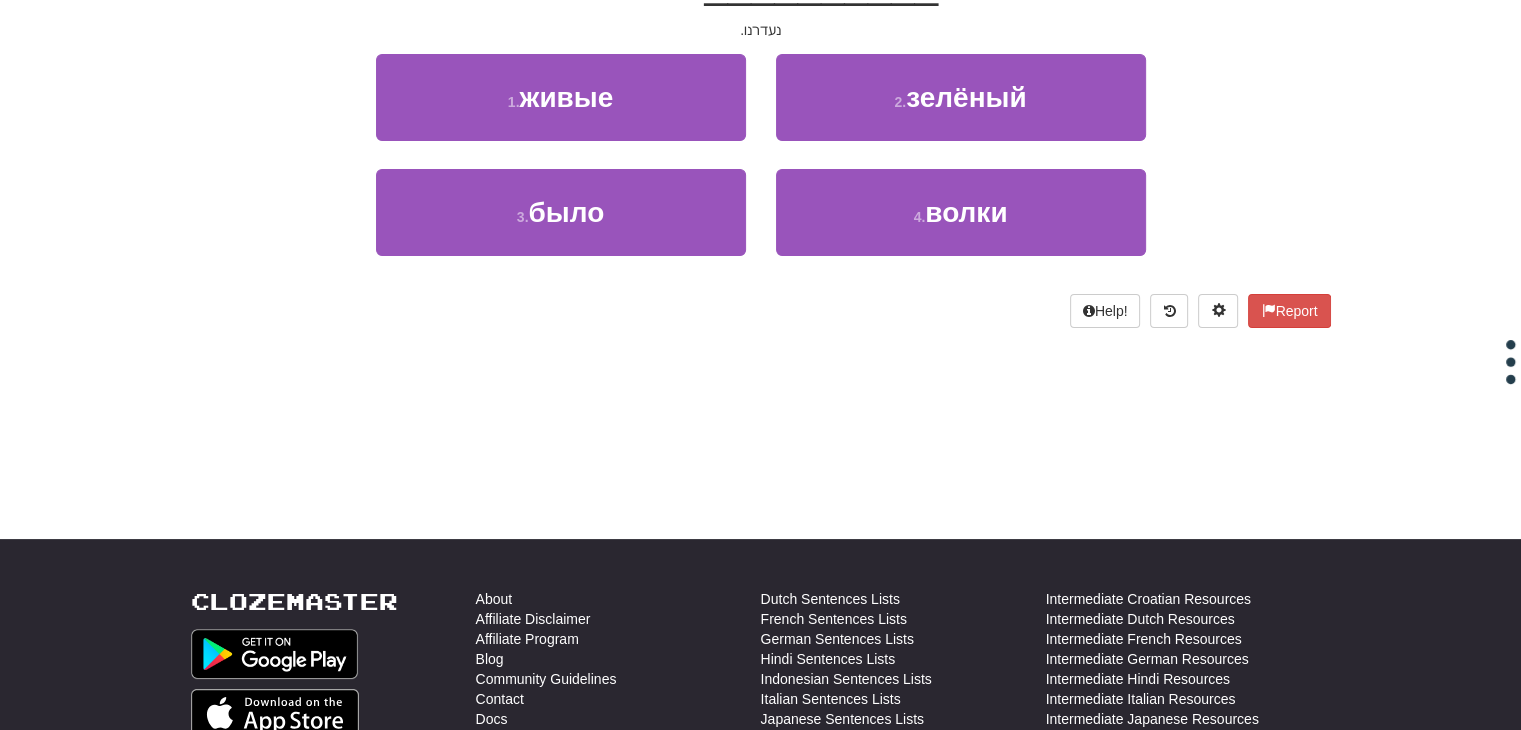 scroll, scrollTop: 0, scrollLeft: 0, axis: both 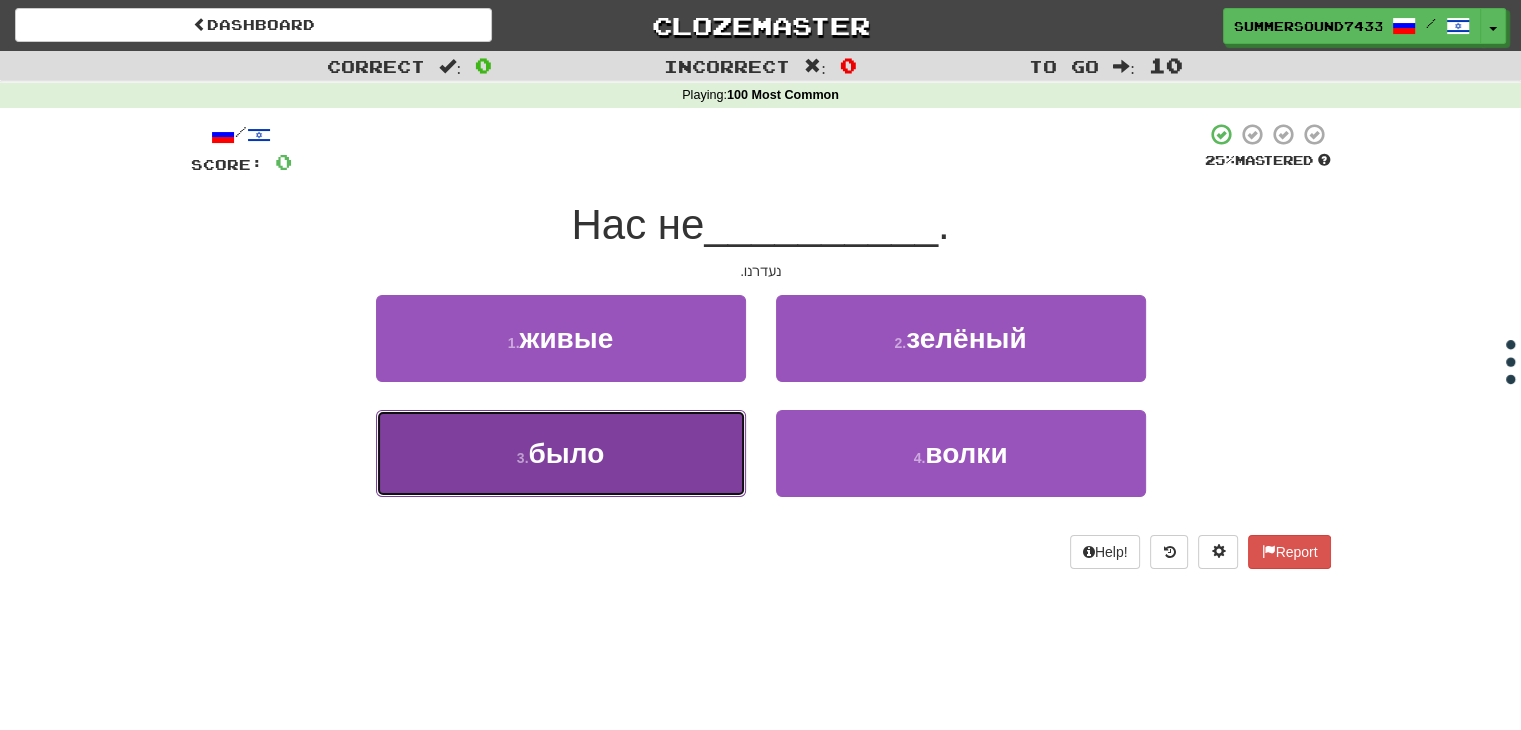 click on "3 .  было" at bounding box center [561, 453] 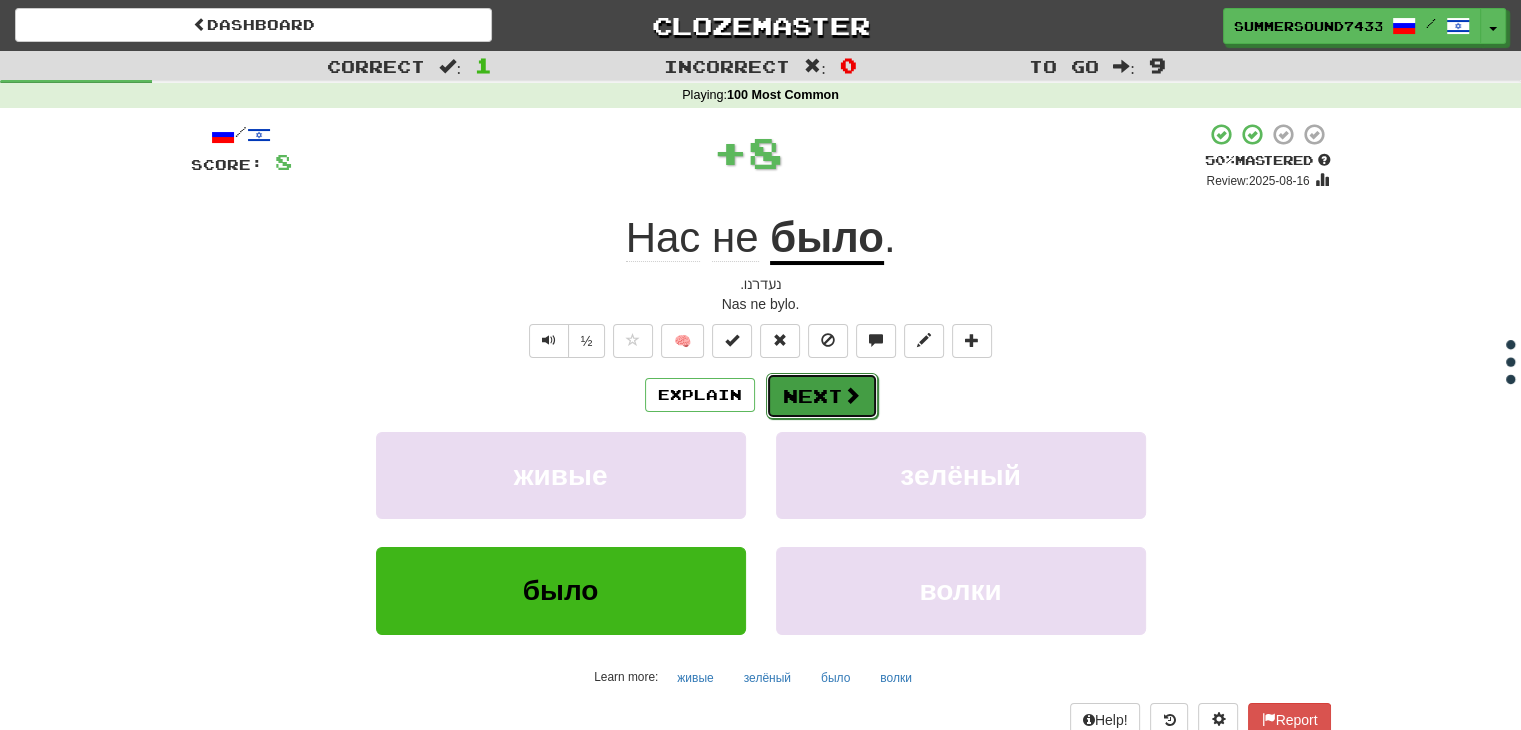 click on "Next" at bounding box center (822, 396) 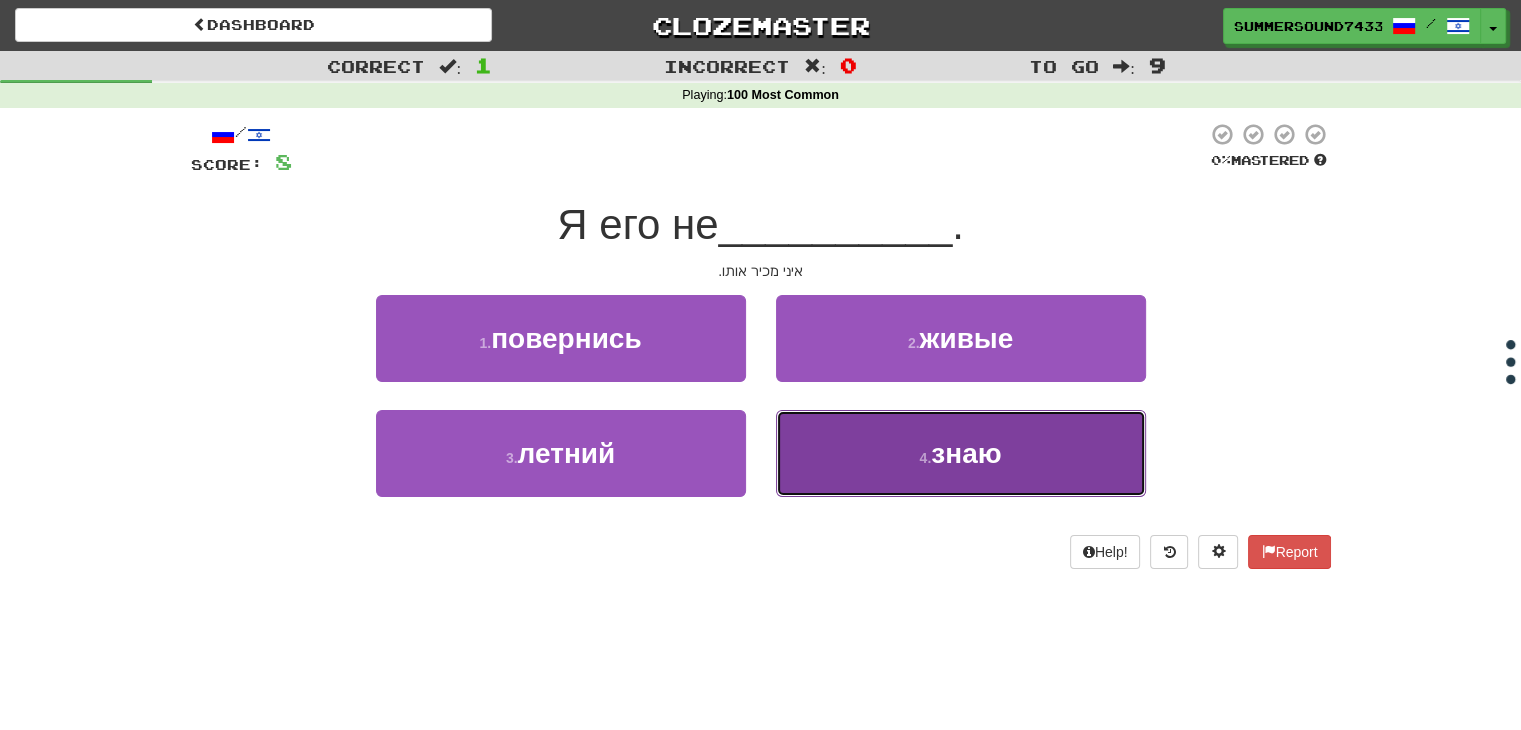 click on "4 .  знаю" at bounding box center (961, 453) 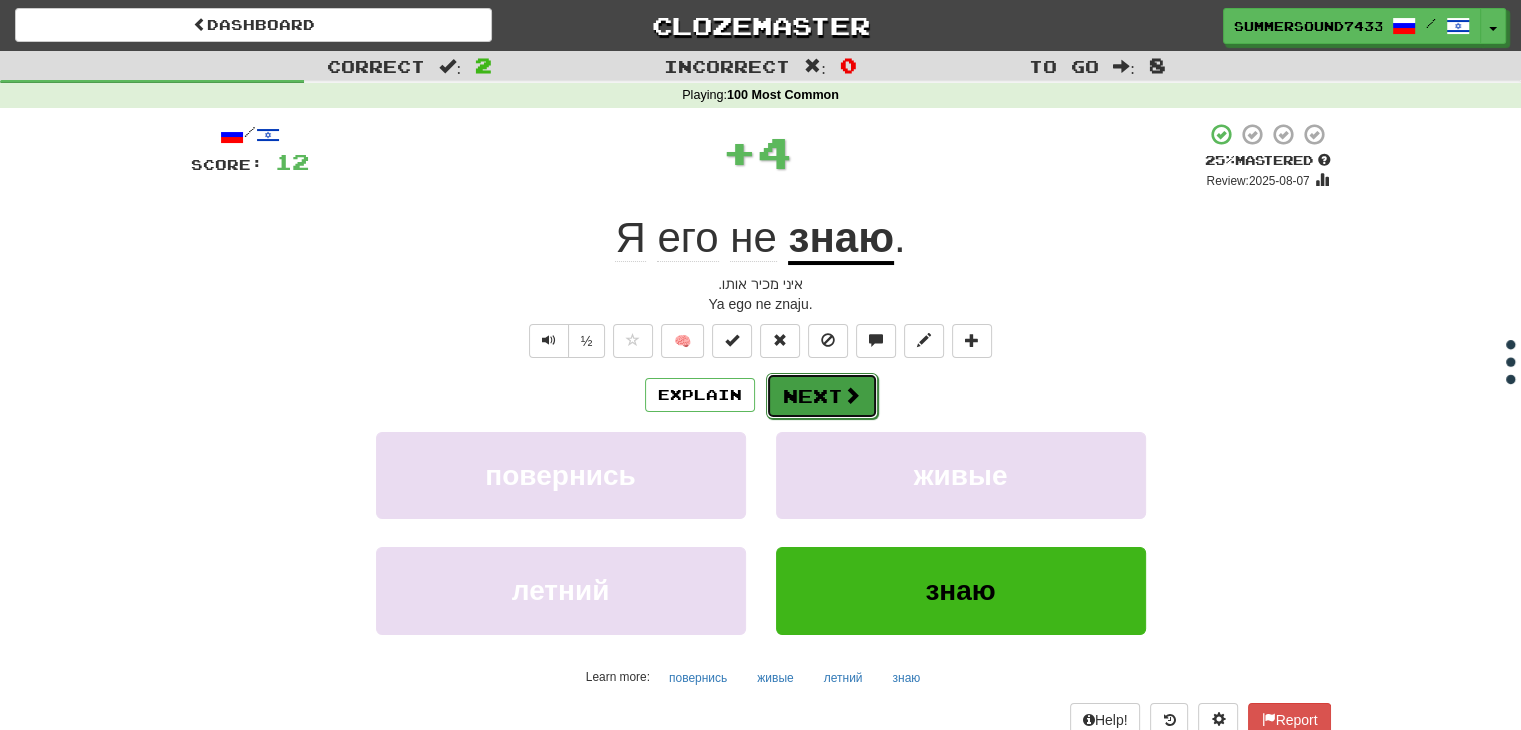 click at bounding box center [852, 395] 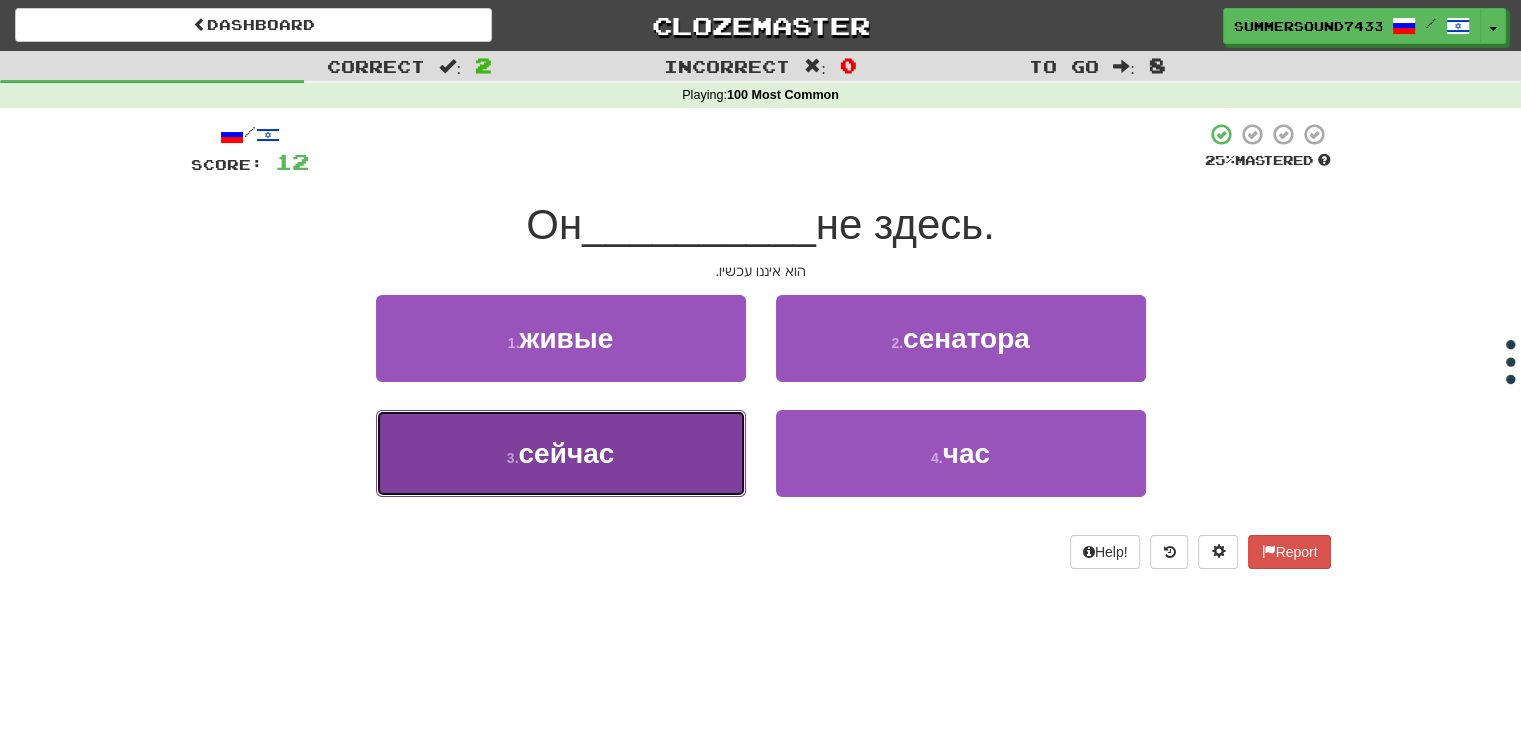 click on "3 .  сейчас" at bounding box center (561, 453) 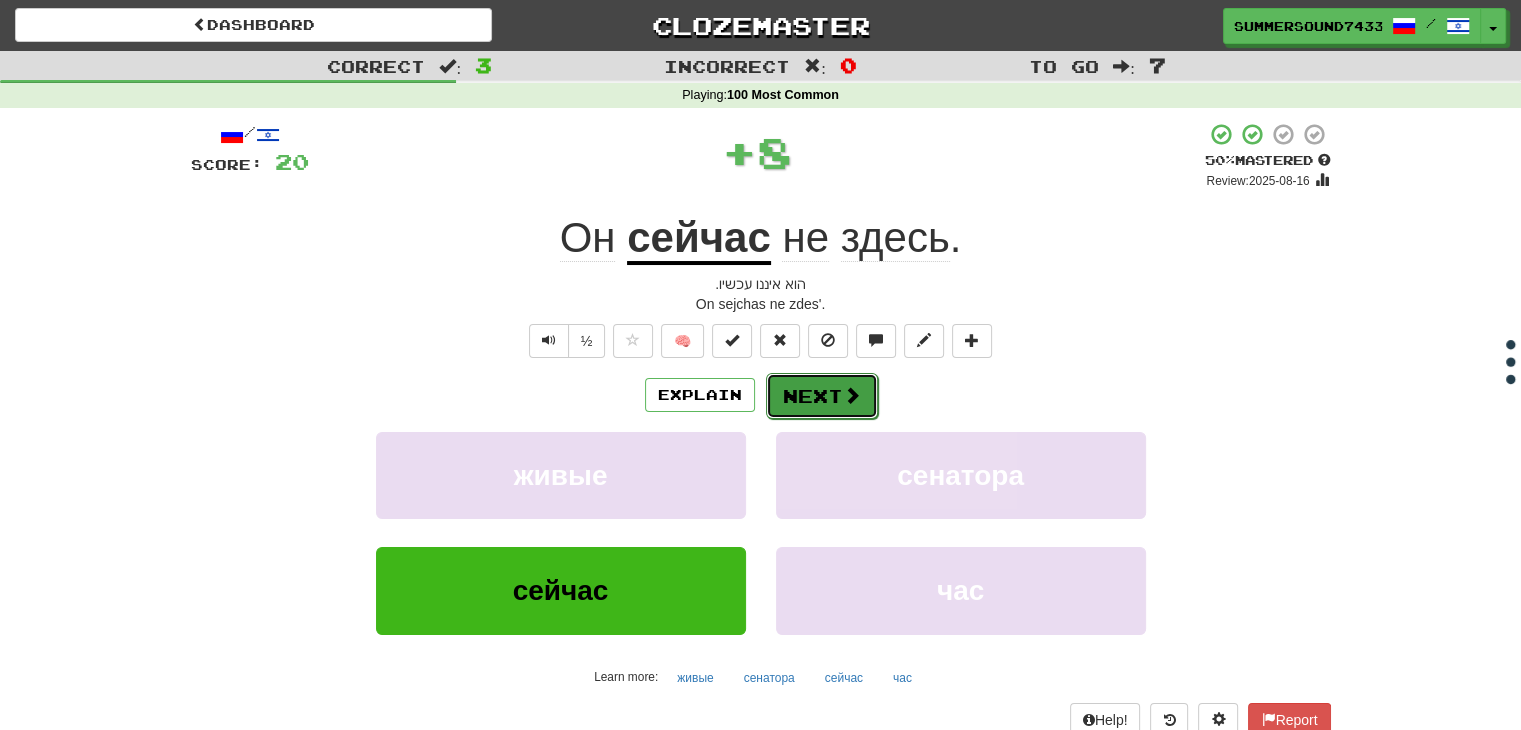 click on "Next" at bounding box center (822, 396) 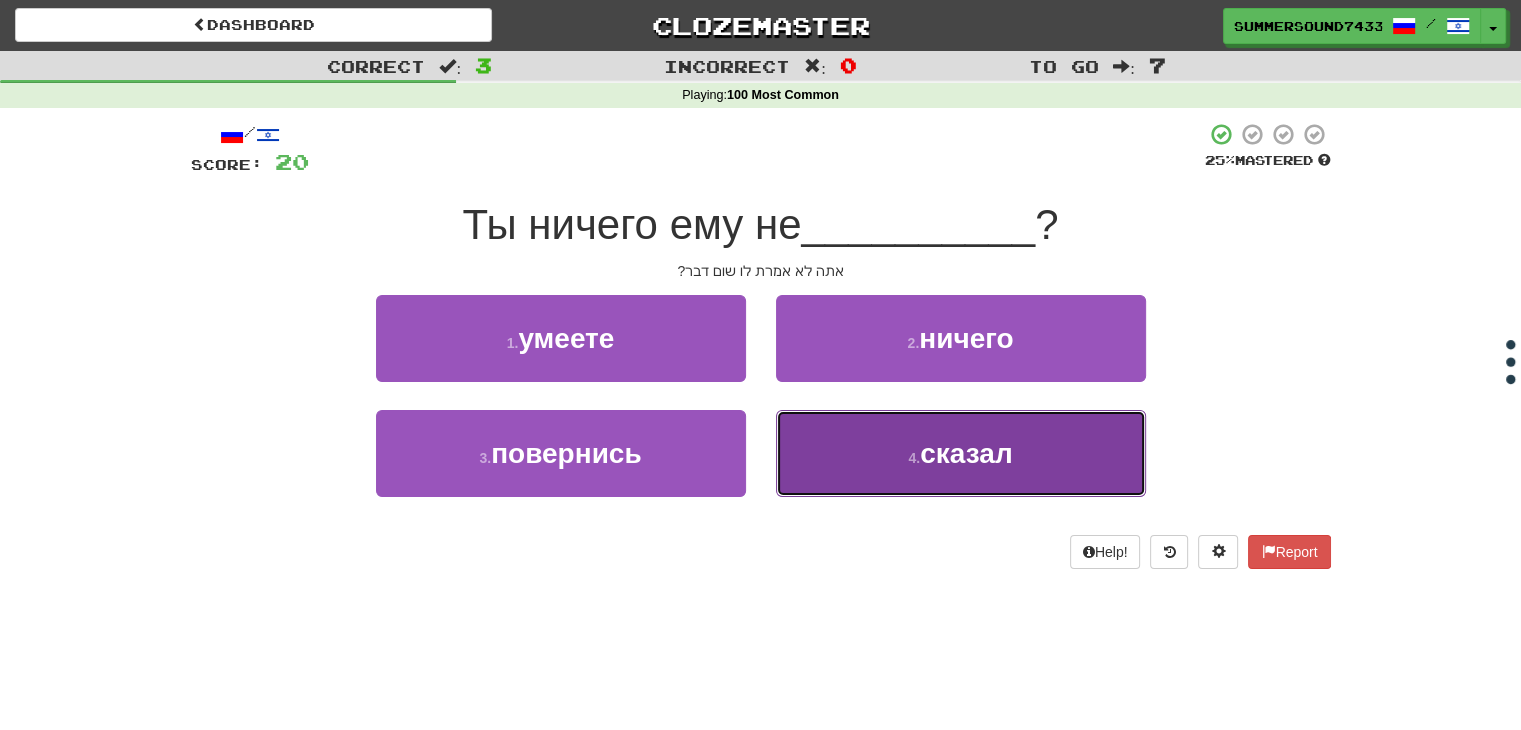 click on "4 .  сказал" at bounding box center (961, 453) 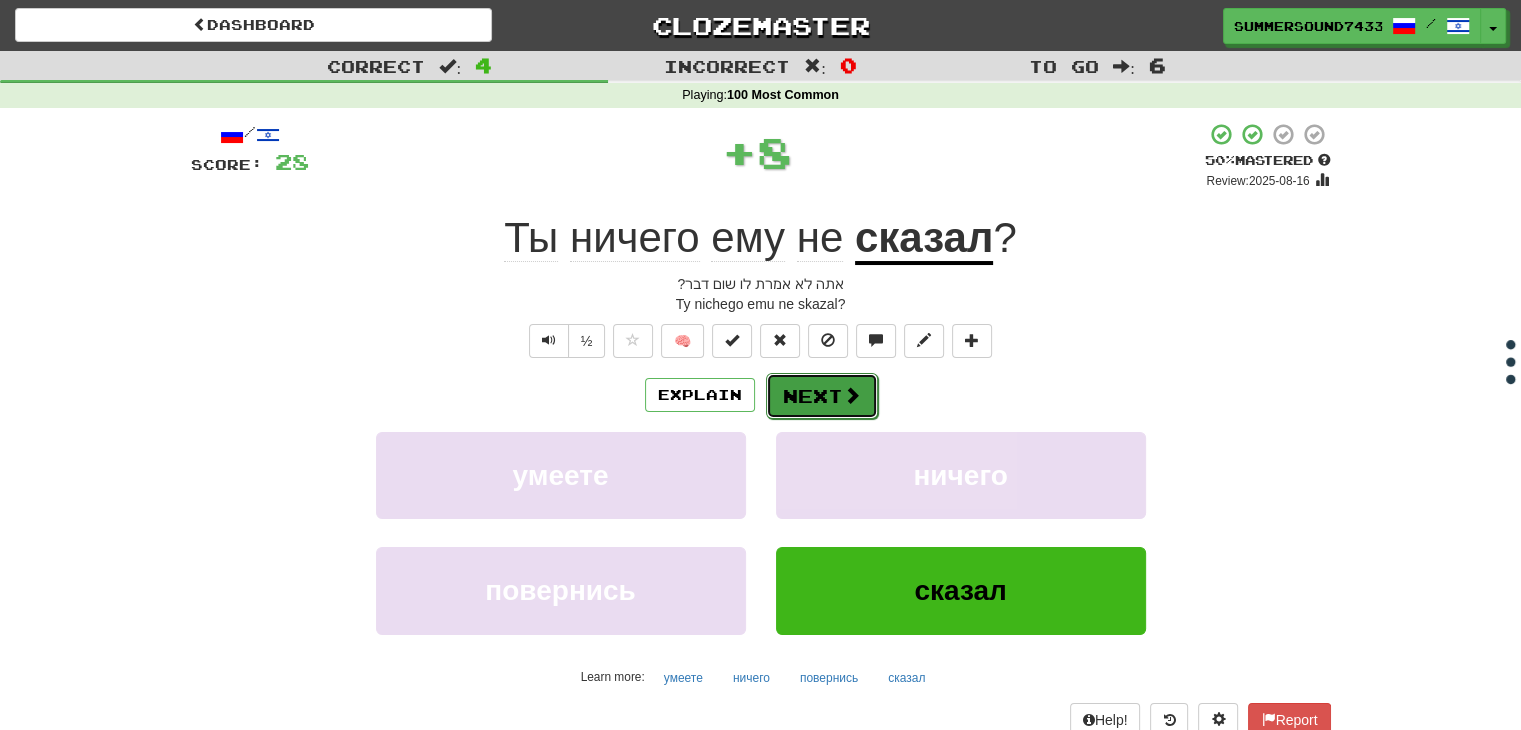 click on "Next" at bounding box center [822, 396] 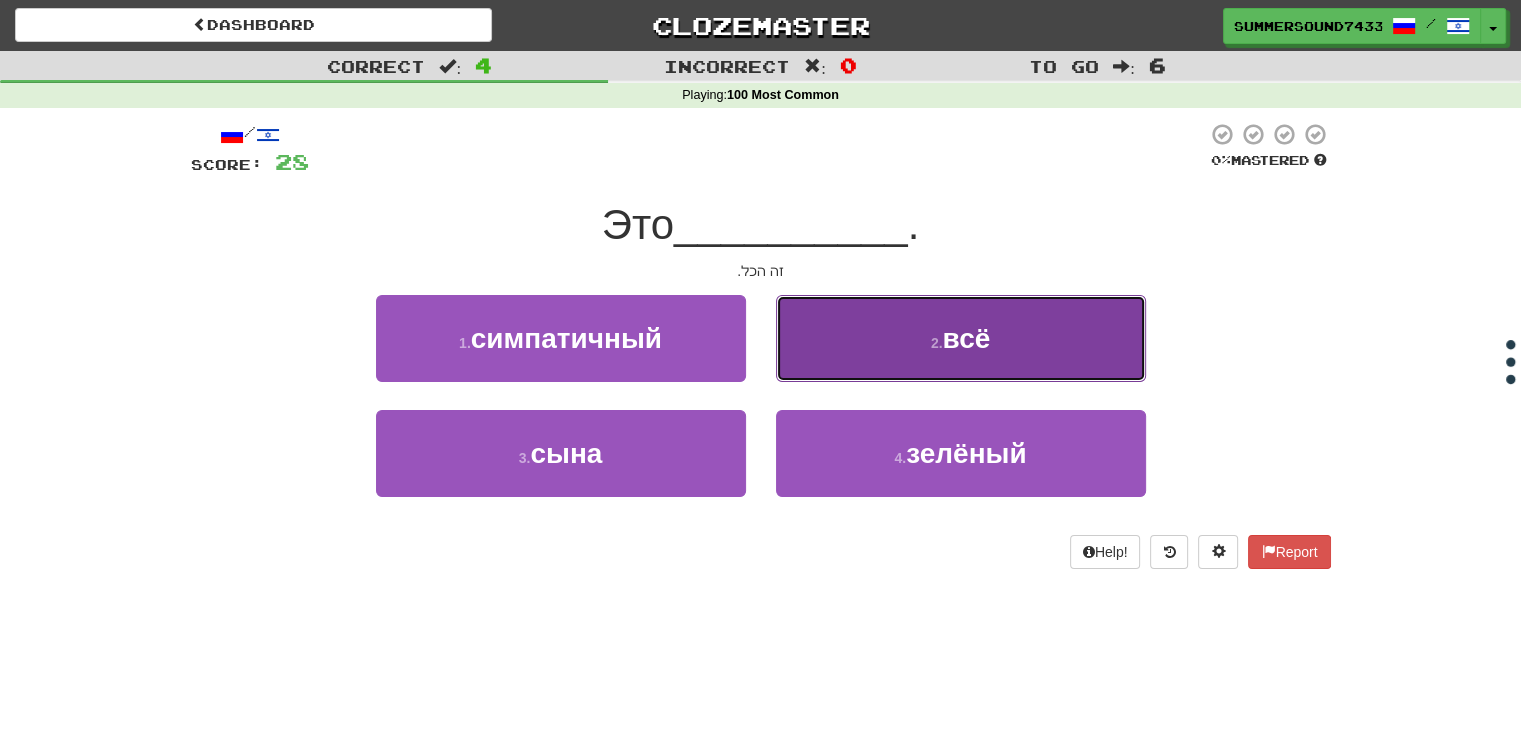 click on "2 .  всё" at bounding box center (961, 338) 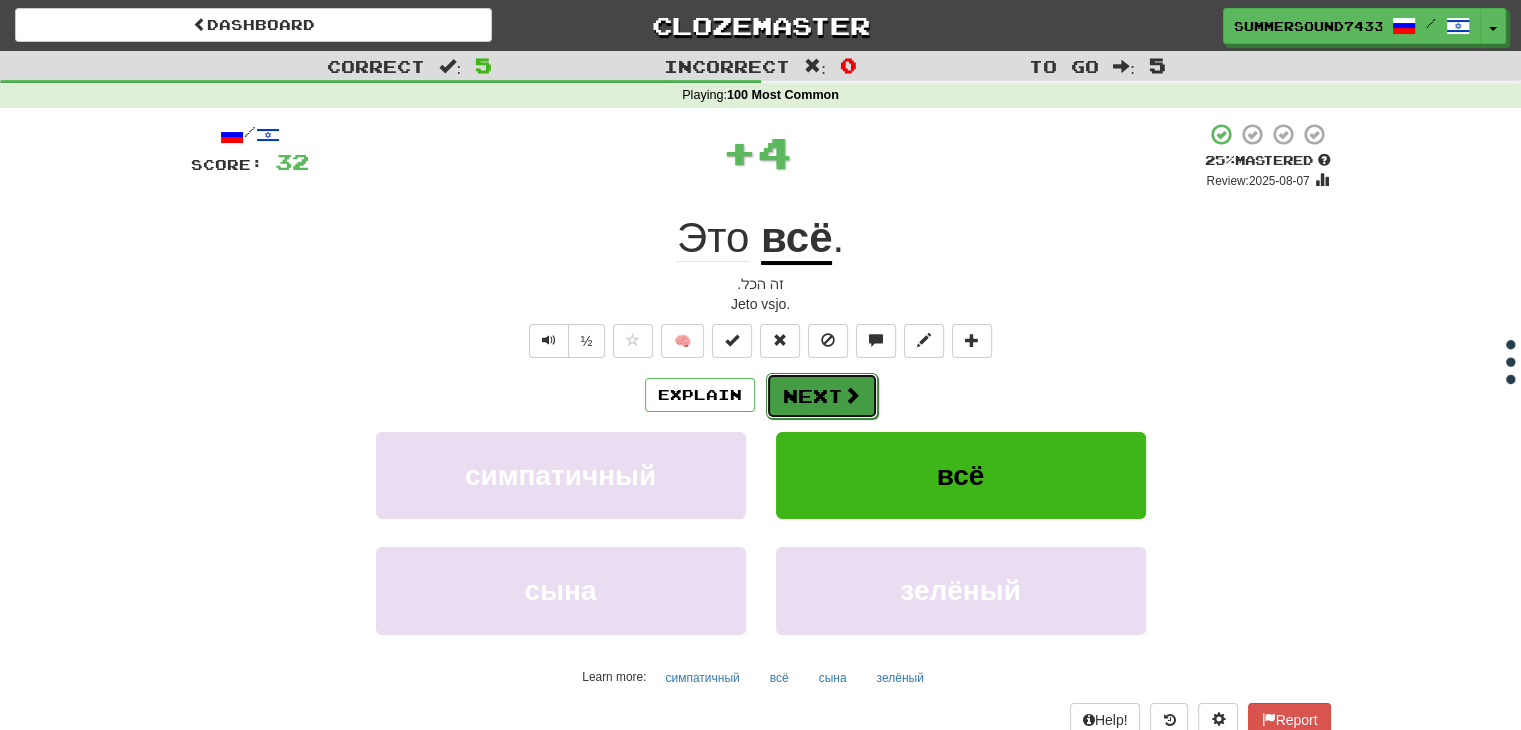 click on "Next" at bounding box center (822, 396) 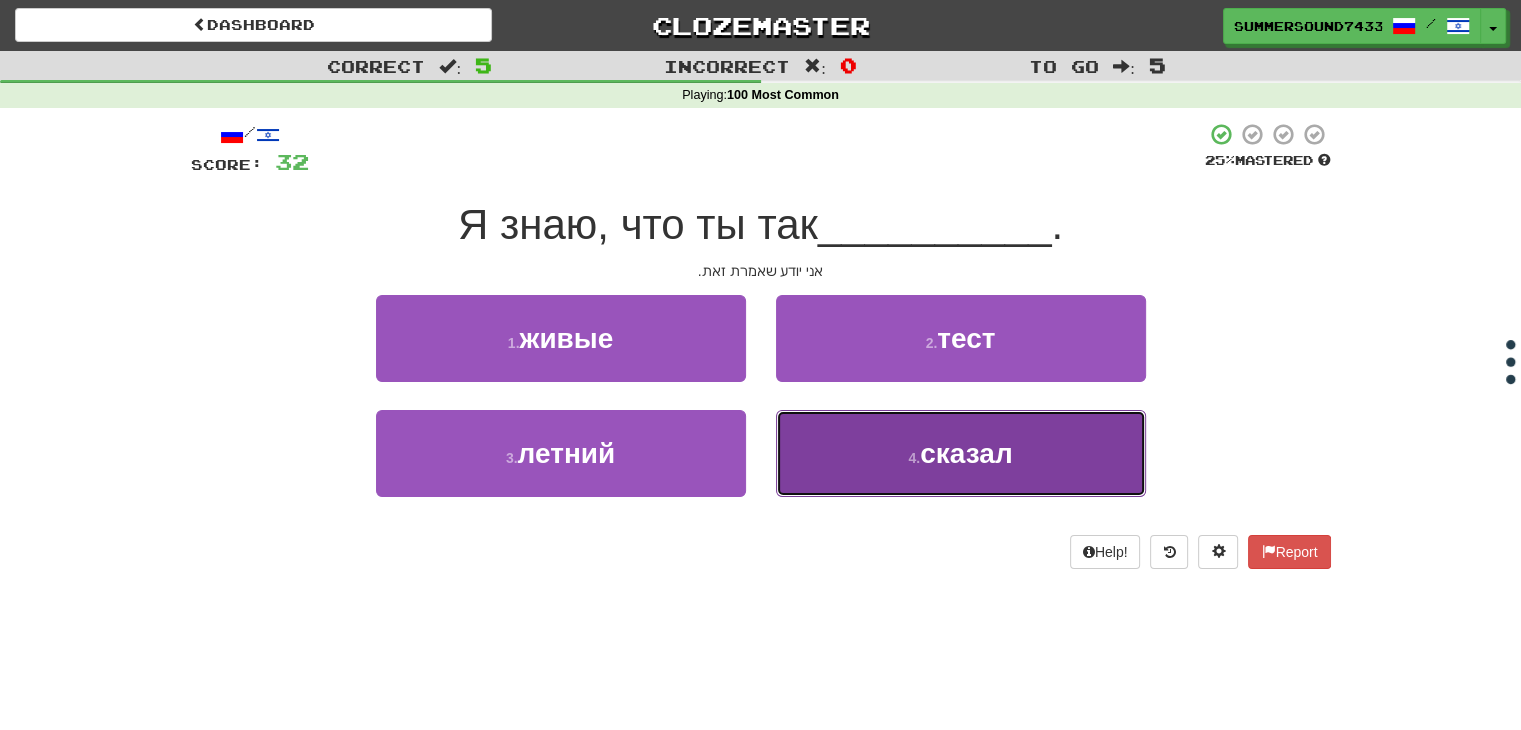 click on "4 .  сказал" at bounding box center (961, 453) 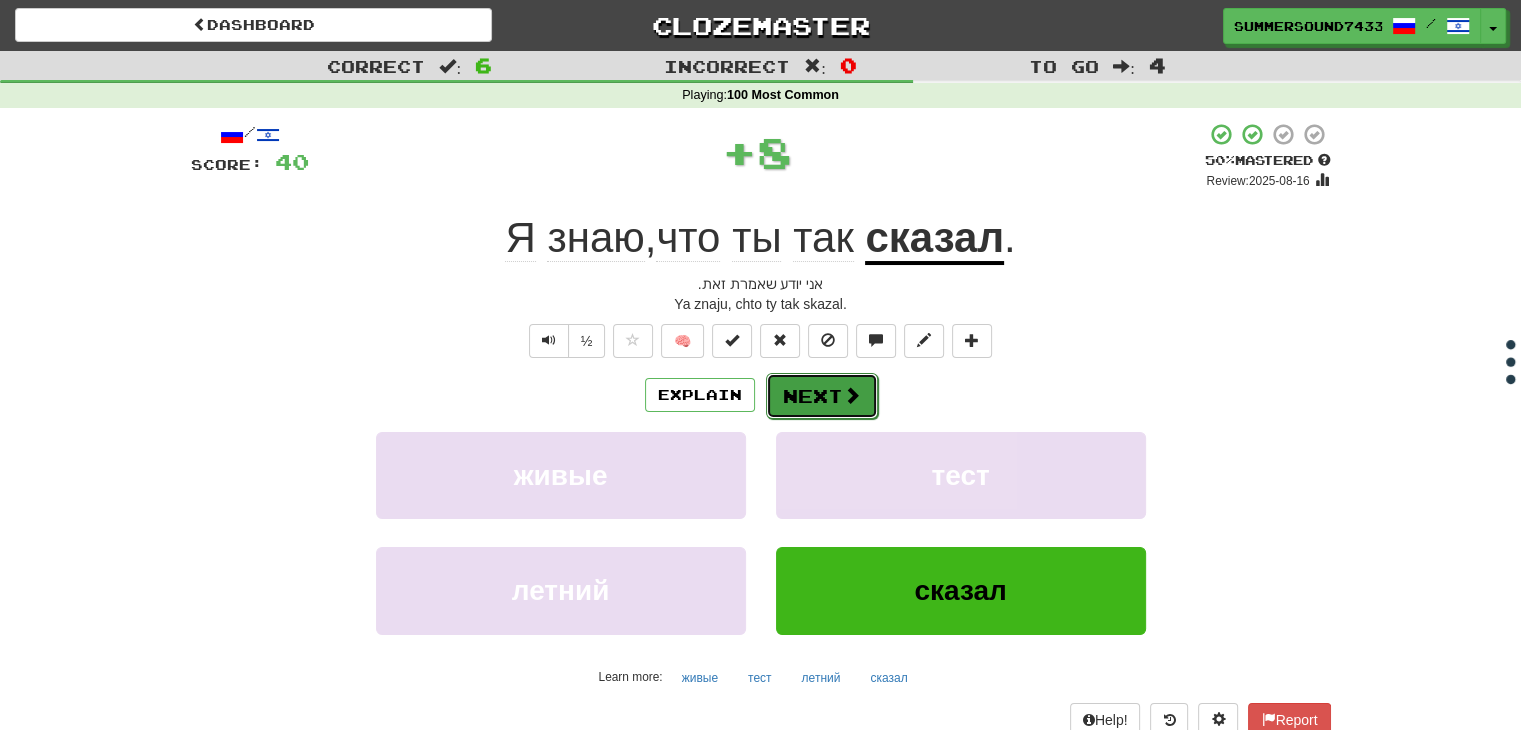 click on "Next" at bounding box center [822, 396] 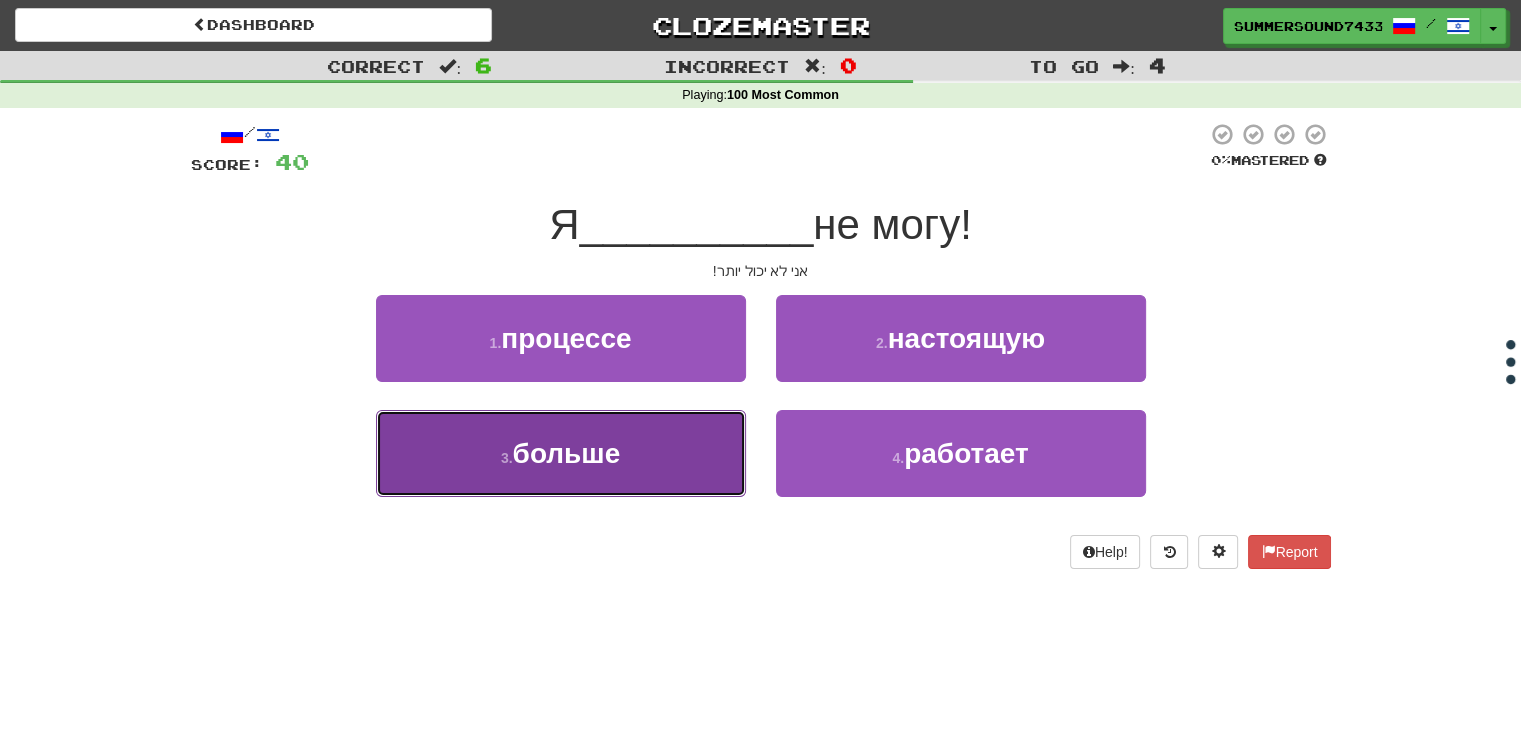click on "3 .  больше" at bounding box center (561, 453) 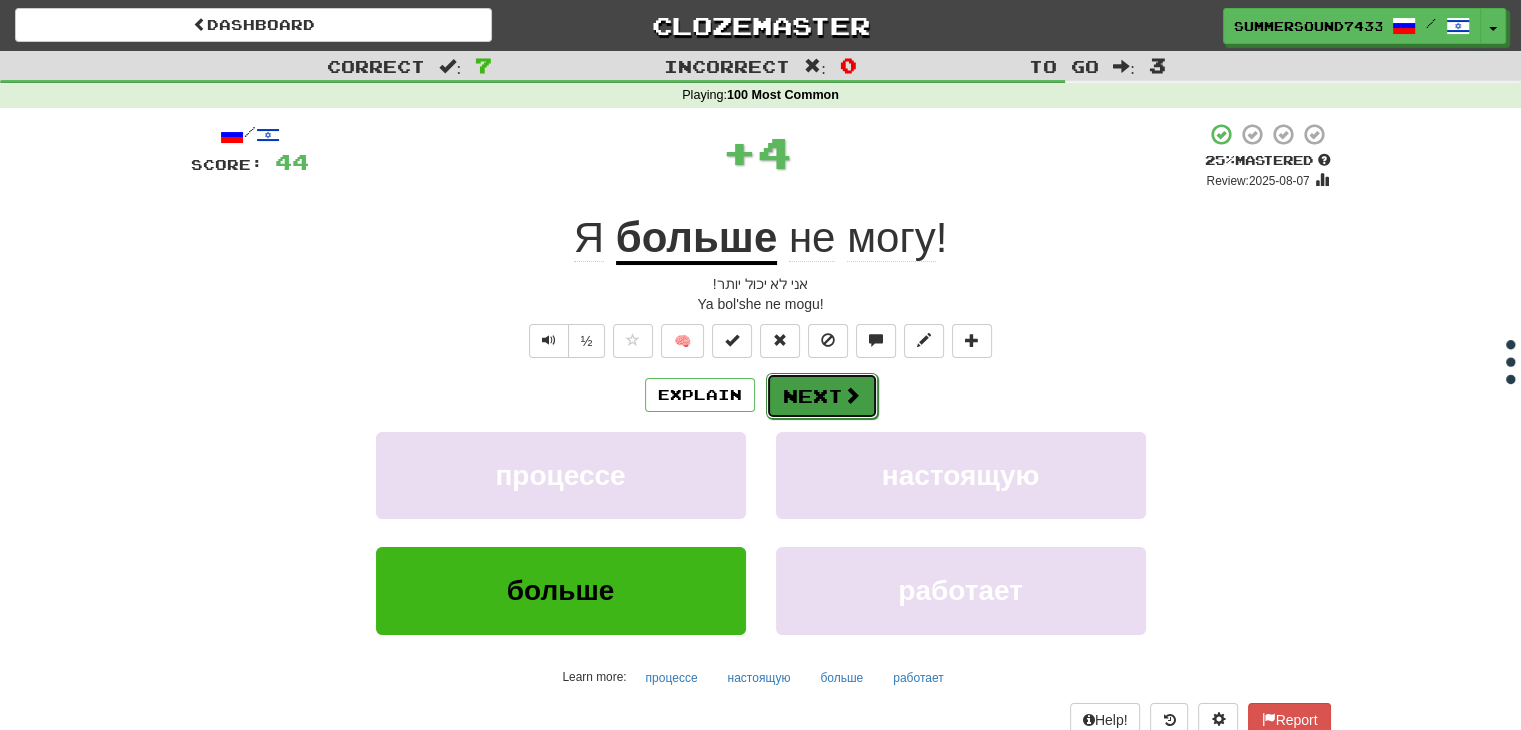 click on "Next" at bounding box center [822, 396] 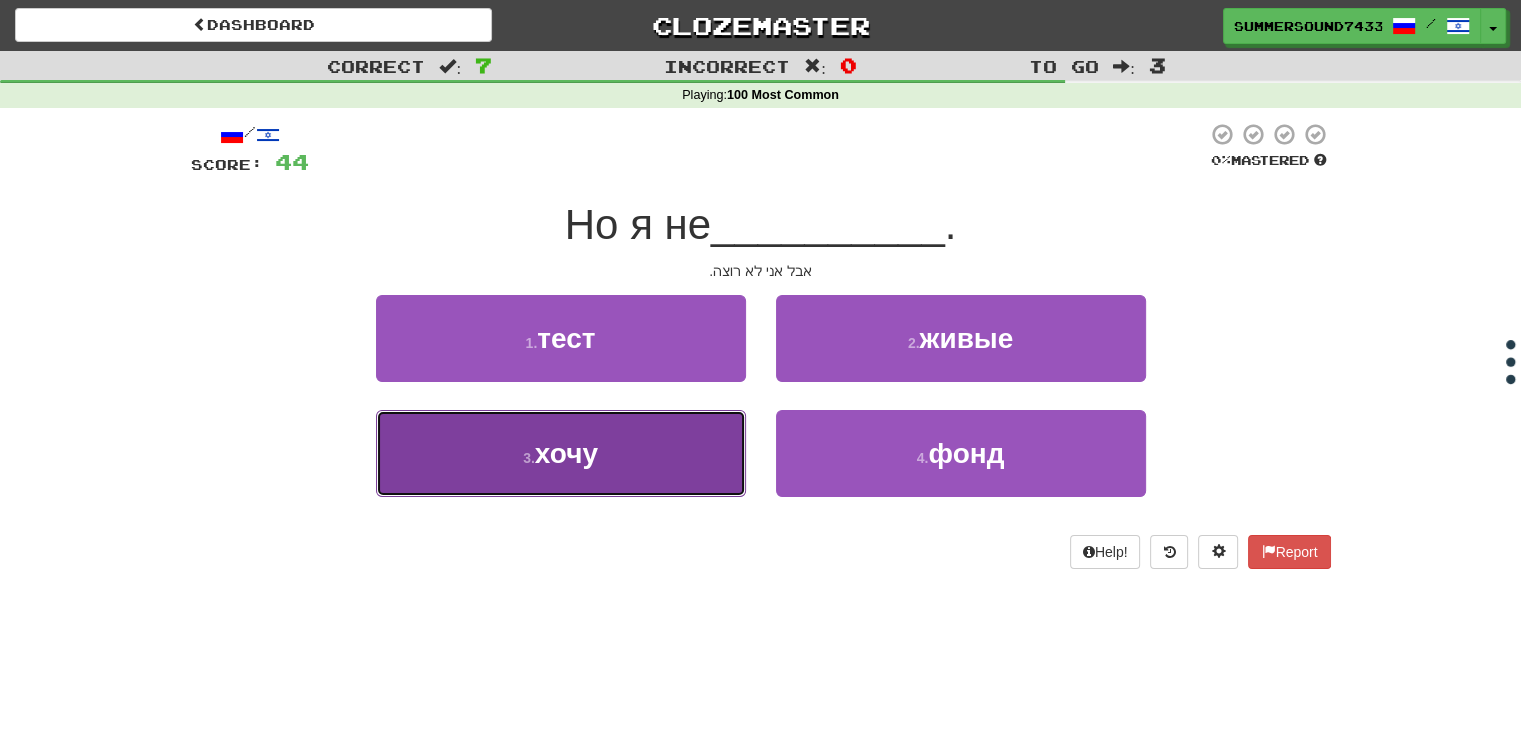 click on "3 .  хочу" at bounding box center (561, 453) 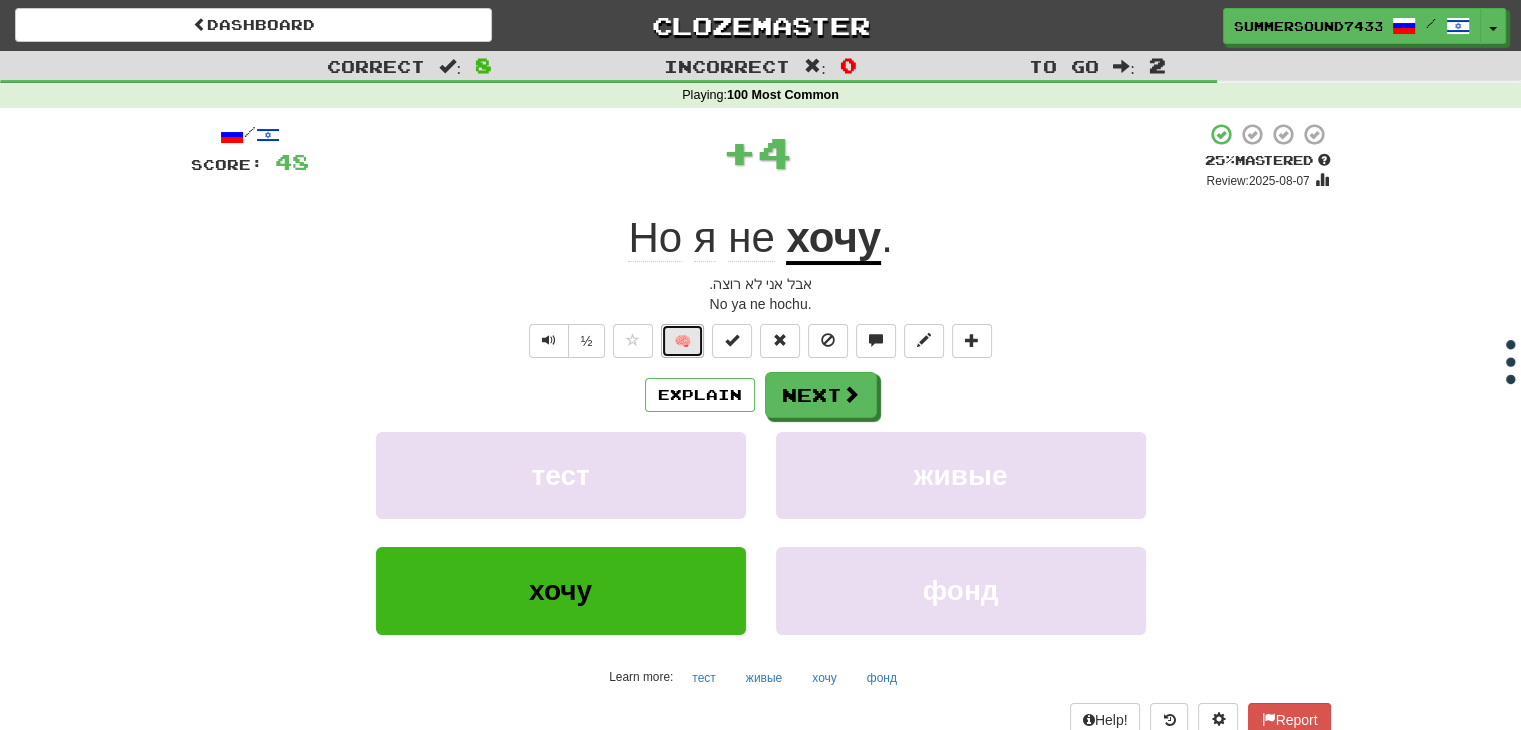 click on "🧠" at bounding box center (682, 341) 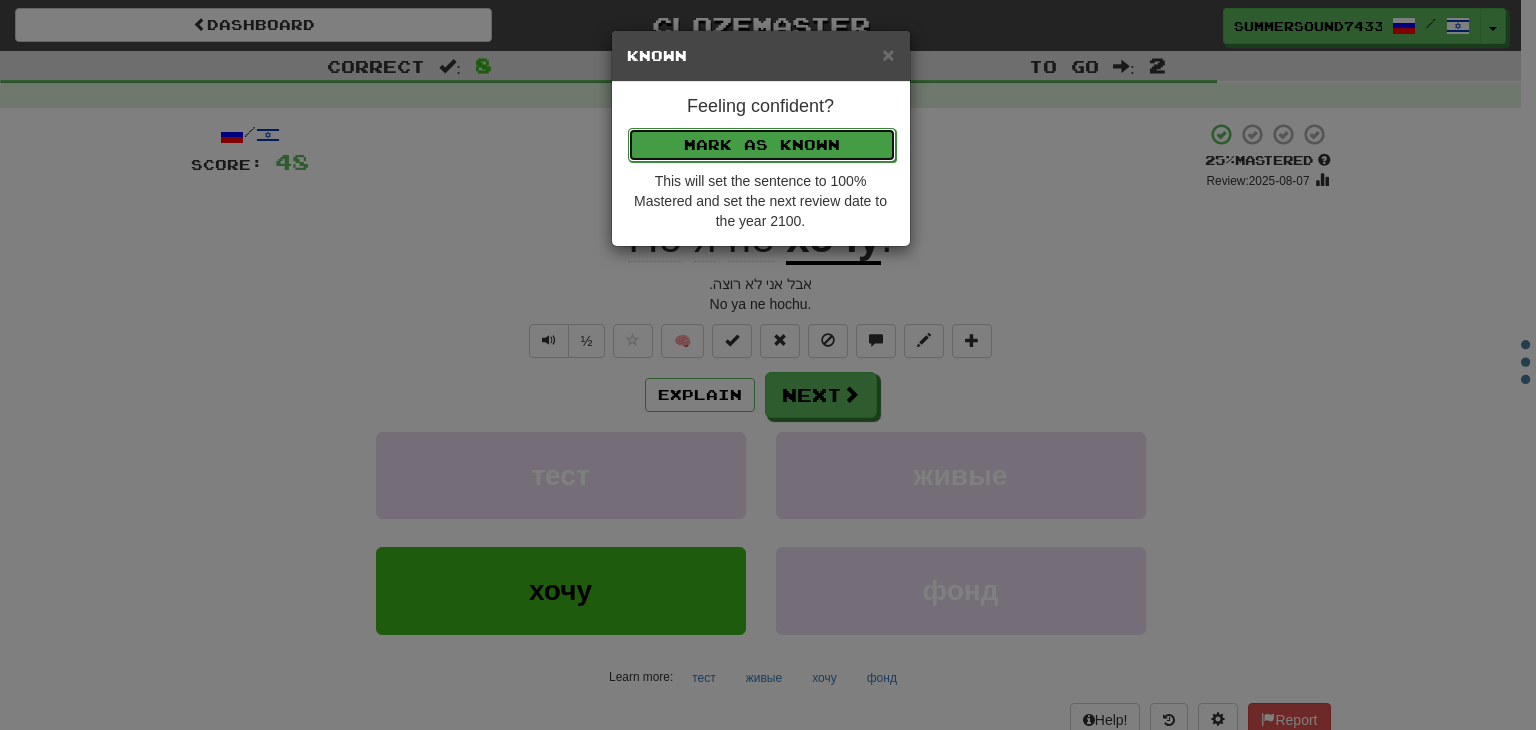 click on "Mark as Known" at bounding box center [762, 145] 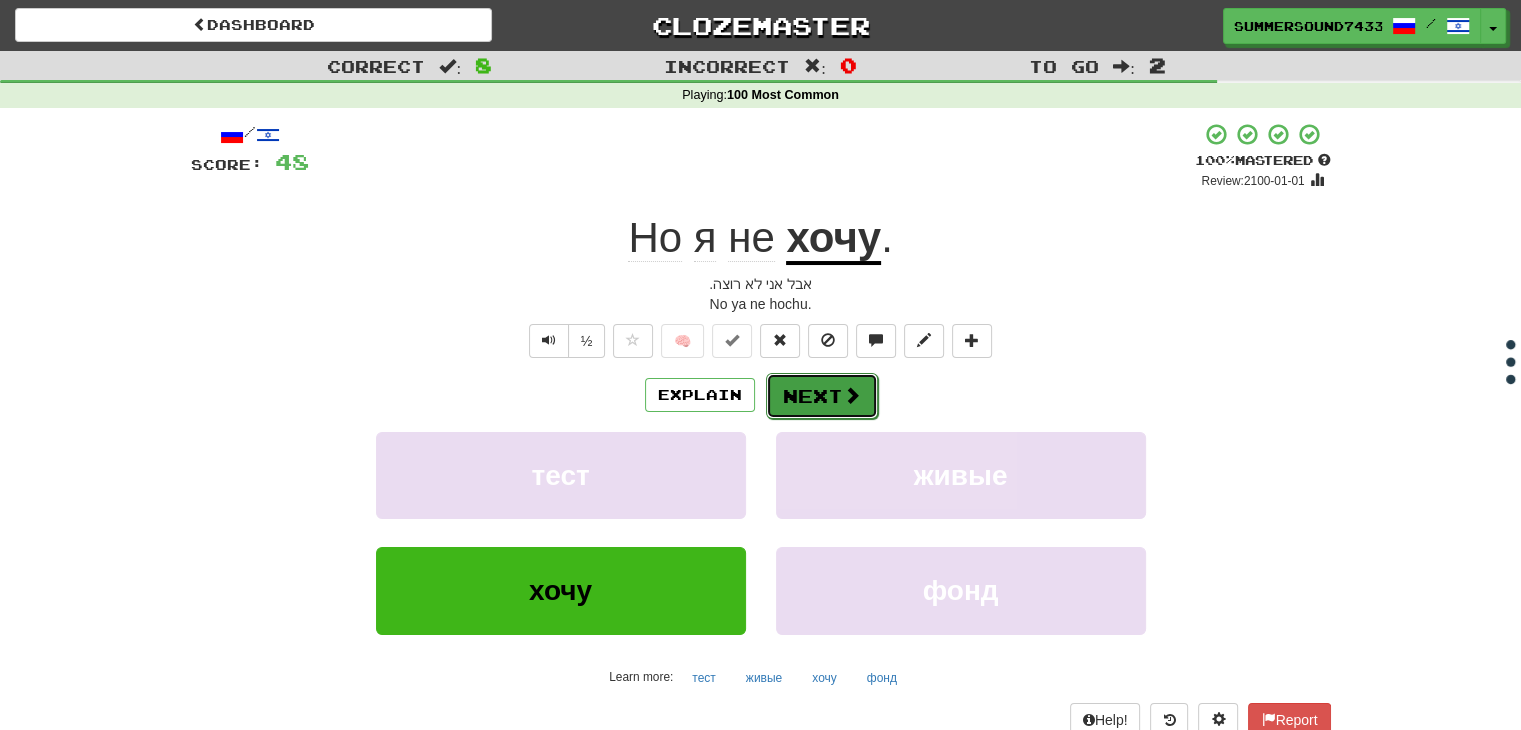 click on "Next" at bounding box center [822, 396] 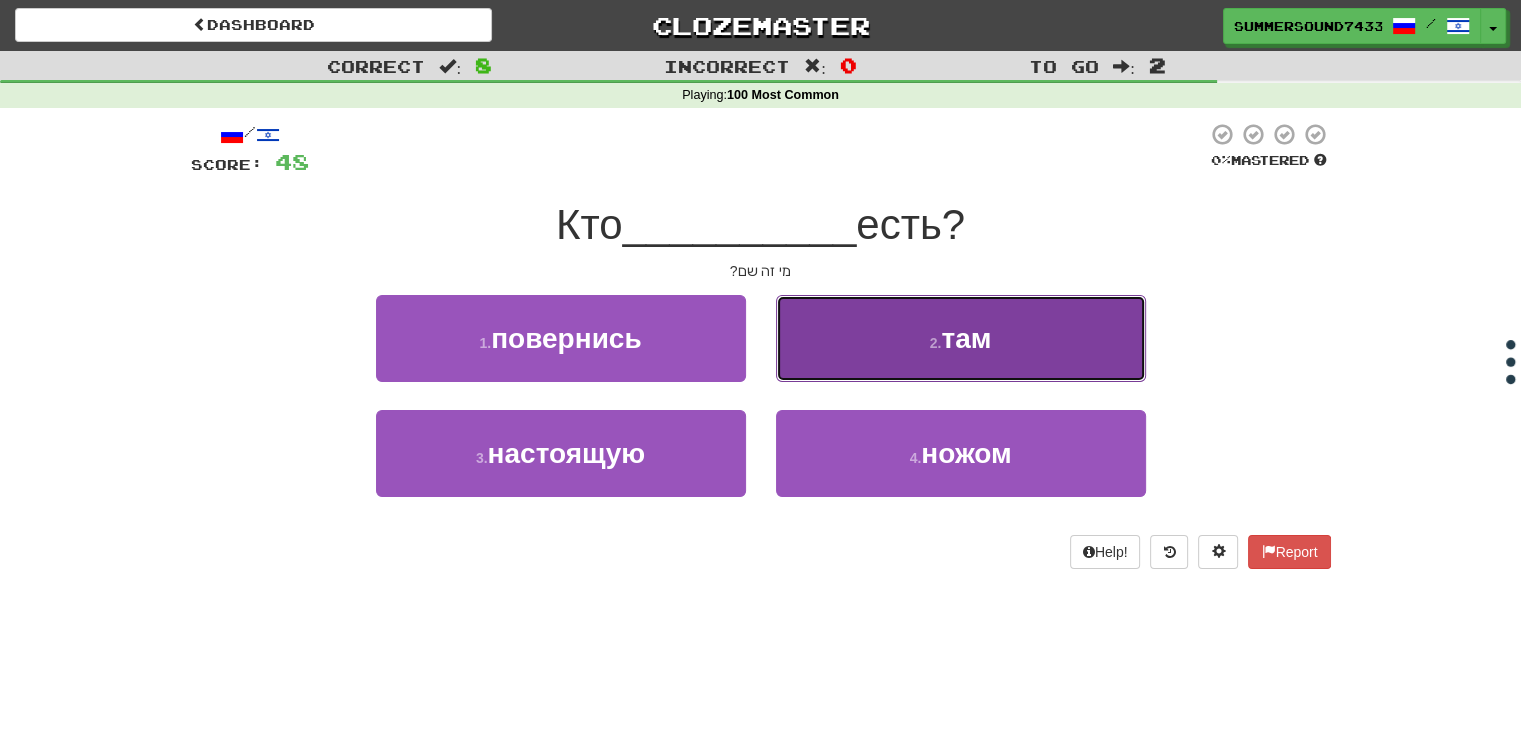 click on "2 .  там" at bounding box center [961, 338] 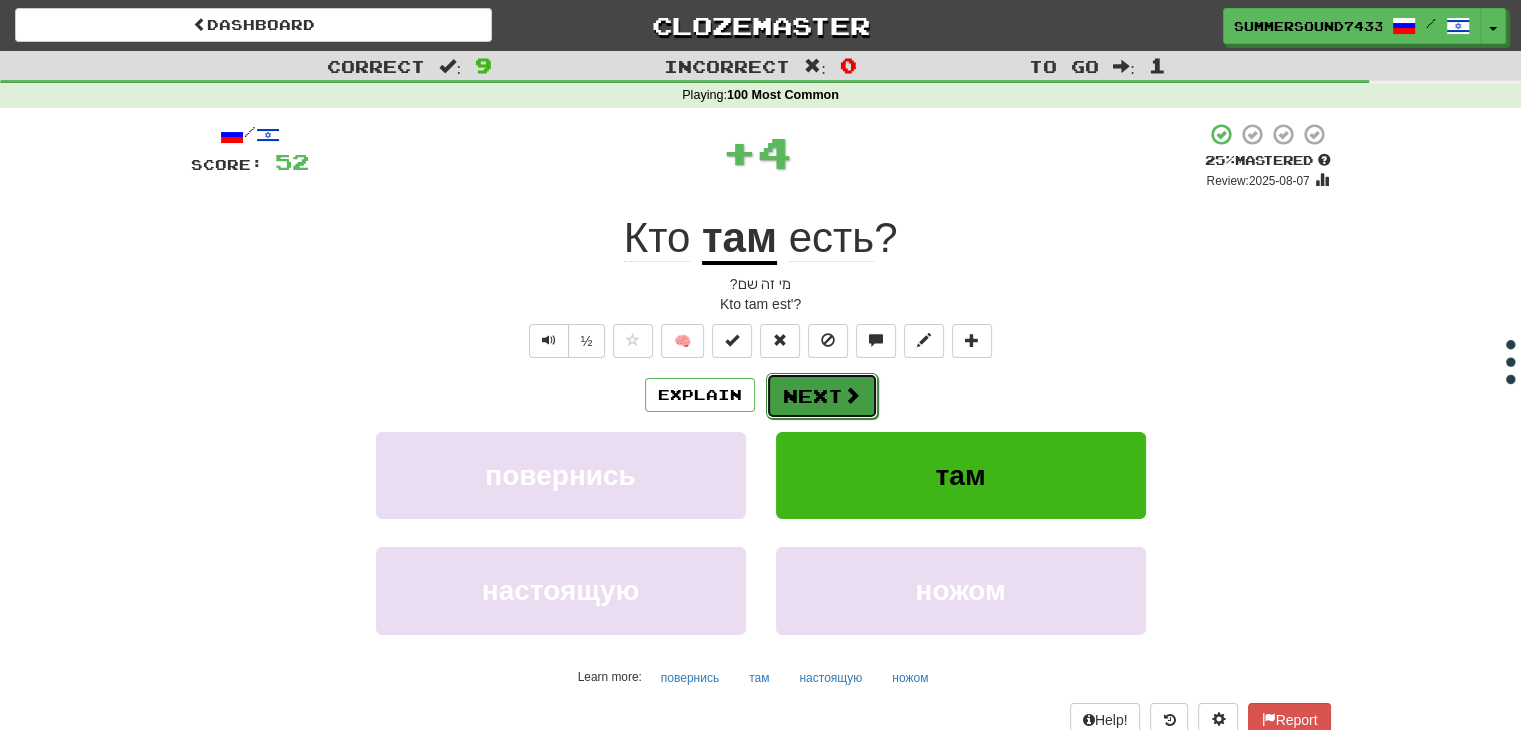click at bounding box center [852, 395] 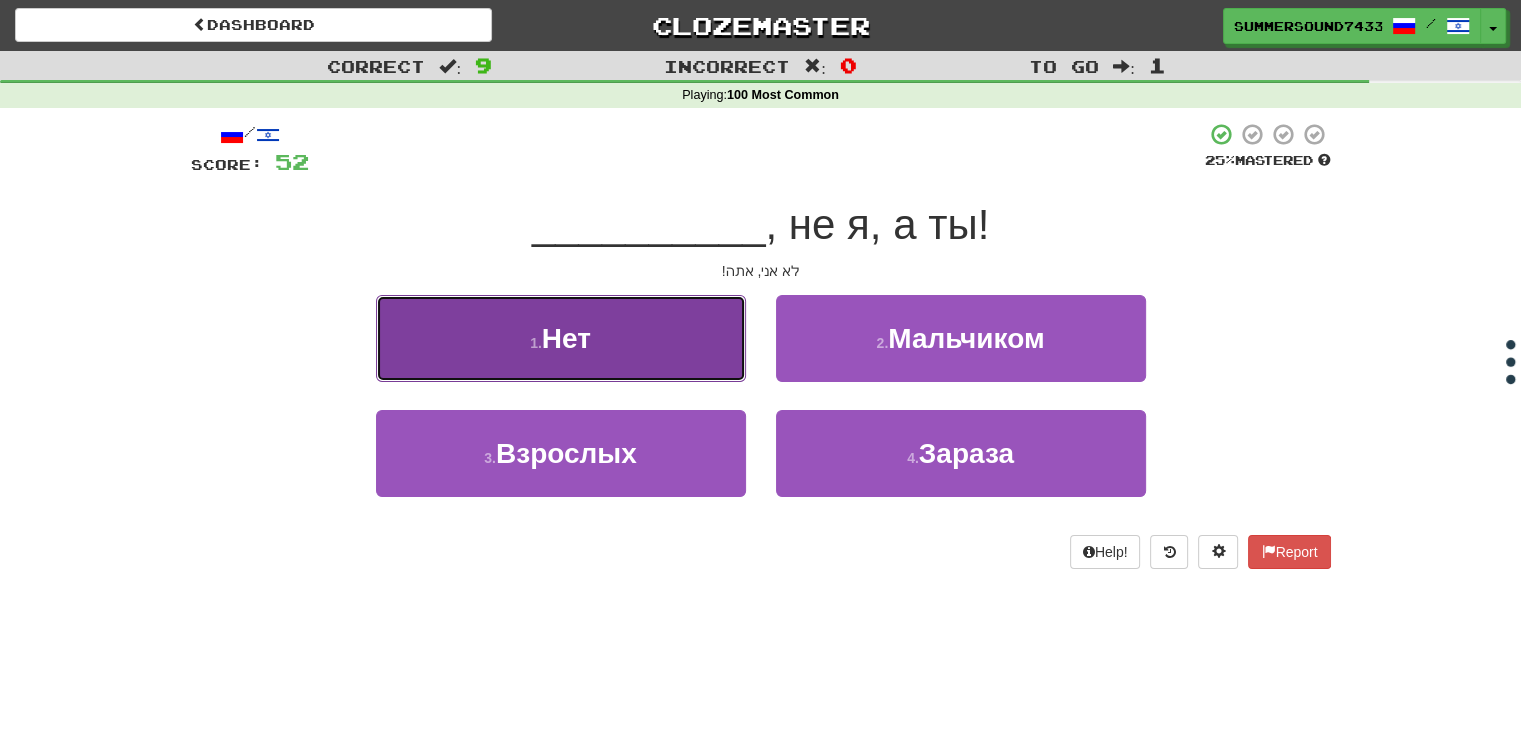 click on "1 .  Нет" at bounding box center [561, 338] 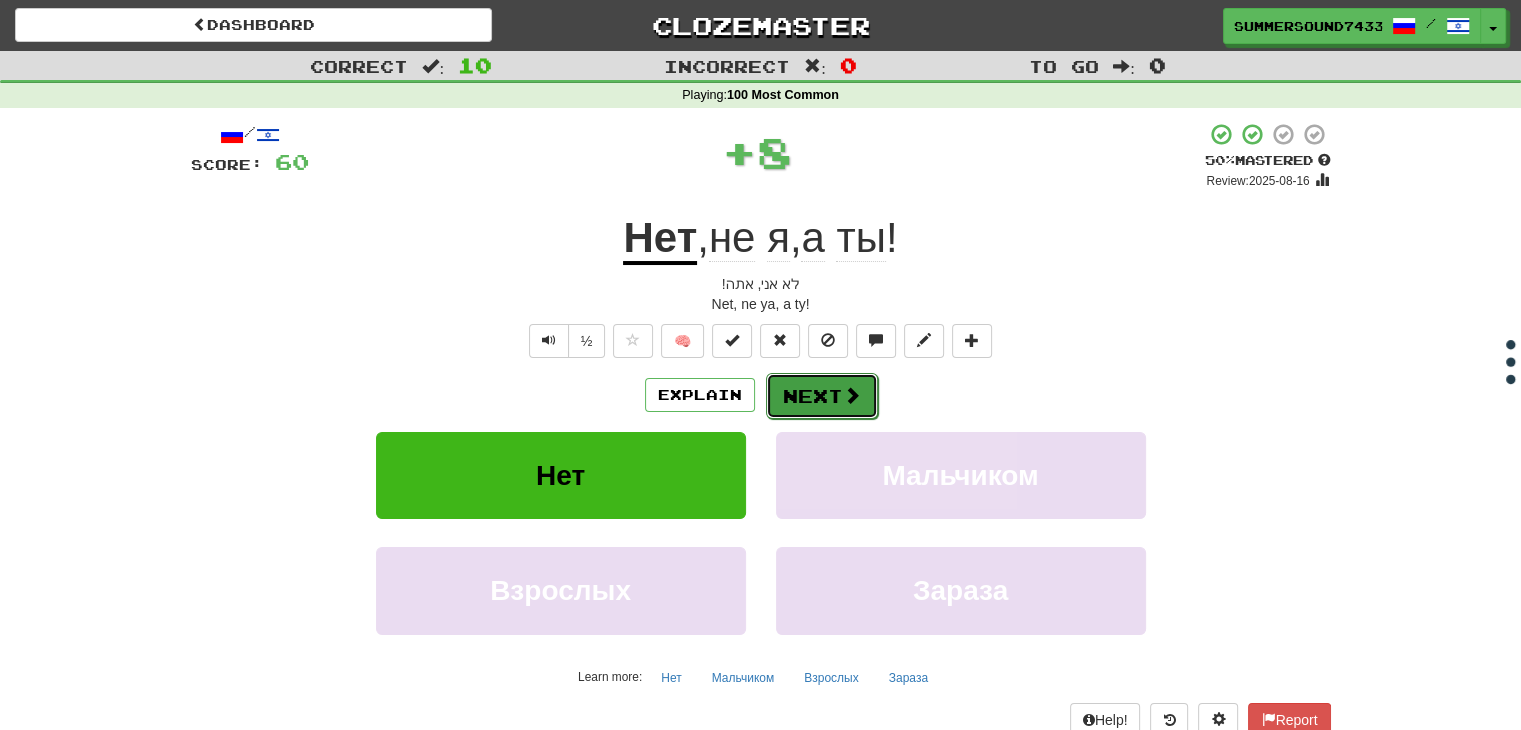 click on "Next" at bounding box center [822, 396] 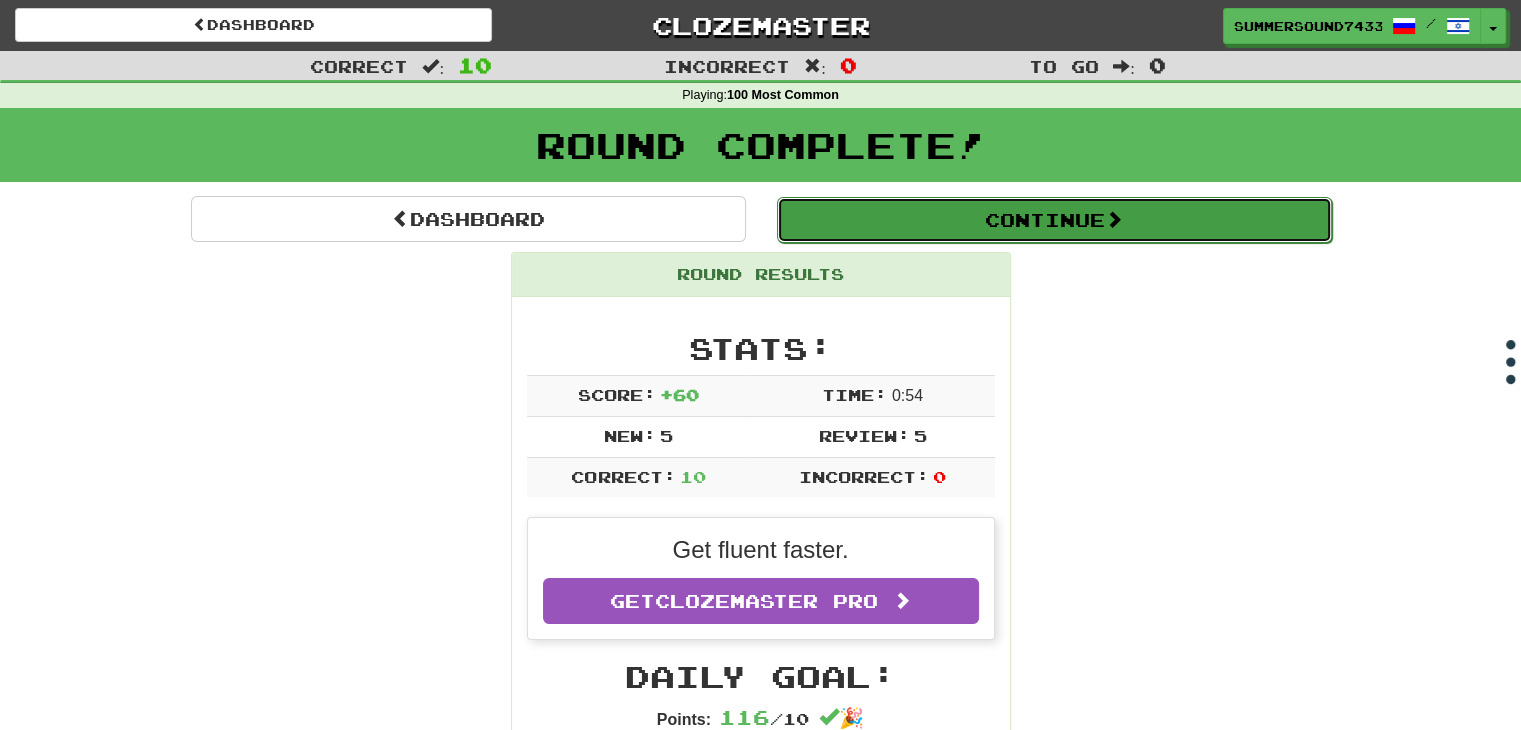 click on "Continue" at bounding box center (1054, 220) 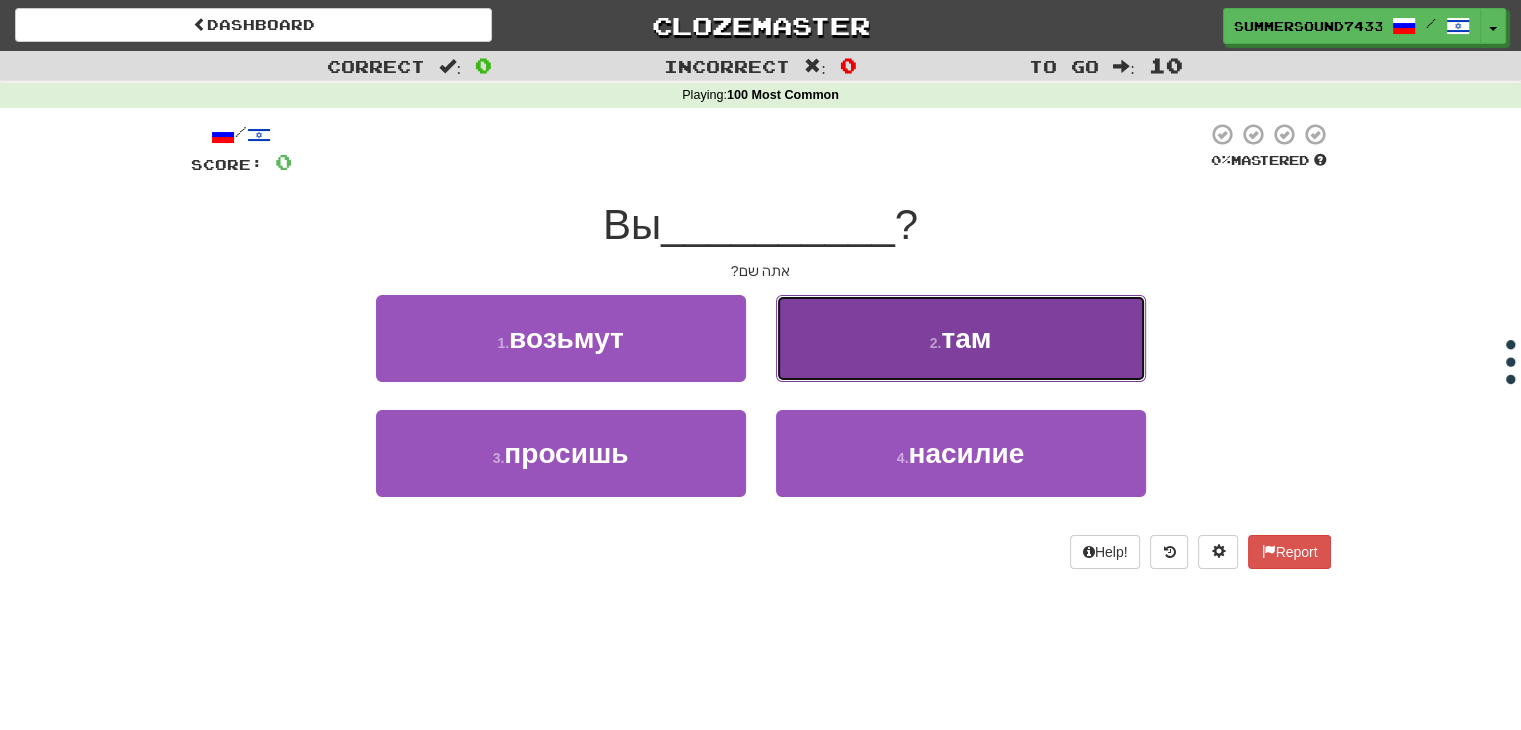 click on "там" at bounding box center (966, 338) 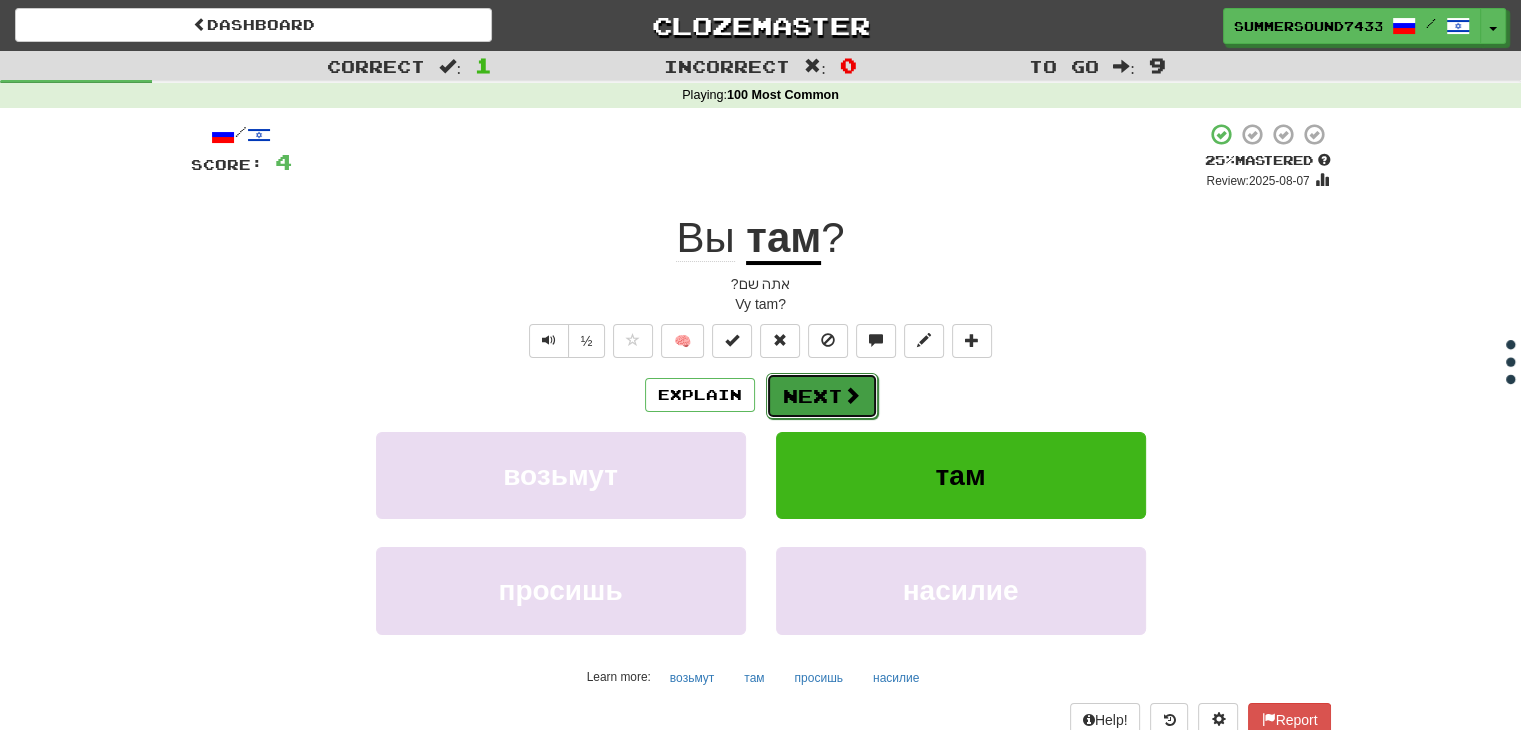 click on "Next" at bounding box center (822, 396) 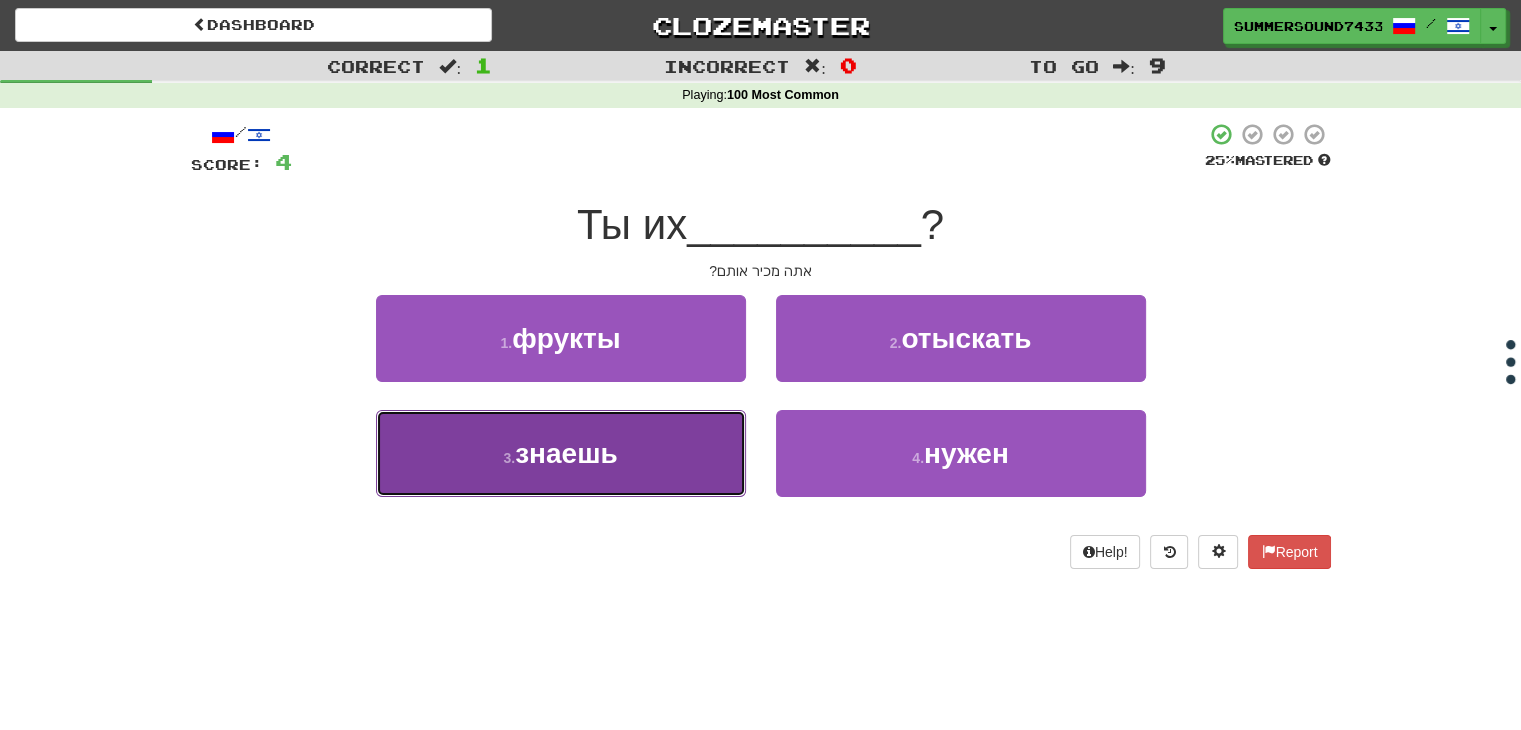 click on "3 .  знаешь" at bounding box center [561, 453] 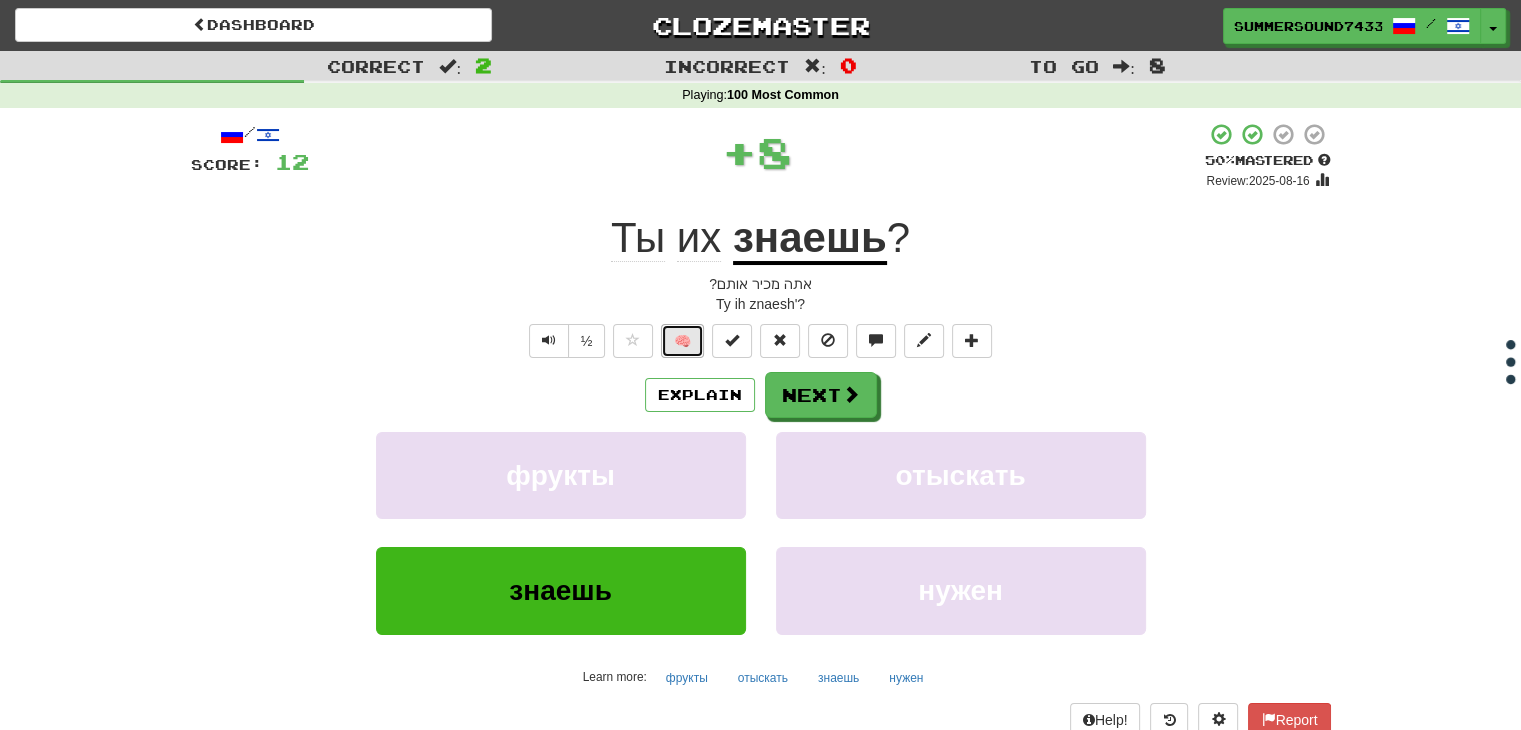 click on "🧠" at bounding box center [682, 341] 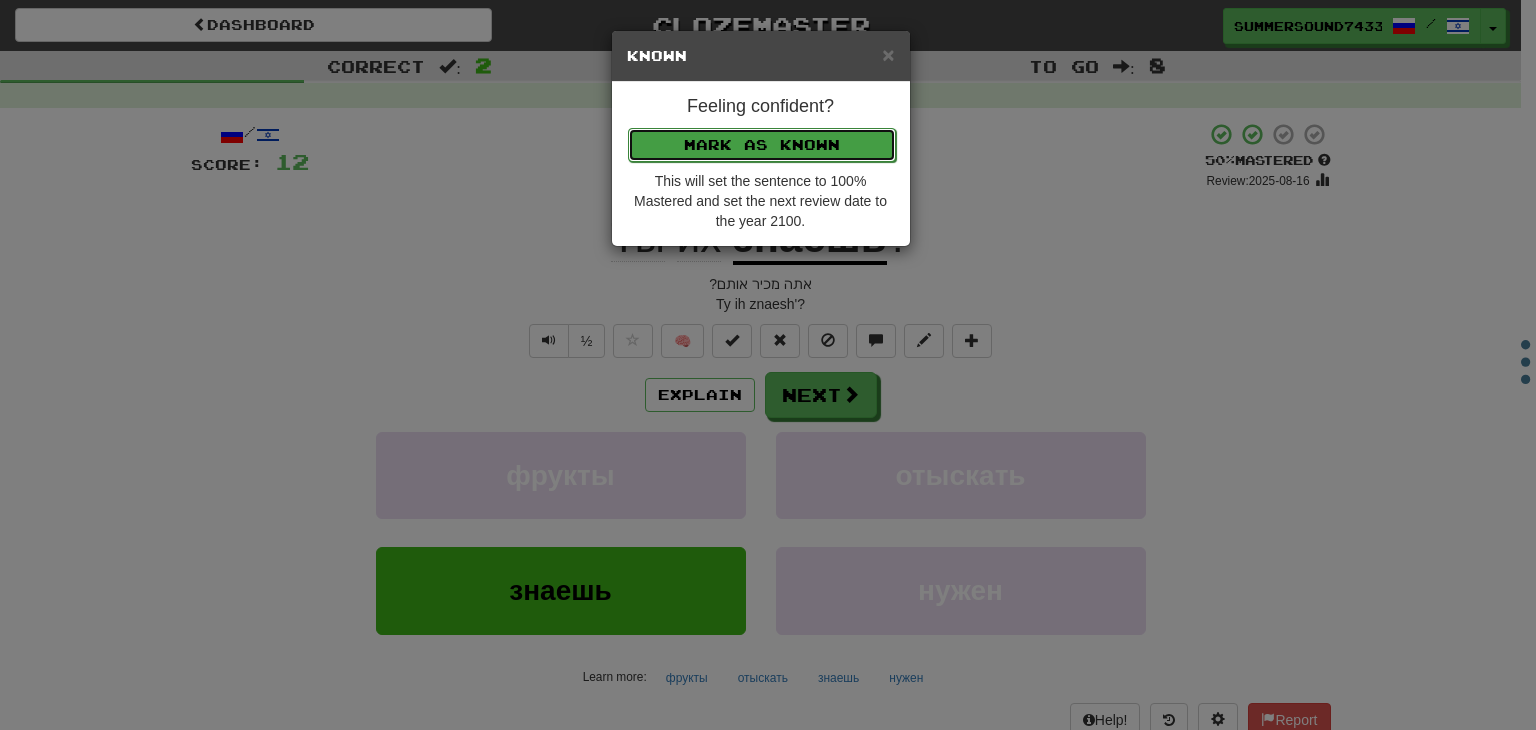 click on "Mark as Known" at bounding box center (762, 145) 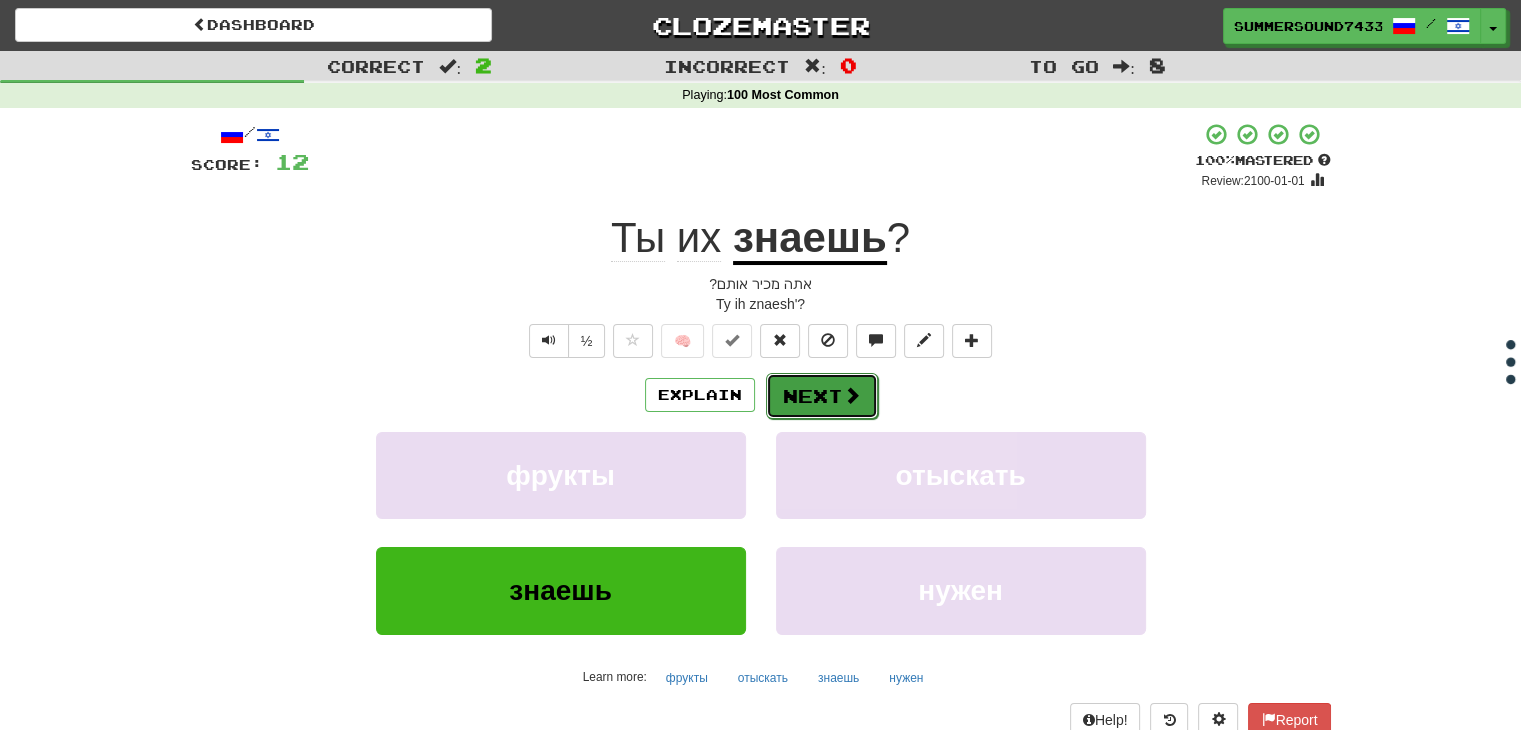 click on "Next" at bounding box center [822, 396] 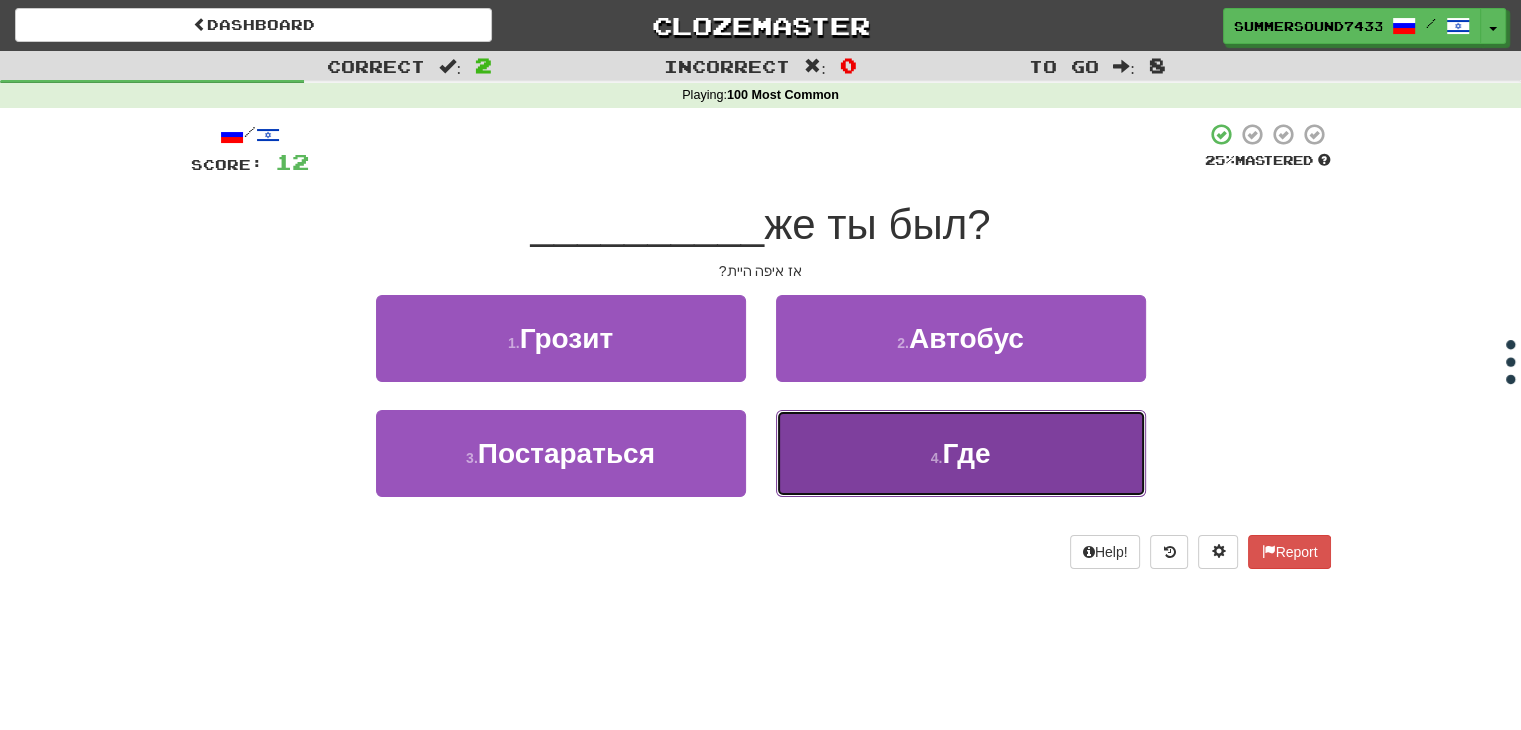 click on "4 .  Где" at bounding box center (961, 453) 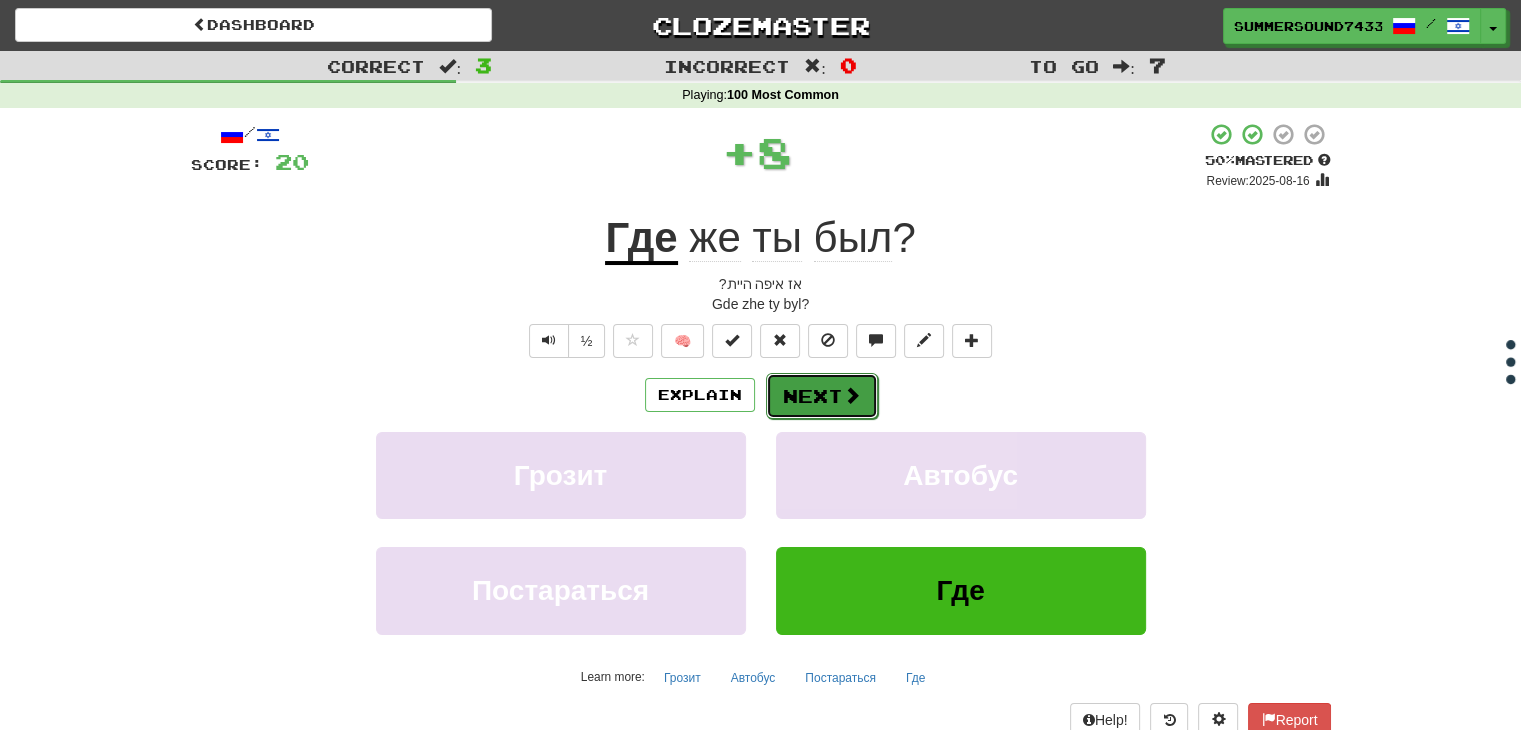 click at bounding box center (852, 395) 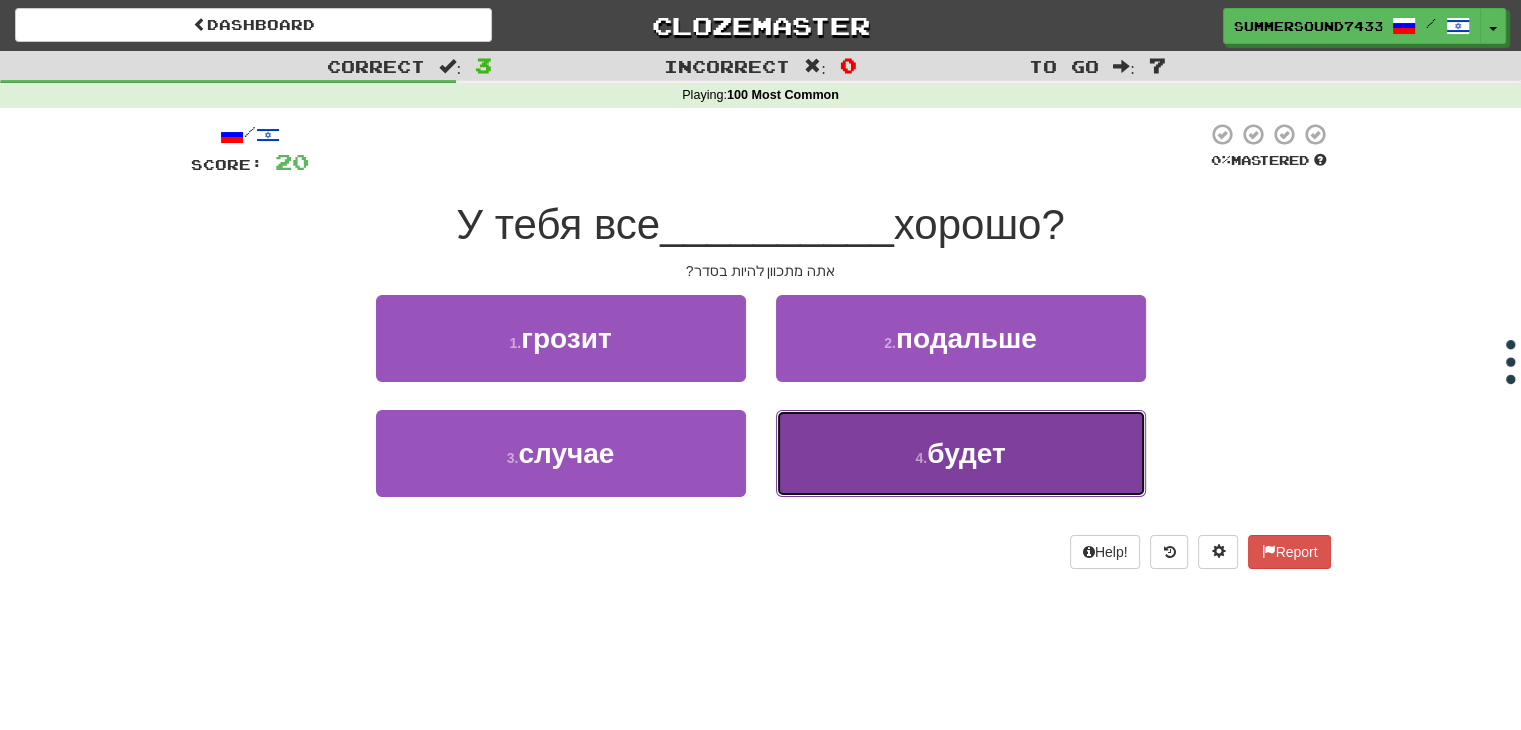 click on "4 .  будет" at bounding box center [961, 453] 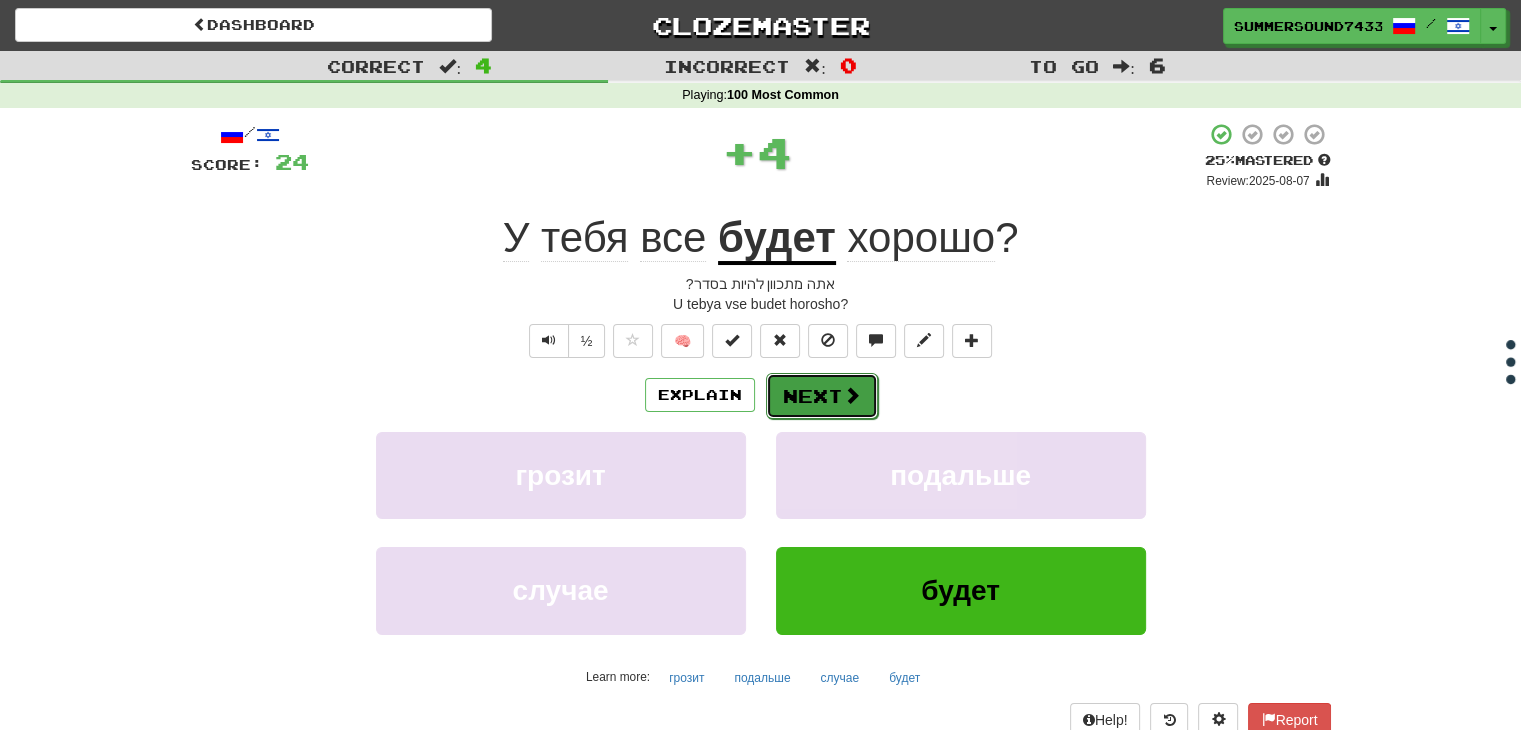 click on "Next" at bounding box center [822, 396] 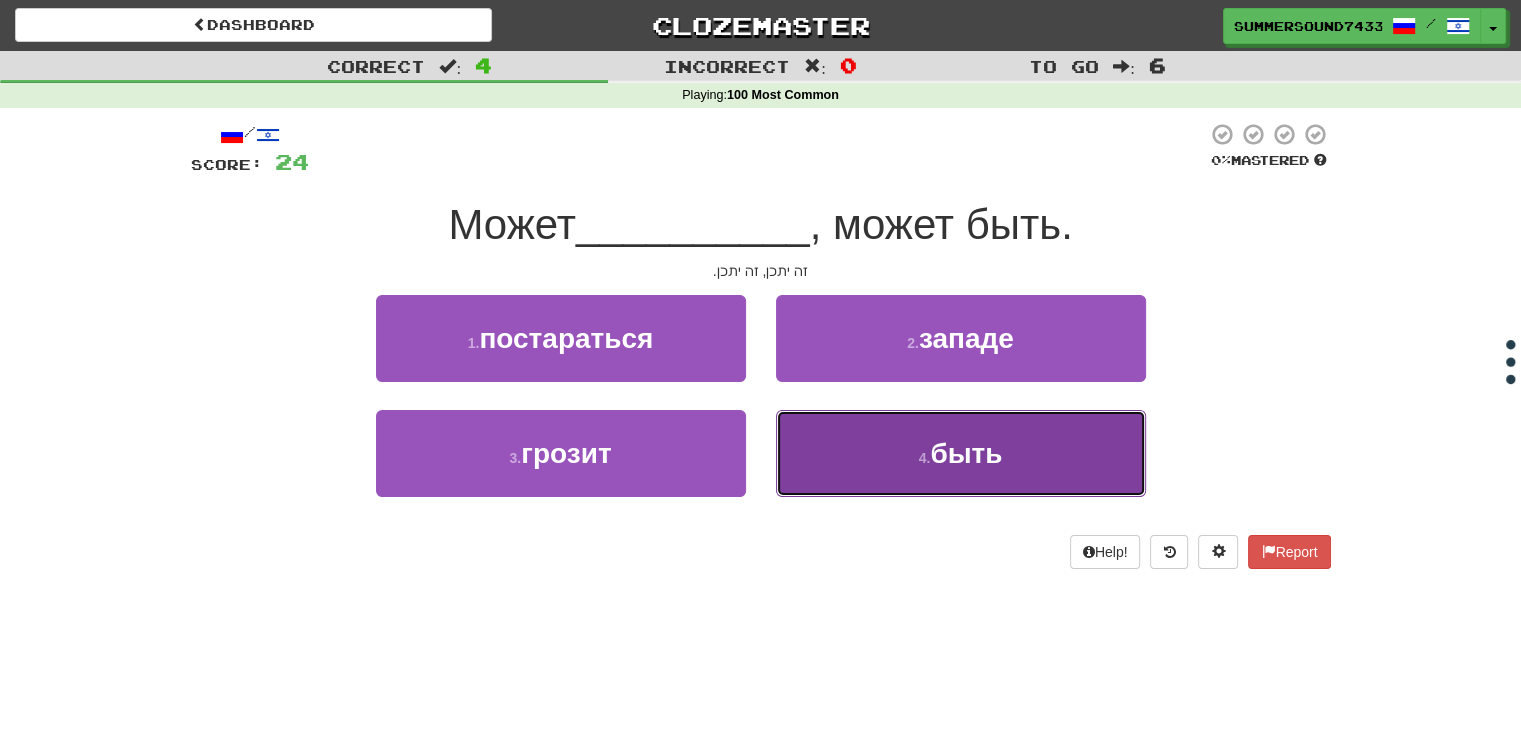 click on "4 .  быть" at bounding box center (961, 453) 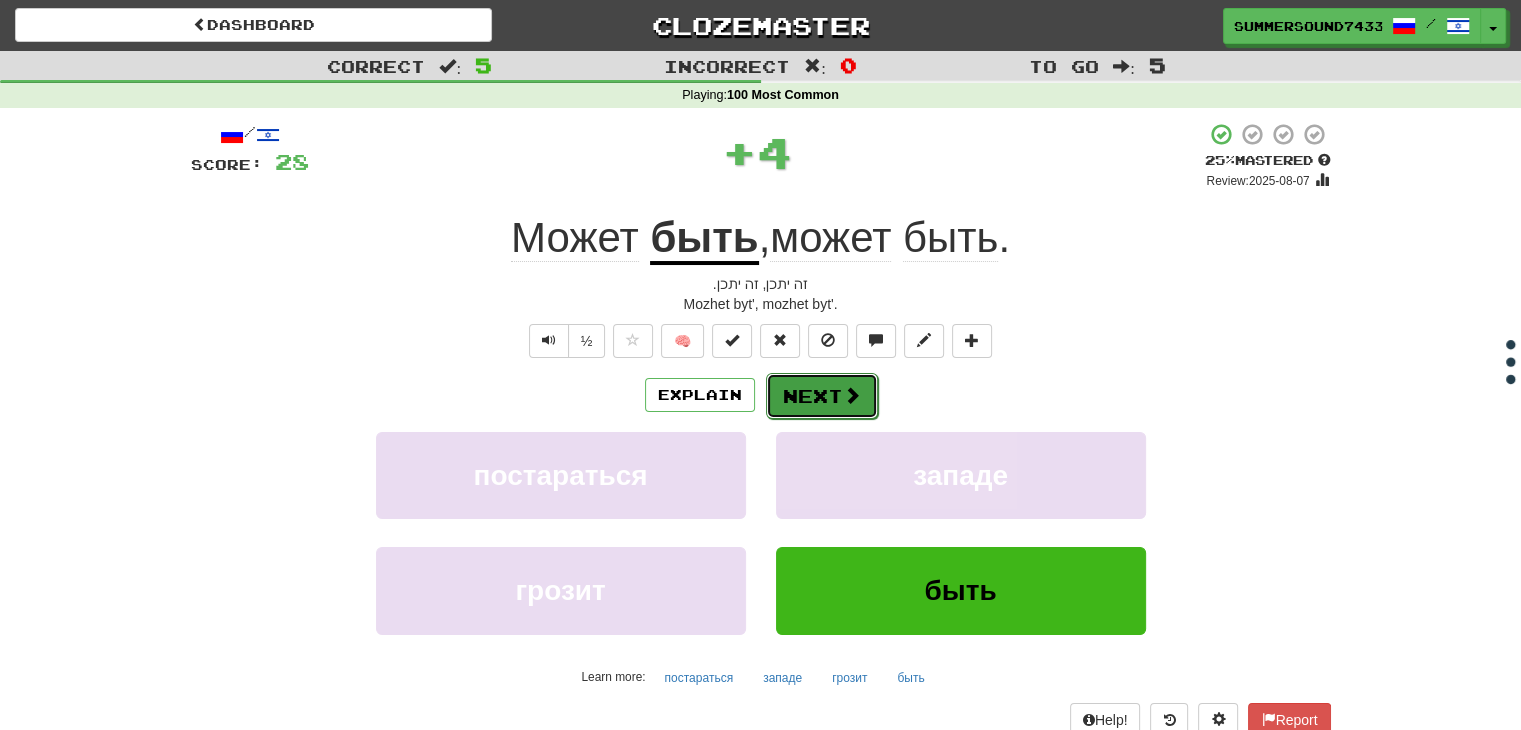 click on "Next" at bounding box center [822, 396] 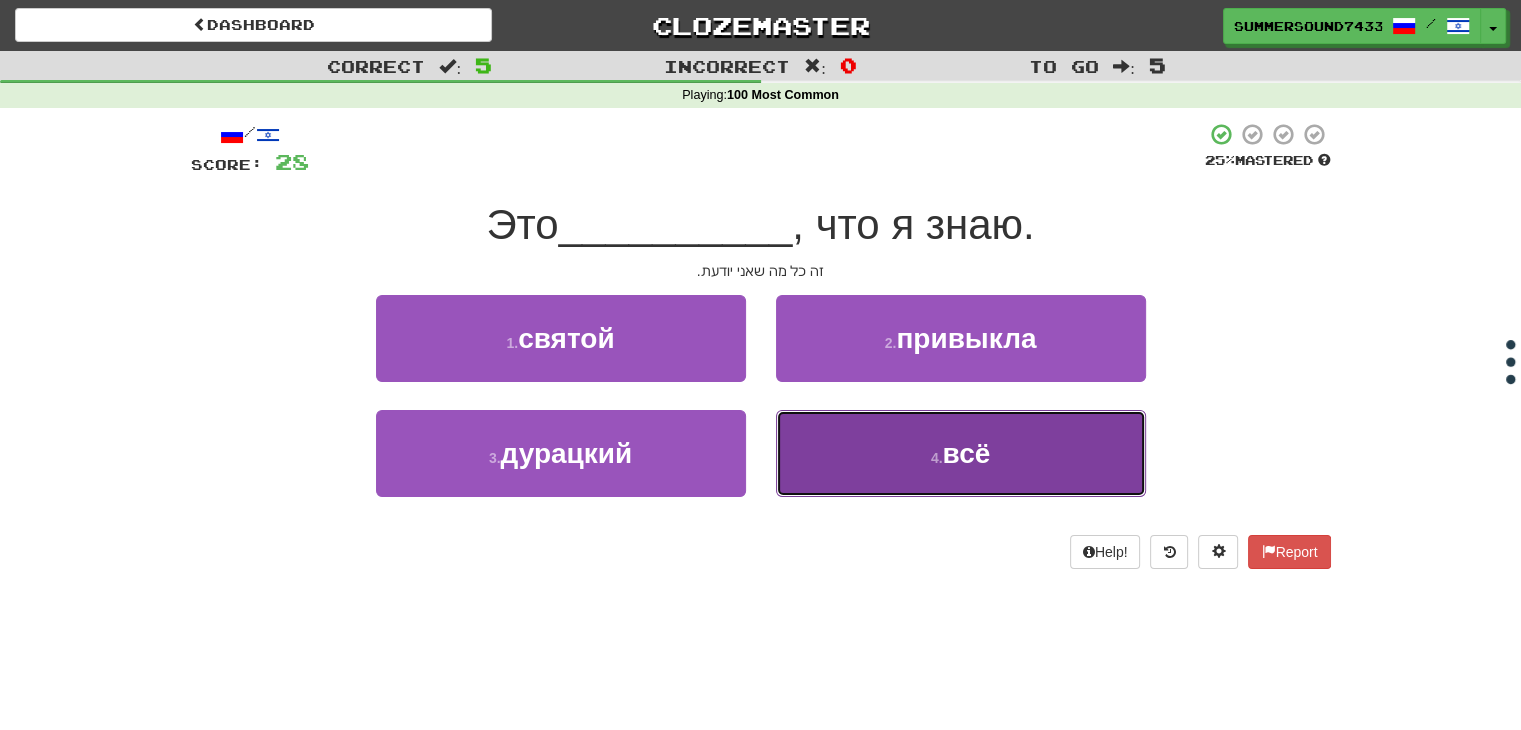 click on "4 .  всё" at bounding box center [961, 453] 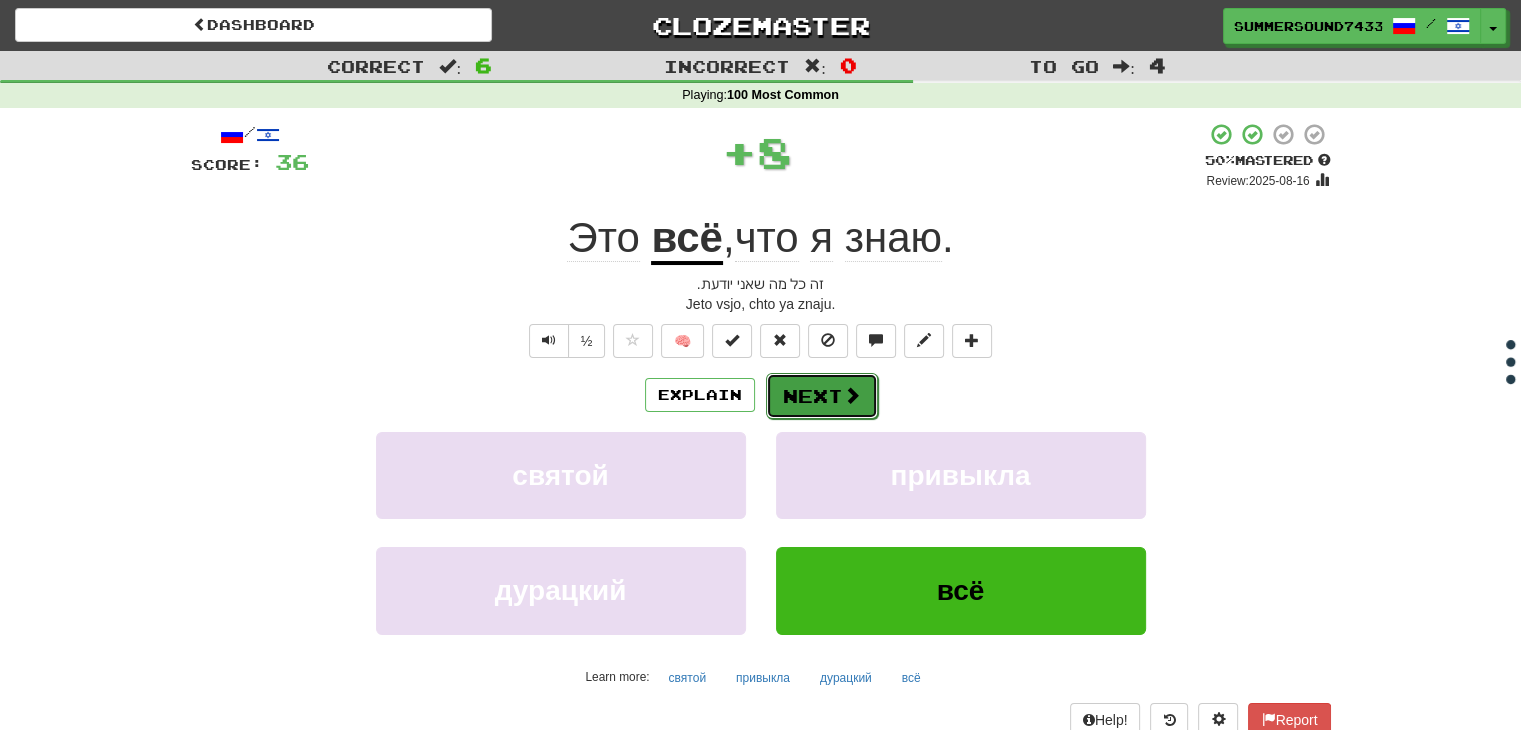 click on "Next" at bounding box center [822, 396] 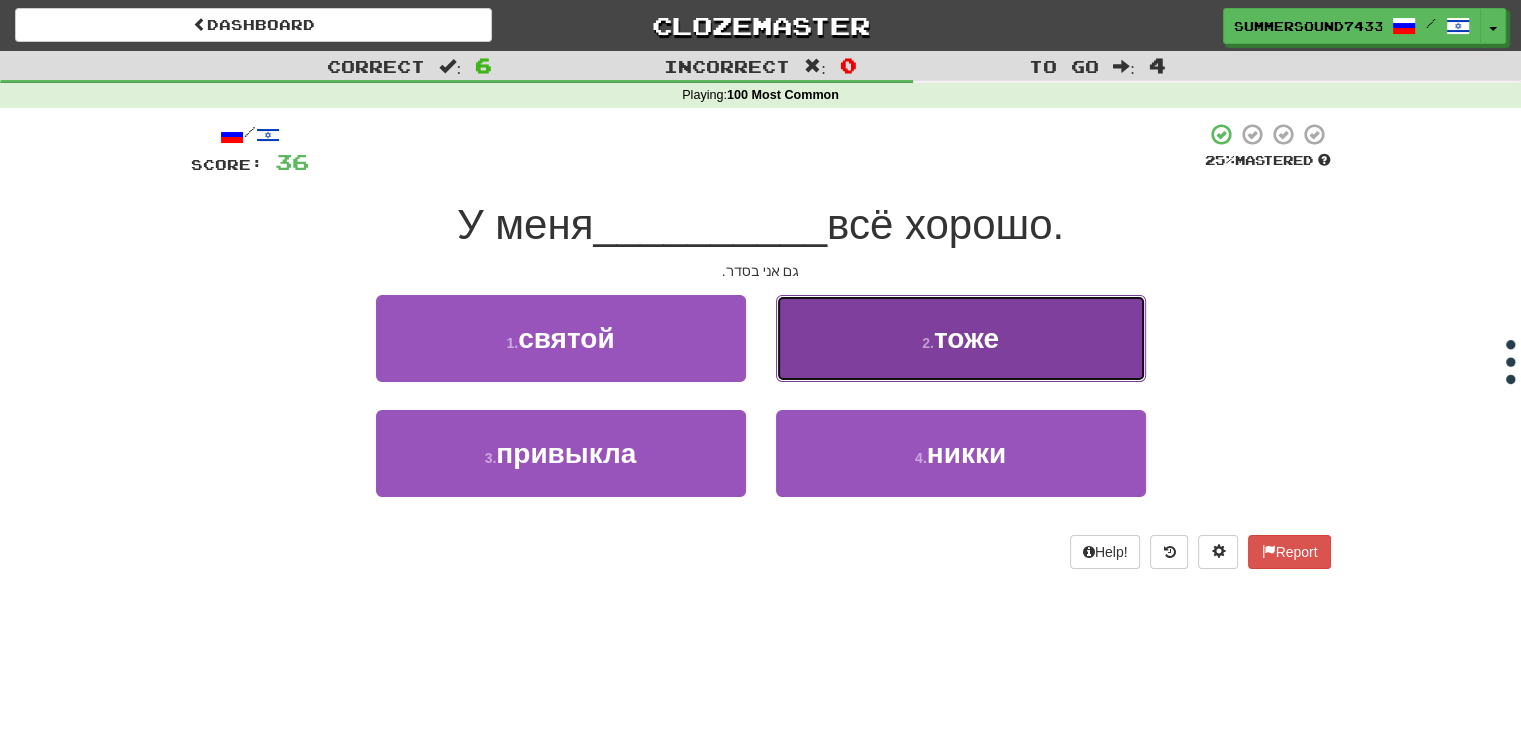 click on "2 .  тоже" at bounding box center (961, 338) 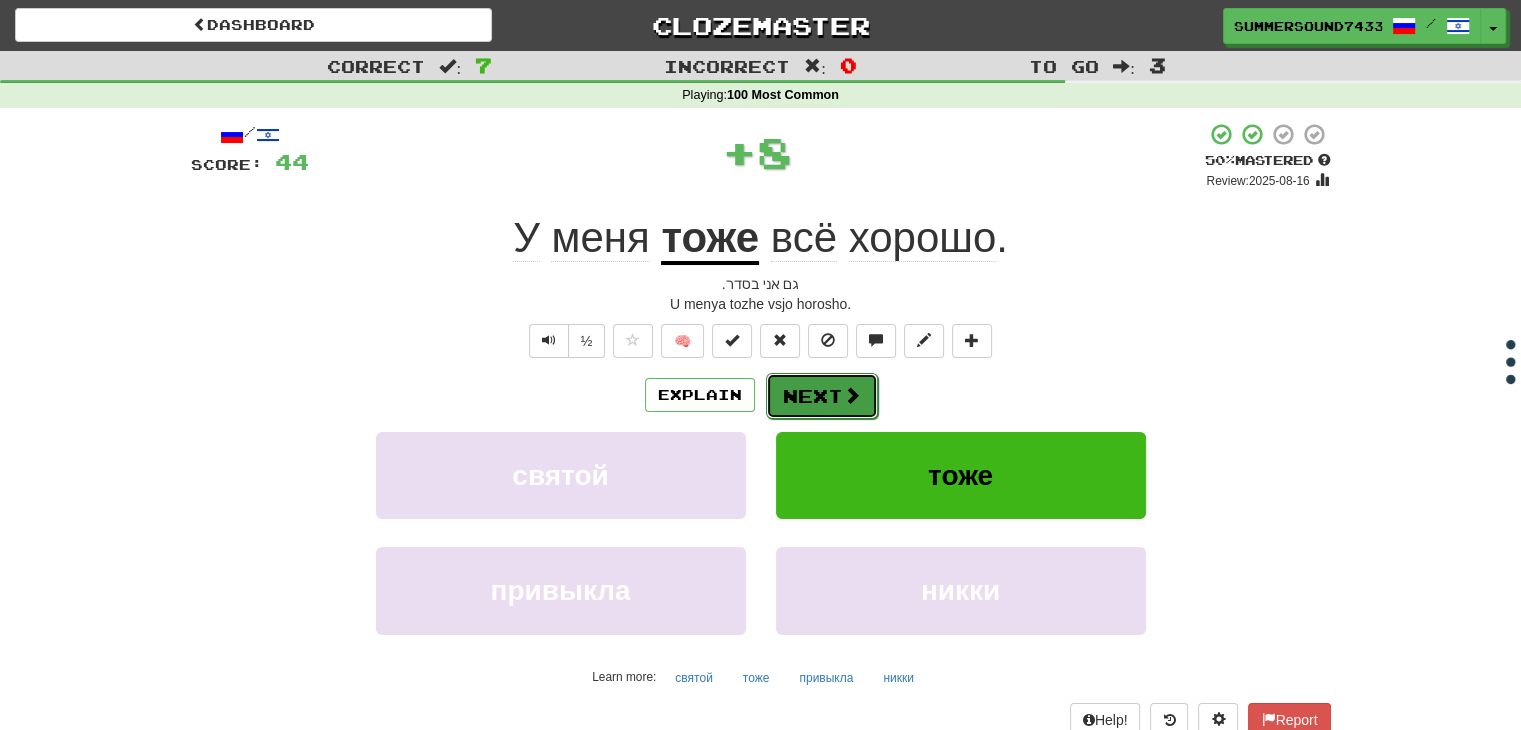 click at bounding box center [852, 395] 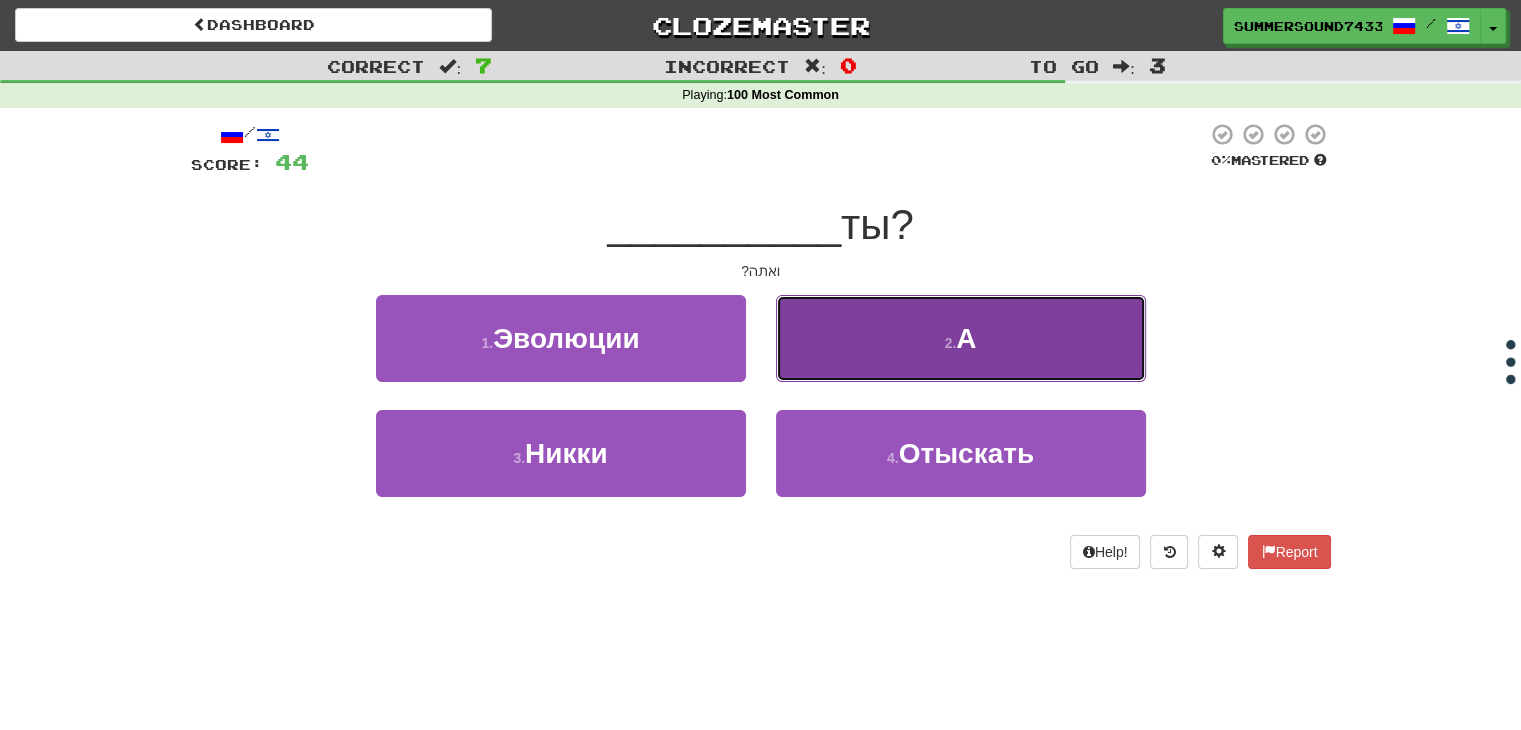 click on "2 .  А" at bounding box center [961, 338] 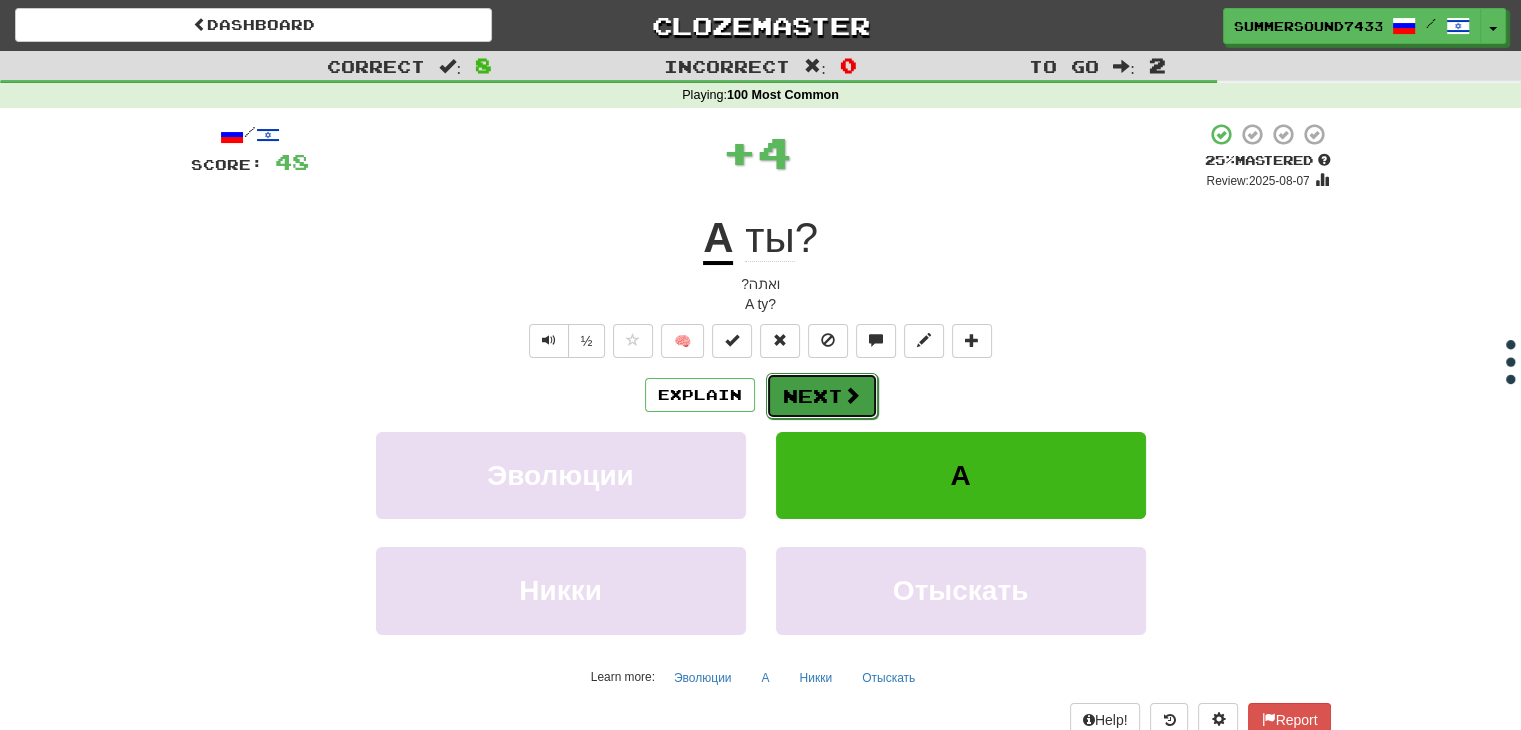 click on "Next" at bounding box center [822, 396] 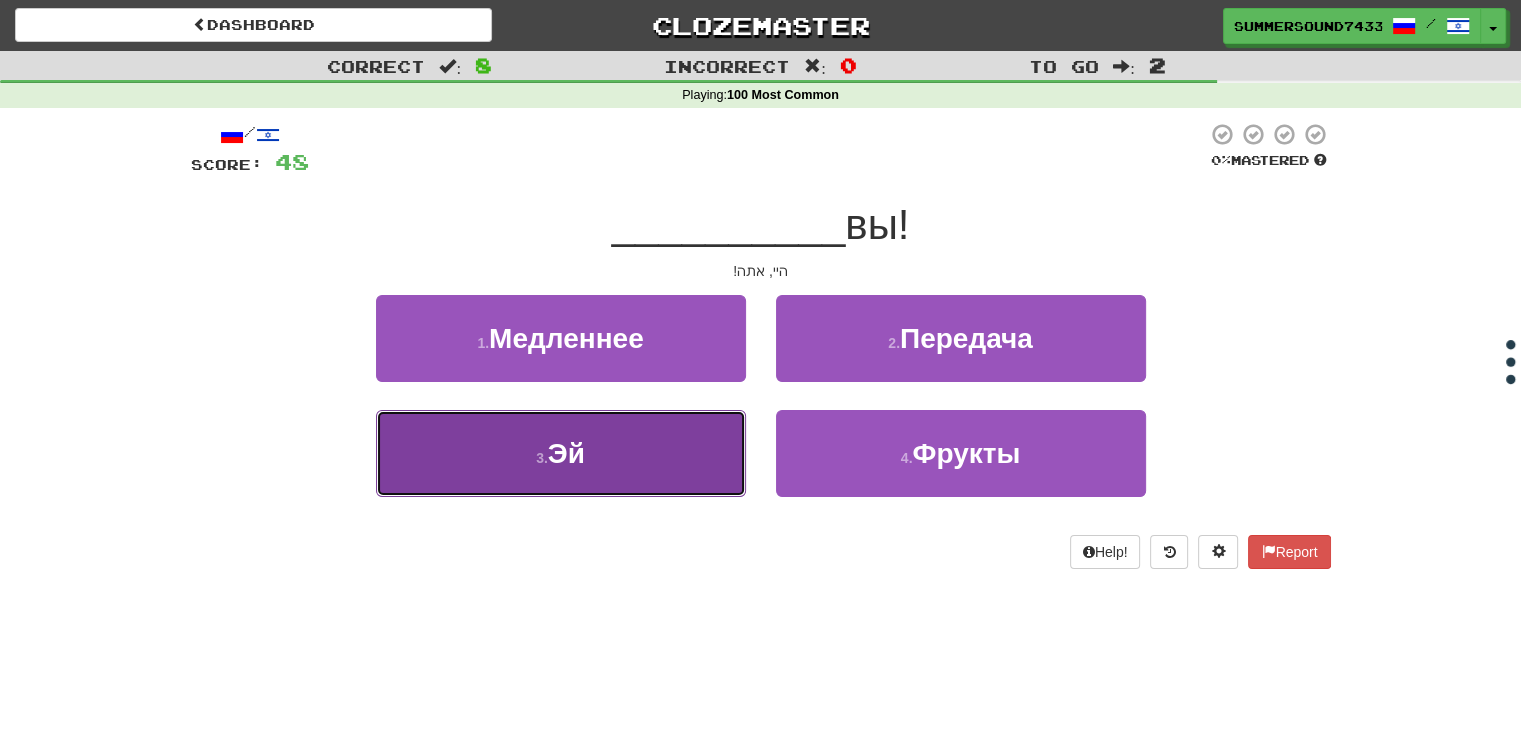 click on "3 .  Эй" at bounding box center [561, 453] 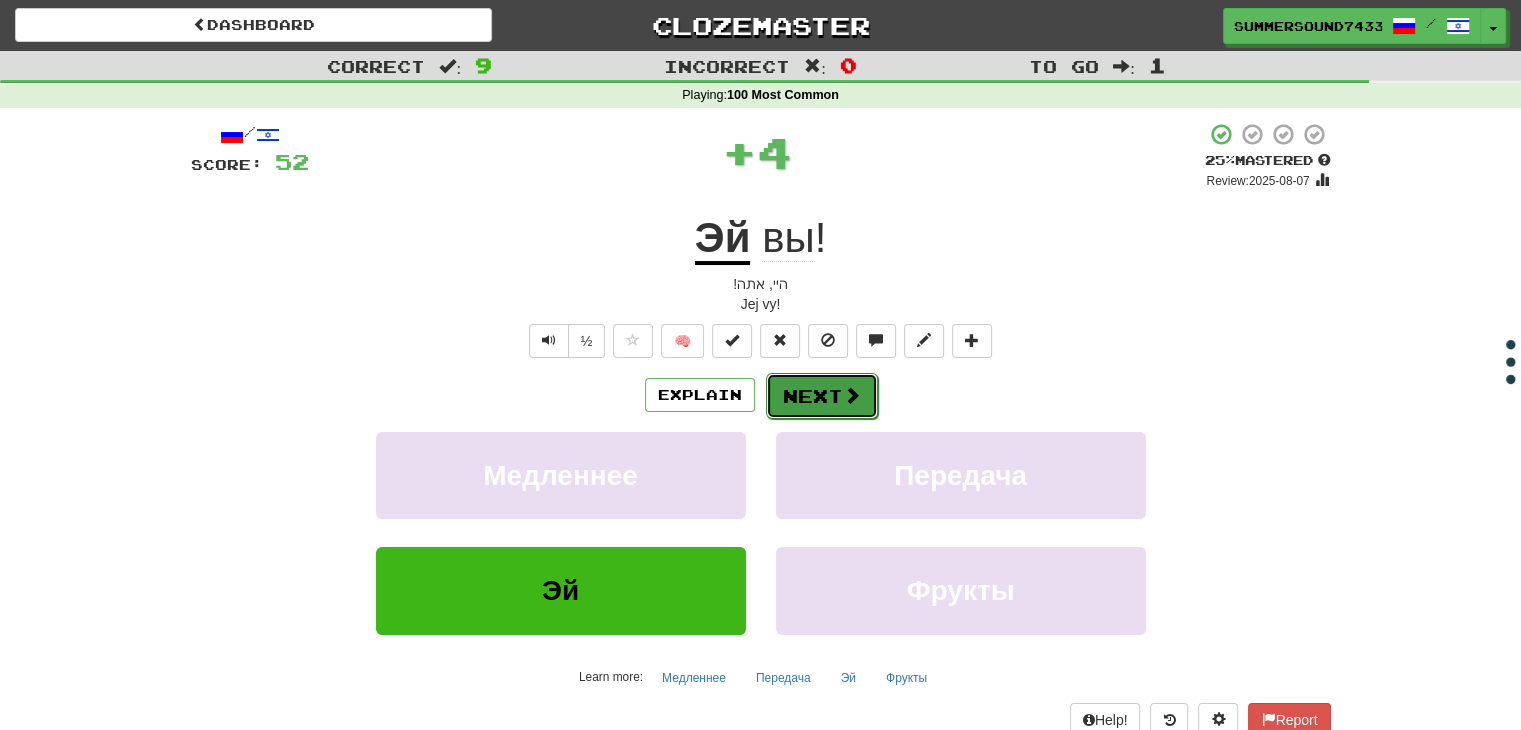 click on "Next" at bounding box center (822, 396) 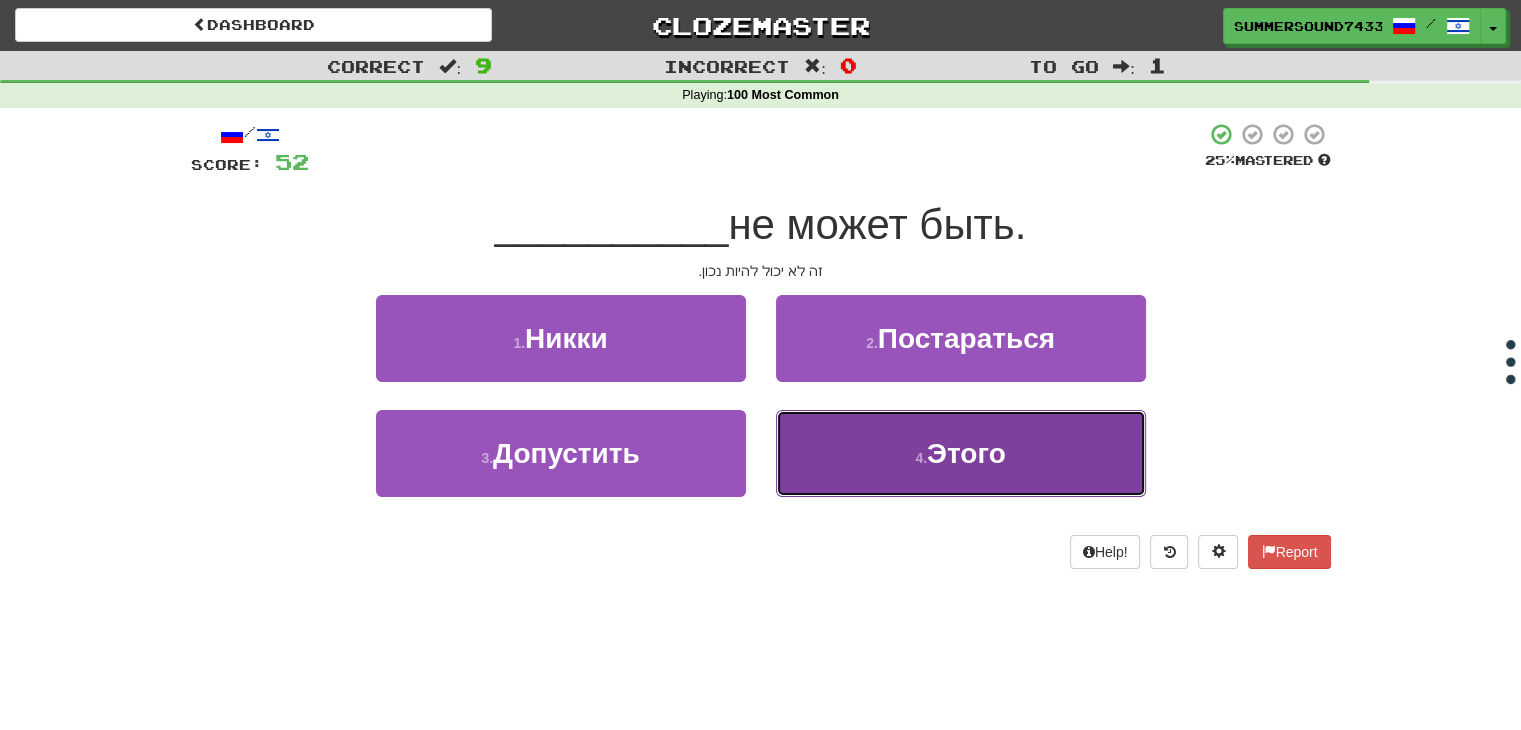 click on "Этого" at bounding box center (966, 453) 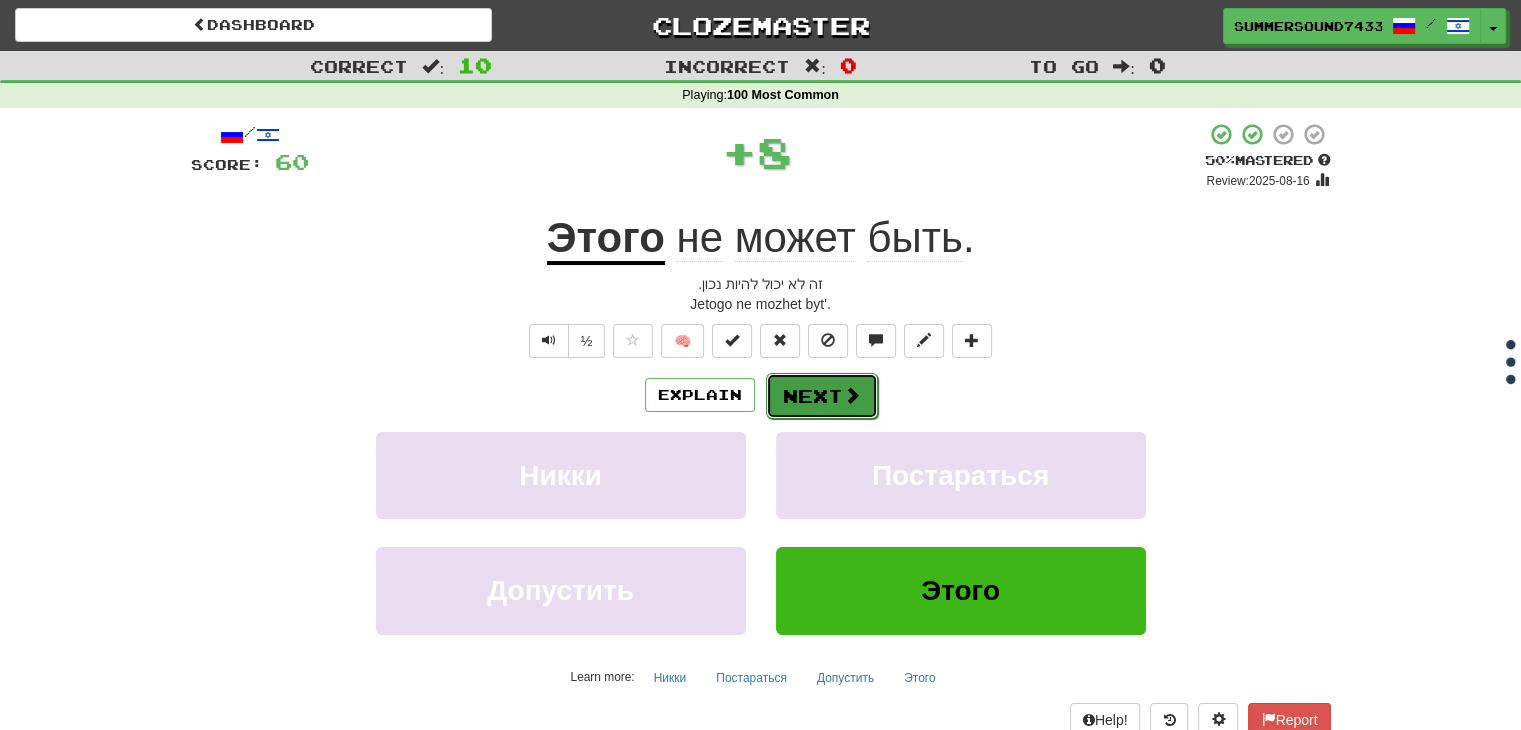 click at bounding box center (852, 395) 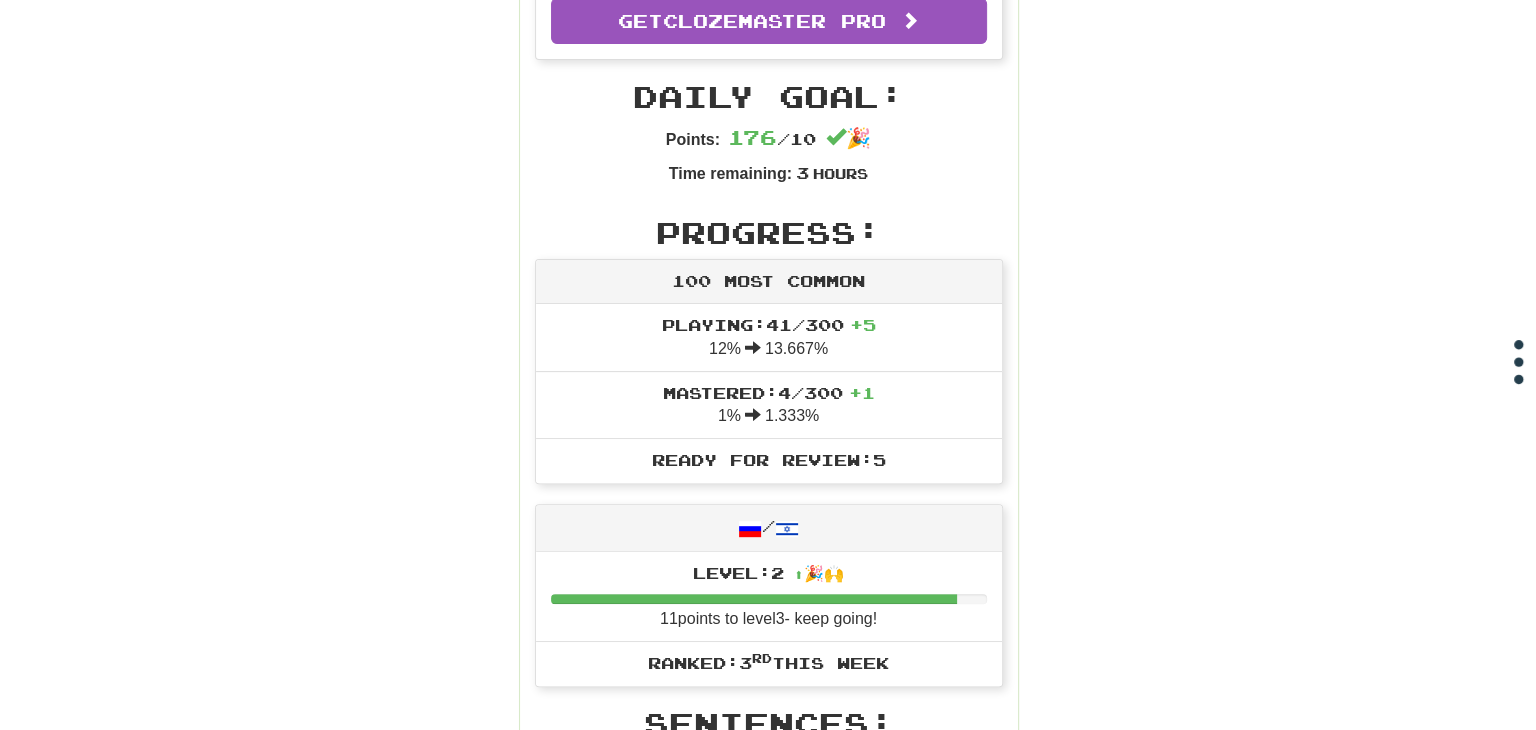 scroll, scrollTop: 0, scrollLeft: 0, axis: both 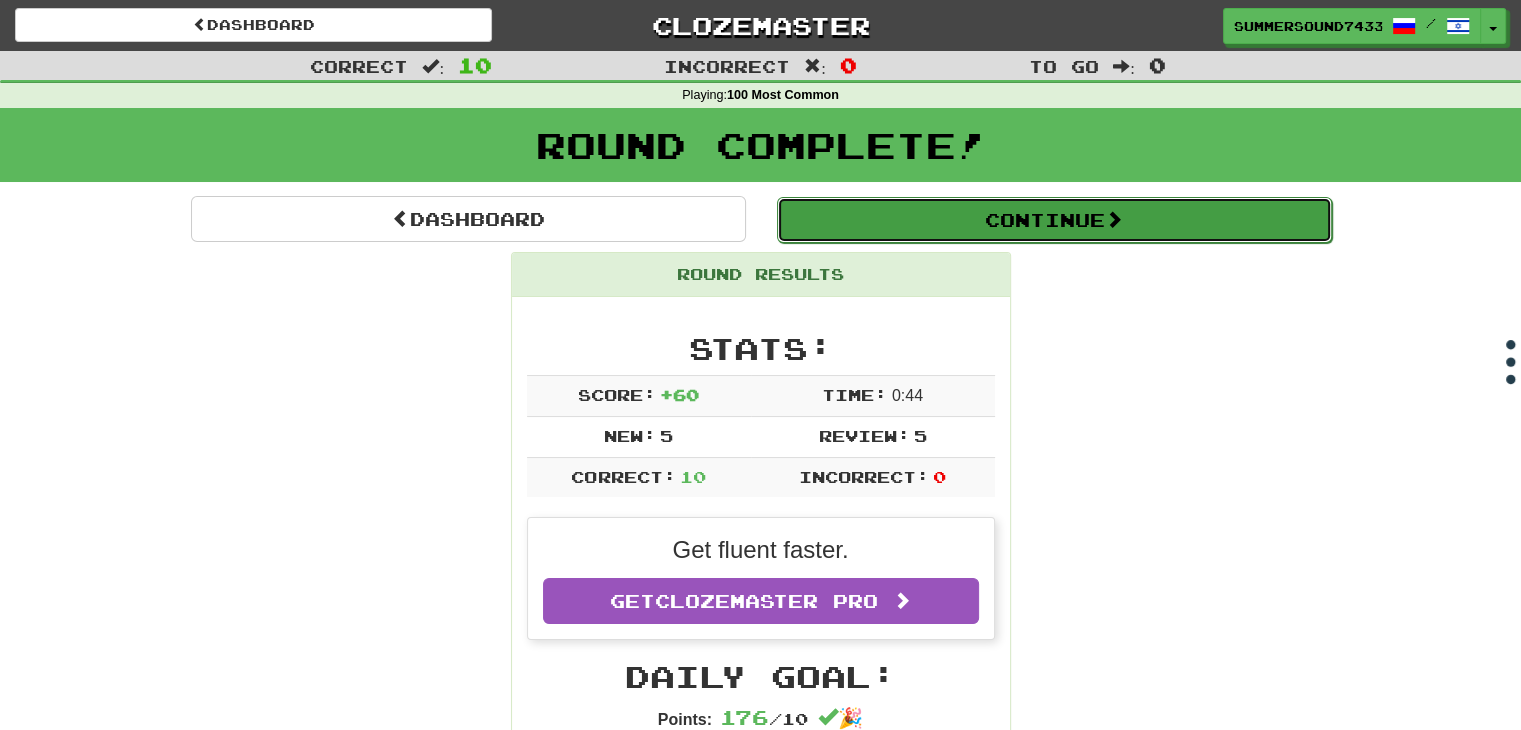 click on "Continue" at bounding box center [1054, 220] 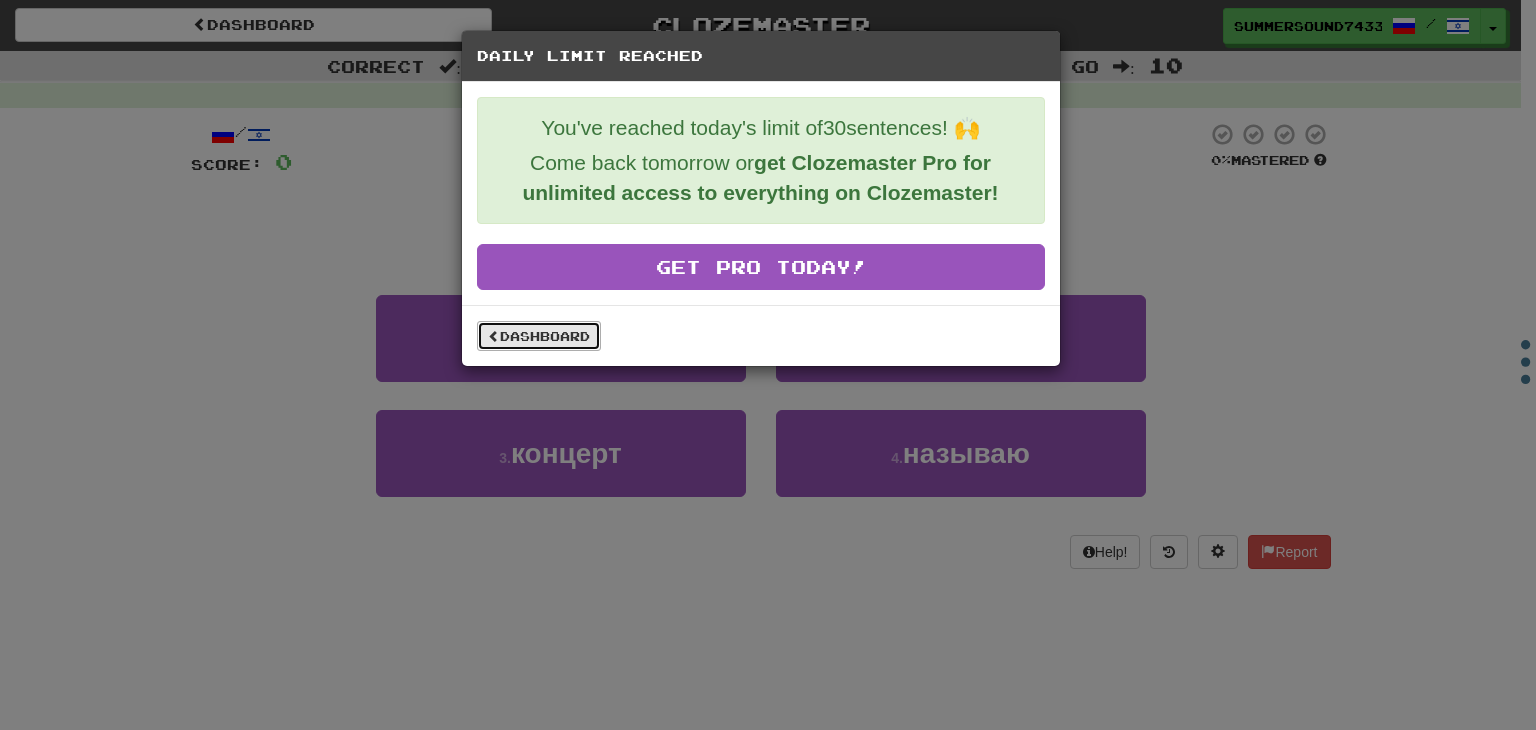 click on "Dashboard" at bounding box center [539, 336] 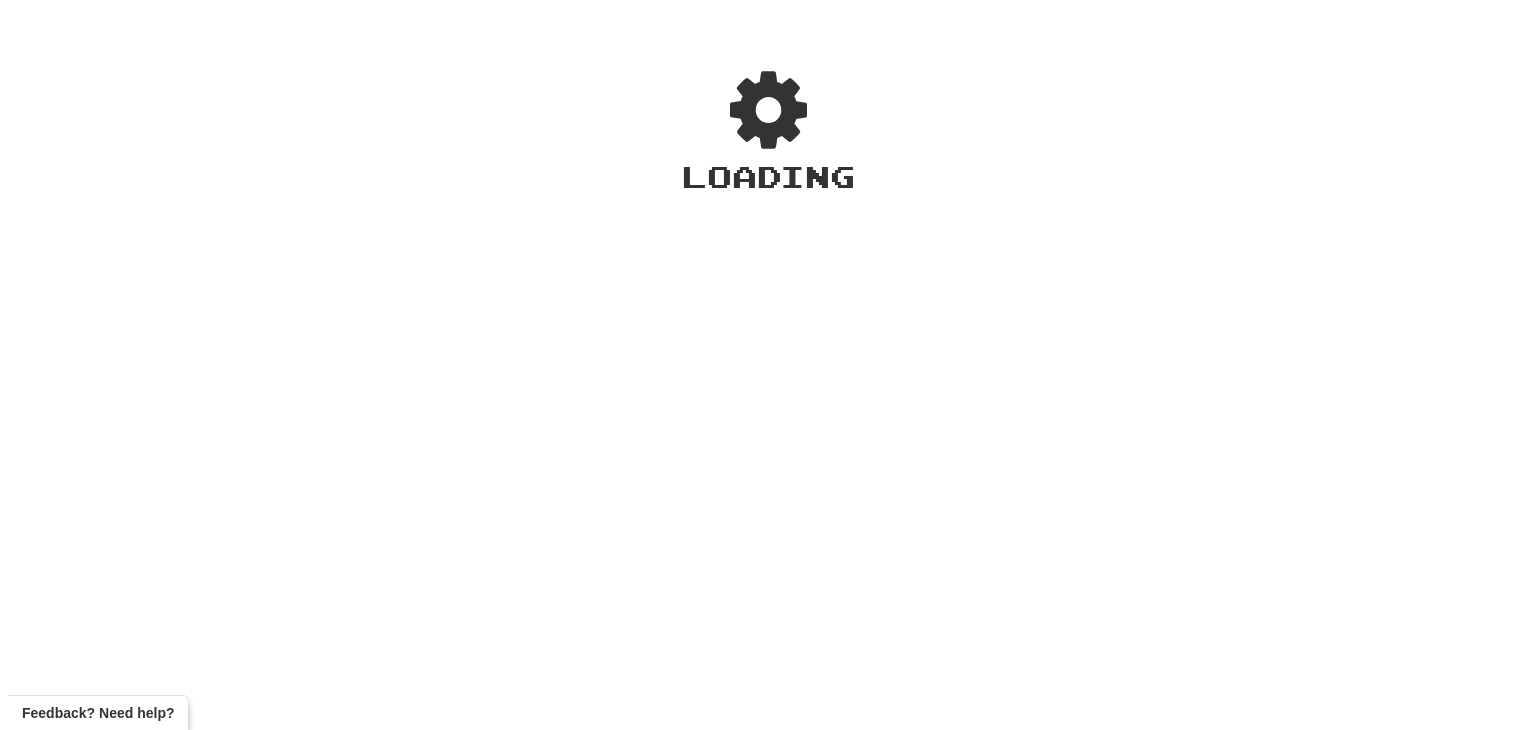 scroll, scrollTop: 0, scrollLeft: 0, axis: both 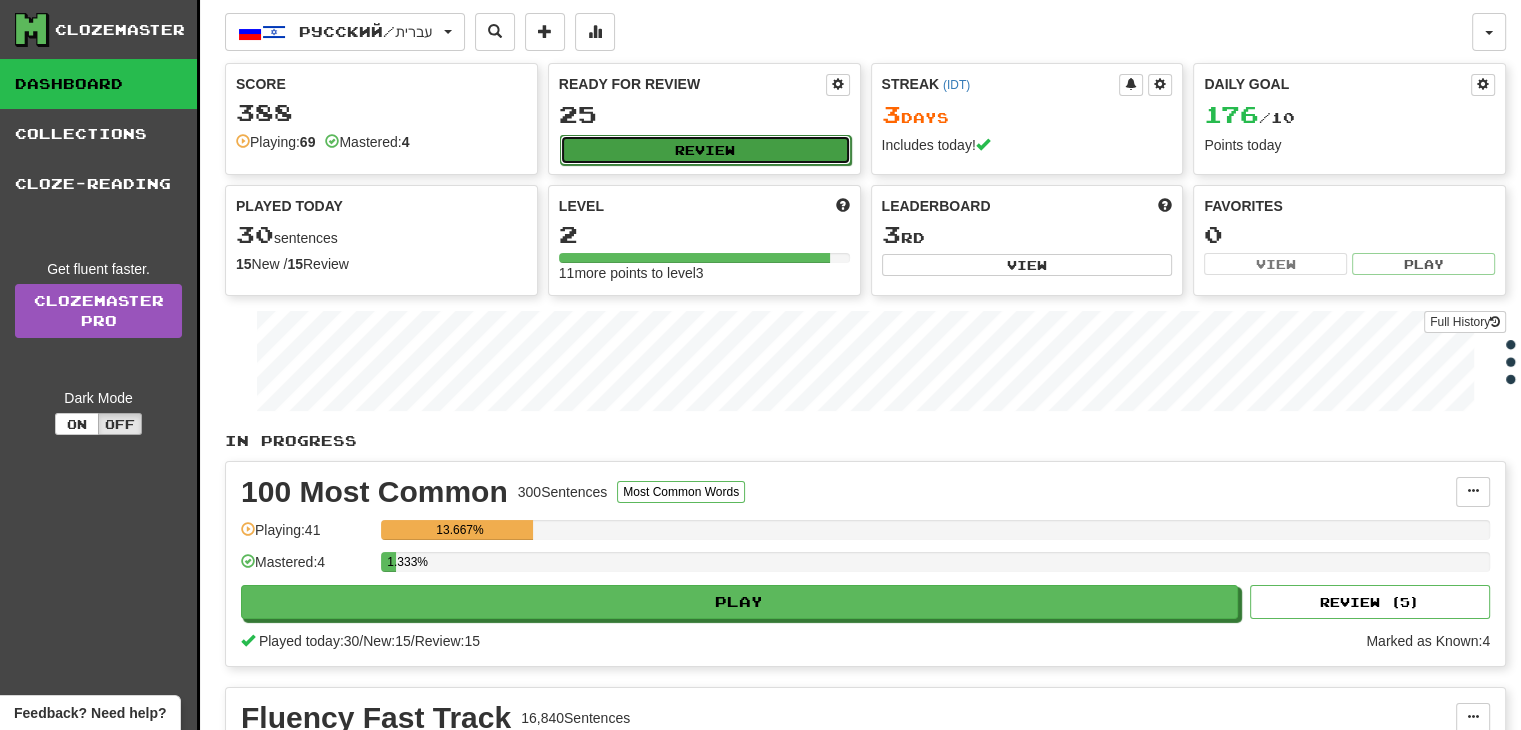 click on "Review" at bounding box center [705, 150] 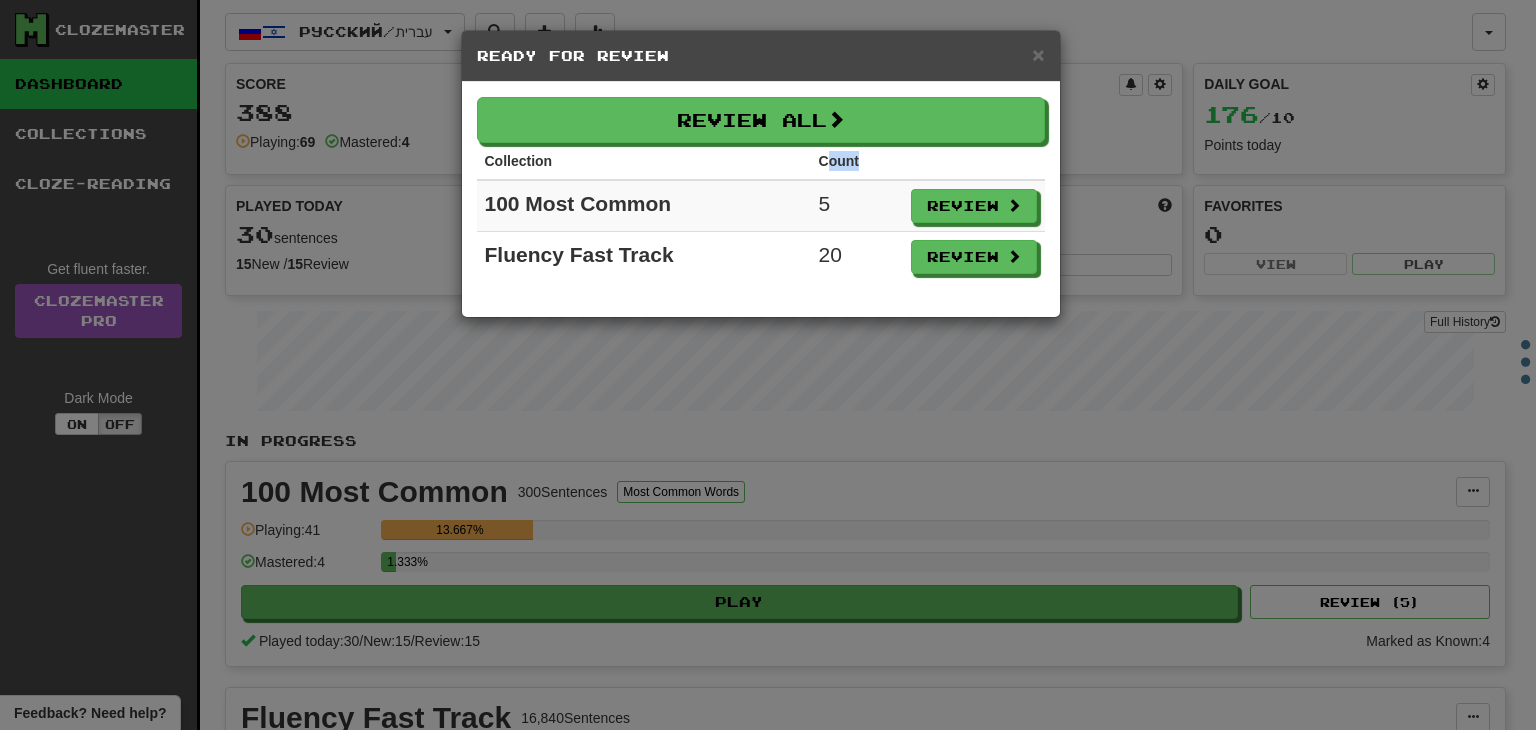 drag, startPoint x: 828, startPoint y: 163, endPoint x: 883, endPoint y: 165, distance: 55.03635 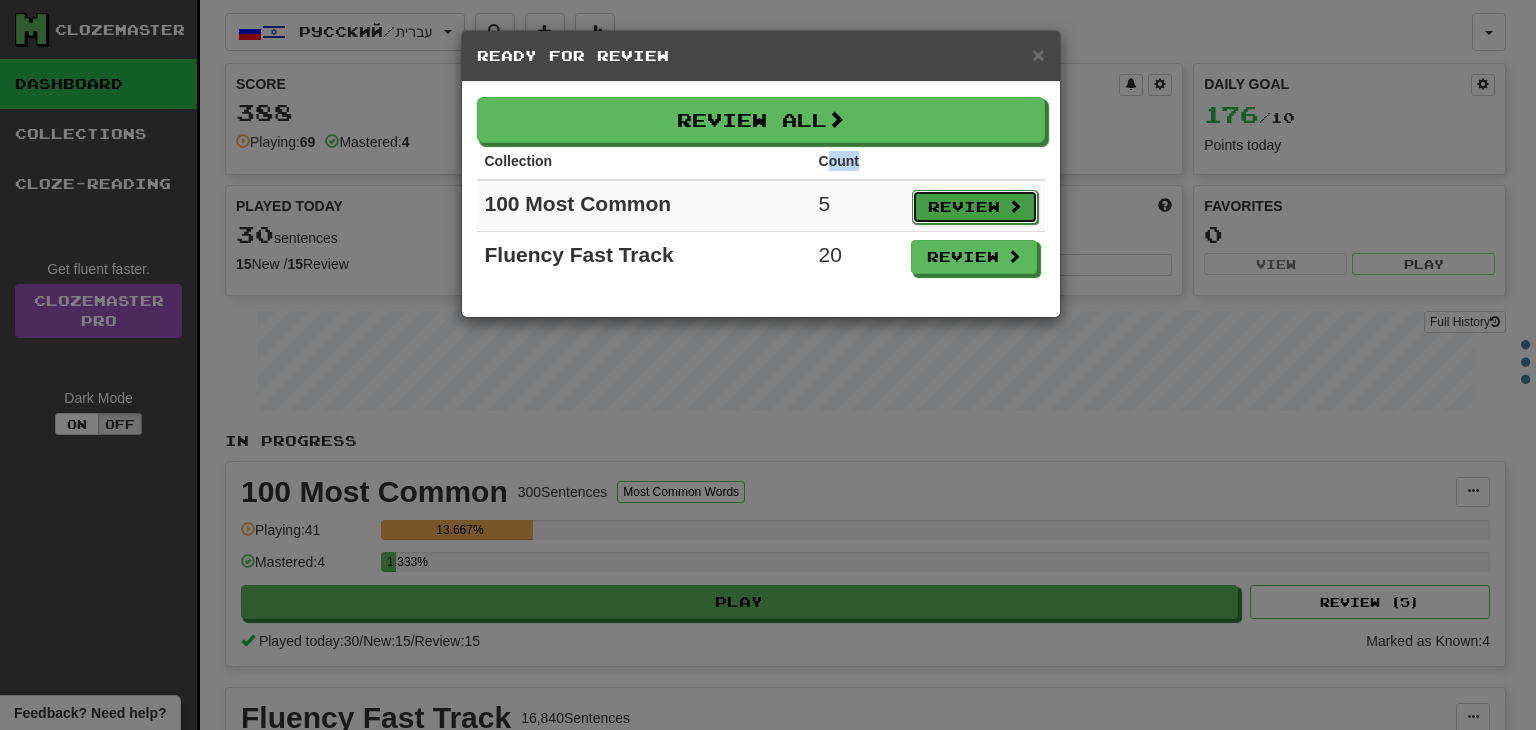 click on "Review" at bounding box center [975, 207] 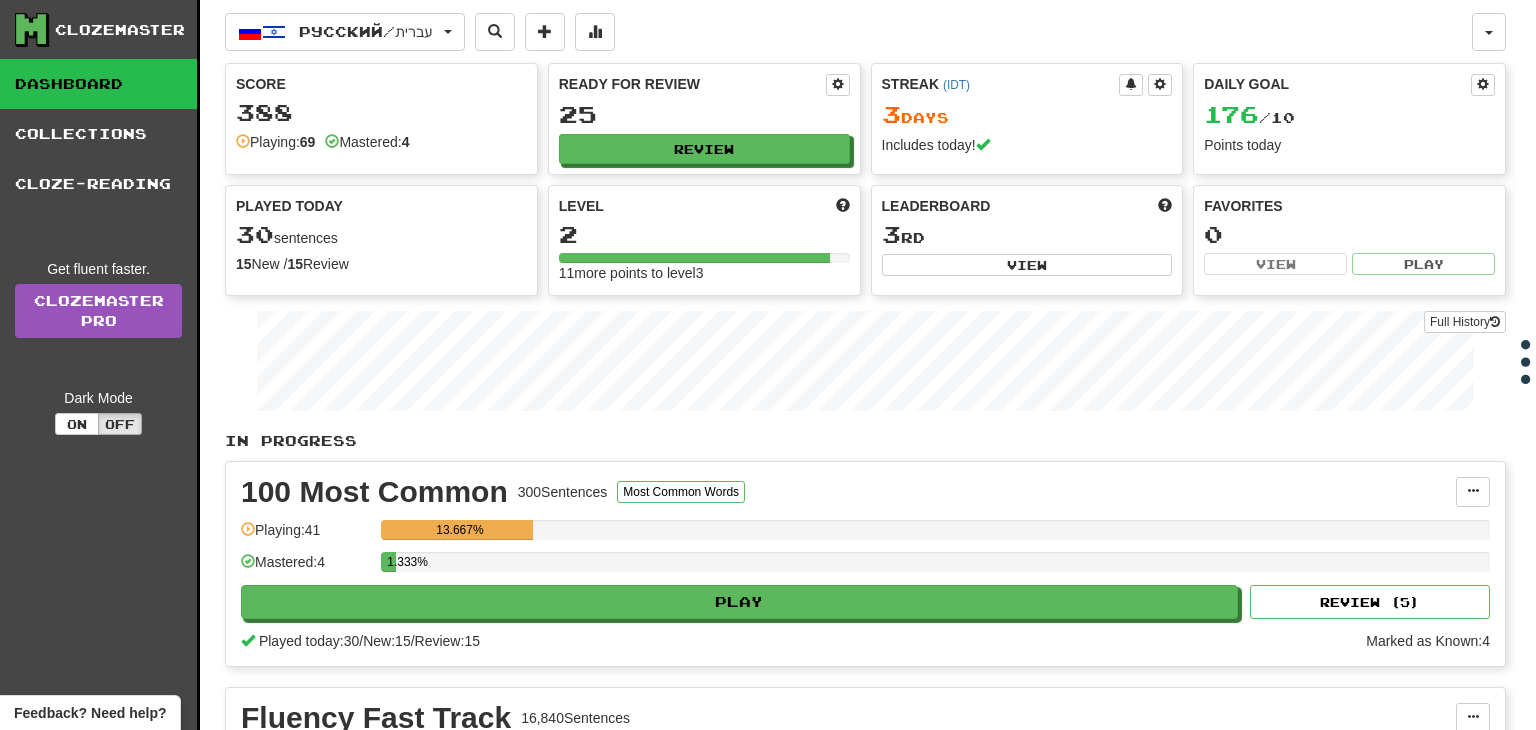 select on "**" 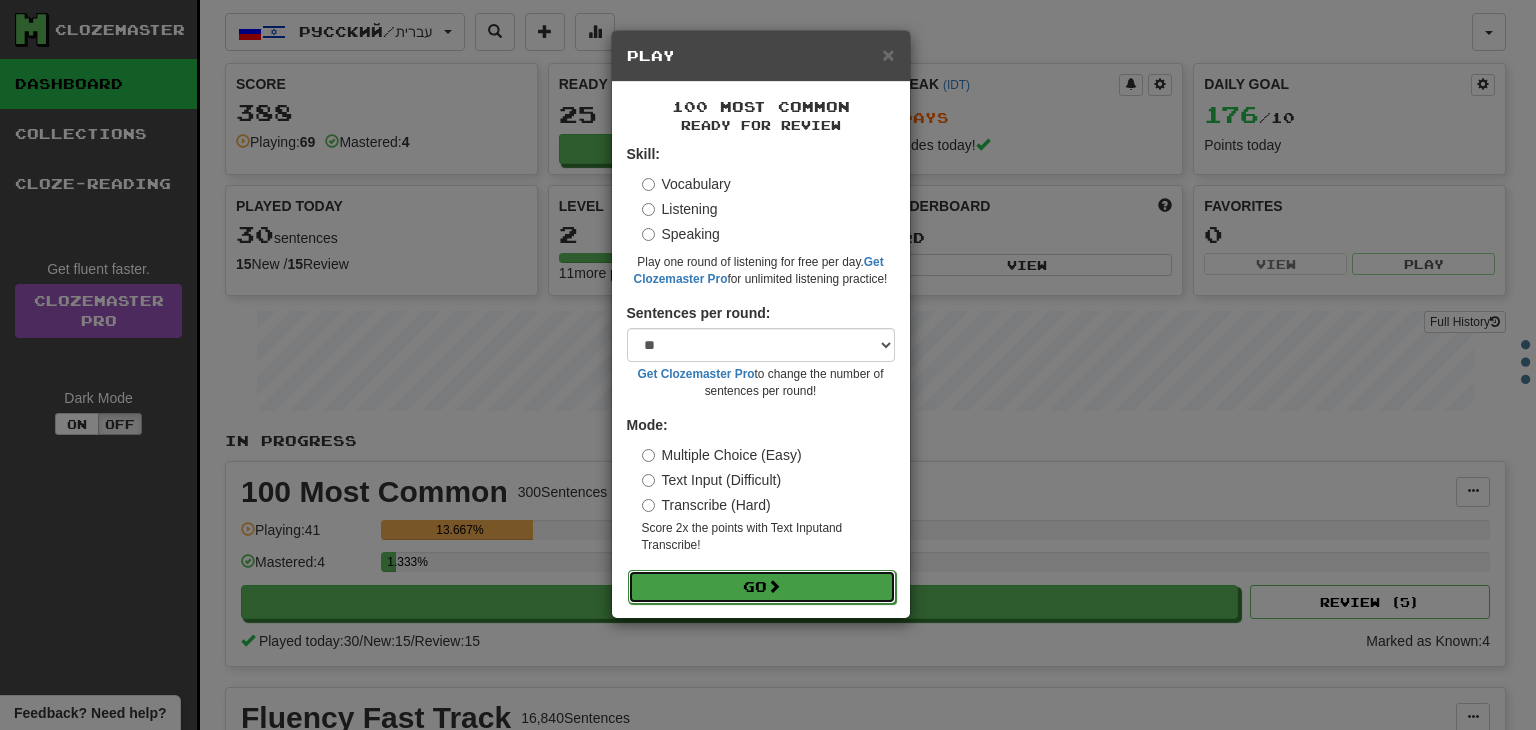 click on "Go" at bounding box center [762, 587] 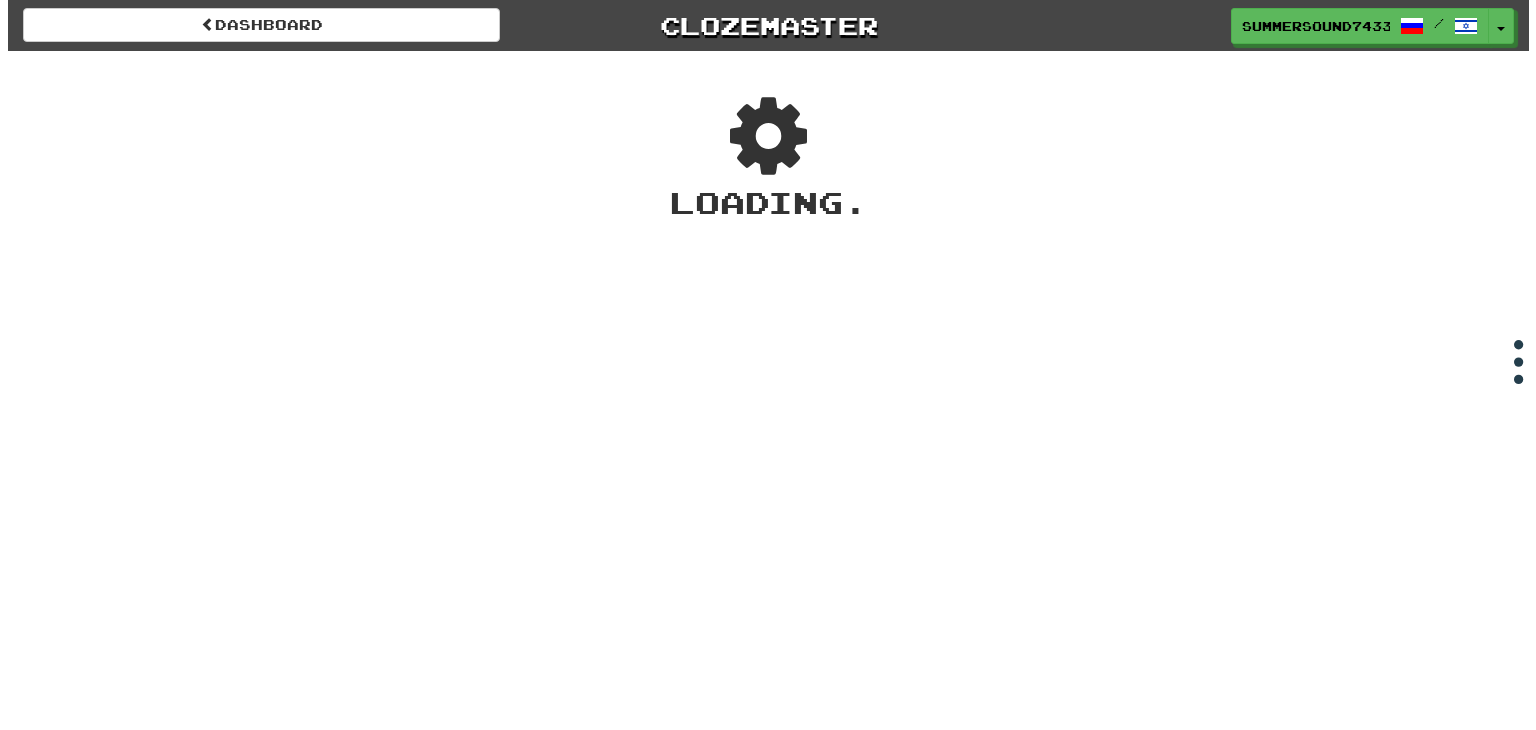 scroll, scrollTop: 0, scrollLeft: 0, axis: both 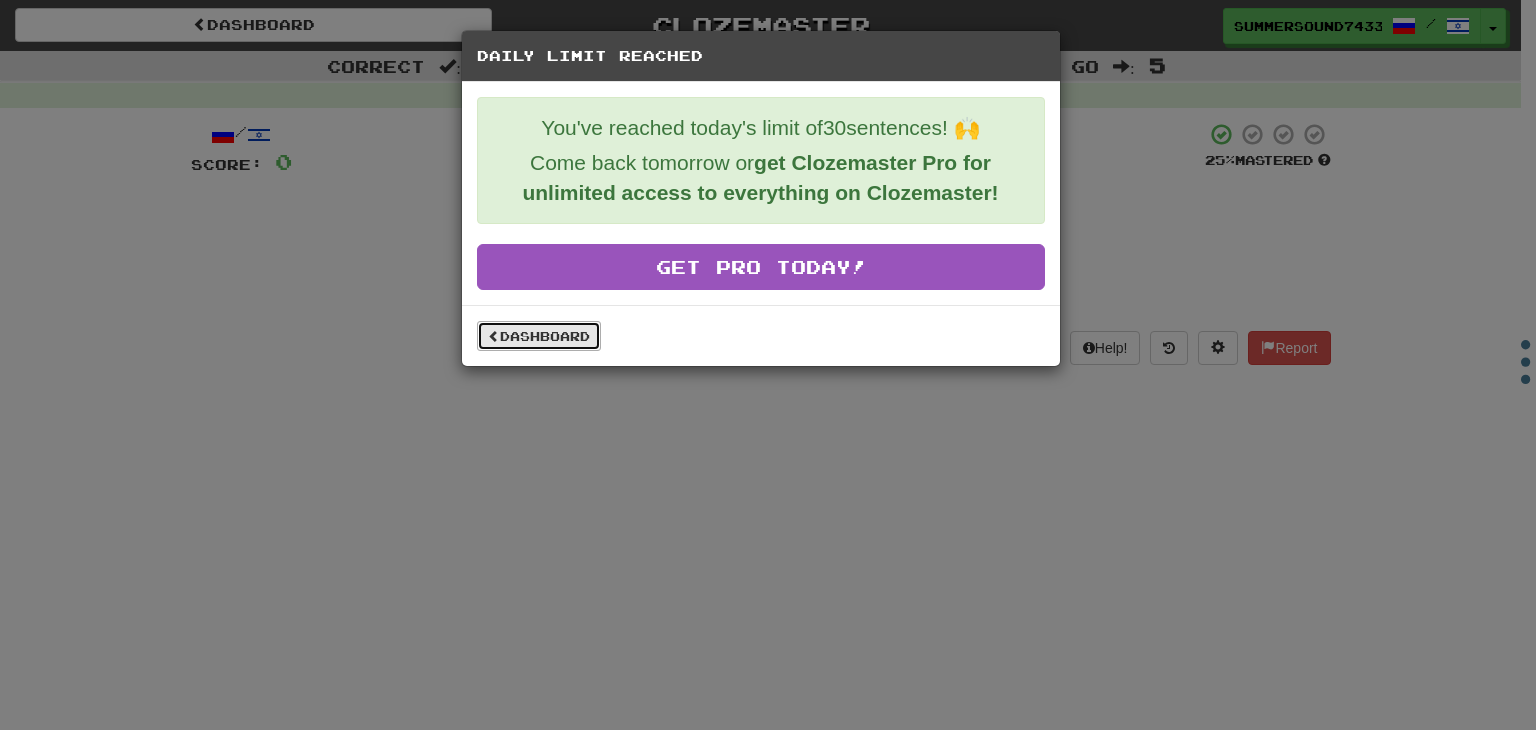 click on "Dashboard" at bounding box center (539, 336) 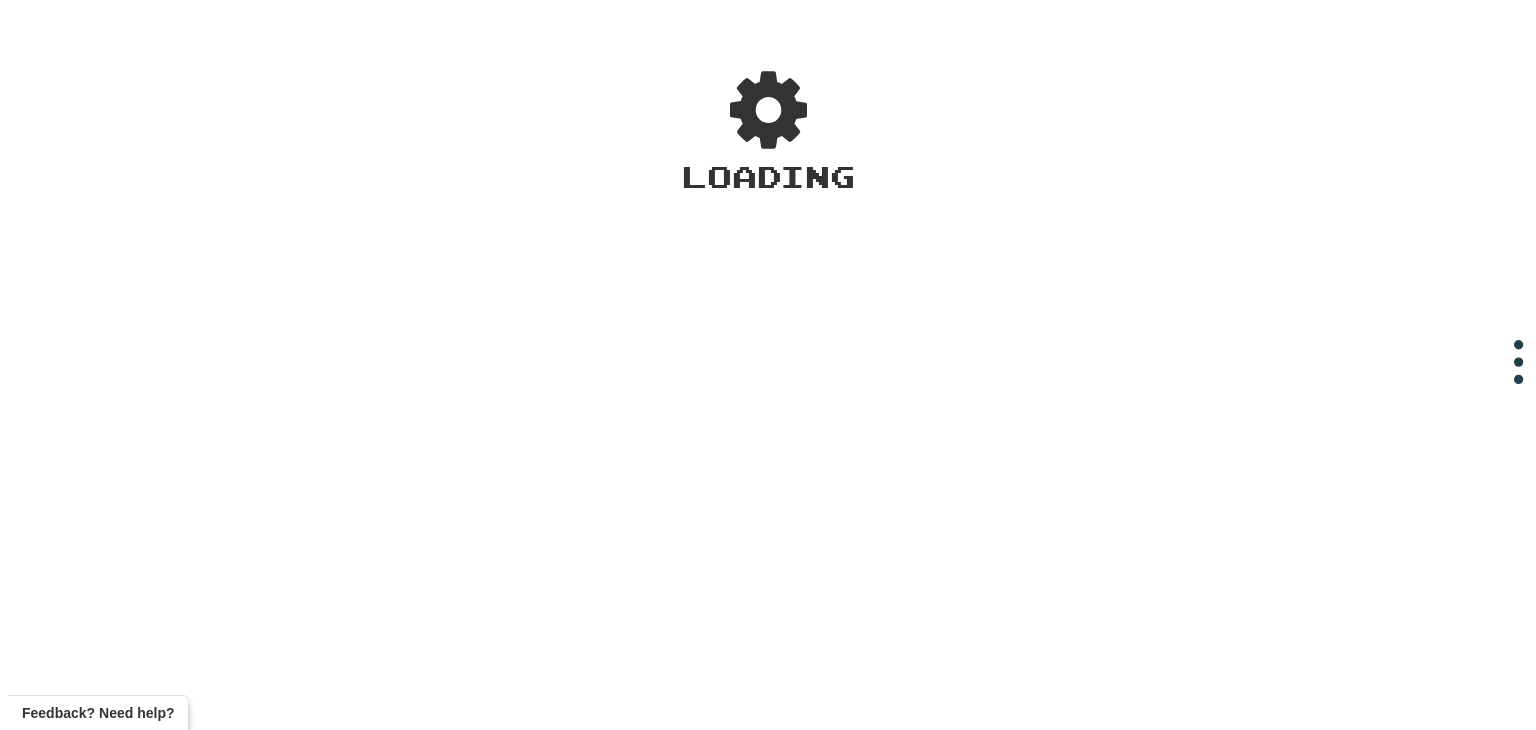 scroll, scrollTop: 0, scrollLeft: 0, axis: both 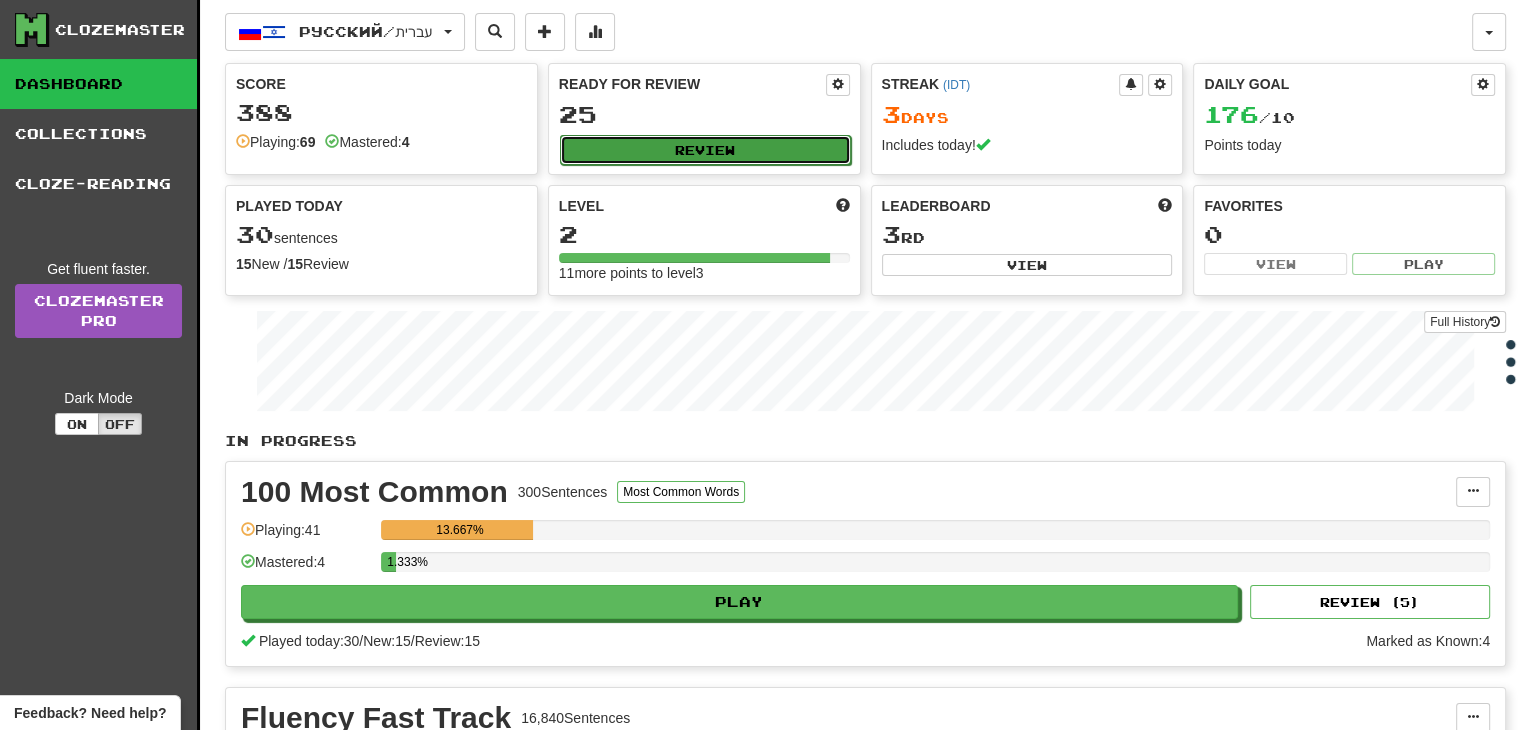 click on "Review" at bounding box center [705, 150] 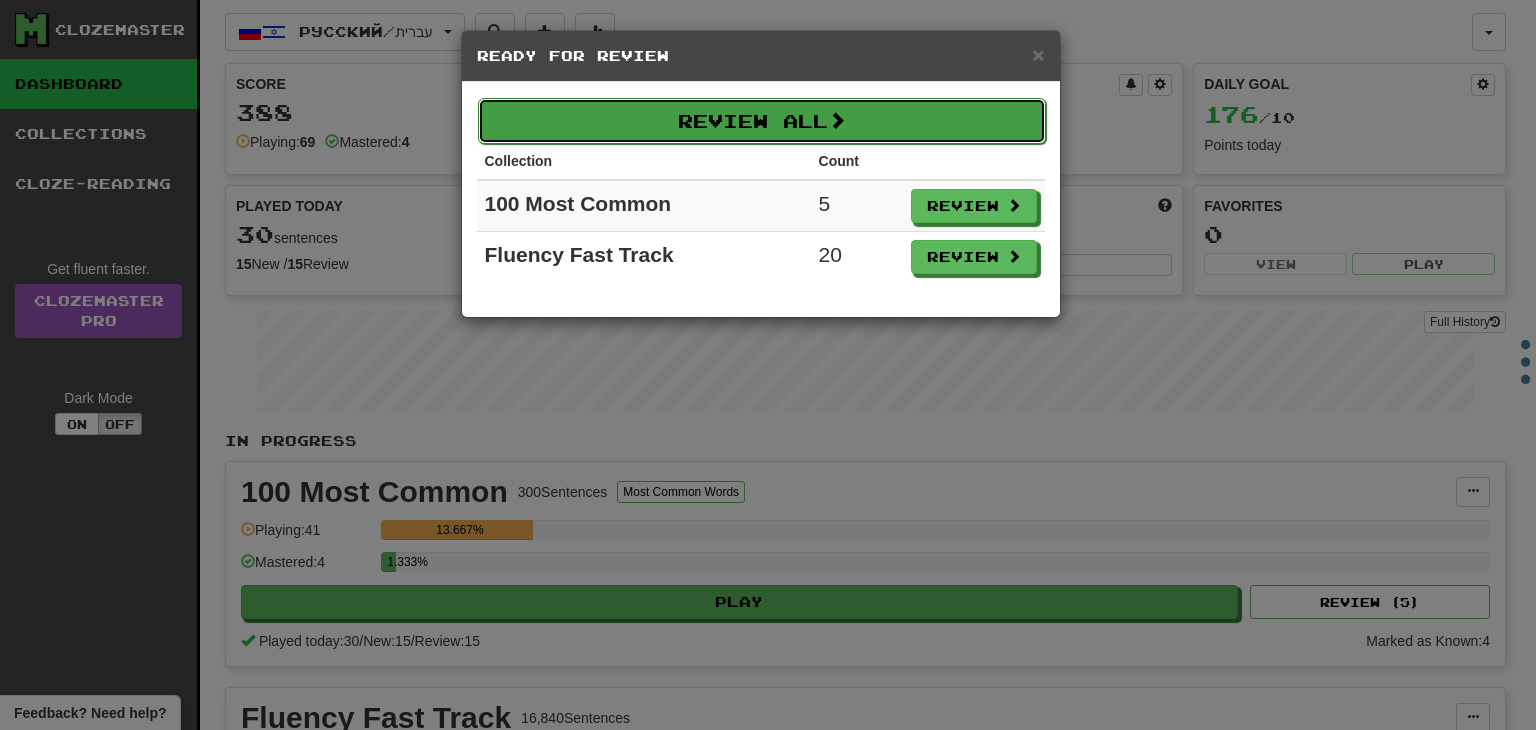 click on "Review All" at bounding box center (762, 121) 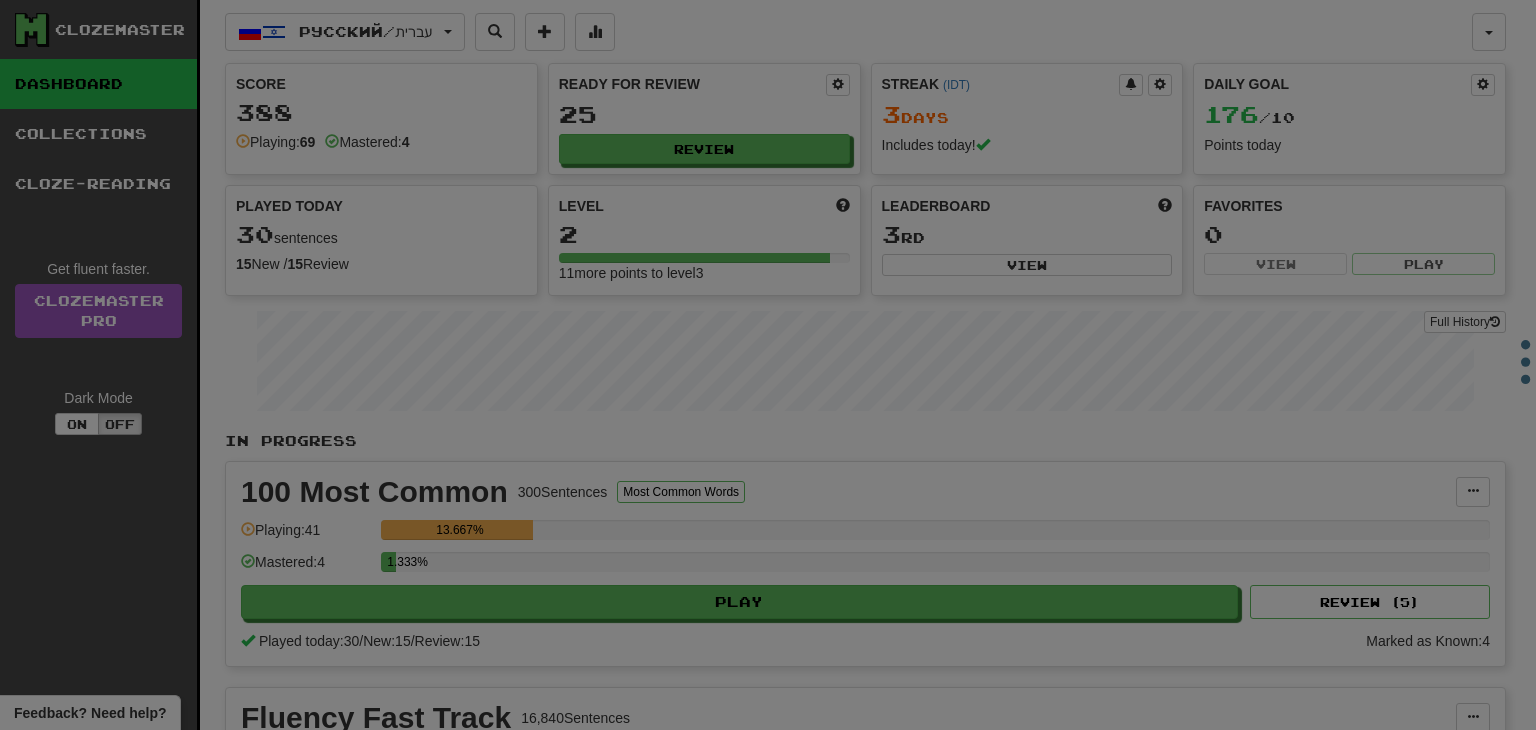 select on "**" 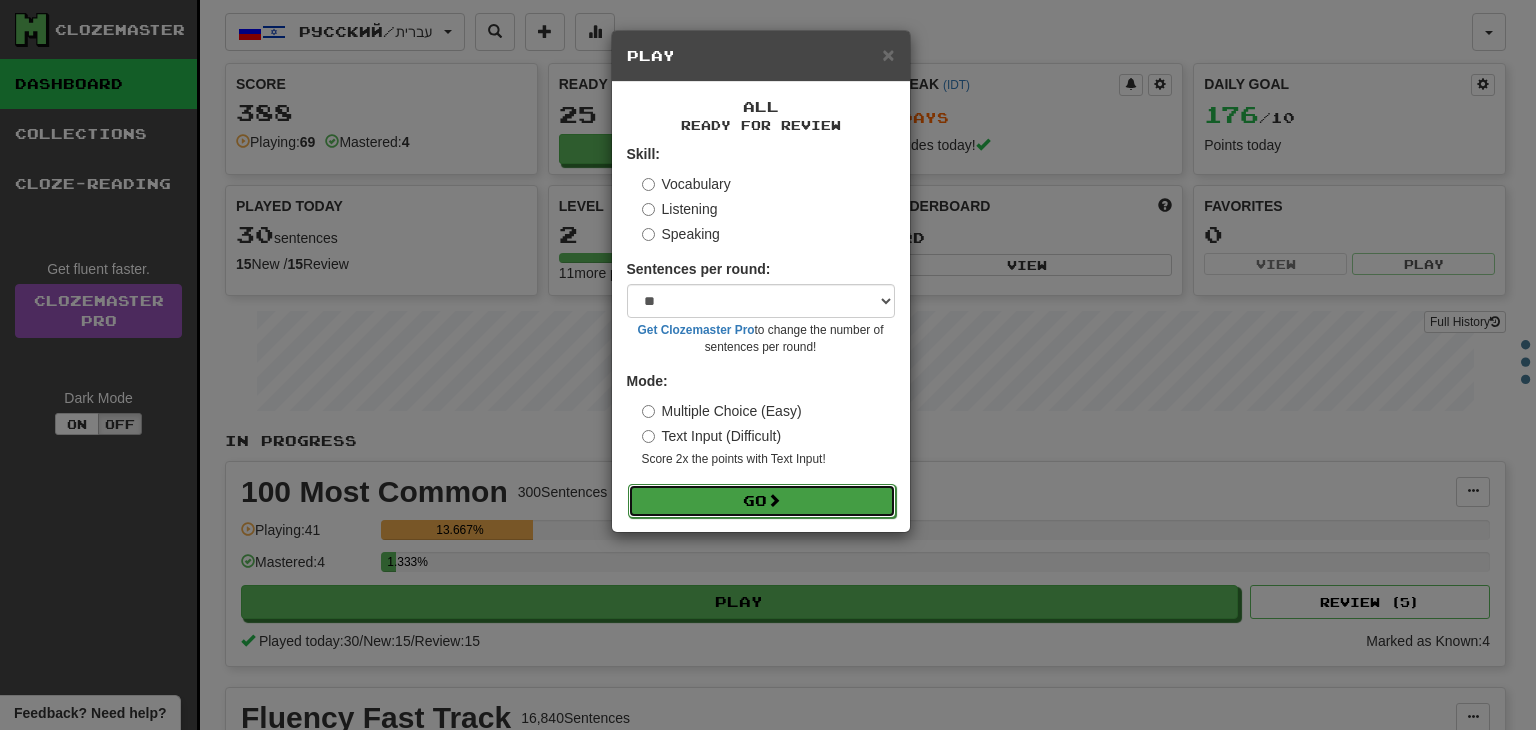 click on "Go" at bounding box center [762, 501] 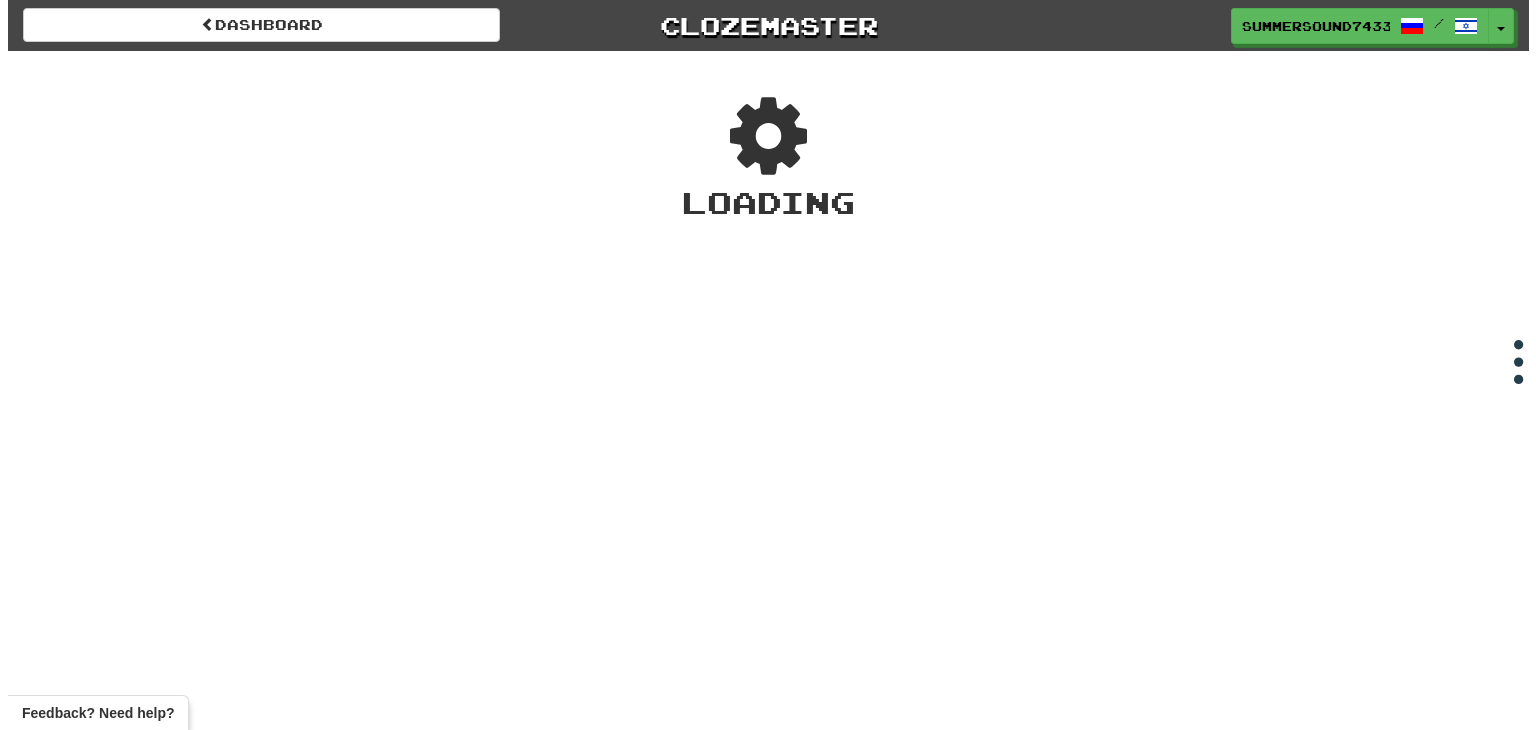 scroll, scrollTop: 0, scrollLeft: 0, axis: both 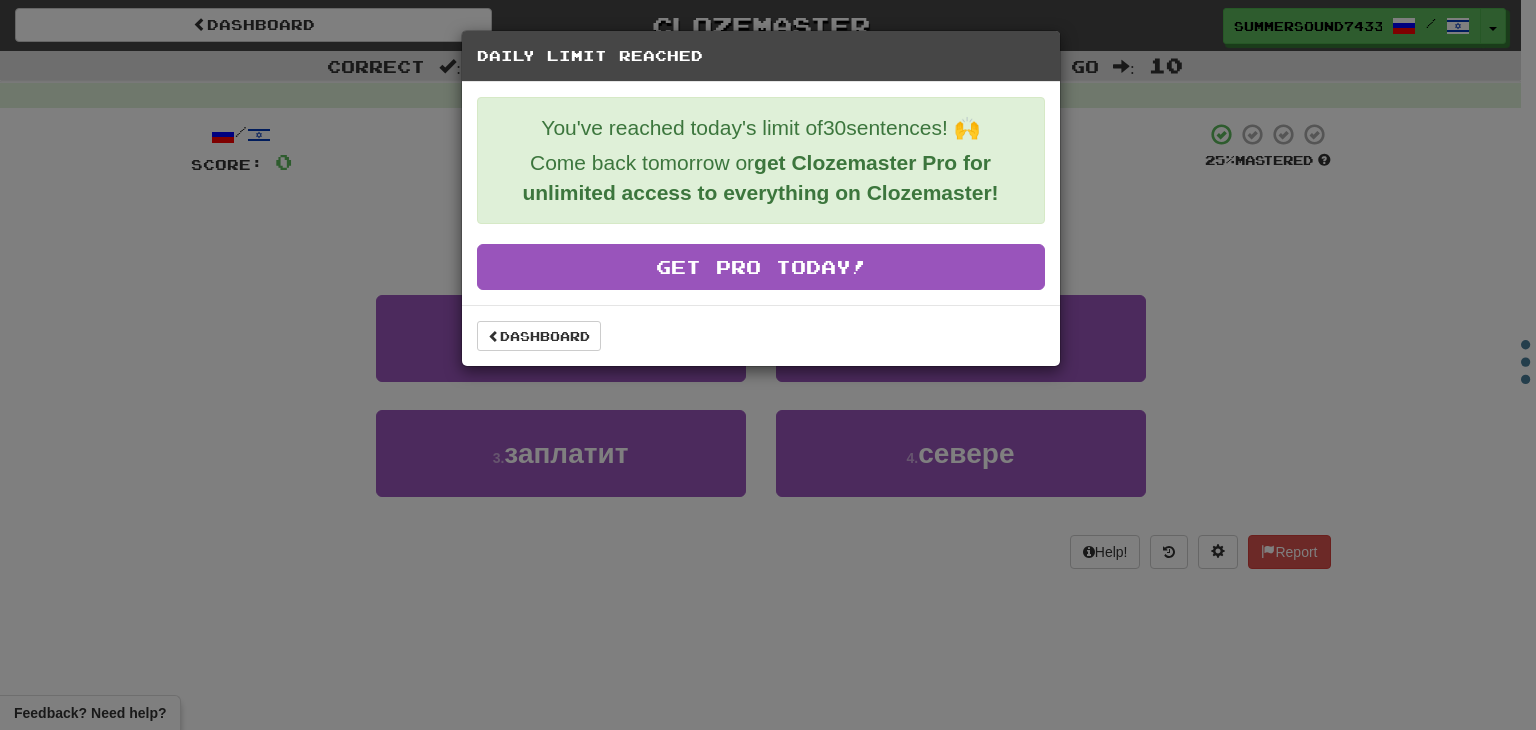 click on "Daily Limit Reached You've reached today's limit of  30  sentences! 🙌  Come back tomorrow or  get Clozemaster Pro for unlimited access to everything on Clozemaster! Get Pro Today! Dashboard" at bounding box center [768, 365] 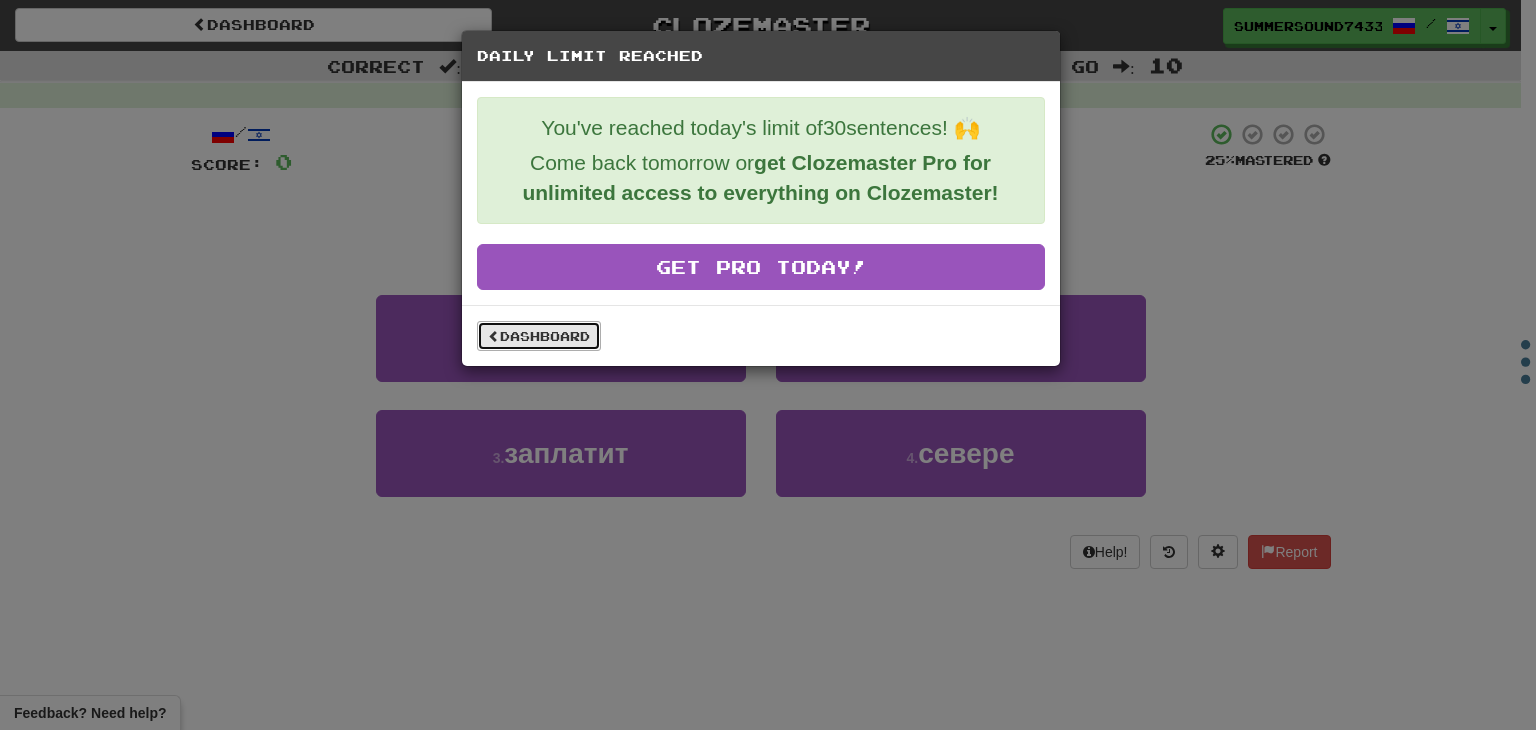 click on "Dashboard" at bounding box center (539, 336) 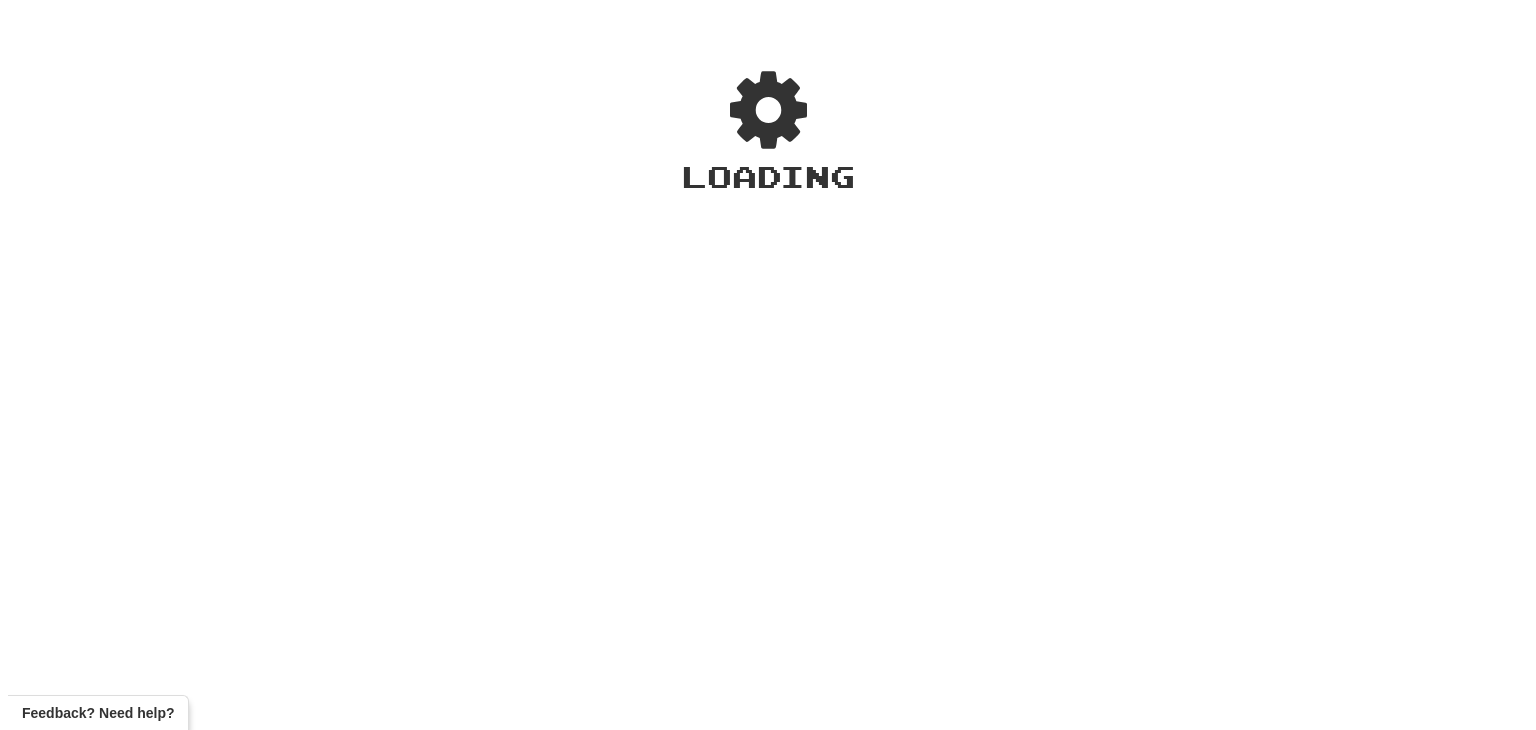 scroll, scrollTop: 0, scrollLeft: 0, axis: both 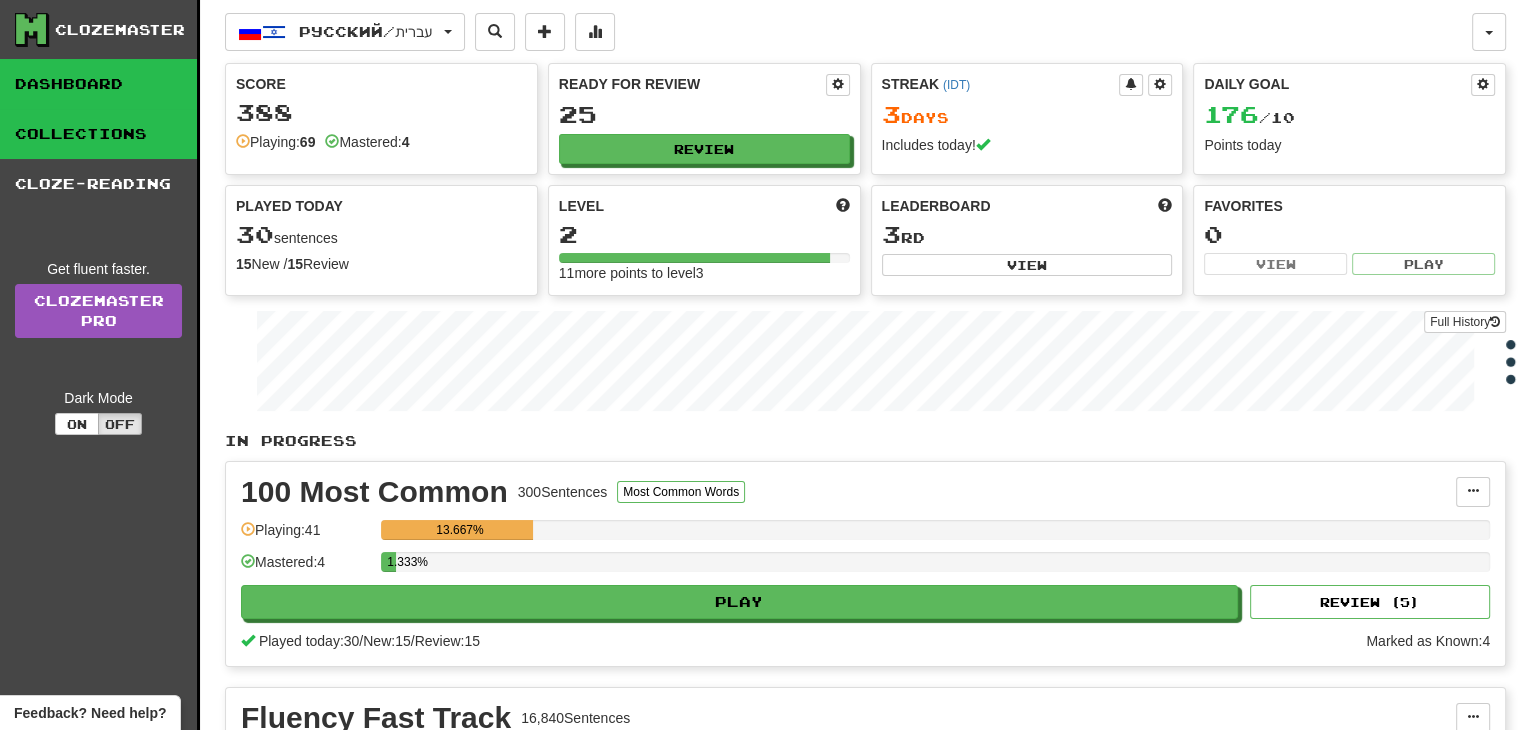 click on "Collections" at bounding box center (98, 134) 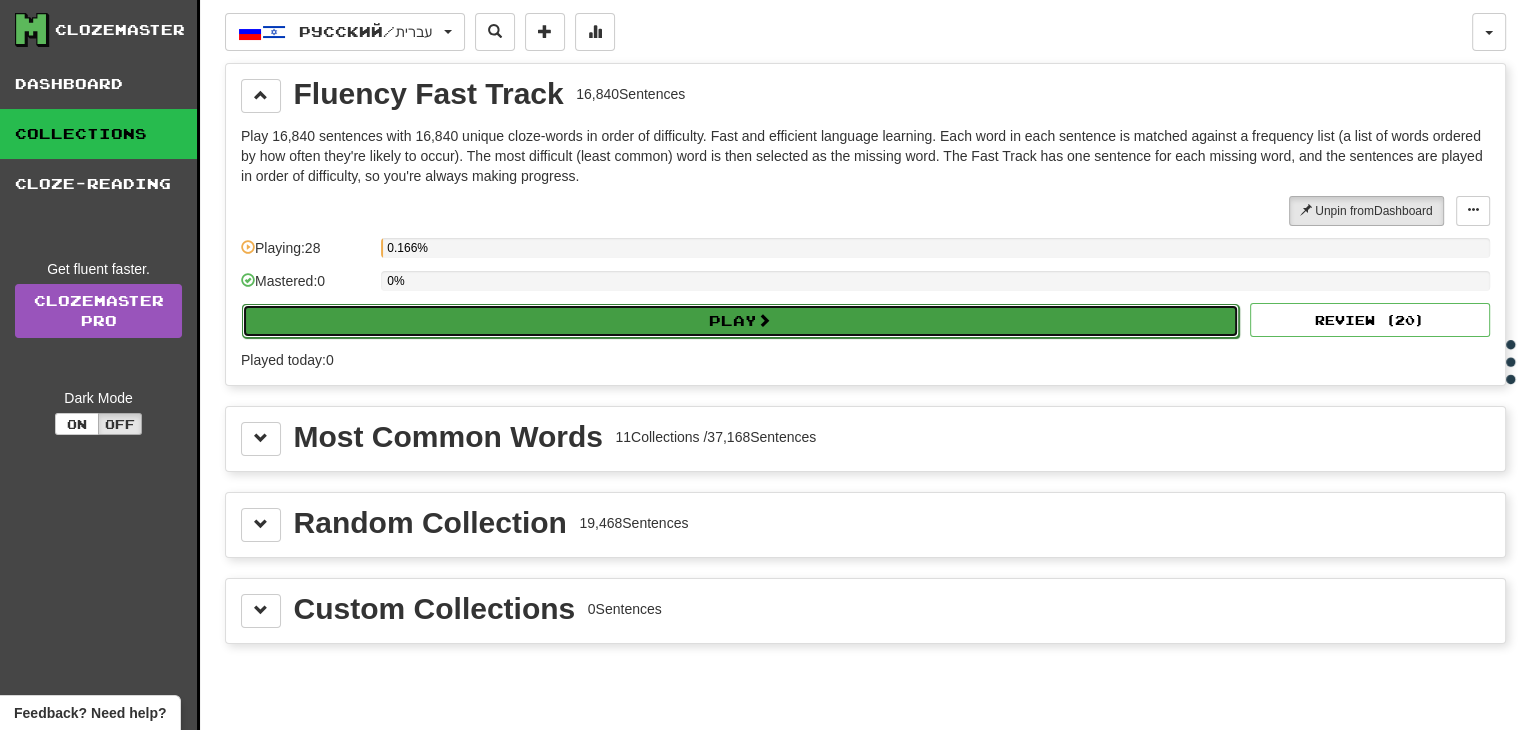 click on "Play" at bounding box center [740, 321] 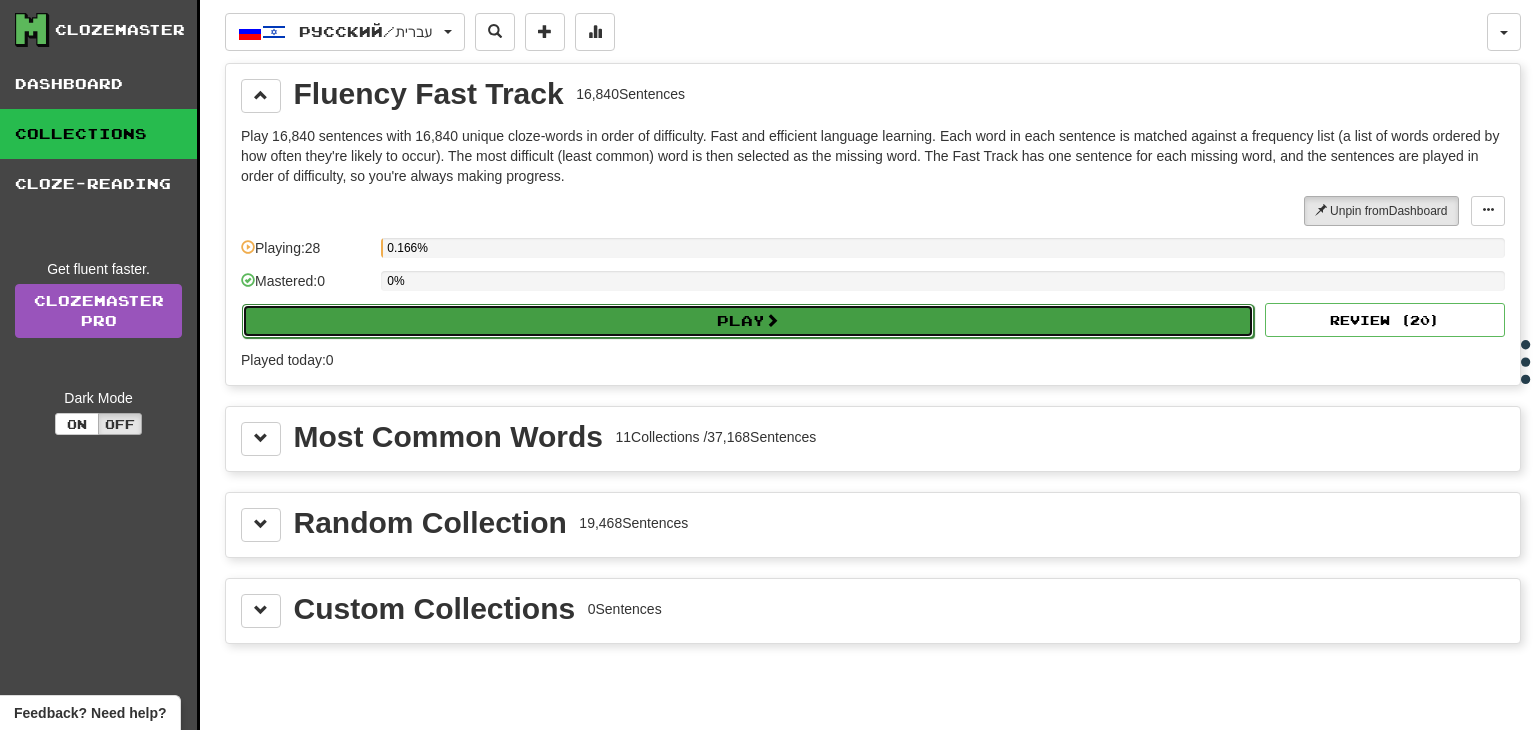 select on "**" 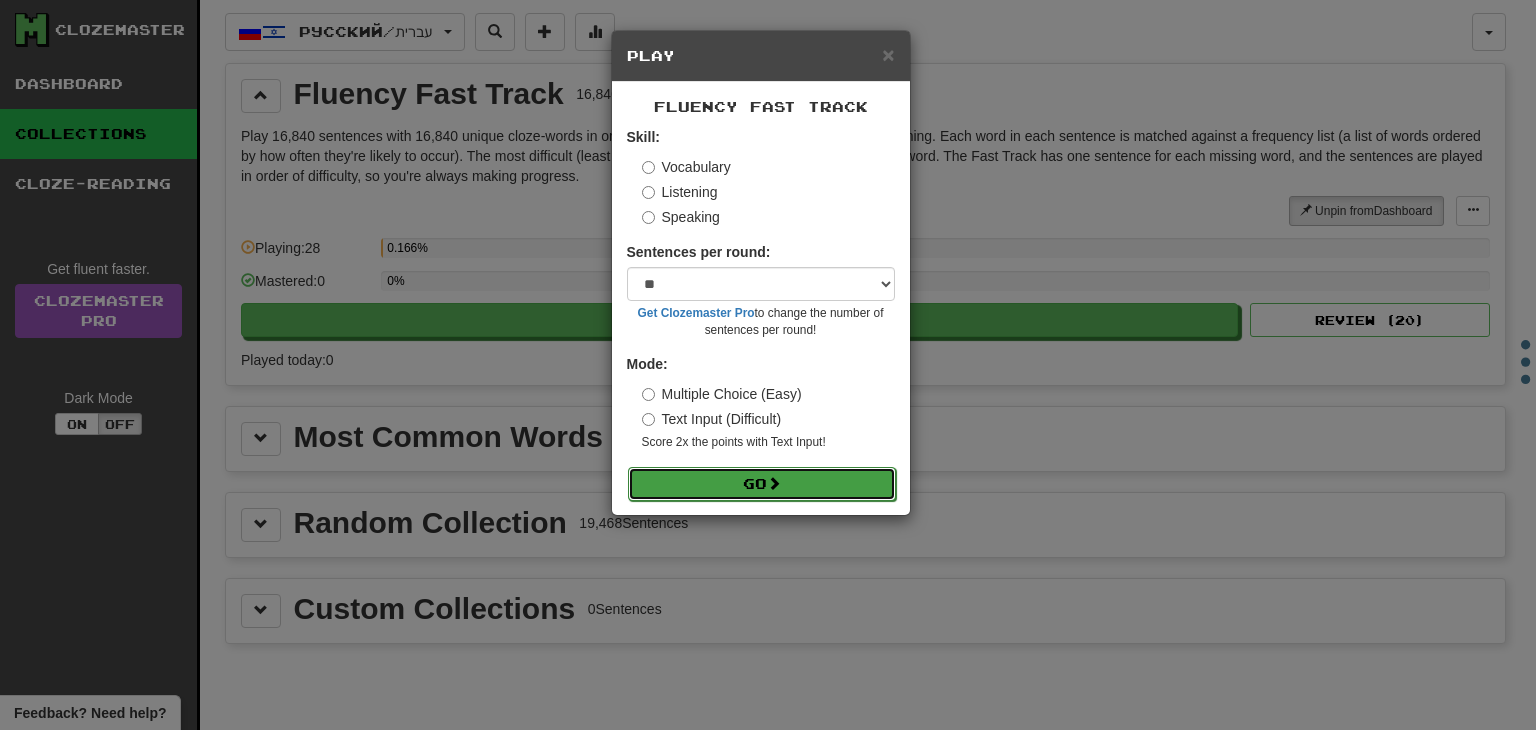 click on "Go" at bounding box center [762, 484] 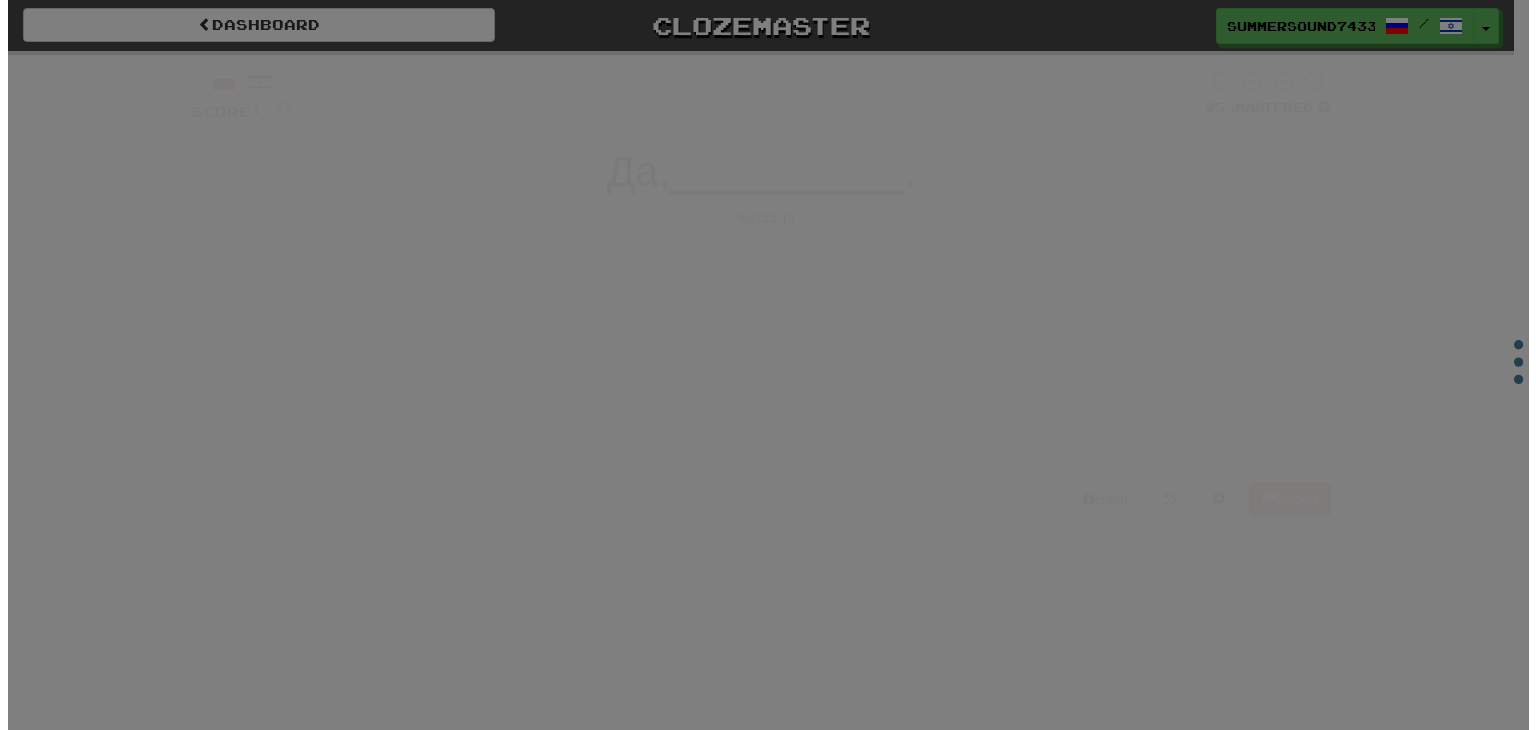 scroll, scrollTop: 0, scrollLeft: 0, axis: both 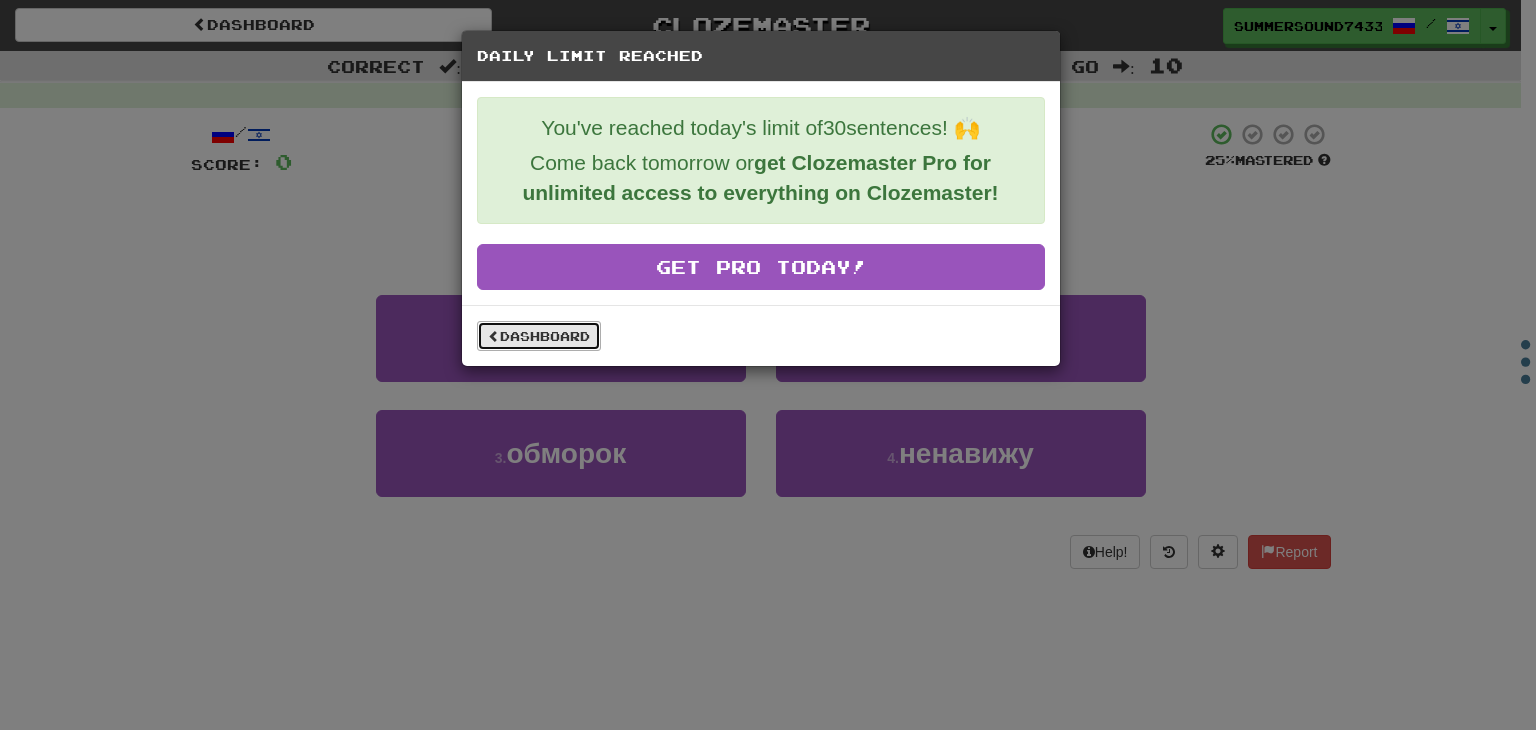 click on "Dashboard" at bounding box center [539, 336] 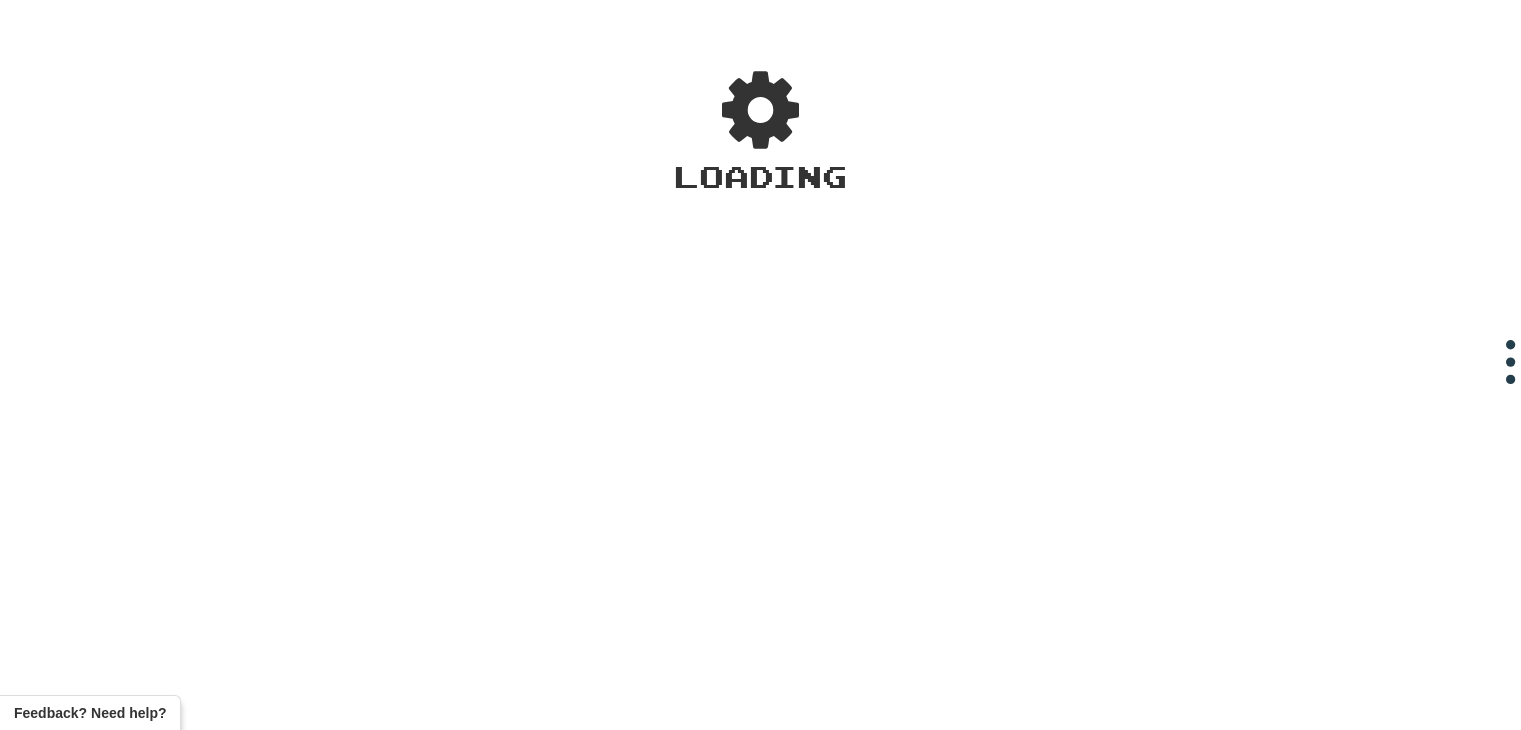 scroll, scrollTop: 0, scrollLeft: 0, axis: both 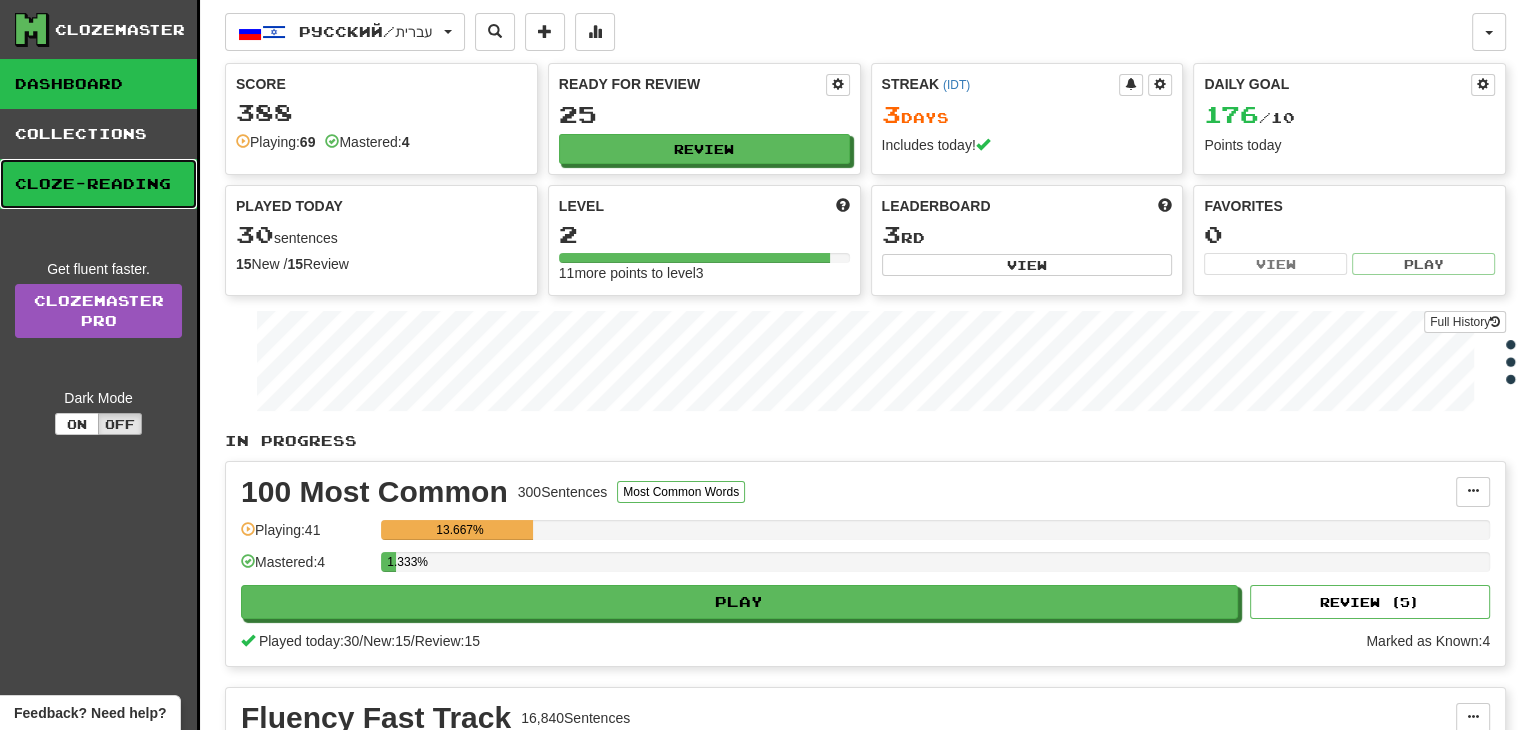 click on "Cloze-Reading" at bounding box center [98, 184] 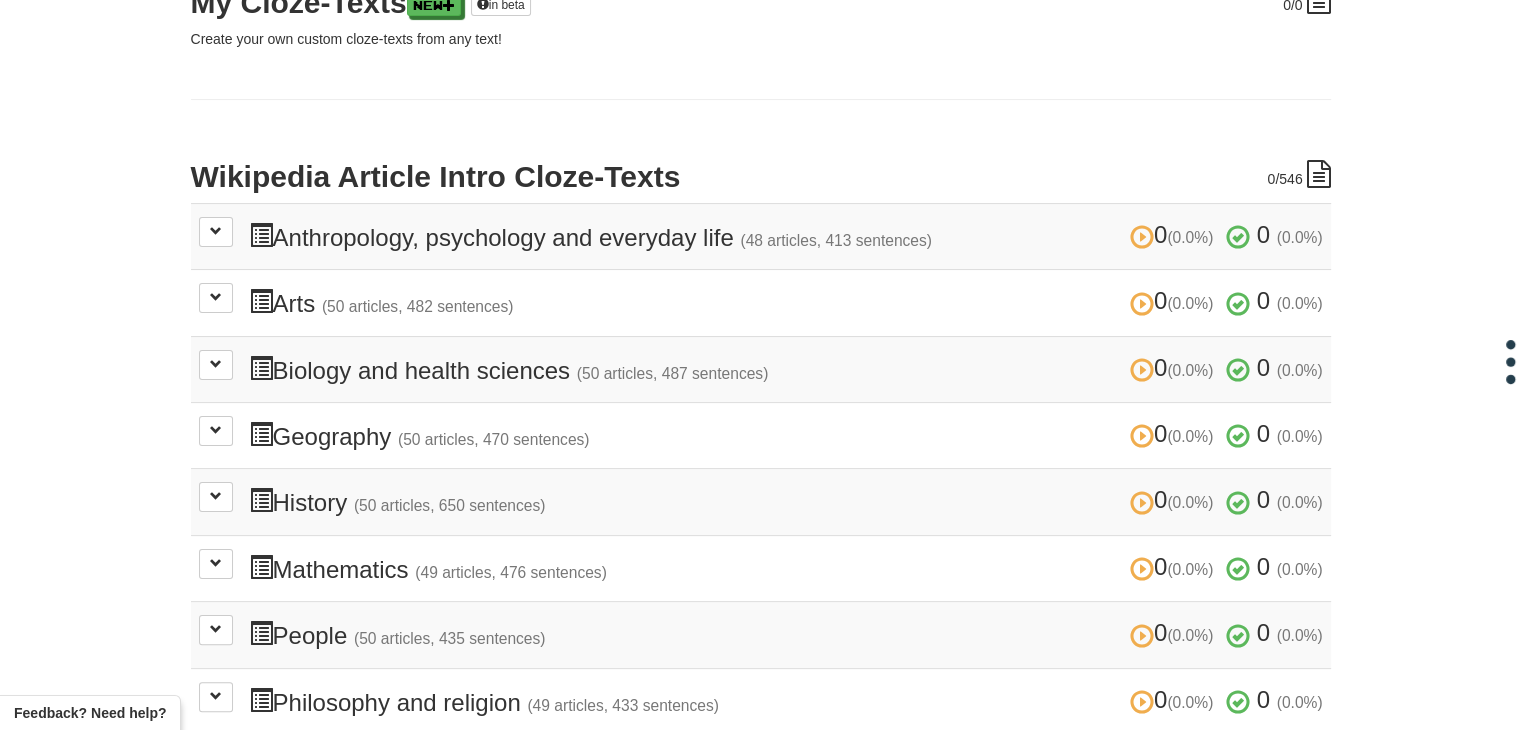 scroll, scrollTop: 344, scrollLeft: 0, axis: vertical 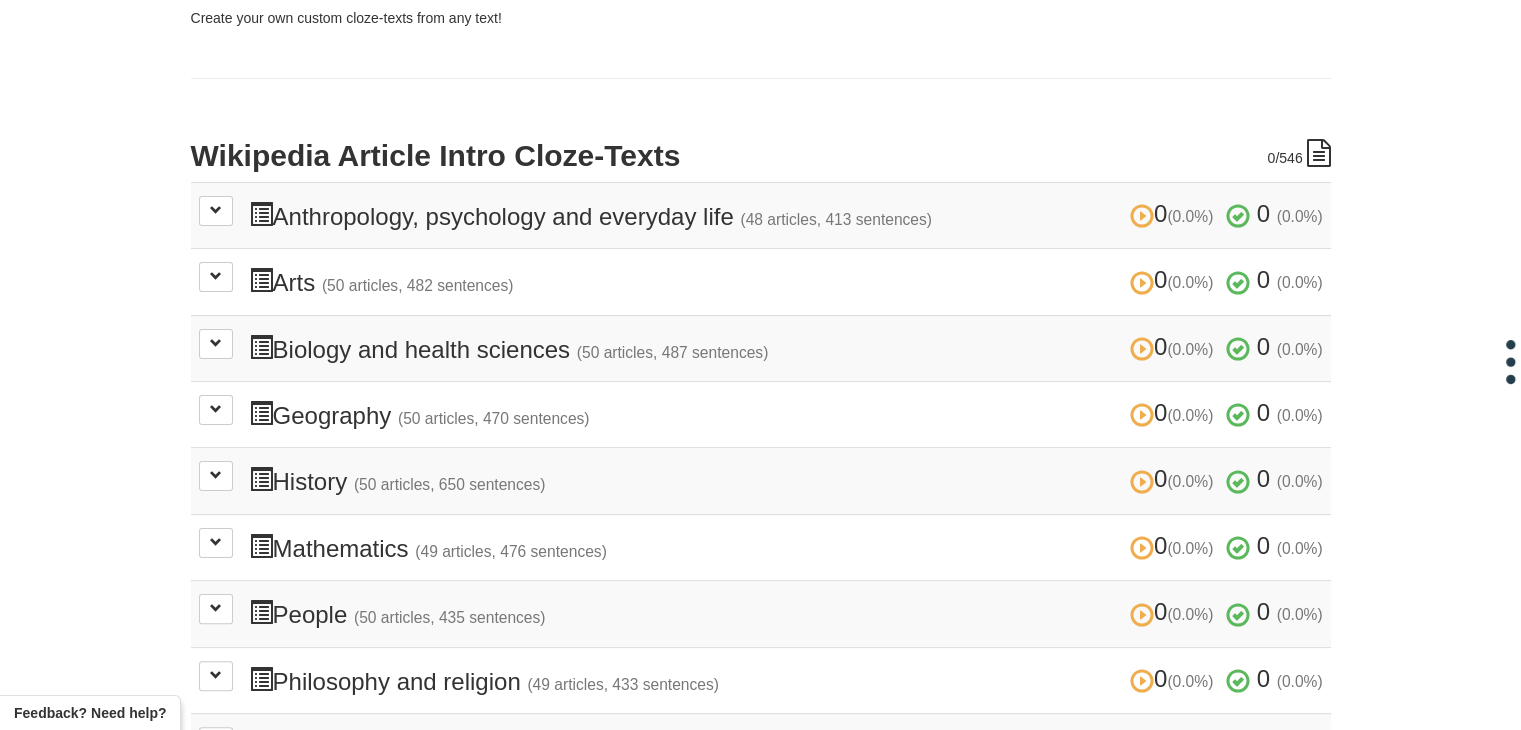 click on "0
(0.0%)
0
(0.0%)
Anthropology, psychology and everyday life
(48 articles, 413 sentences)
0
(0.0%)
0
(0.0%)
Loading..." at bounding box center [761, 215] 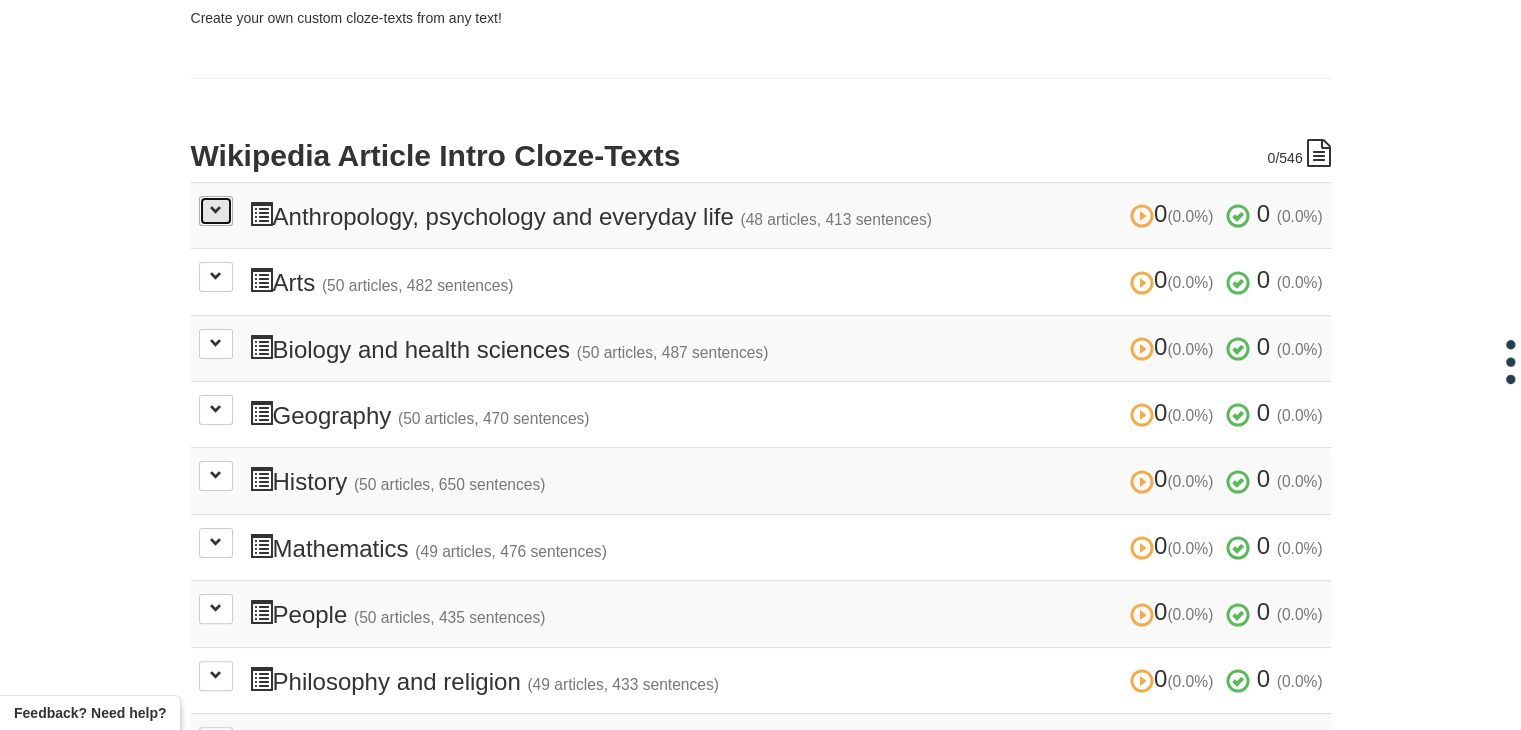 click at bounding box center (216, 211) 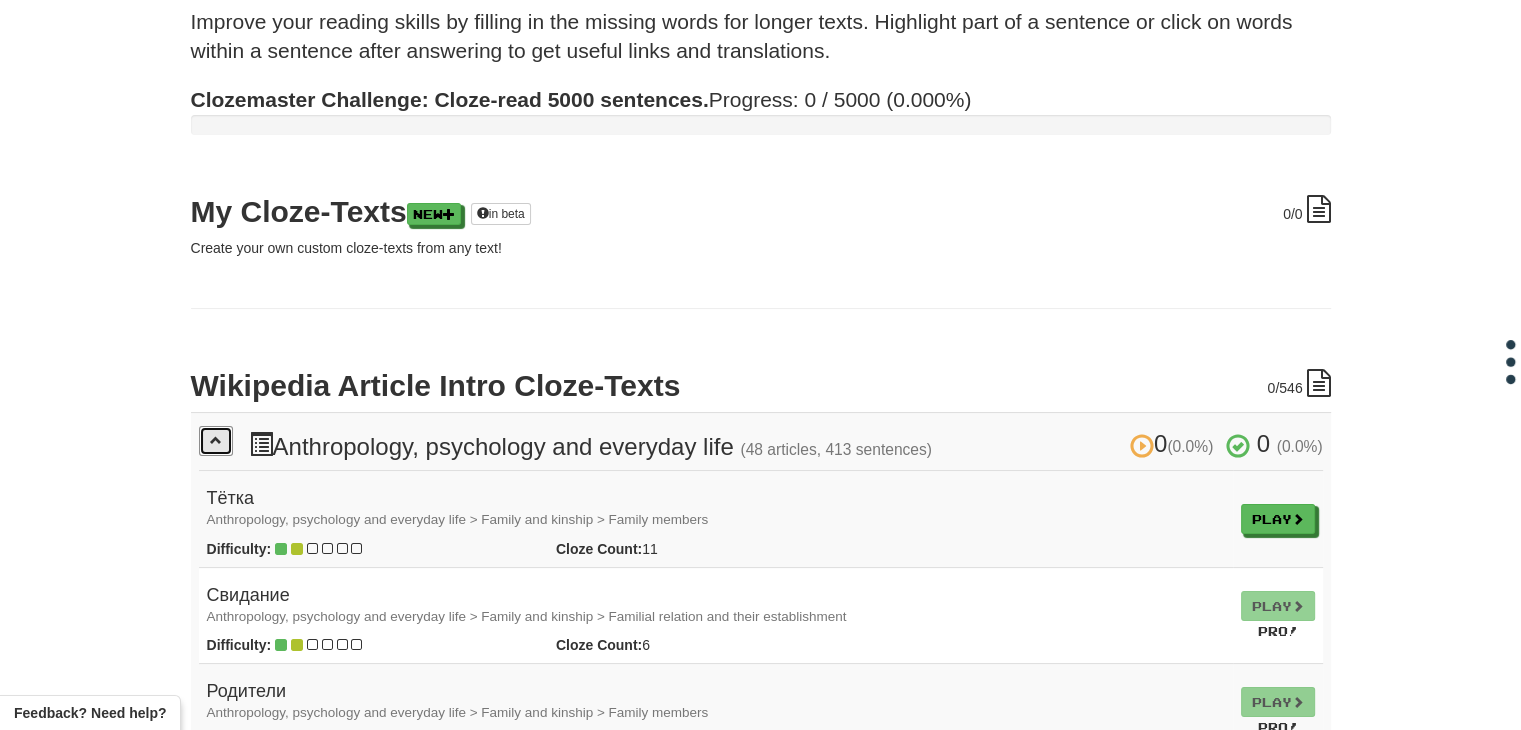 scroll, scrollTop: 120, scrollLeft: 0, axis: vertical 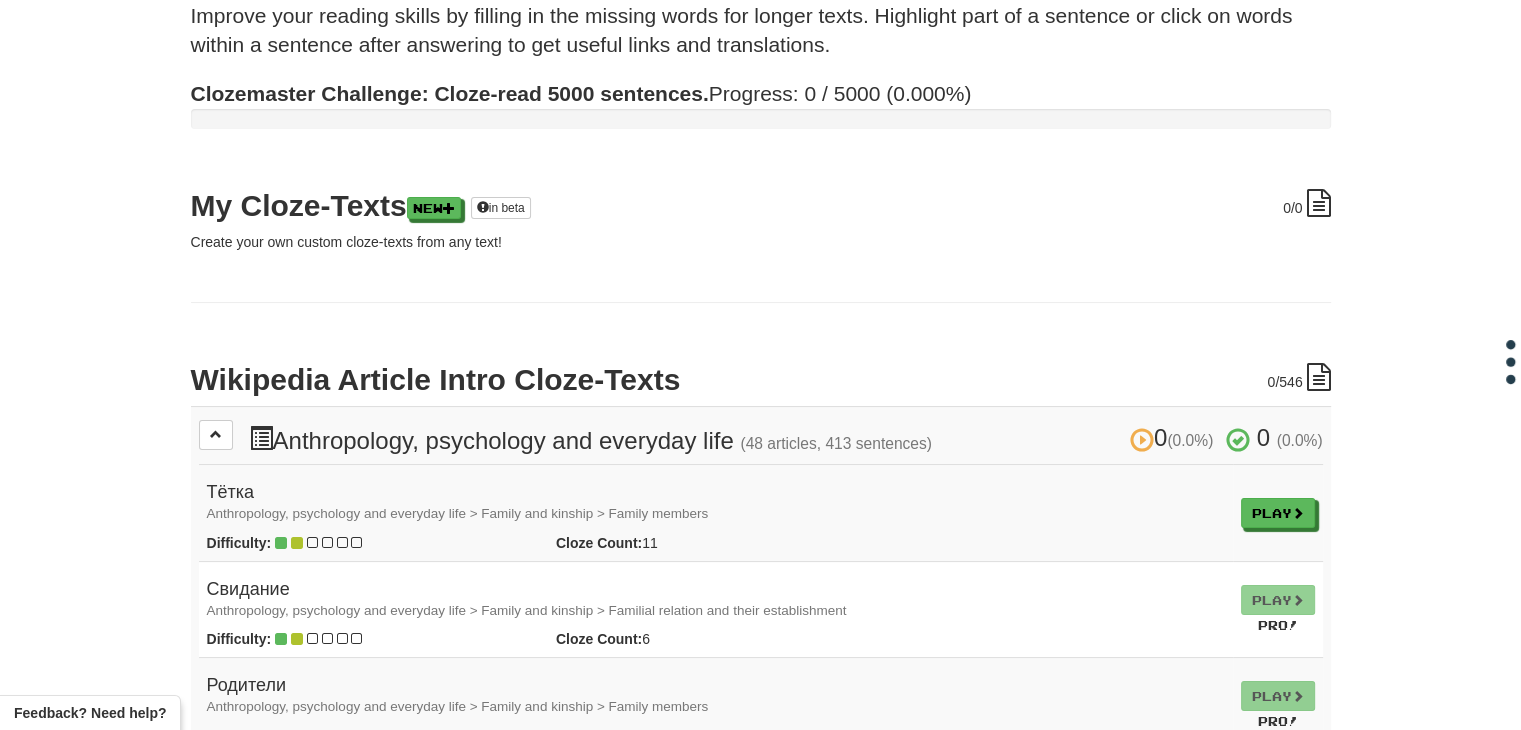 click on "0
(0.0%)
0
(0.0%)
Anthropology, psychology and everyday life
(48 articles, 413 sentences)
0
(0.0%)
0
(0.0%)
Тётка
Anthropology, psychology and everyday life > Family and kinship  > Family members
Difficulty:
Cloze Count:
11
Play
Play
Свидание
Anthropology, psychology and everyday life > Family and kinship  > Familial relation and their establishment
Difficulty:
Cloze Count:
6
Play
Play
Pro!
Родители
Anthropology, psychology and everyday life > Family and kinship  > Family members
Difficulty:
Cloze Count:
9
Play
Play
Pro!
Семья
Anthropology, psychology and everyday life > Family and kinship
Difficulty:
Cloze Count:
13
Play" at bounding box center (761, 2767) 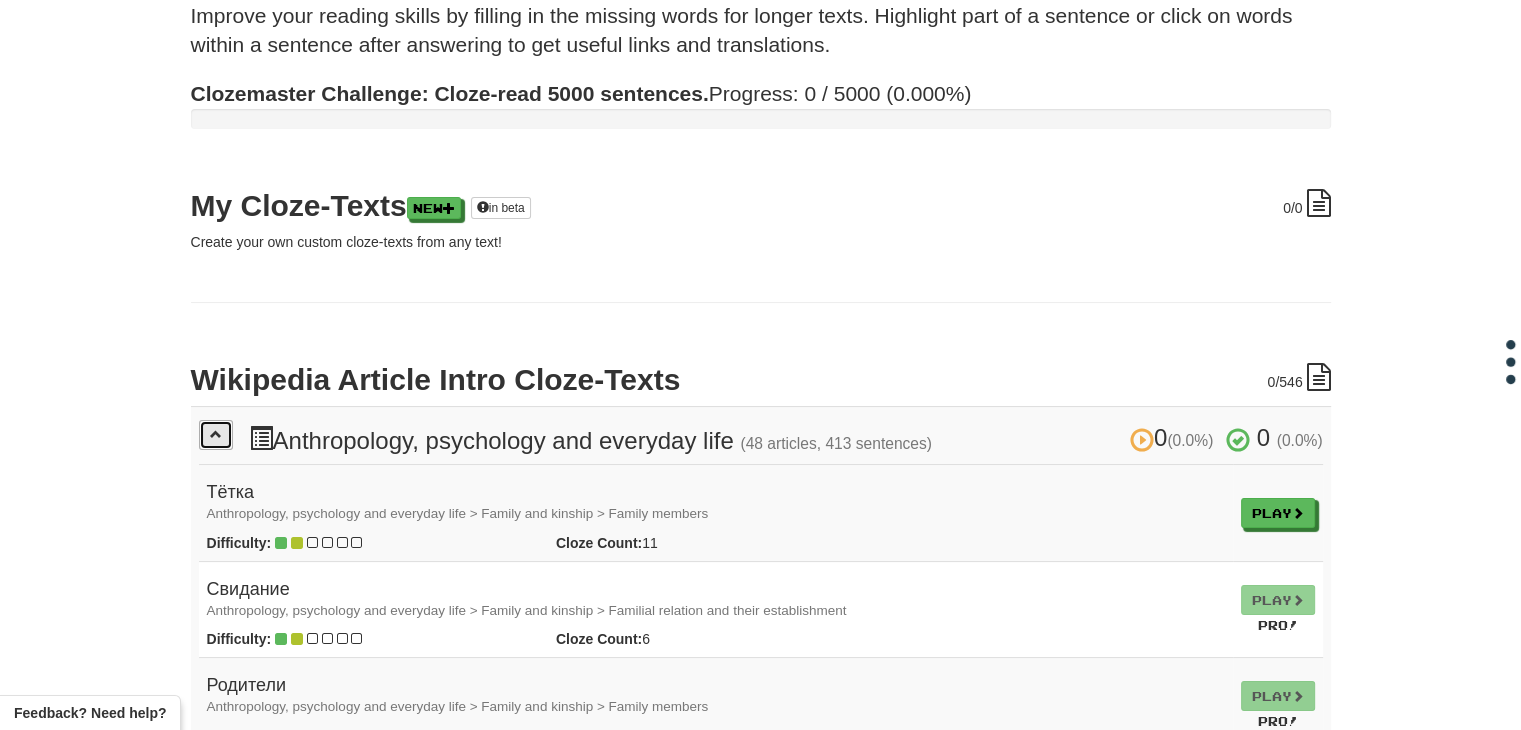 click at bounding box center (216, 435) 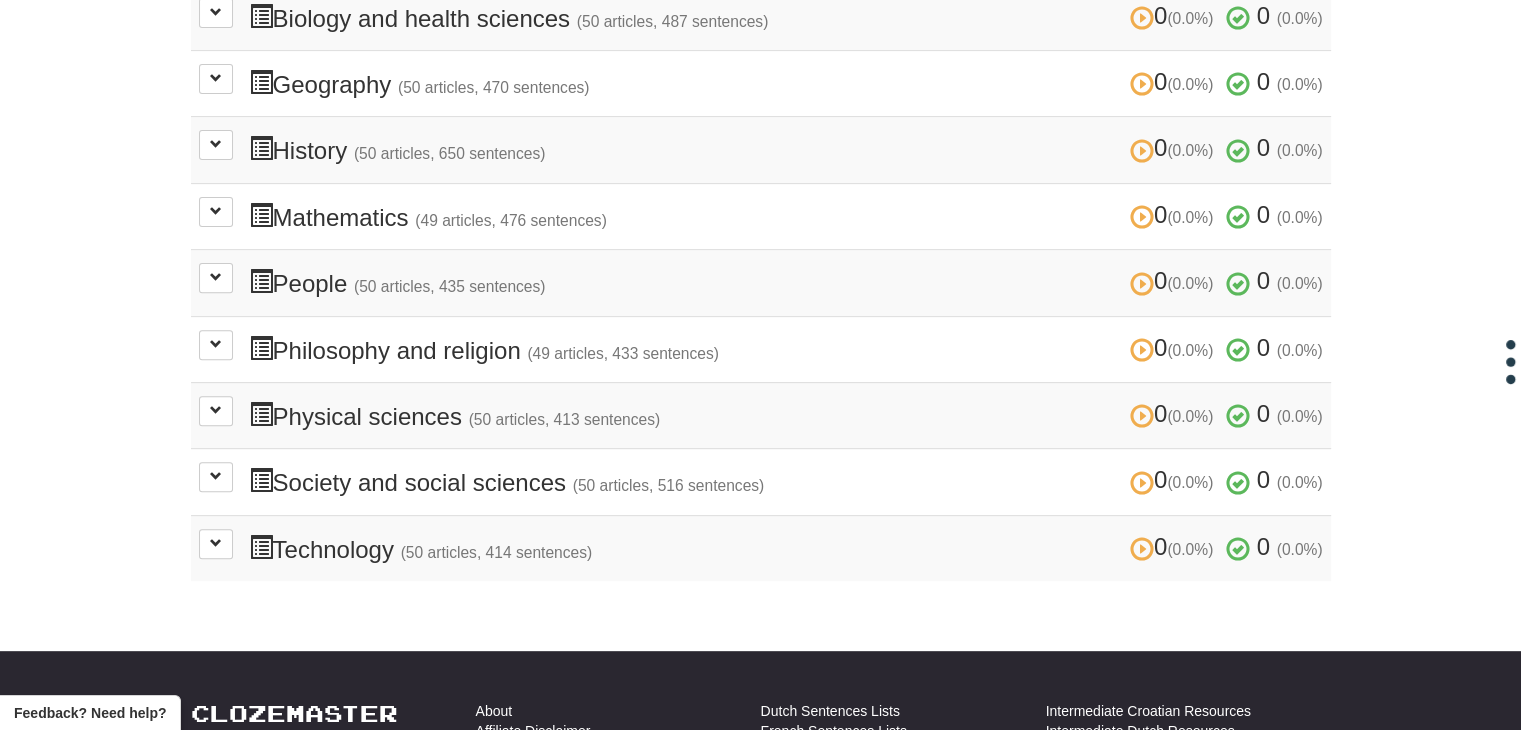 scroll, scrollTop: 676, scrollLeft: 0, axis: vertical 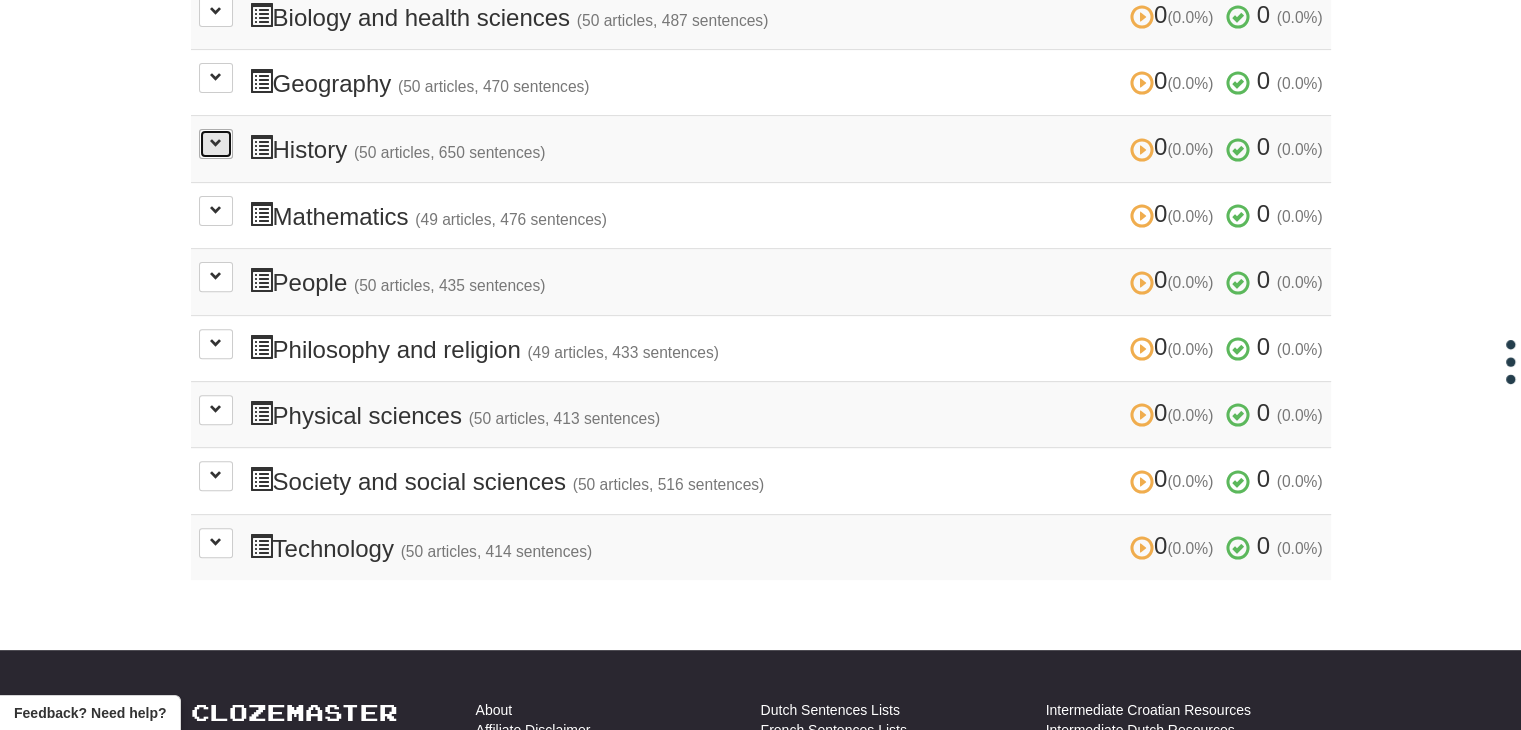 click at bounding box center (216, 144) 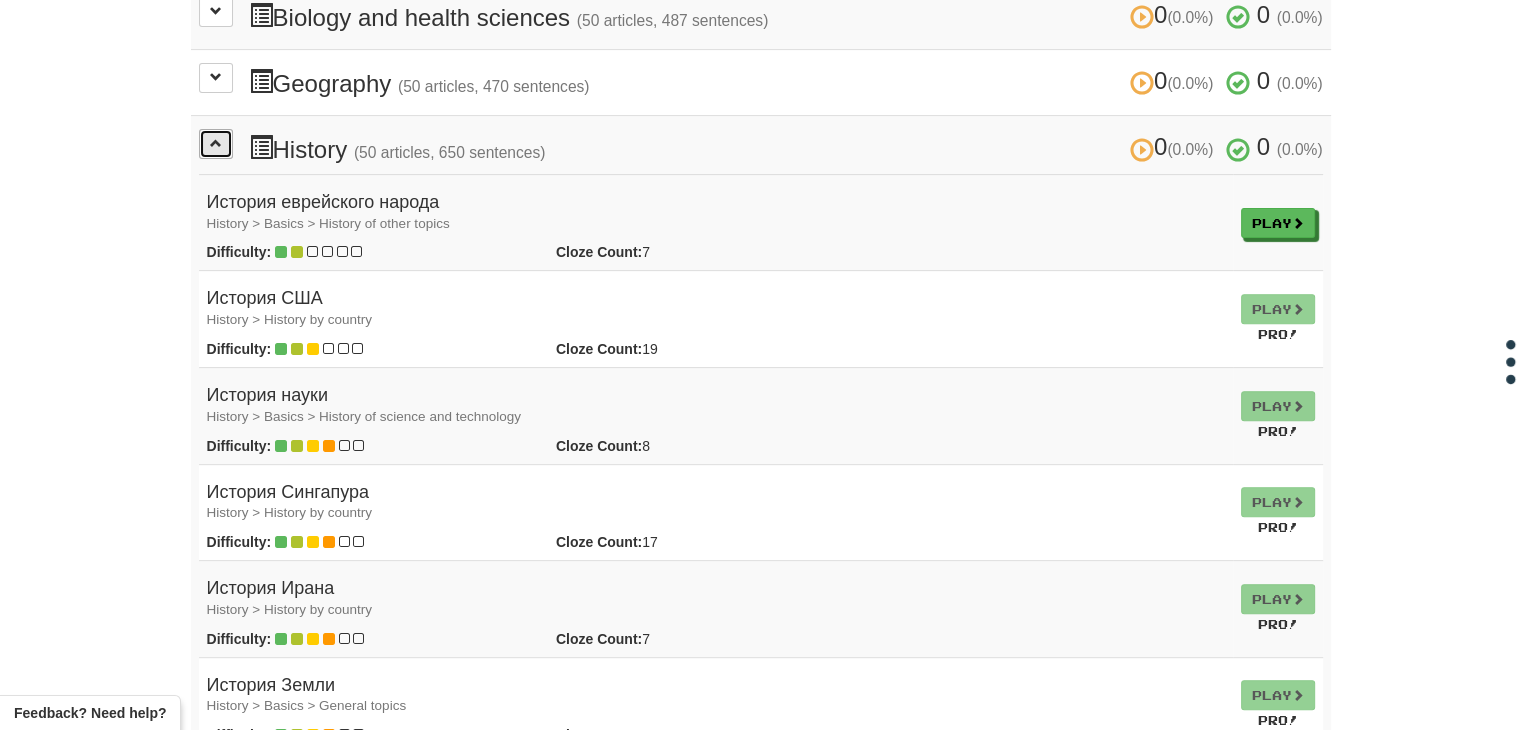 click at bounding box center (216, 143) 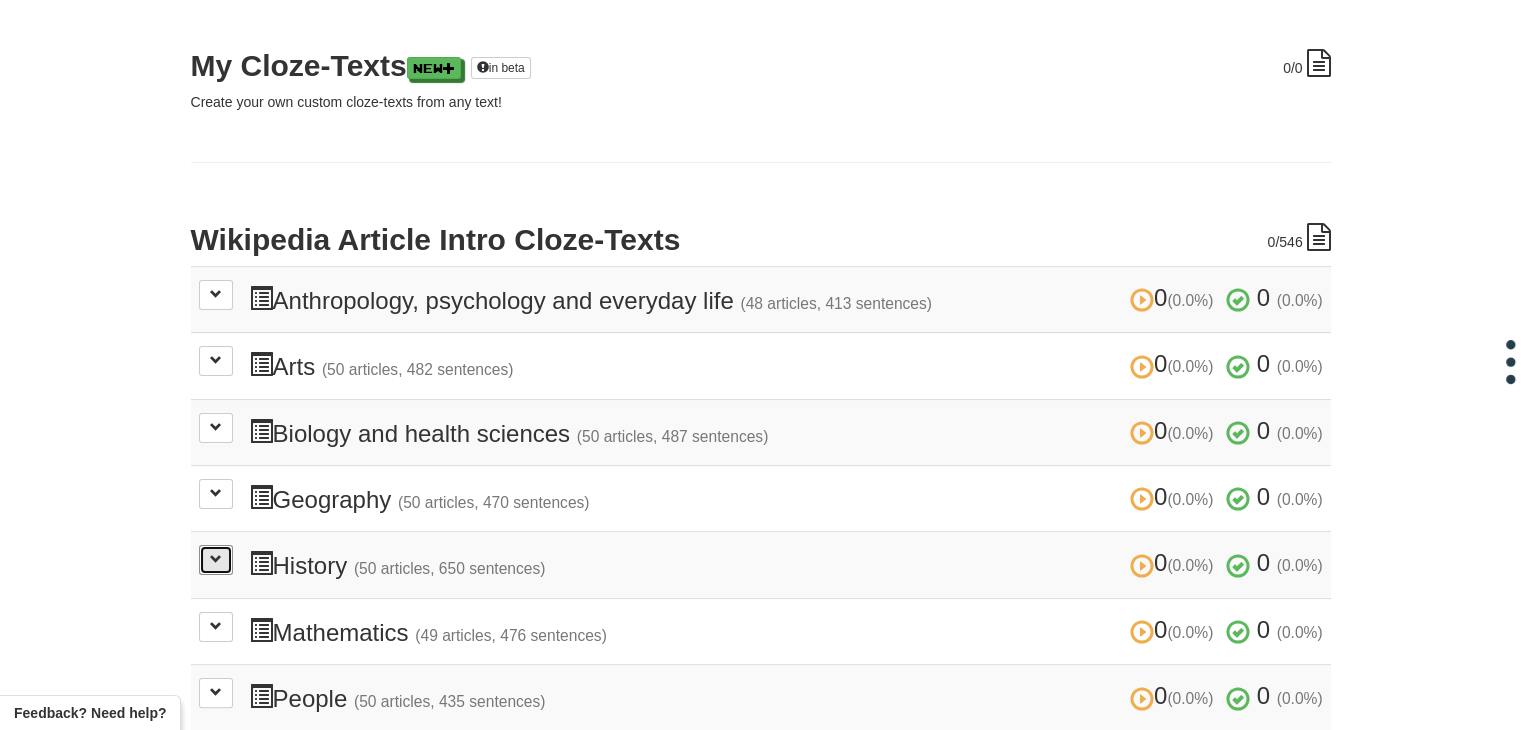 scroll, scrollTop: 240, scrollLeft: 0, axis: vertical 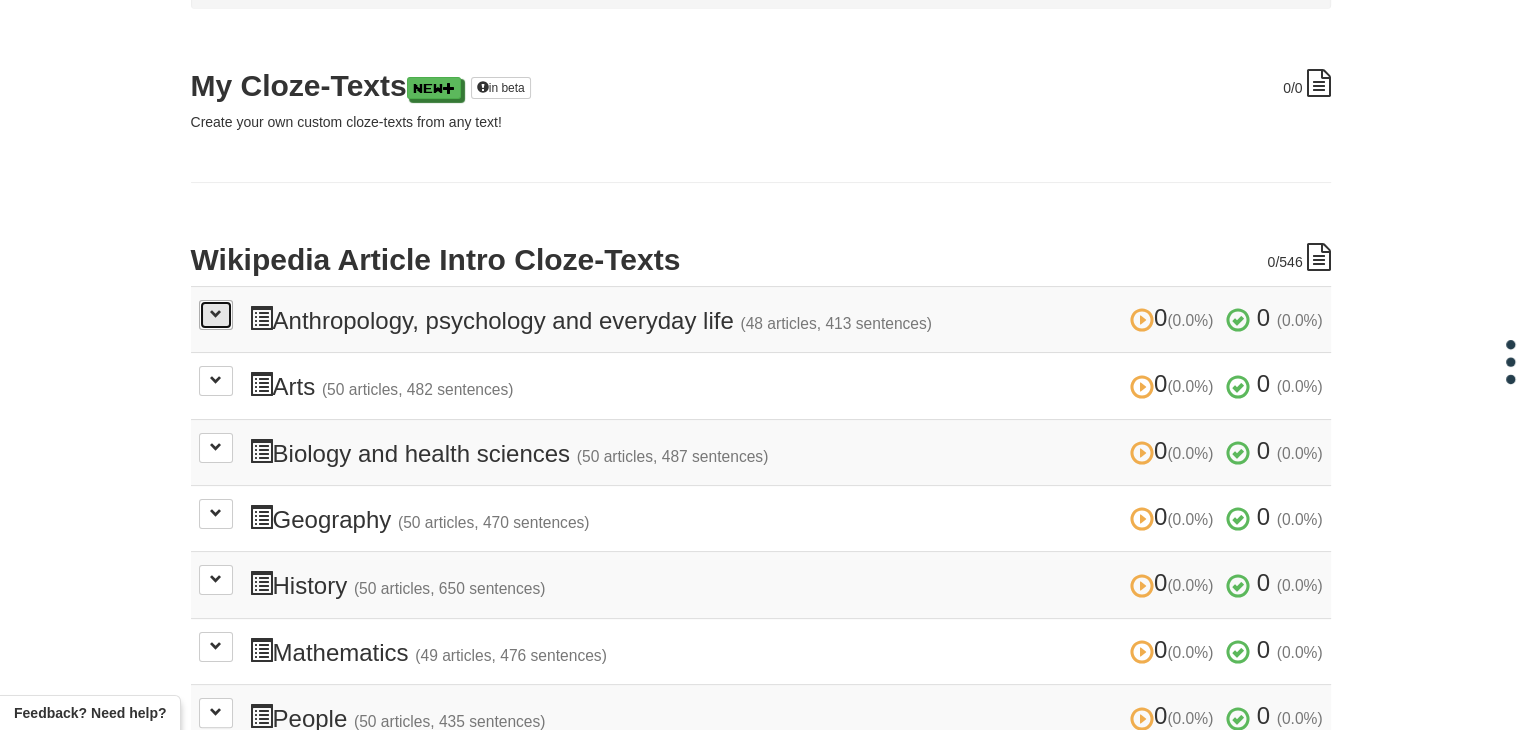 click at bounding box center [216, 315] 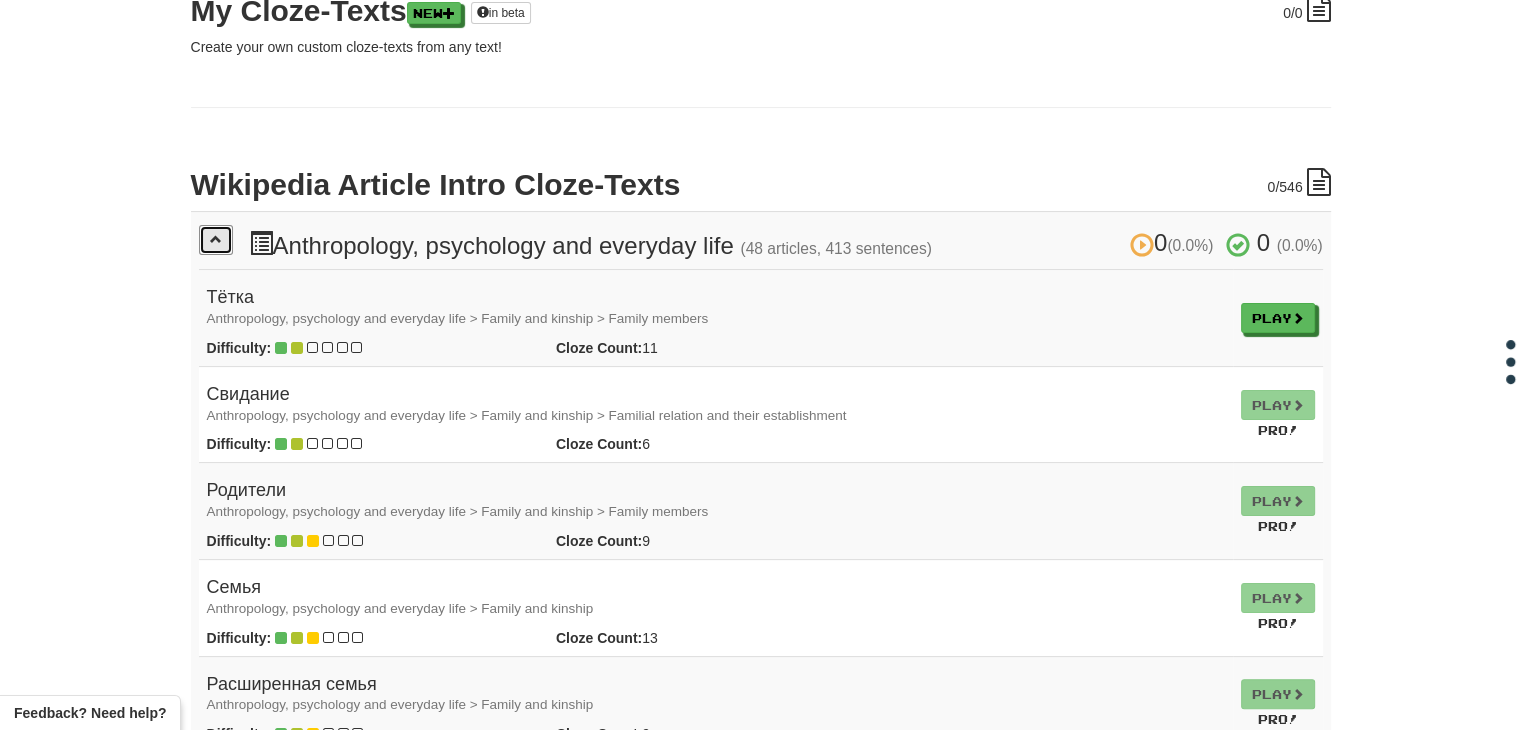 scroll, scrollTop: 316, scrollLeft: 0, axis: vertical 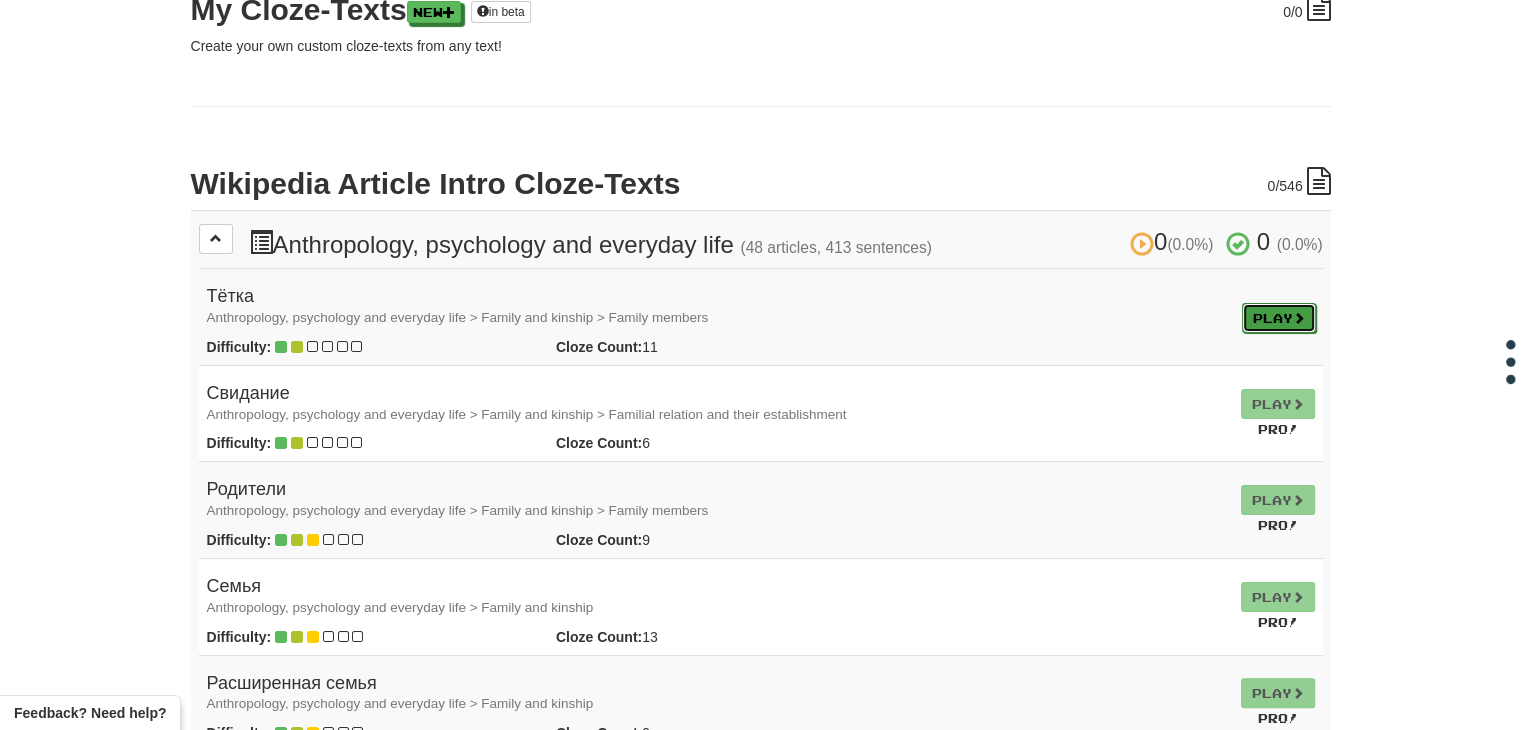 click on "Play" at bounding box center (1279, 318) 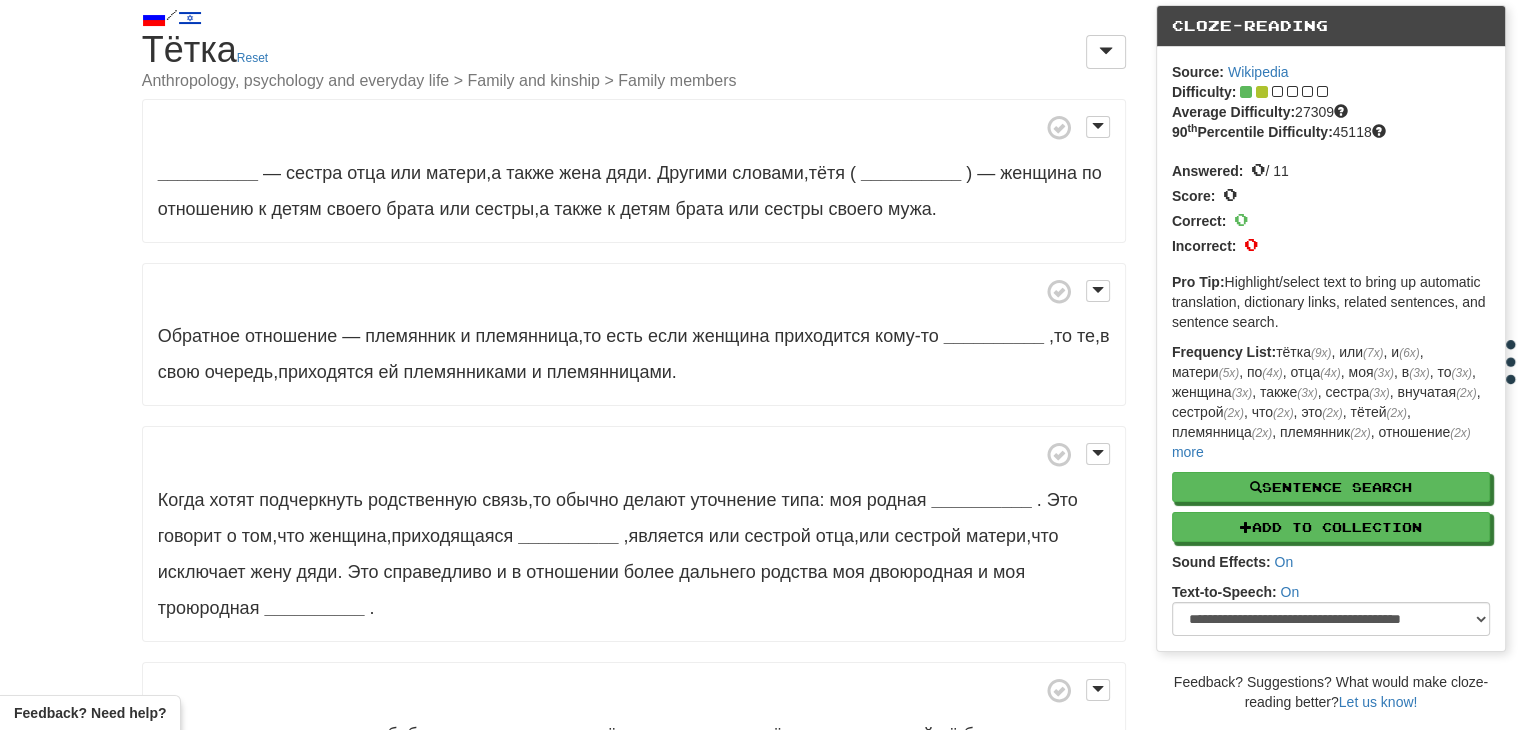 scroll, scrollTop: 0, scrollLeft: 0, axis: both 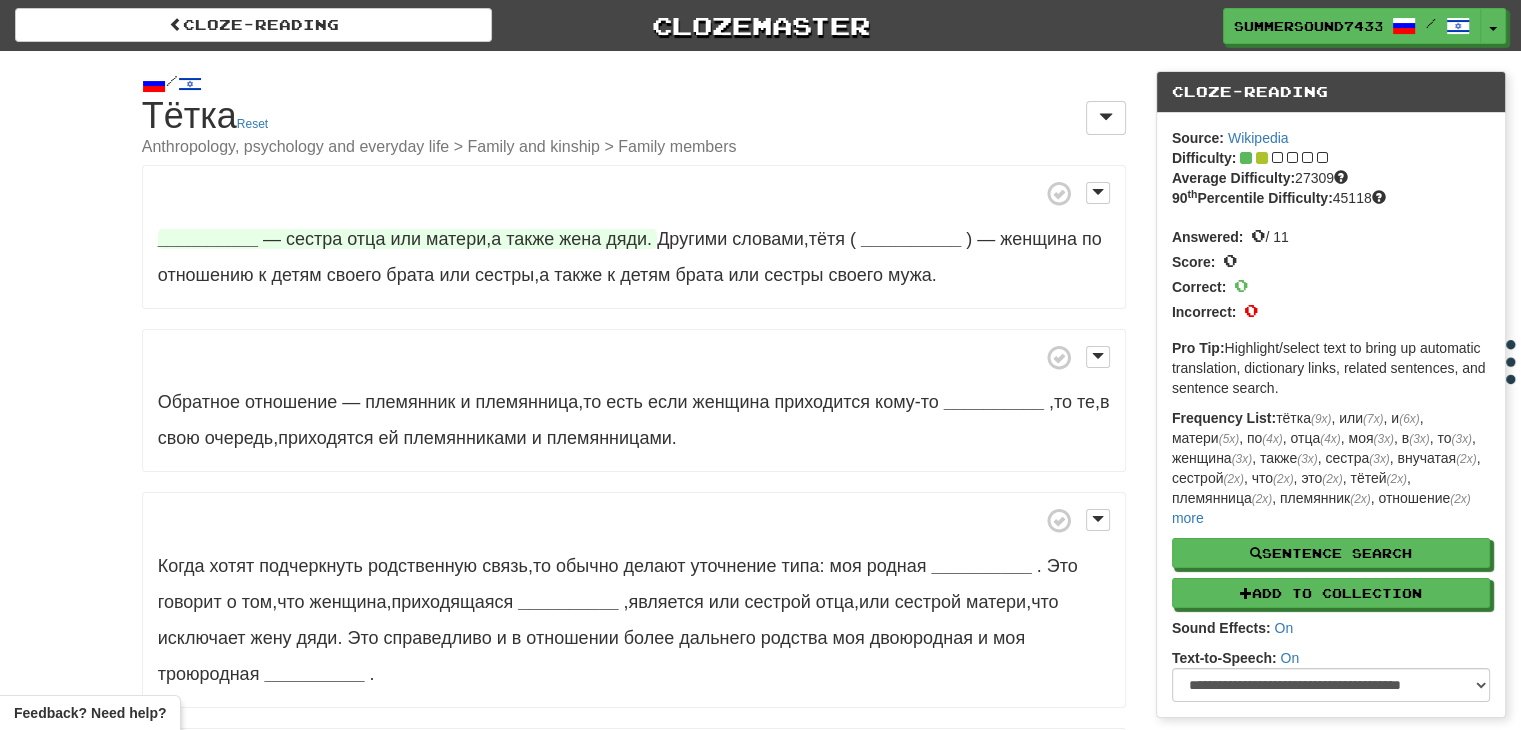 click on "__________" at bounding box center [208, 239] 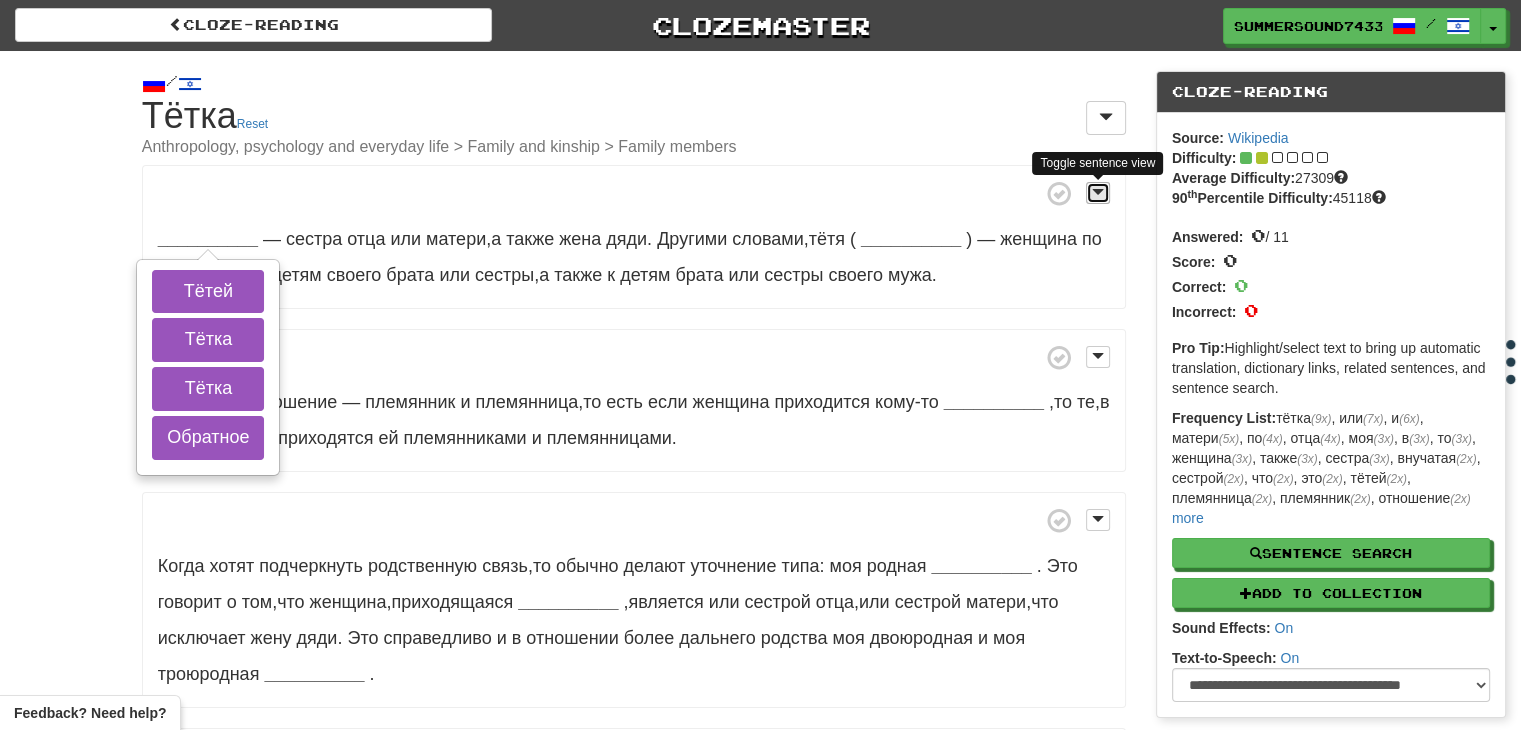 click at bounding box center [1098, 192] 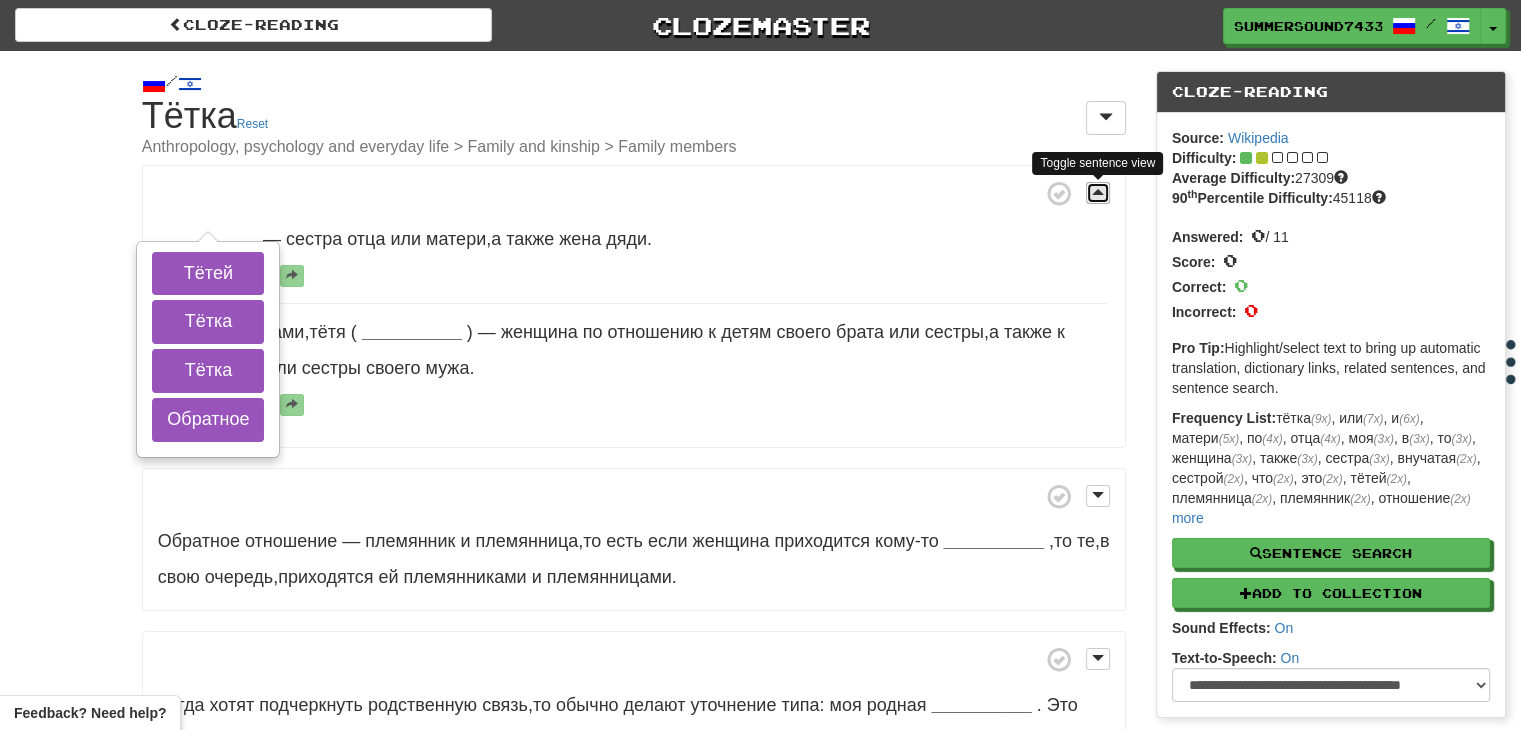 click at bounding box center (1098, 192) 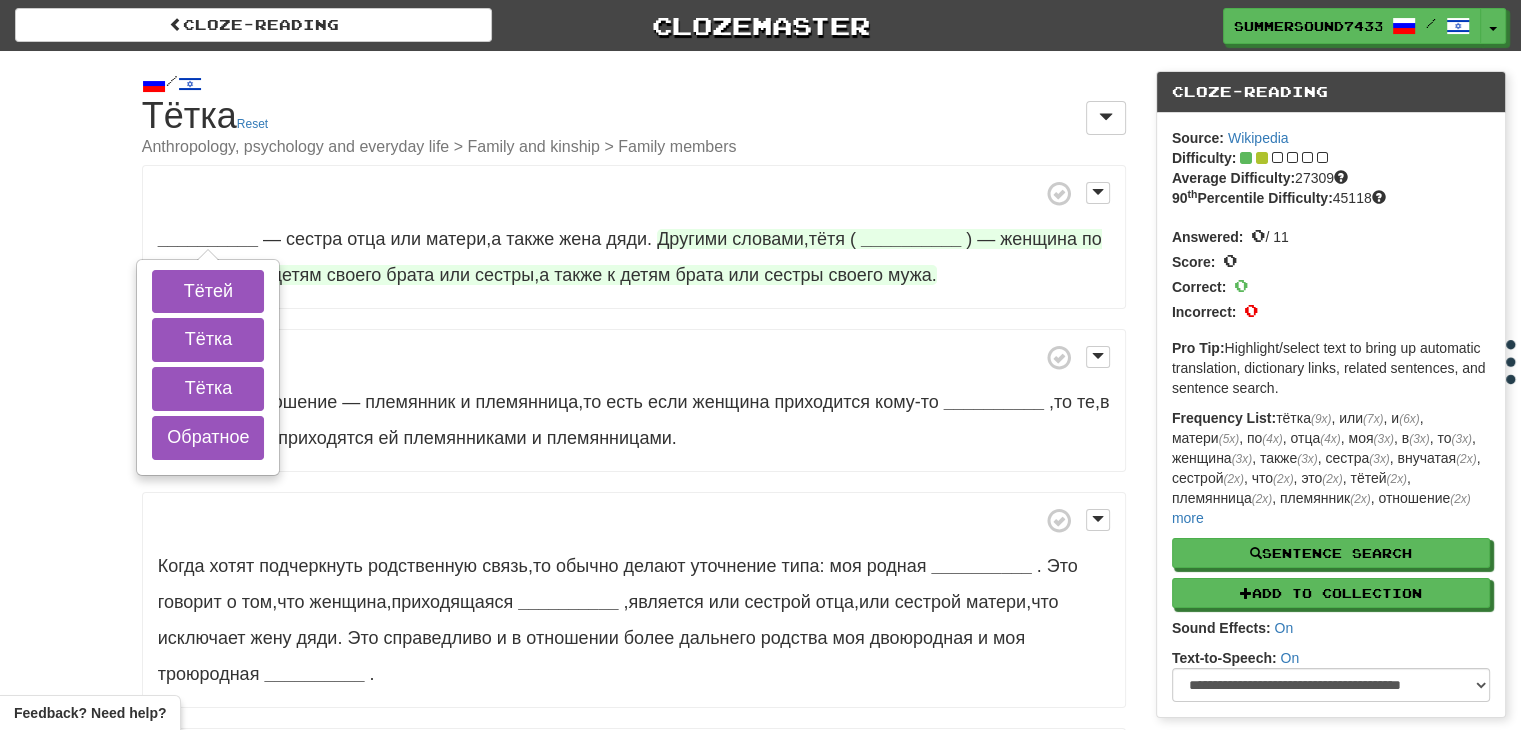 click on "брата" at bounding box center [699, 275] 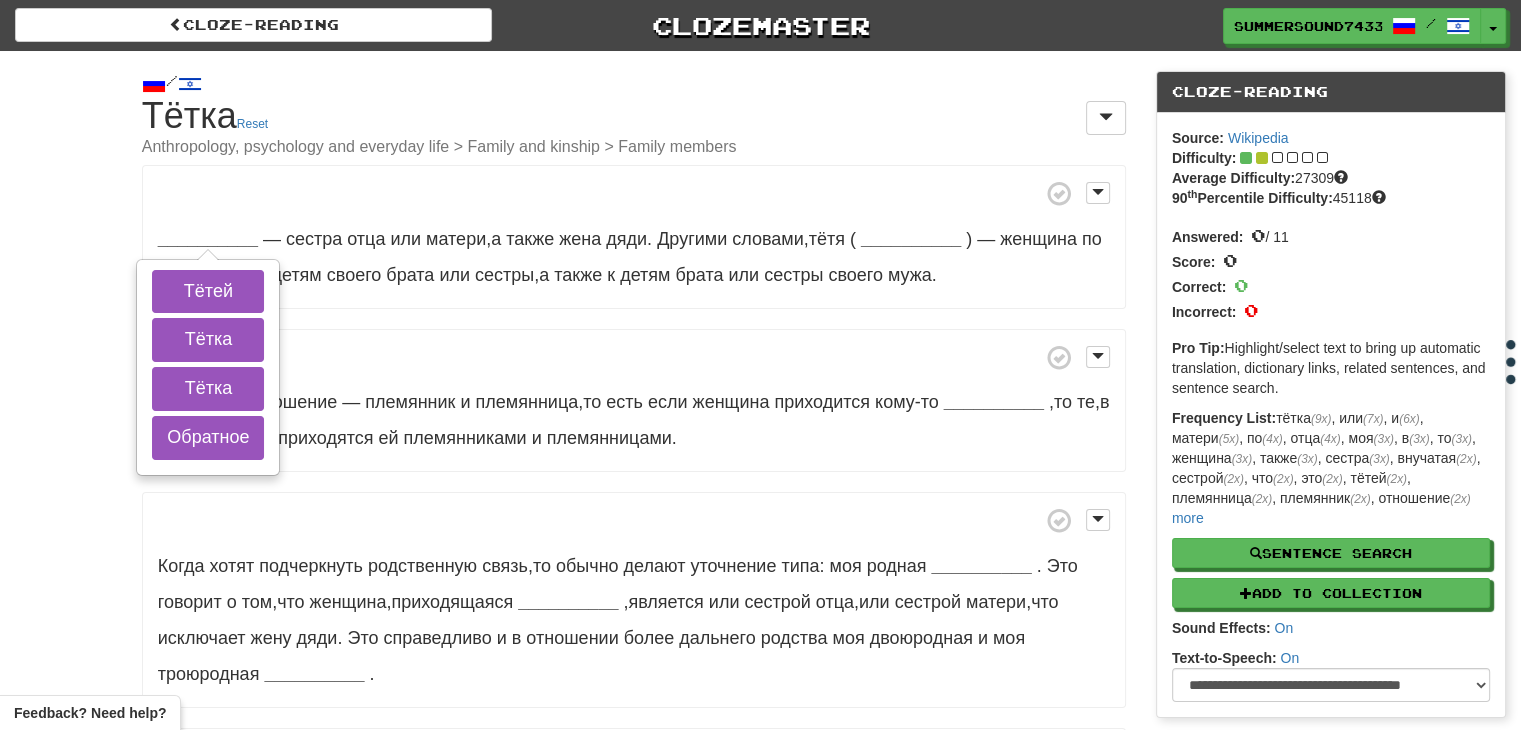 click at bounding box center (634, 357) 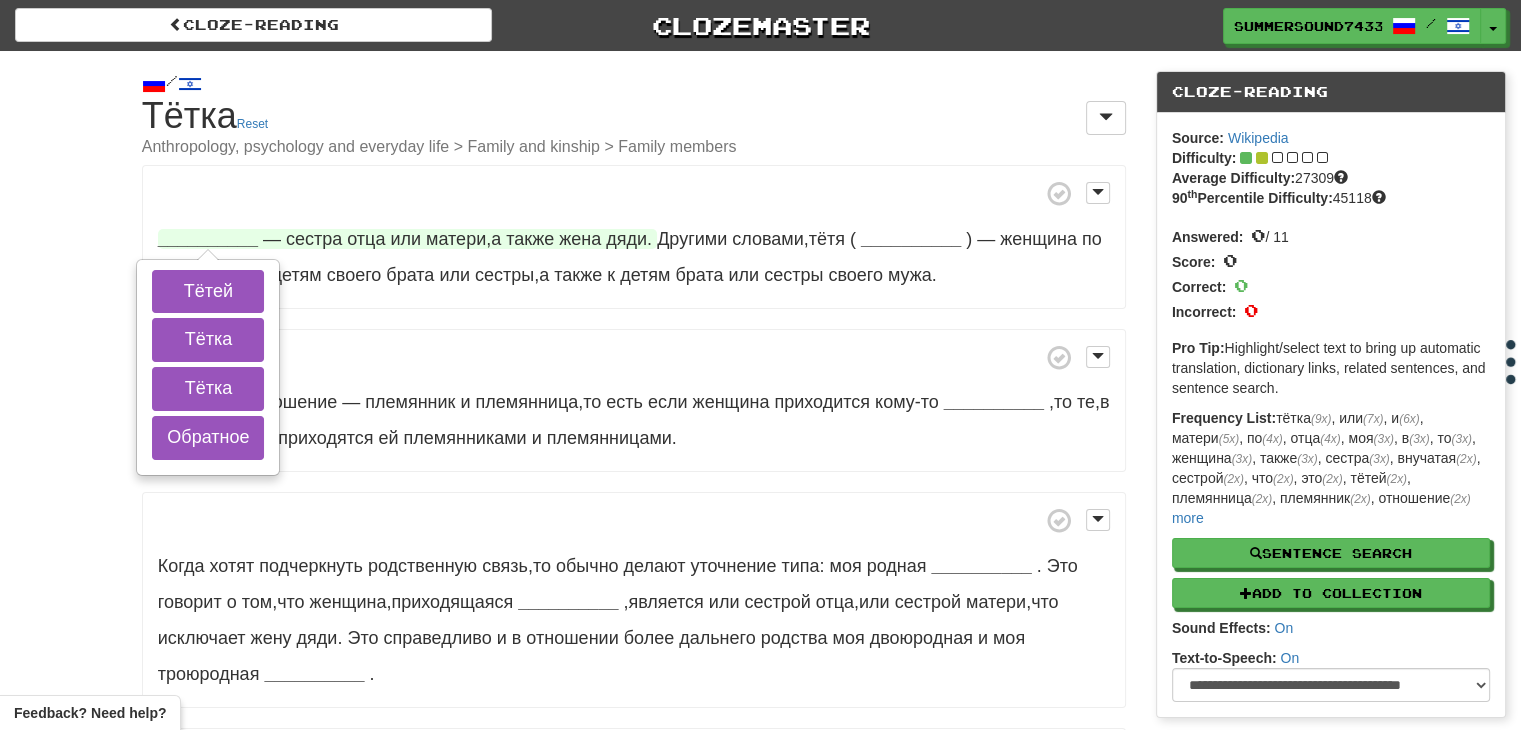 click on "__________" at bounding box center [208, 239] 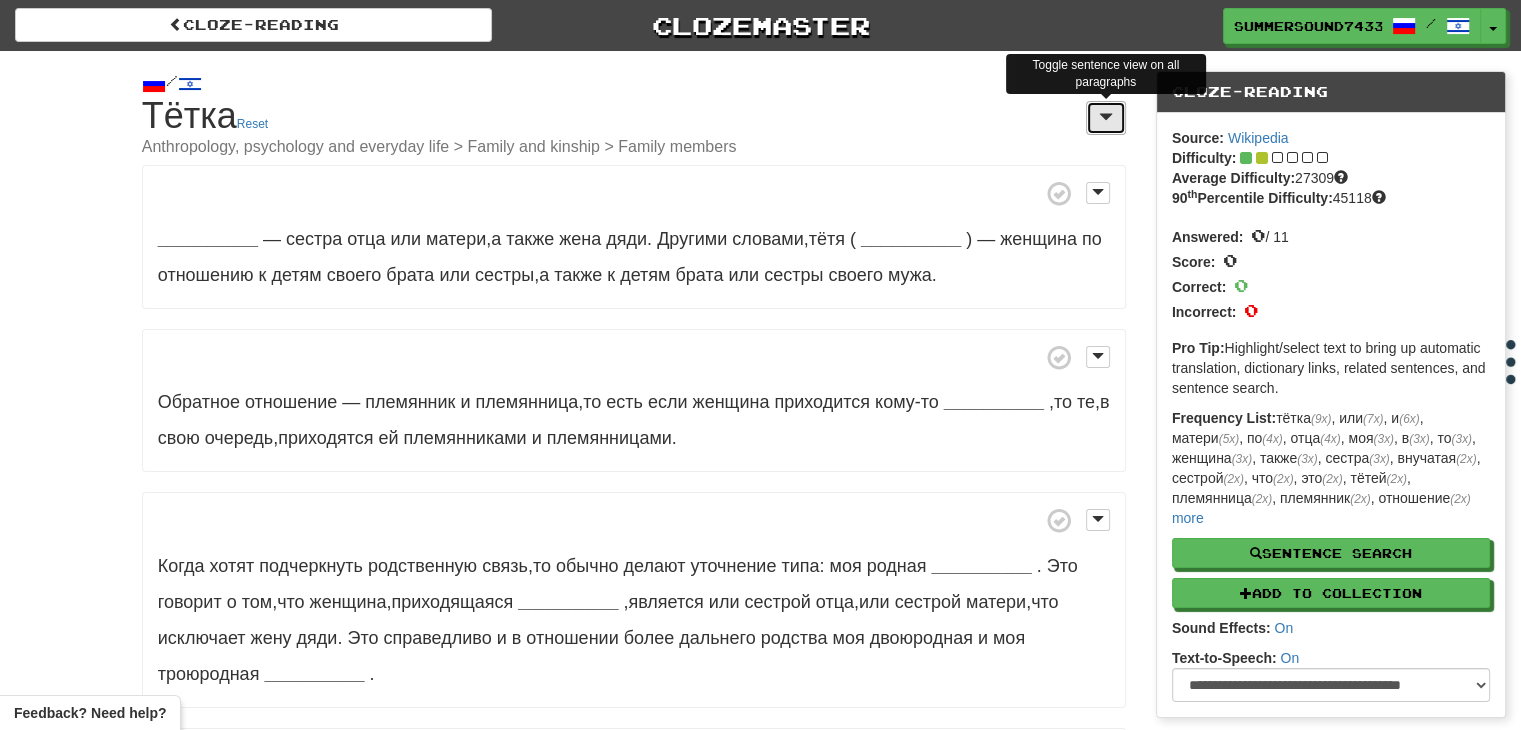 click at bounding box center [1106, 117] 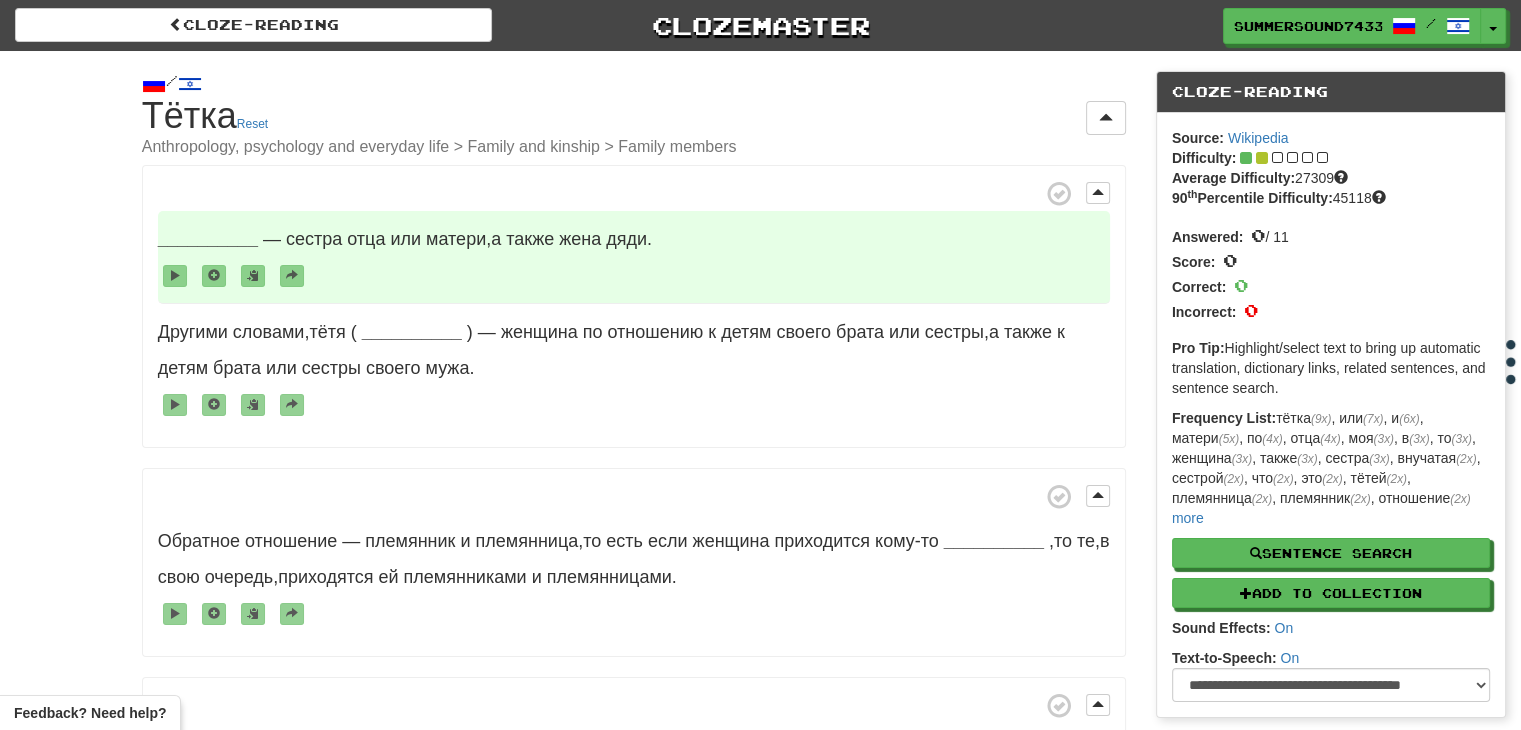 click on "__________
—   сестра   отца   или   матери ,  а   также   жена   дяди ." at bounding box center (634, 257) 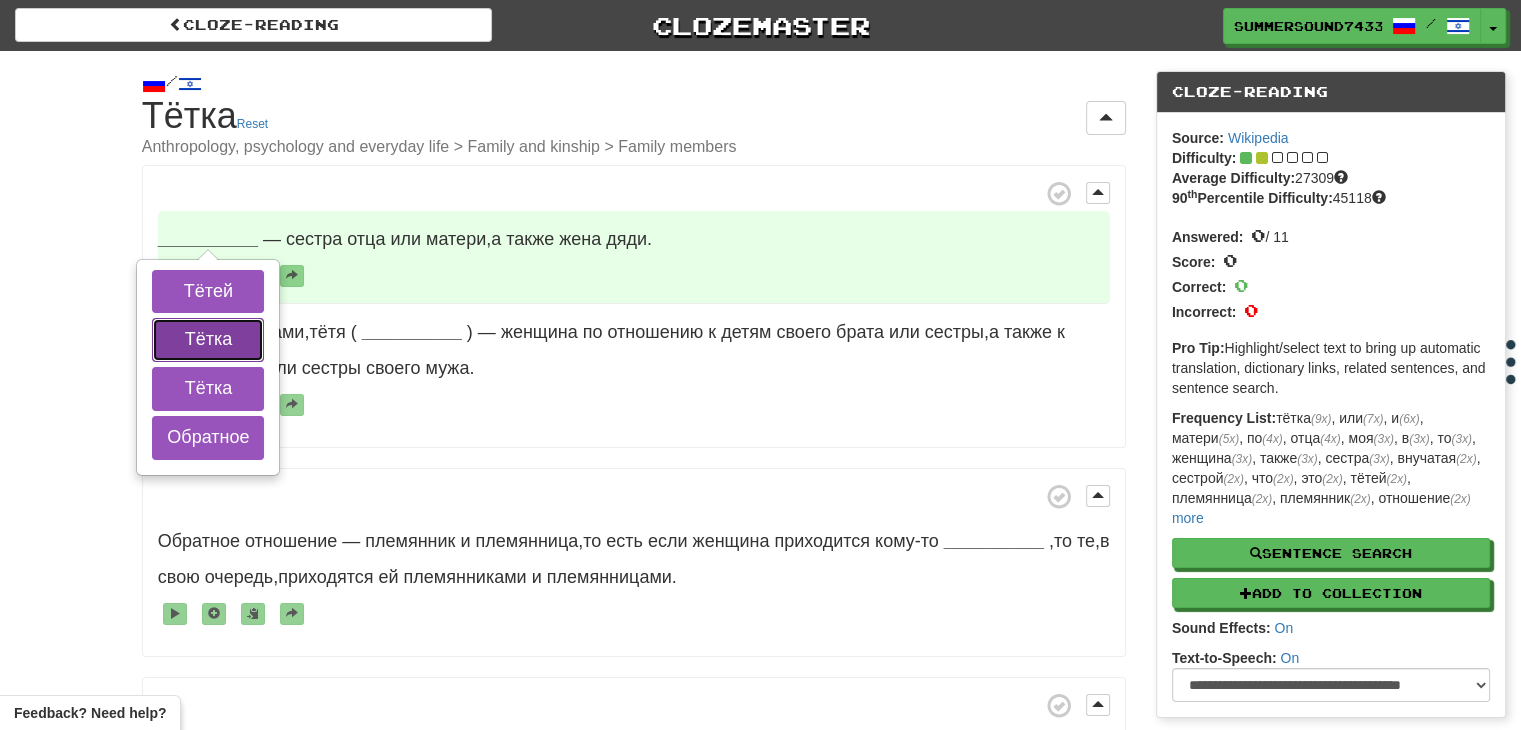 click on "Тётка" at bounding box center (208, 340) 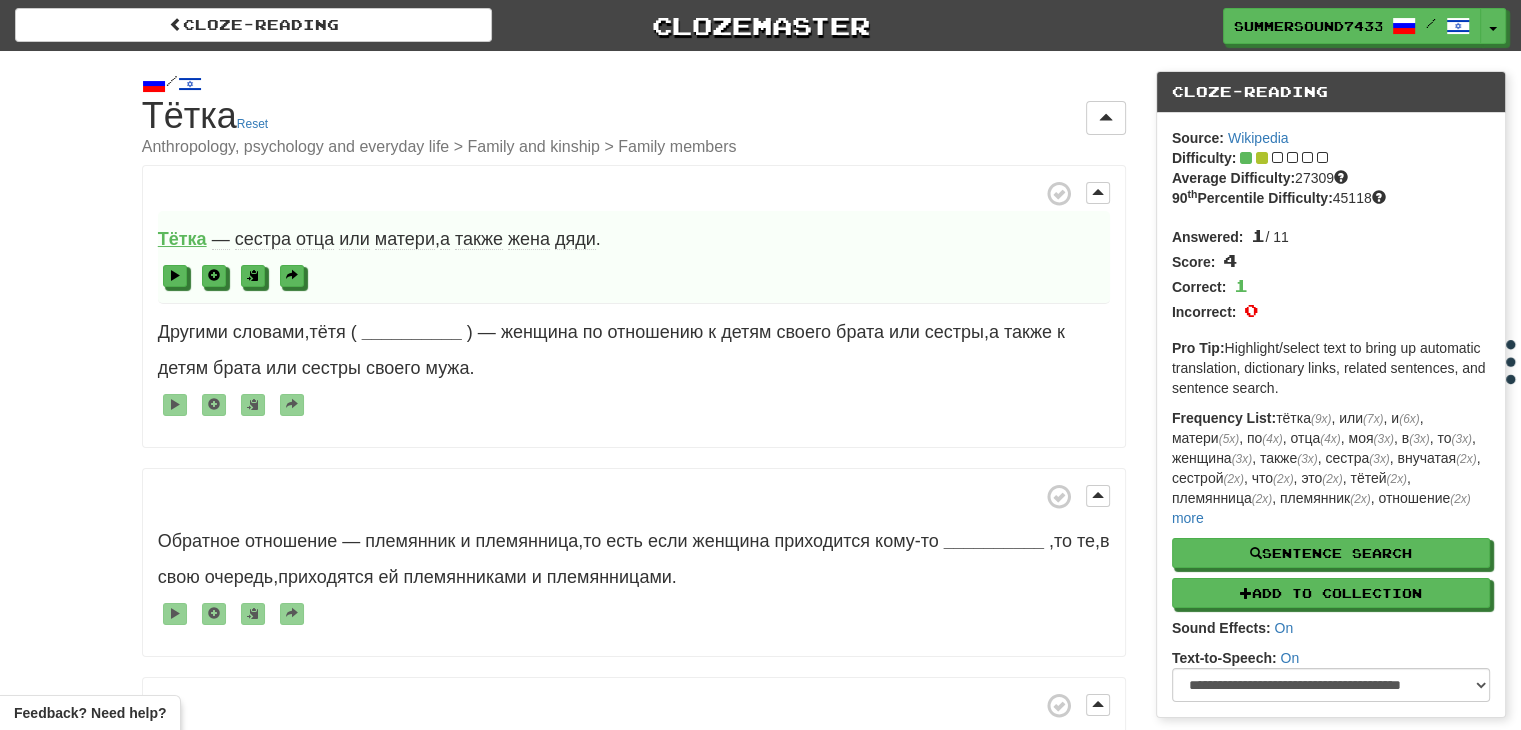 click on "Тётка
—   сестра   отца   или   матери ,  а   также   жена   дяди .
Другими   словами ,  тётя   (
__________
)   —   женщина   по   отношению   к   детям   своего   брата   или   сестры ,  а   также   к   детям   брата   или   сестры   своего   мужа .
Обратное   отношение   —   племянник   и   племянница ,  то   есть   если   женщина   приходится   кому-то
__________
,  то   те ,  в   свою   очередь ,  приходятся   ей   племянниками   и   племянницами .
Когда   хотят   подчеркнуть   родственную   связь ,  то   обычно" at bounding box center (634, 899) 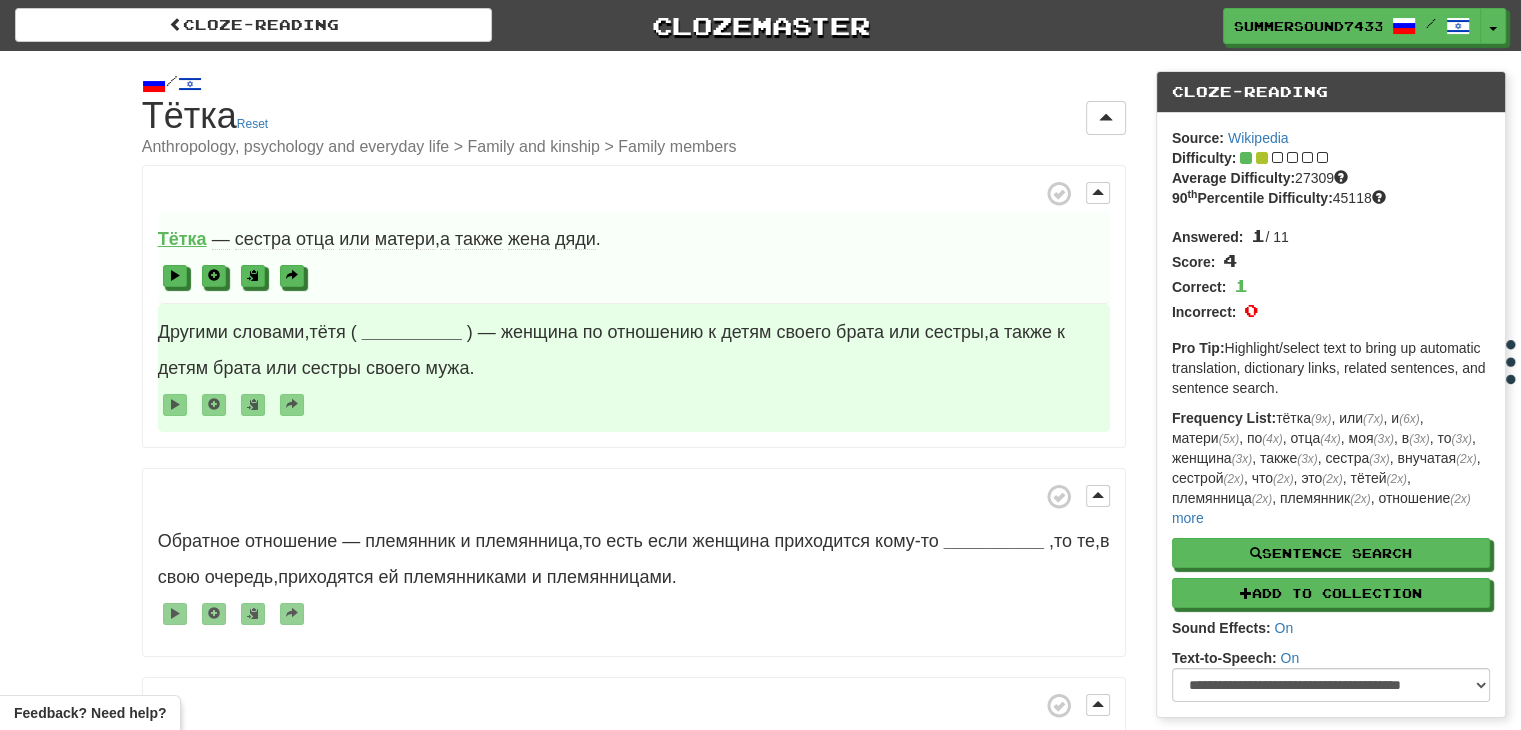 click on "__________" at bounding box center (412, 332) 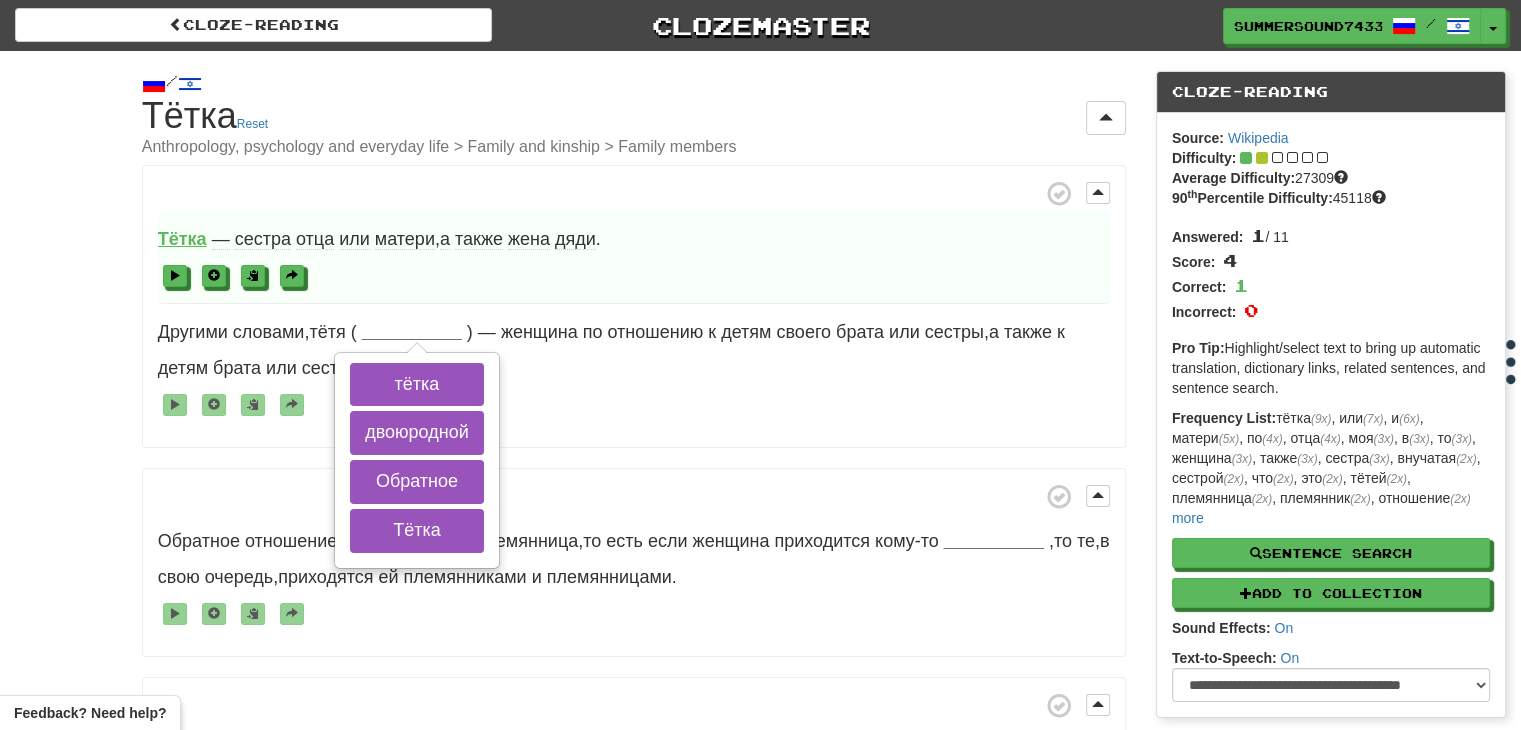 click on "Тётка
—   сестра   отца   или   матери ,  а   также   жена   дяди ." at bounding box center [634, 257] 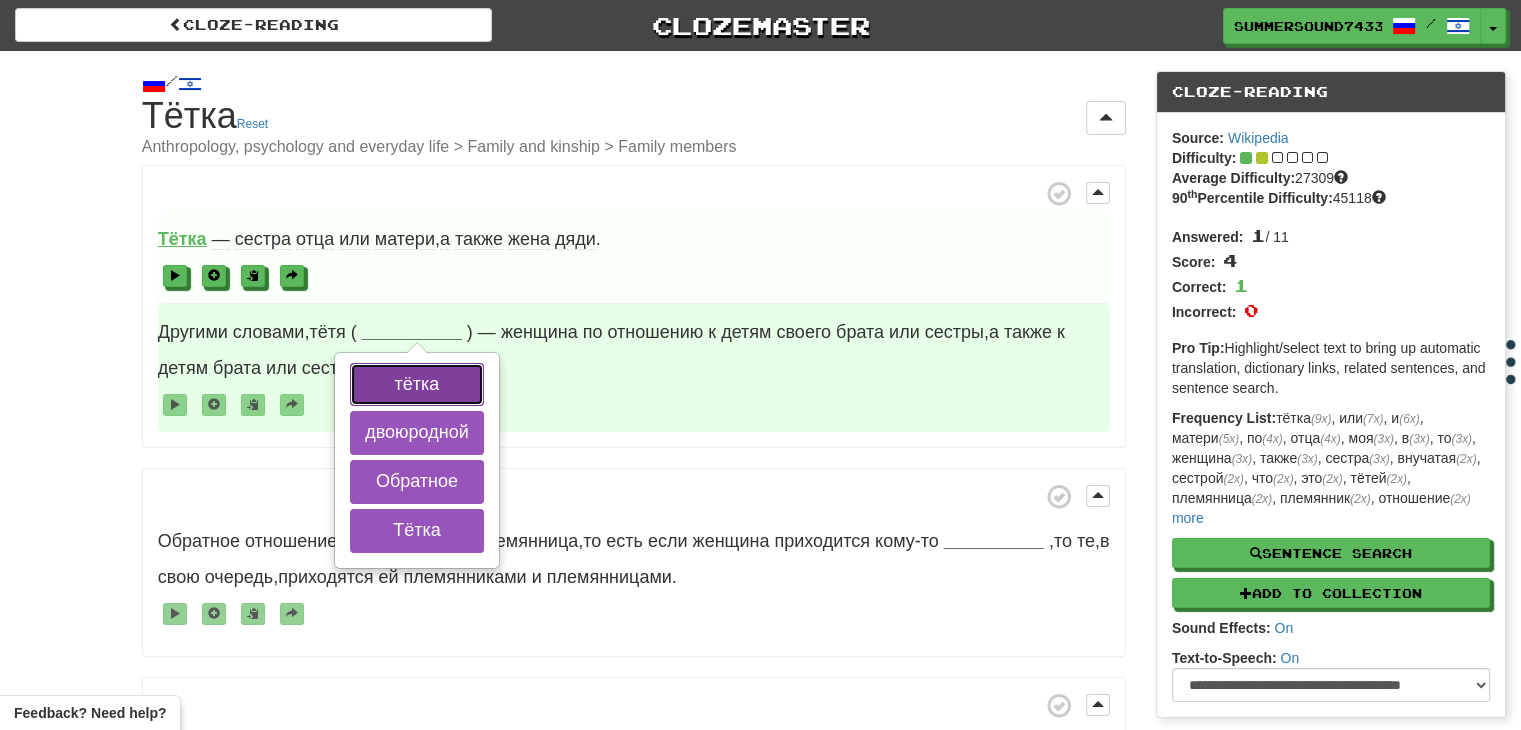 click on "тётка" at bounding box center [417, 385] 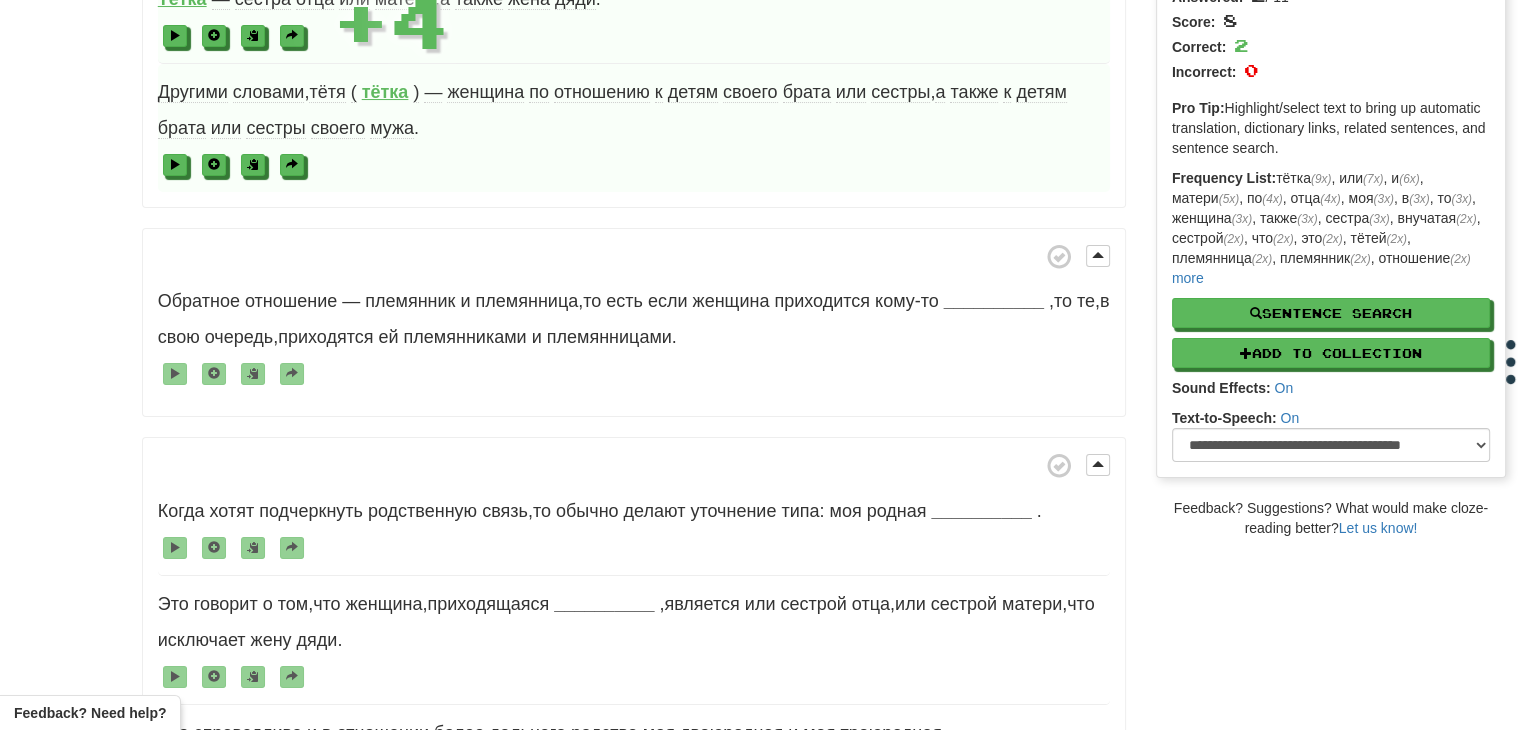 scroll, scrollTop: 244, scrollLeft: 0, axis: vertical 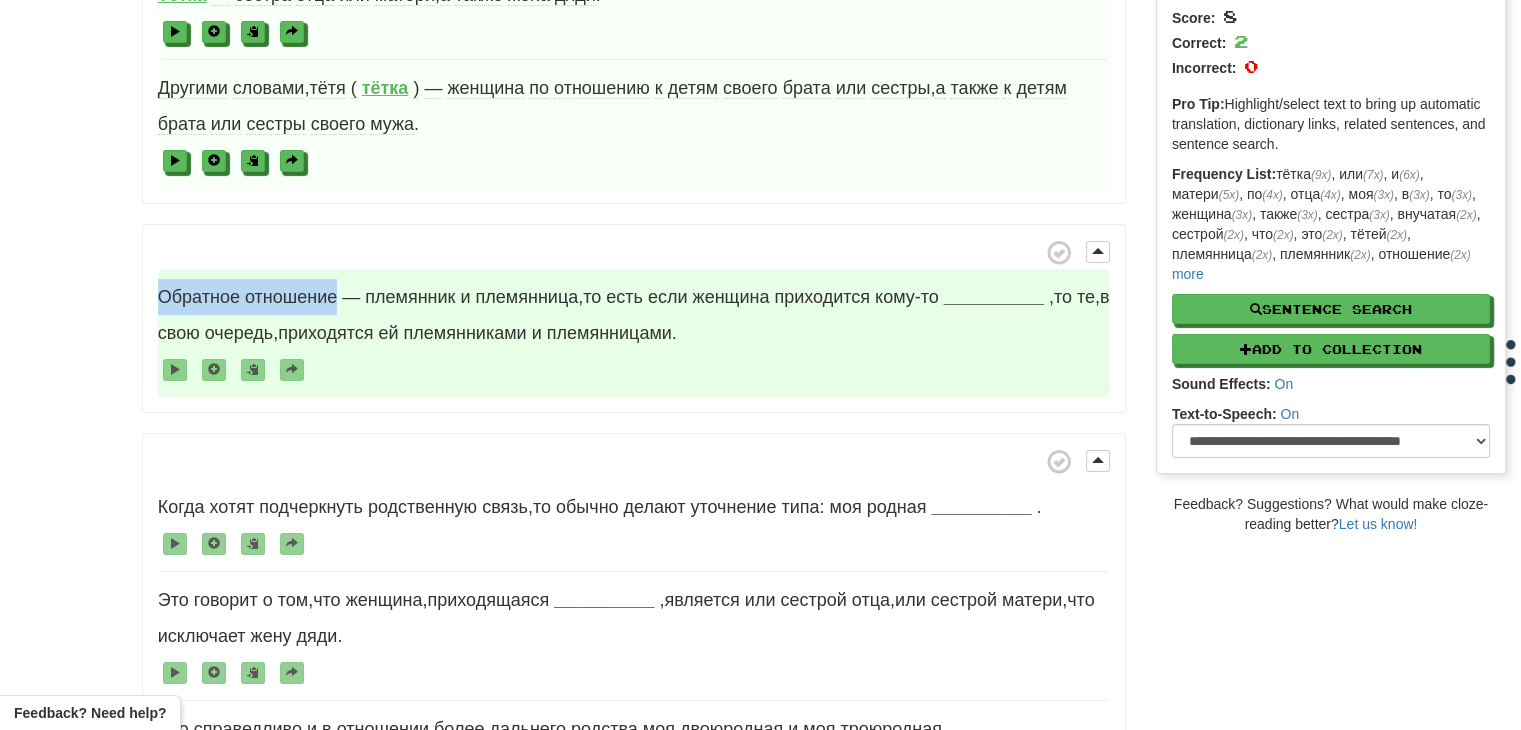 drag, startPoint x: 152, startPoint y: 300, endPoint x: 336, endPoint y: 304, distance: 184.04347 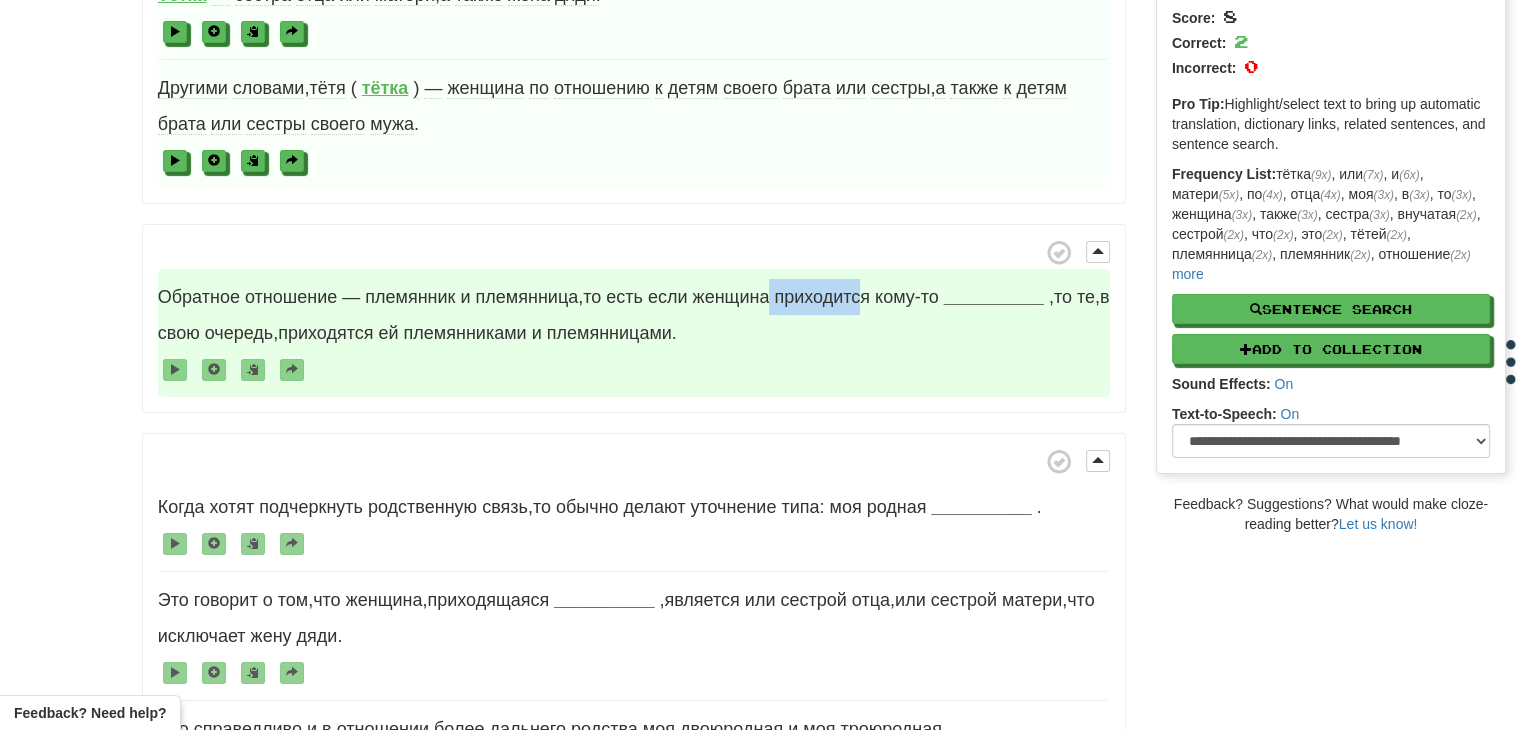 drag, startPoint x: 773, startPoint y: 299, endPoint x: 869, endPoint y: 300, distance: 96.00521 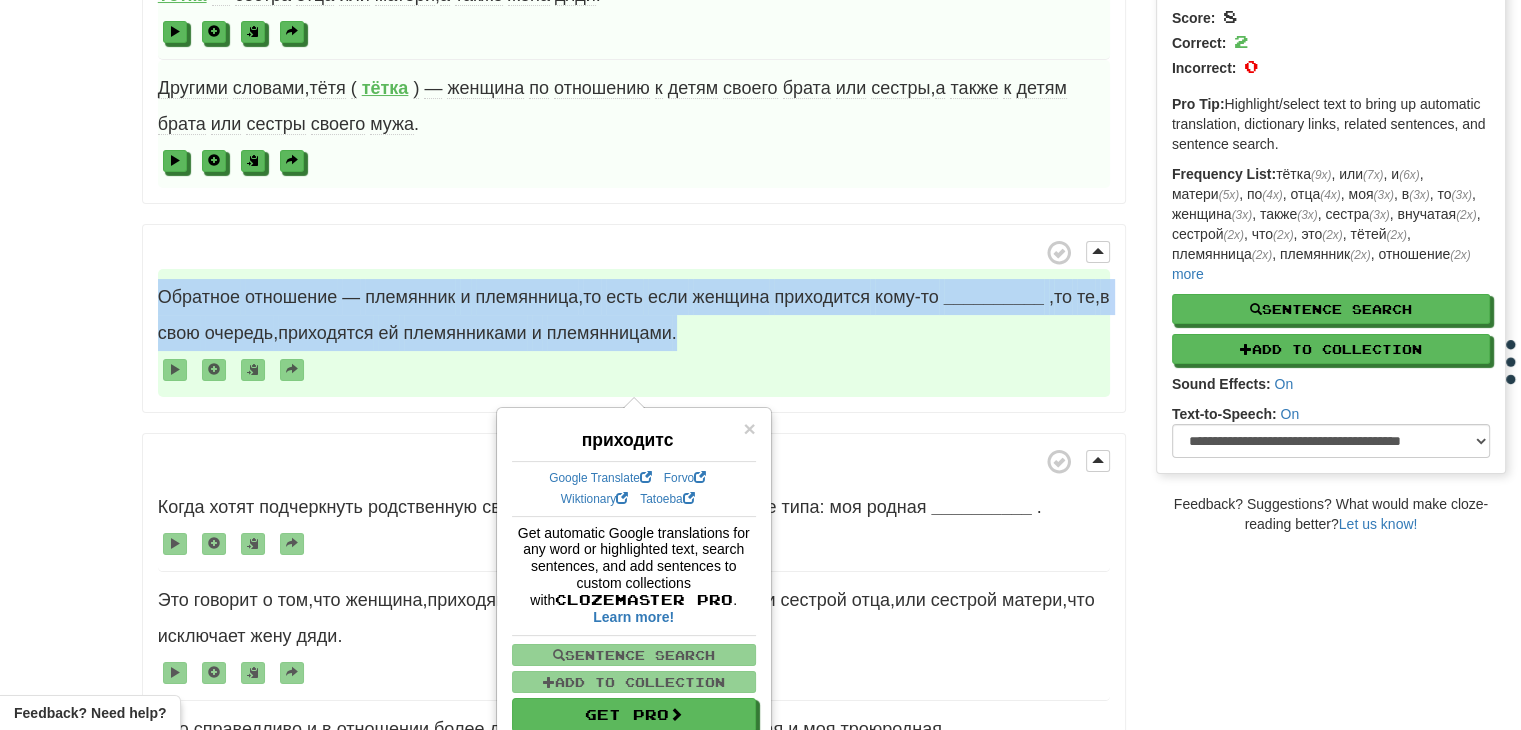 drag, startPoint x: 154, startPoint y: 292, endPoint x: 716, endPoint y: 322, distance: 562.8002 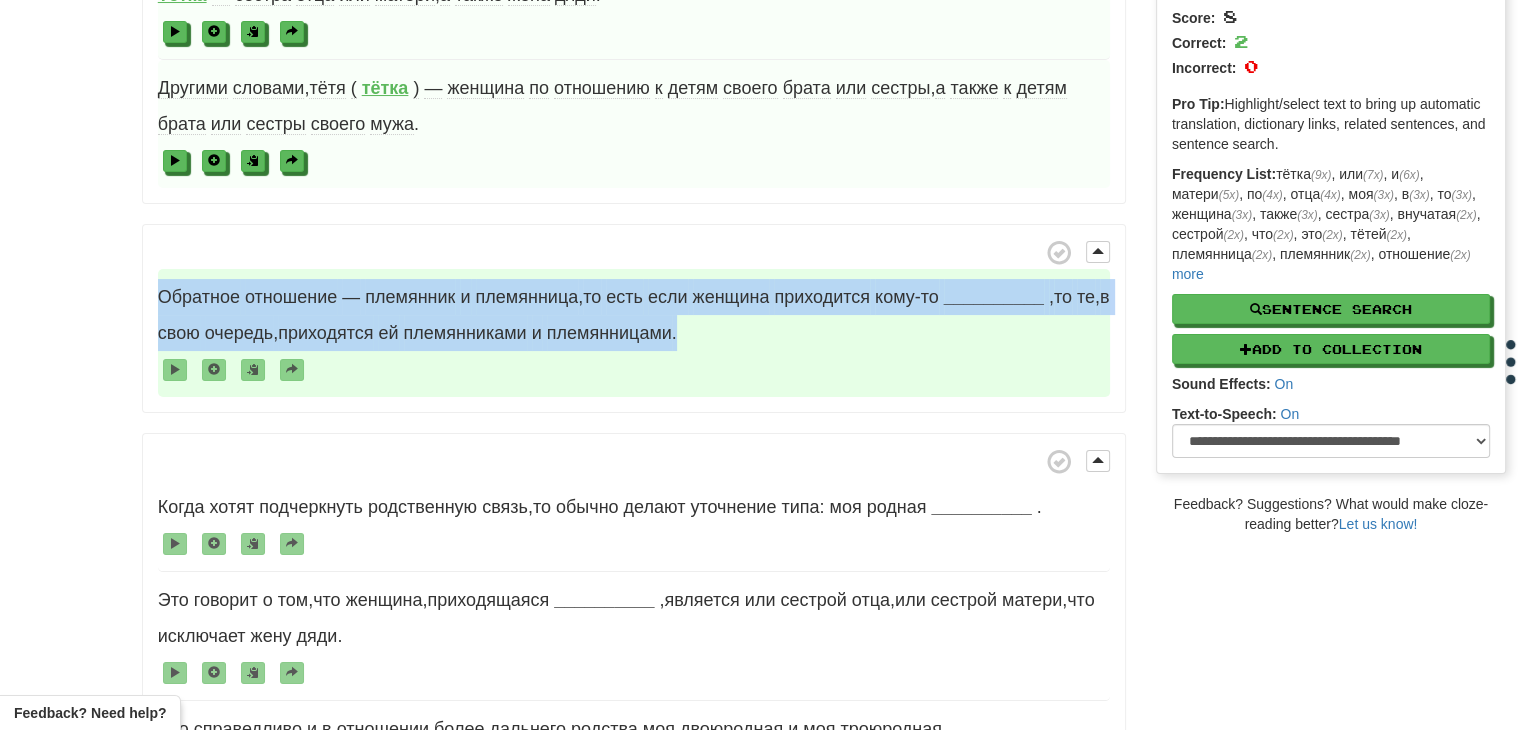 copy on "Обратное   отношение   —   племянник   и   племянница ,  то   есть   если   женщина   приходится   кому-то
__________
,  то   те ,  в   свою   очередь ,  приходятся   ей   племянниками   и   племянницами ." 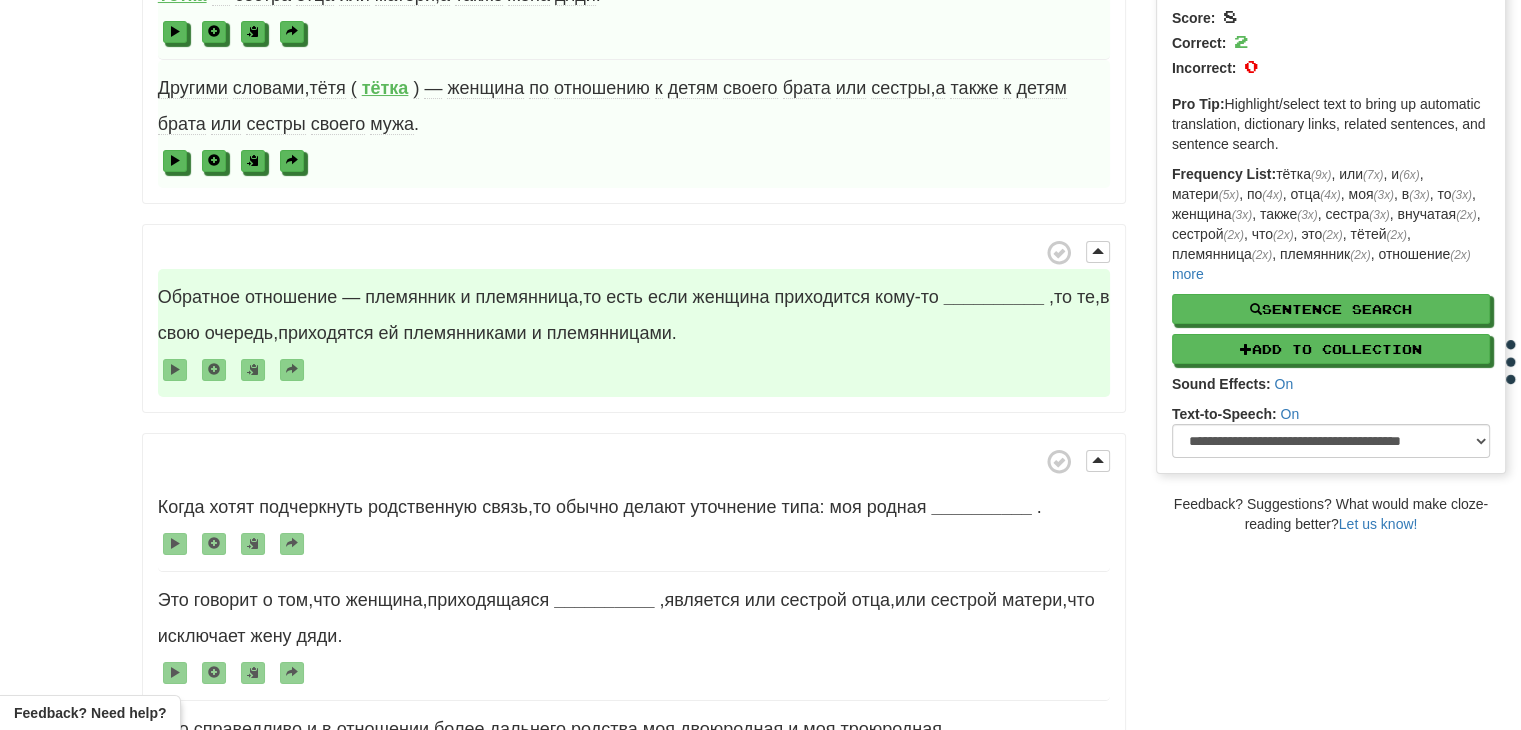 click on "__________" at bounding box center [994, 297] 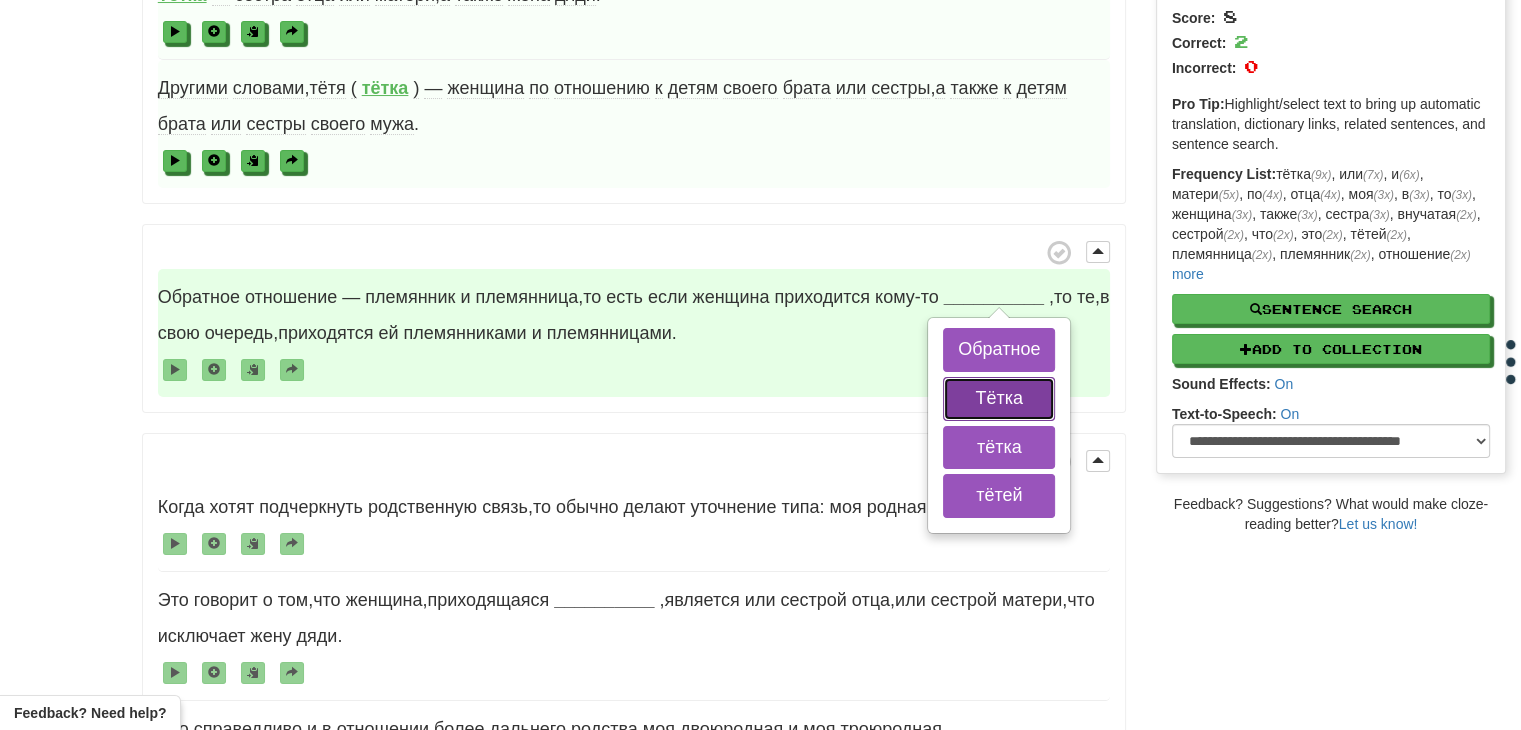 click on "Тётка" at bounding box center (999, 399) 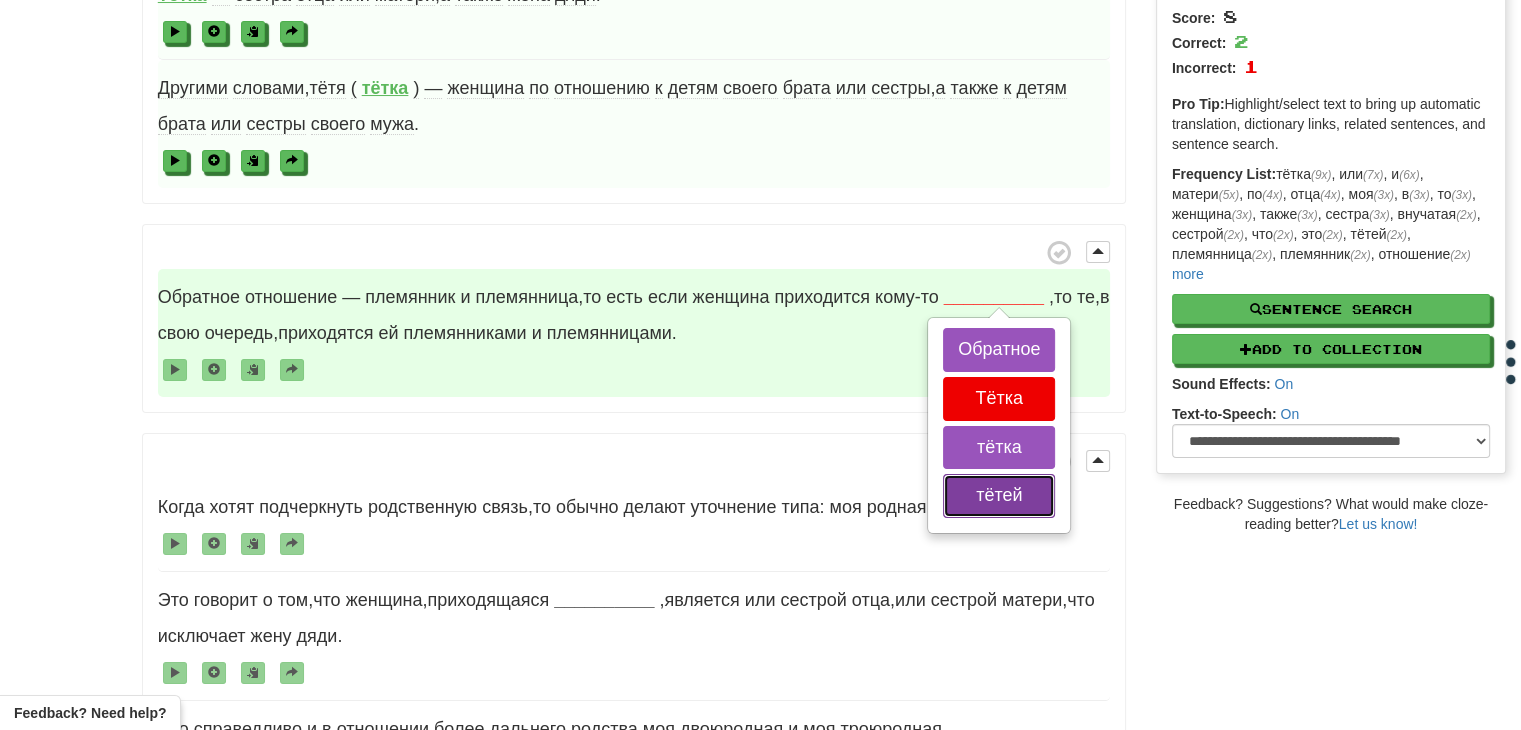 click on "тётей" at bounding box center (999, 496) 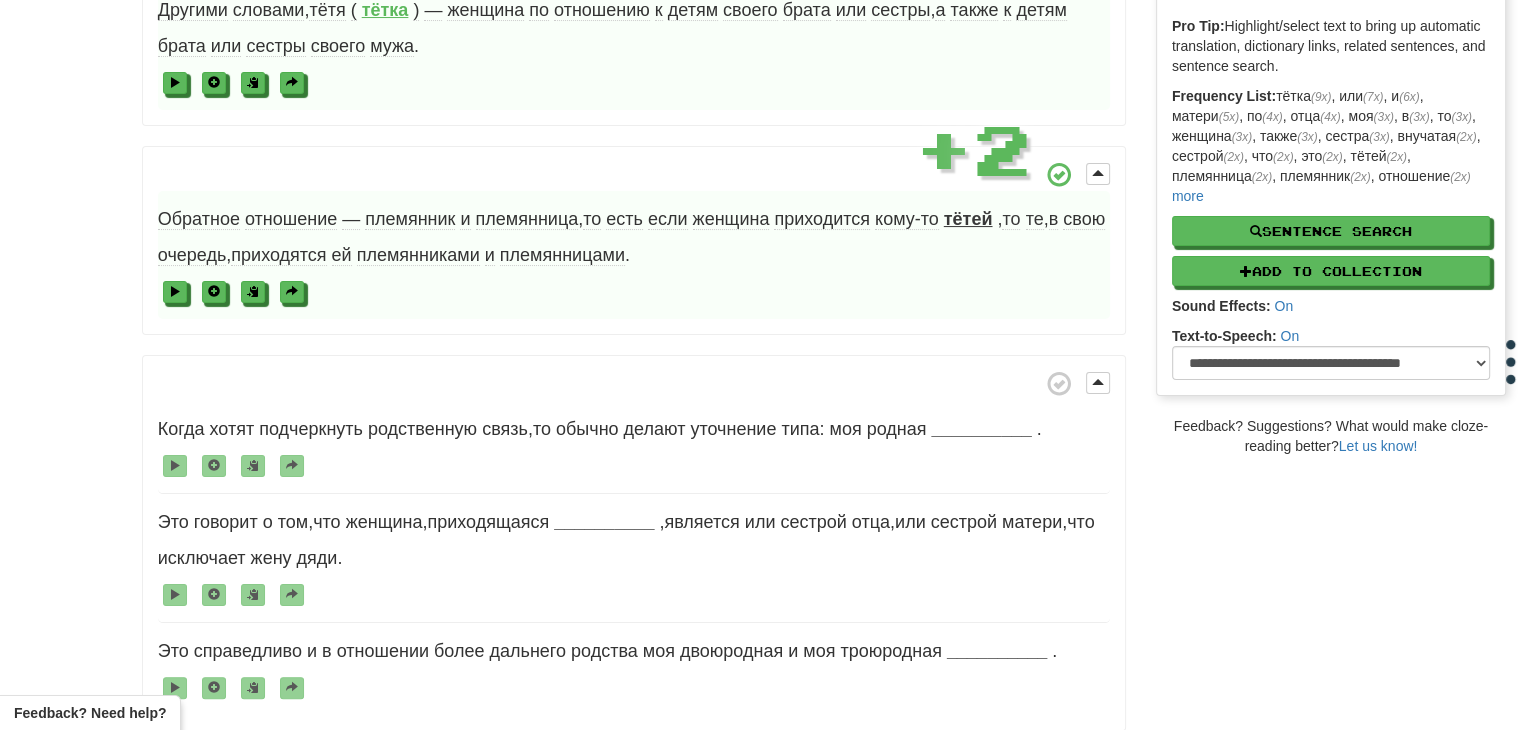 scroll, scrollTop: 324, scrollLeft: 0, axis: vertical 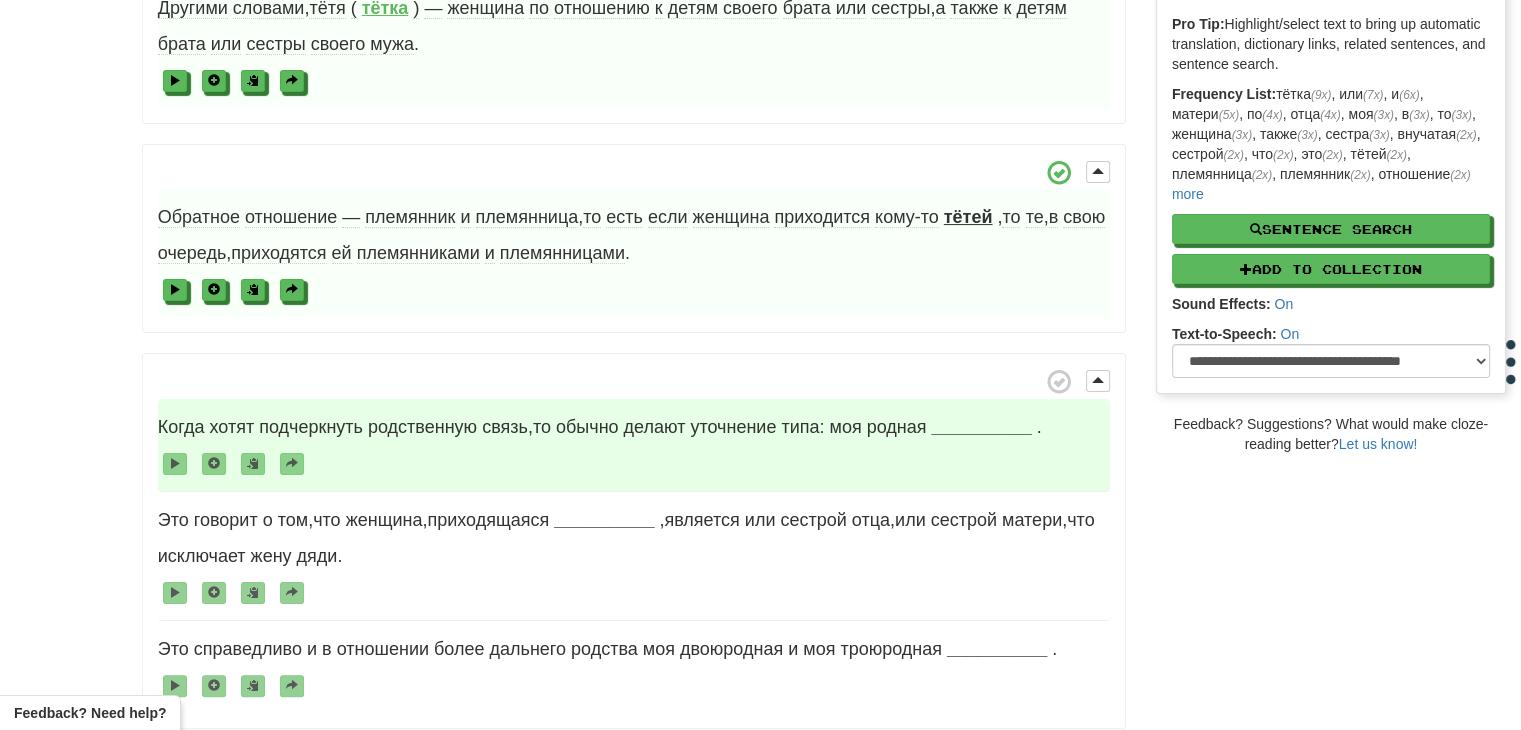 click on "__________" at bounding box center [981, 427] 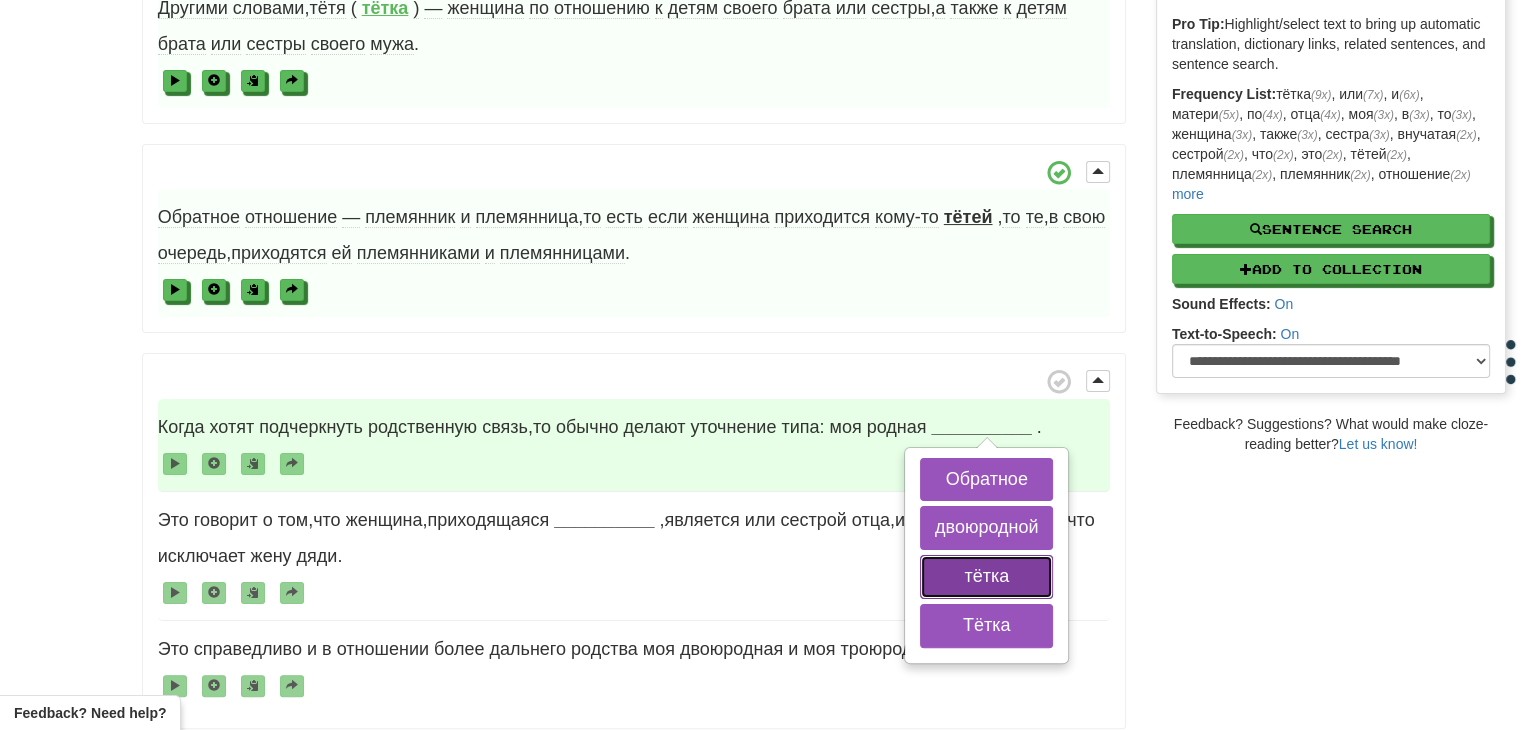 click on "тётка" at bounding box center (987, 577) 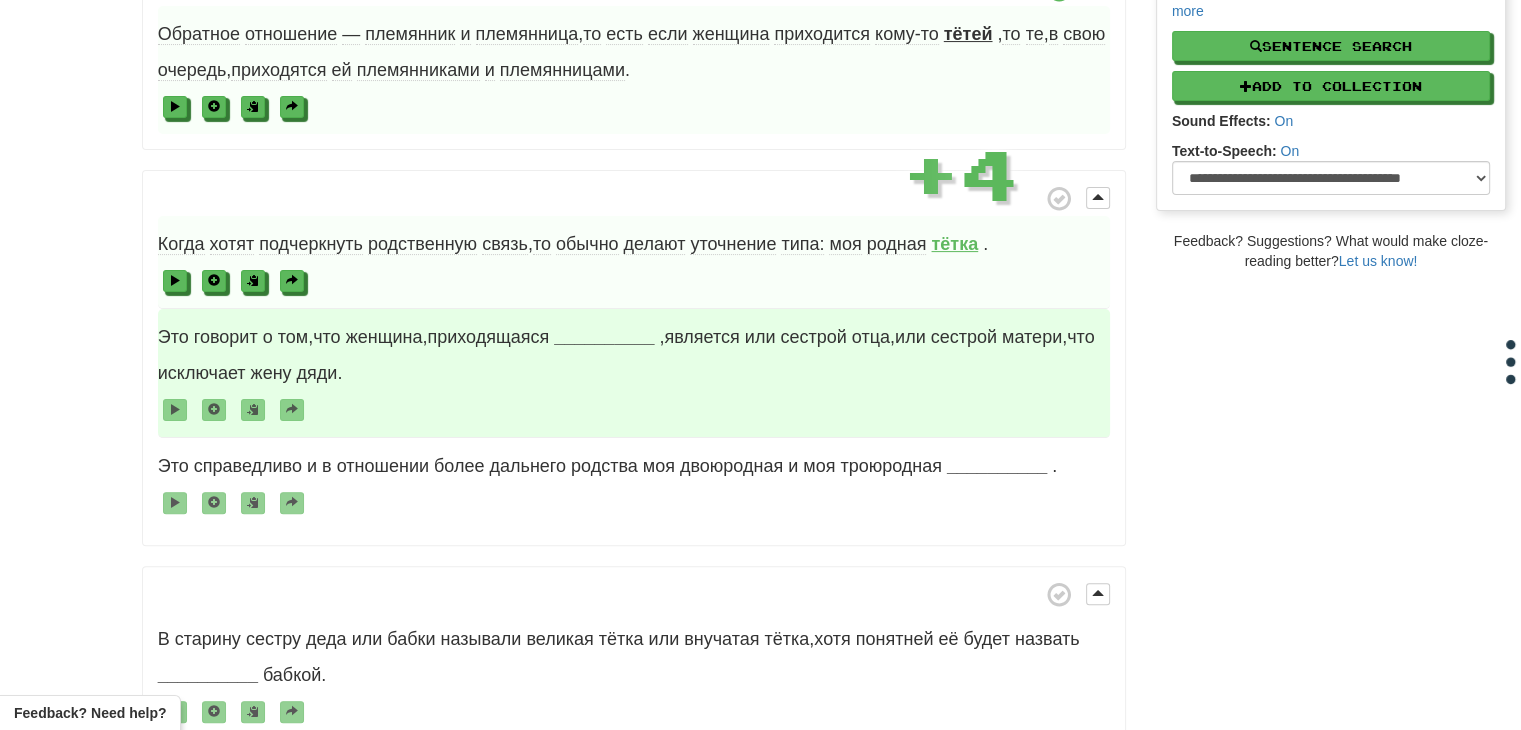 scroll, scrollTop: 508, scrollLeft: 0, axis: vertical 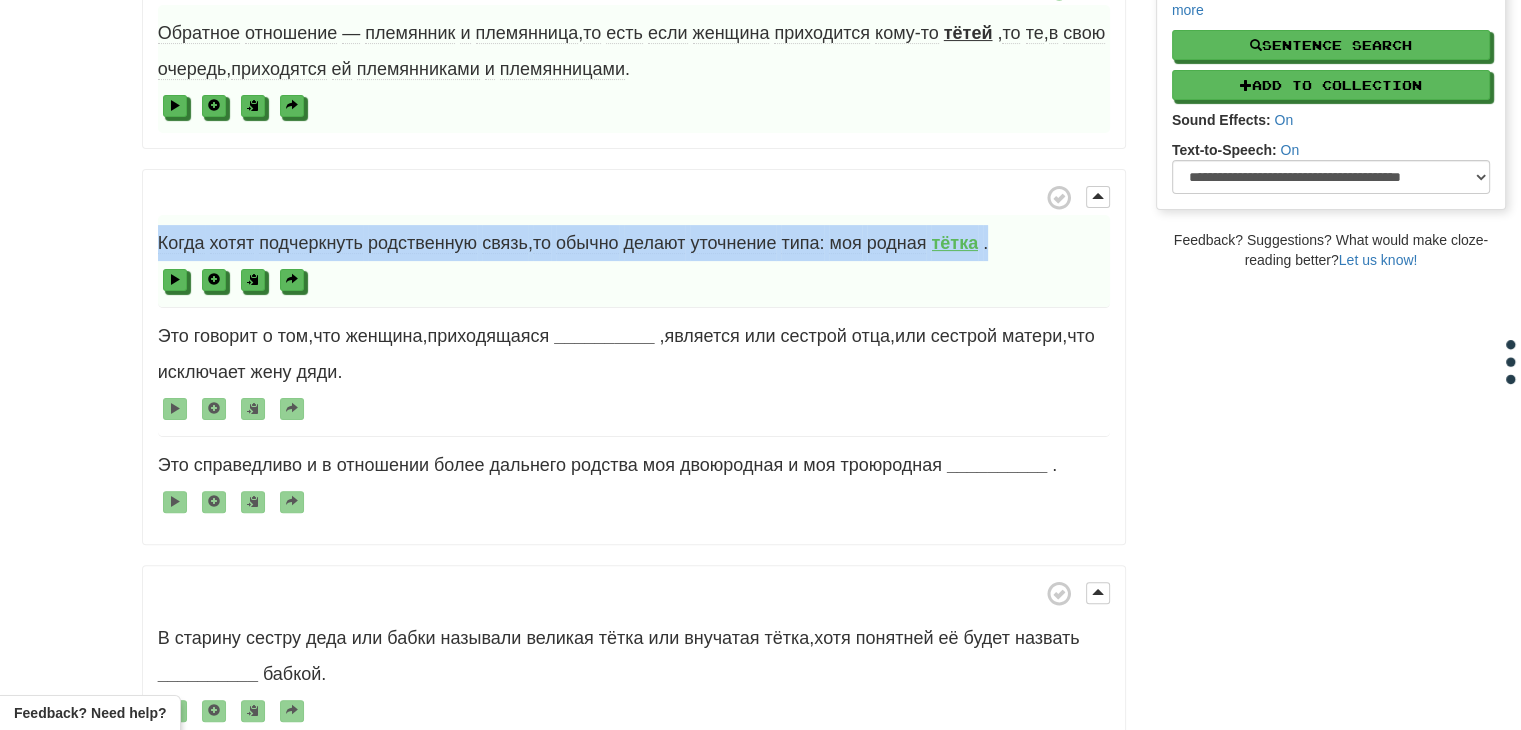 drag, startPoint x: 160, startPoint y: 239, endPoint x: 1099, endPoint y: 230, distance: 939.04315 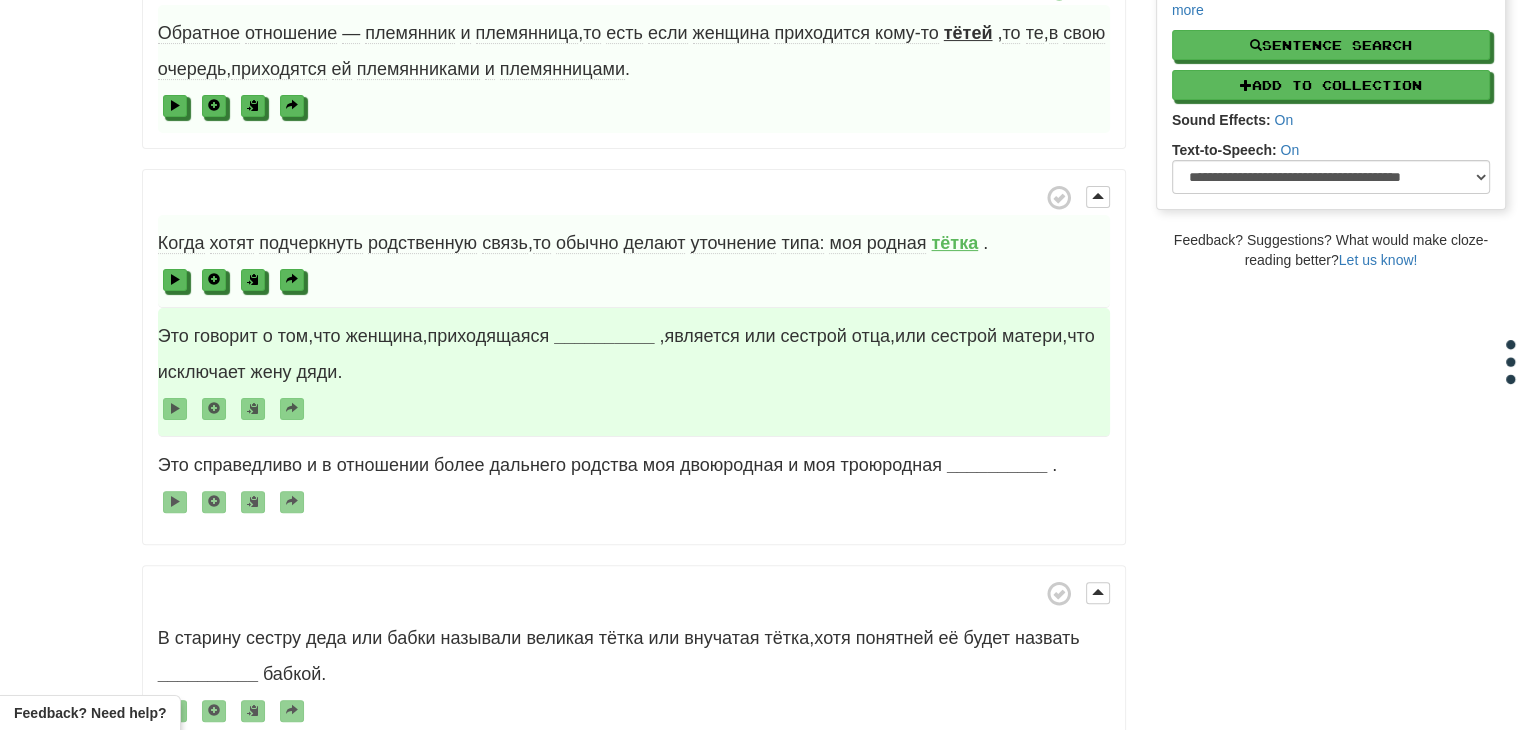 click on "__________" at bounding box center (604, 336) 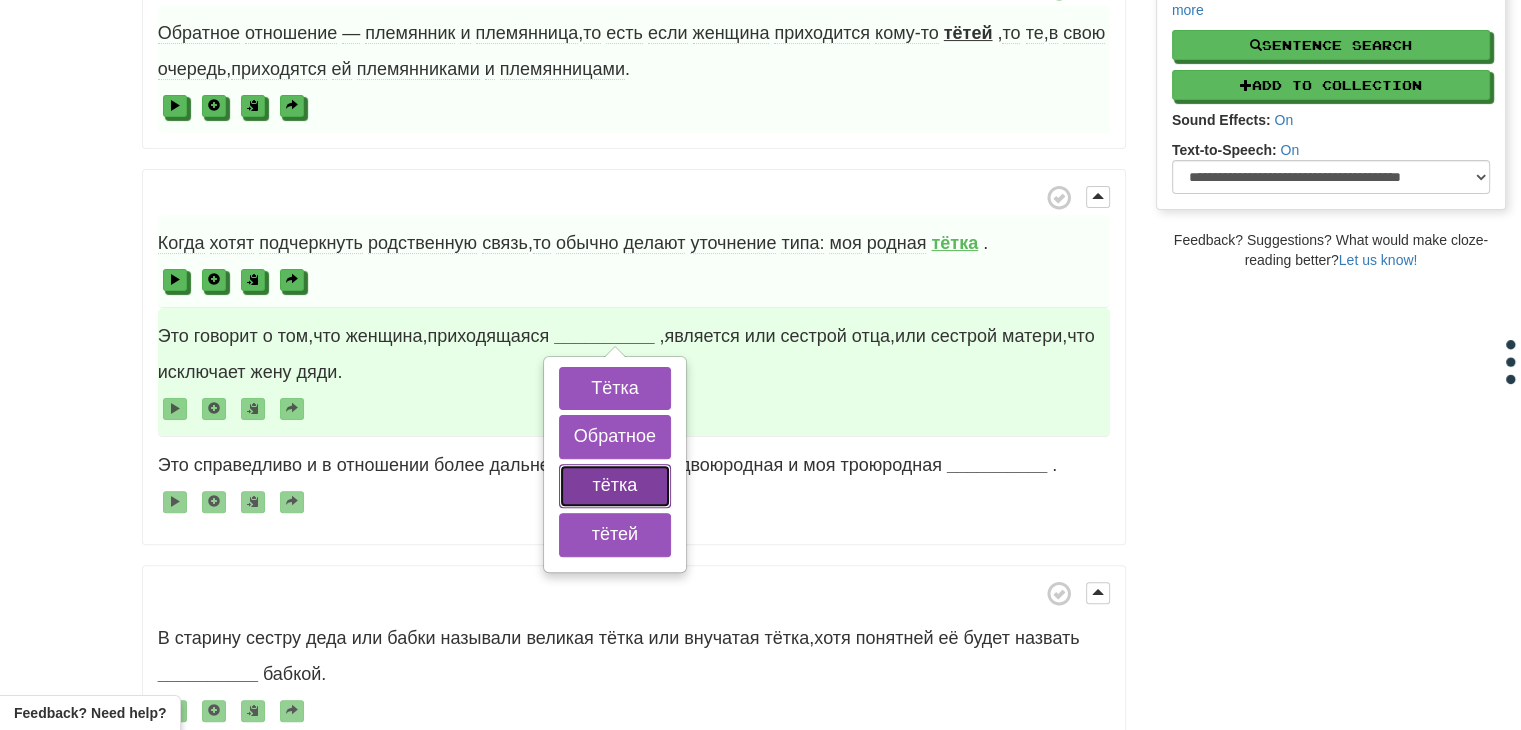 click on "тётка" at bounding box center (615, 486) 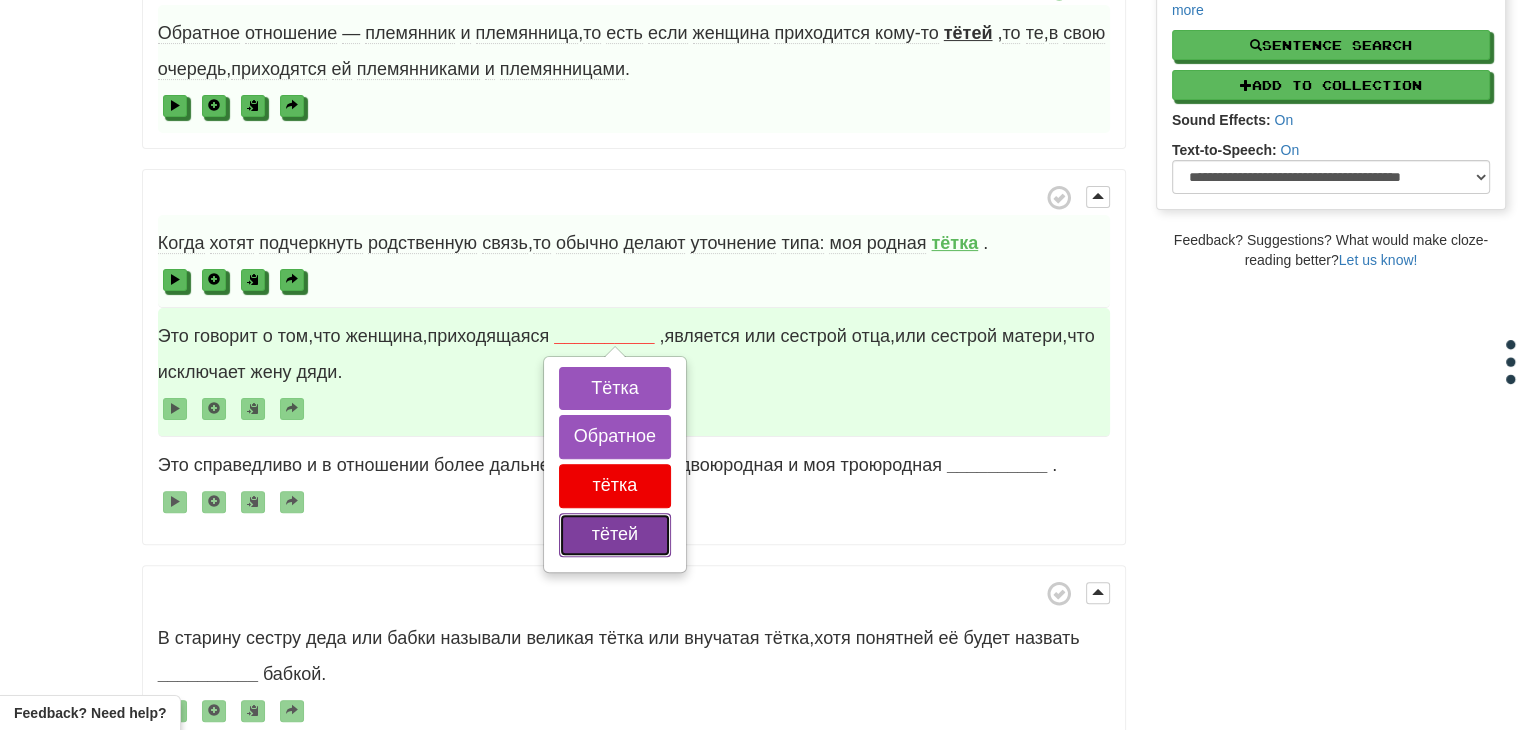 click on "тётей" at bounding box center (615, 535) 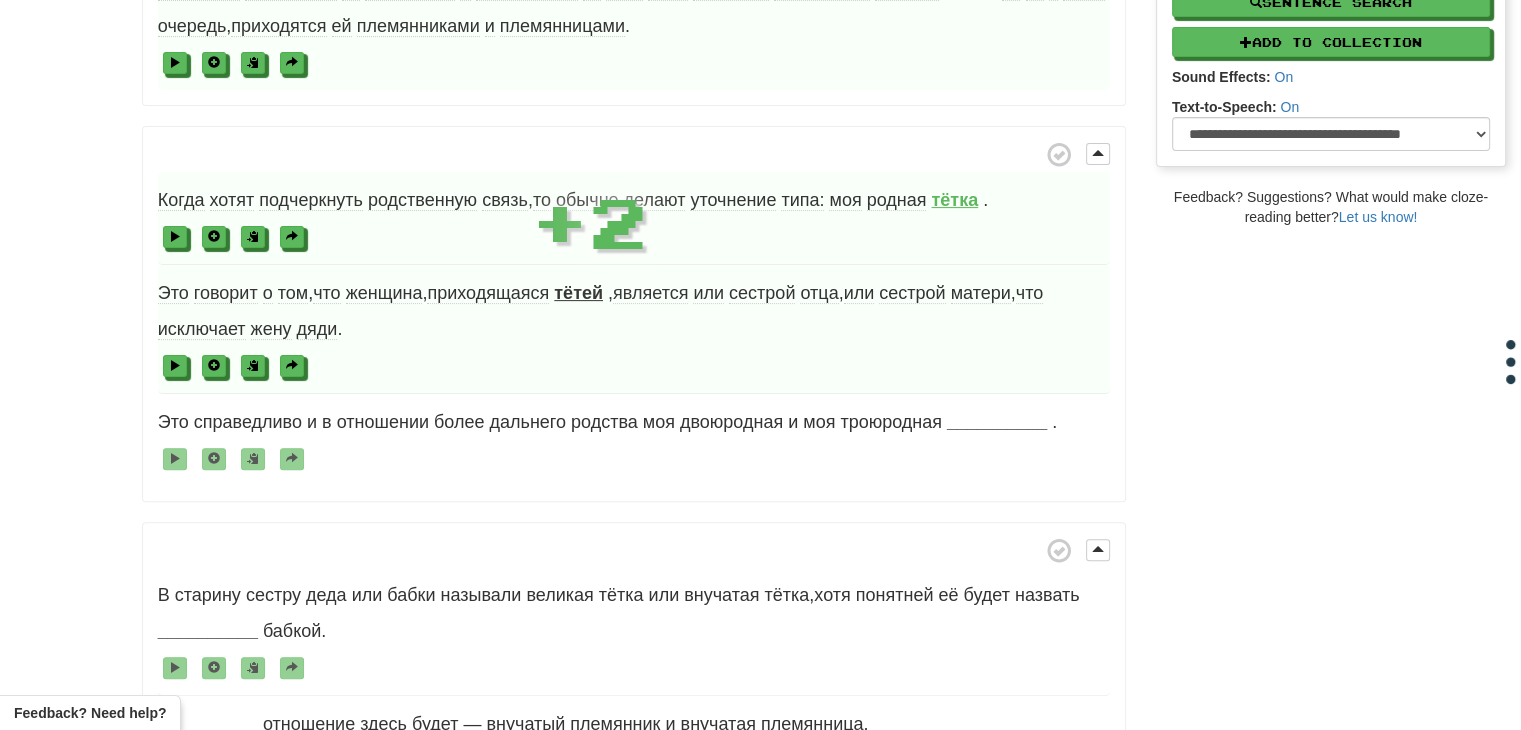 scroll, scrollTop: 574, scrollLeft: 0, axis: vertical 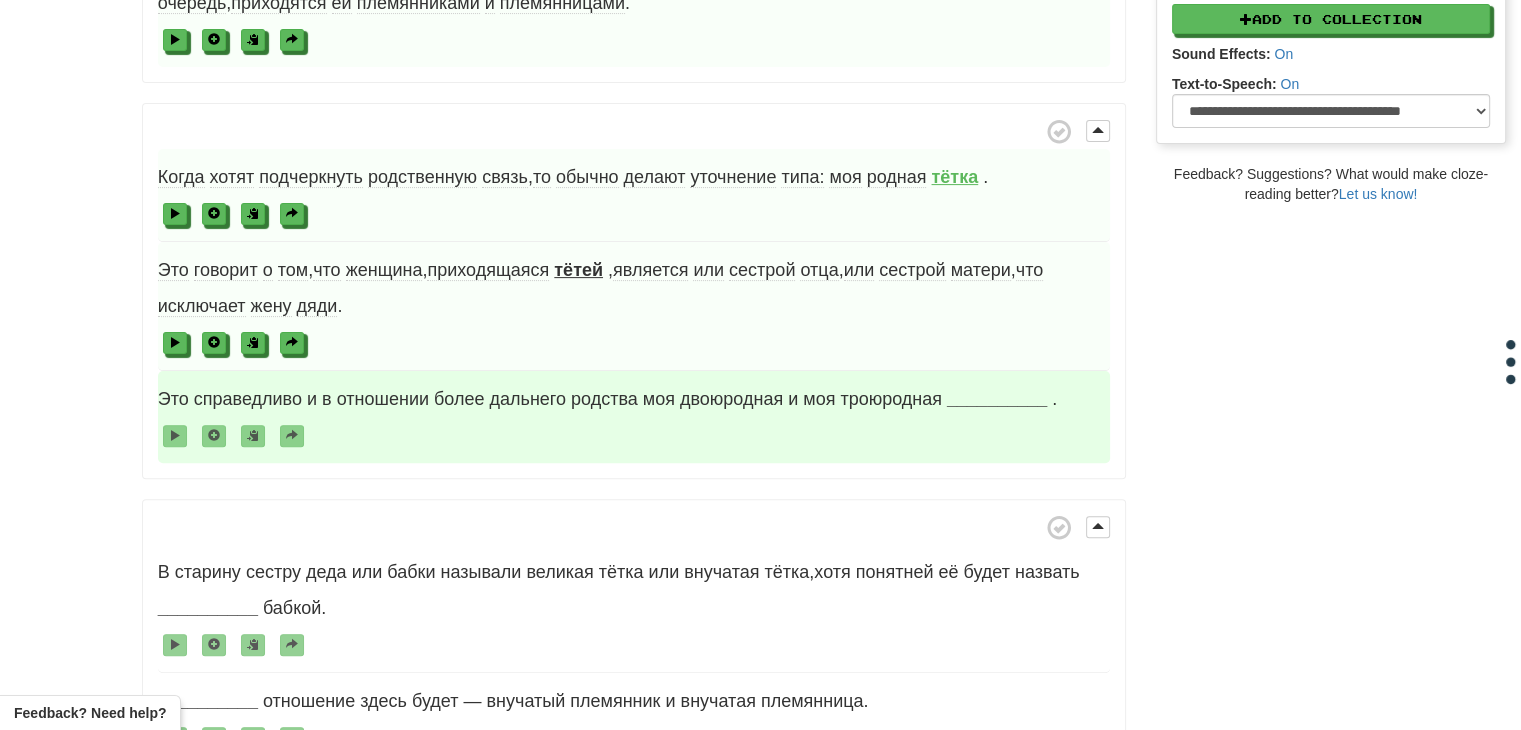 click on "__________" at bounding box center [997, 399] 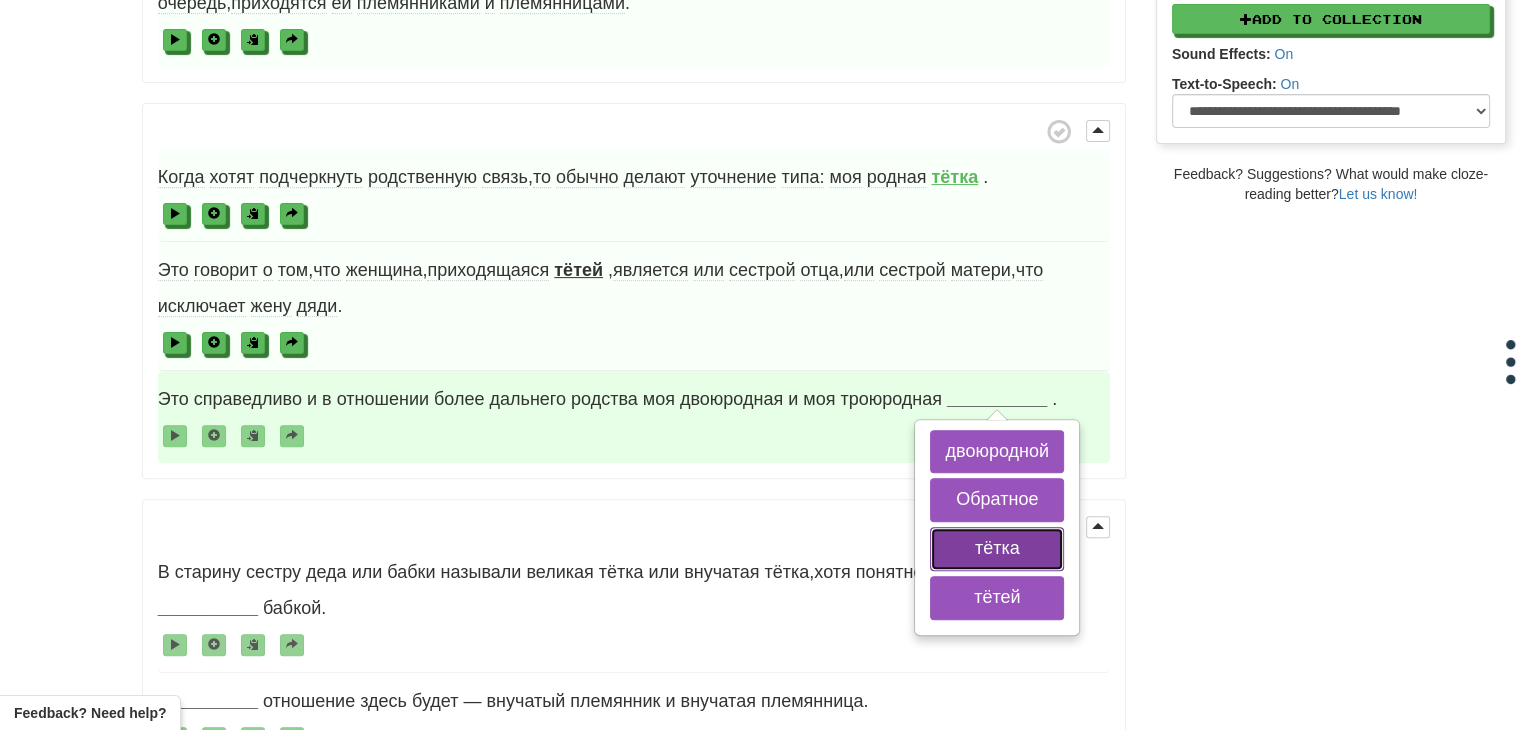 click on "тётка" at bounding box center [997, 549] 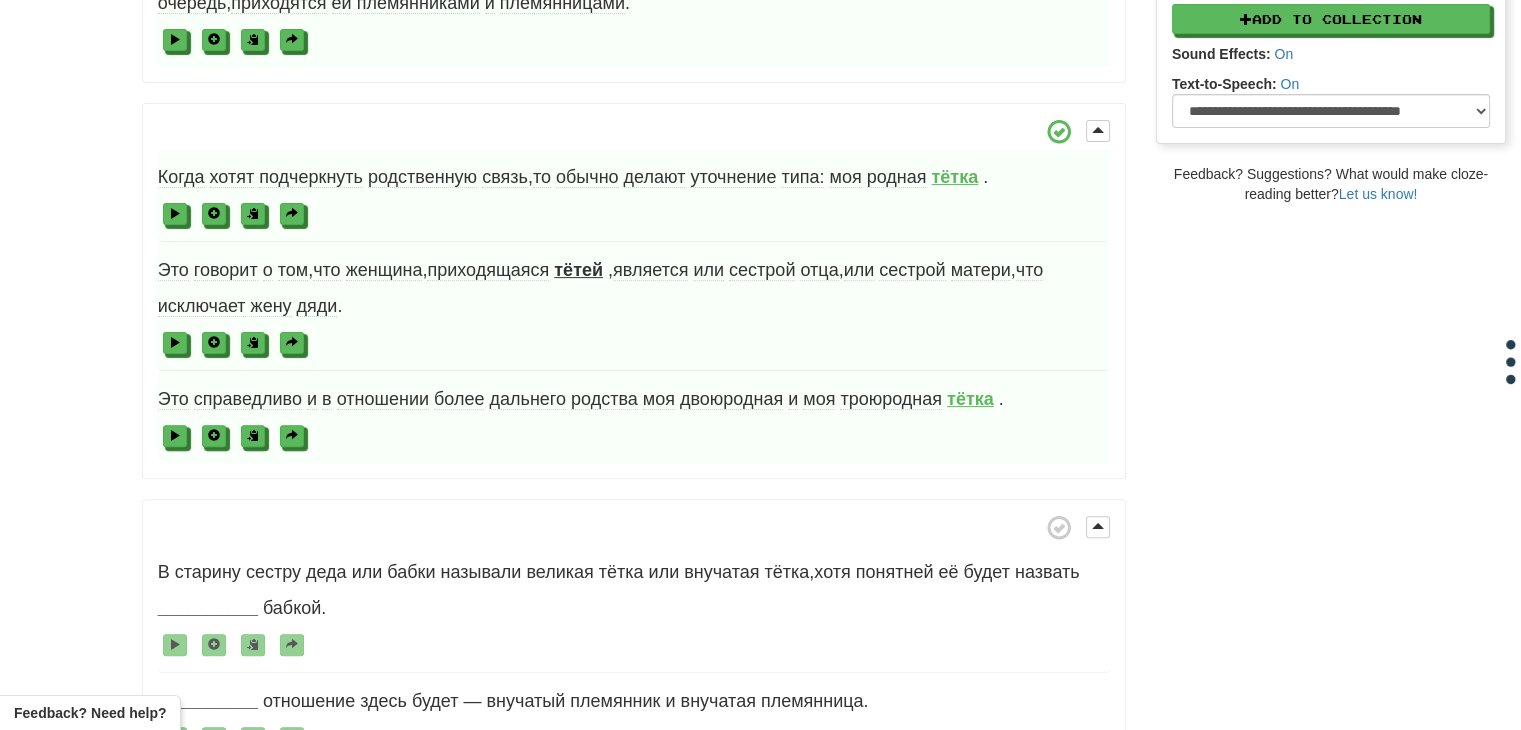 click on "Когда   хотят   подчеркнуть   родственную   связь ,  то   обычно   делают   уточнение   типа:   моя   родная
тётка
.
Это   говорит   о   том ,  что   женщина ,  приходящаяся
тётей
,  является   или   сестрой   отца ,  или   сестрой   матери ,  что   исключает   жену   дяди .
Это   справедливо   и   в   отношении   более   дальнего   родства   моя   двоюродная   и   моя   троюродная
тётка
." at bounding box center [634, 291] 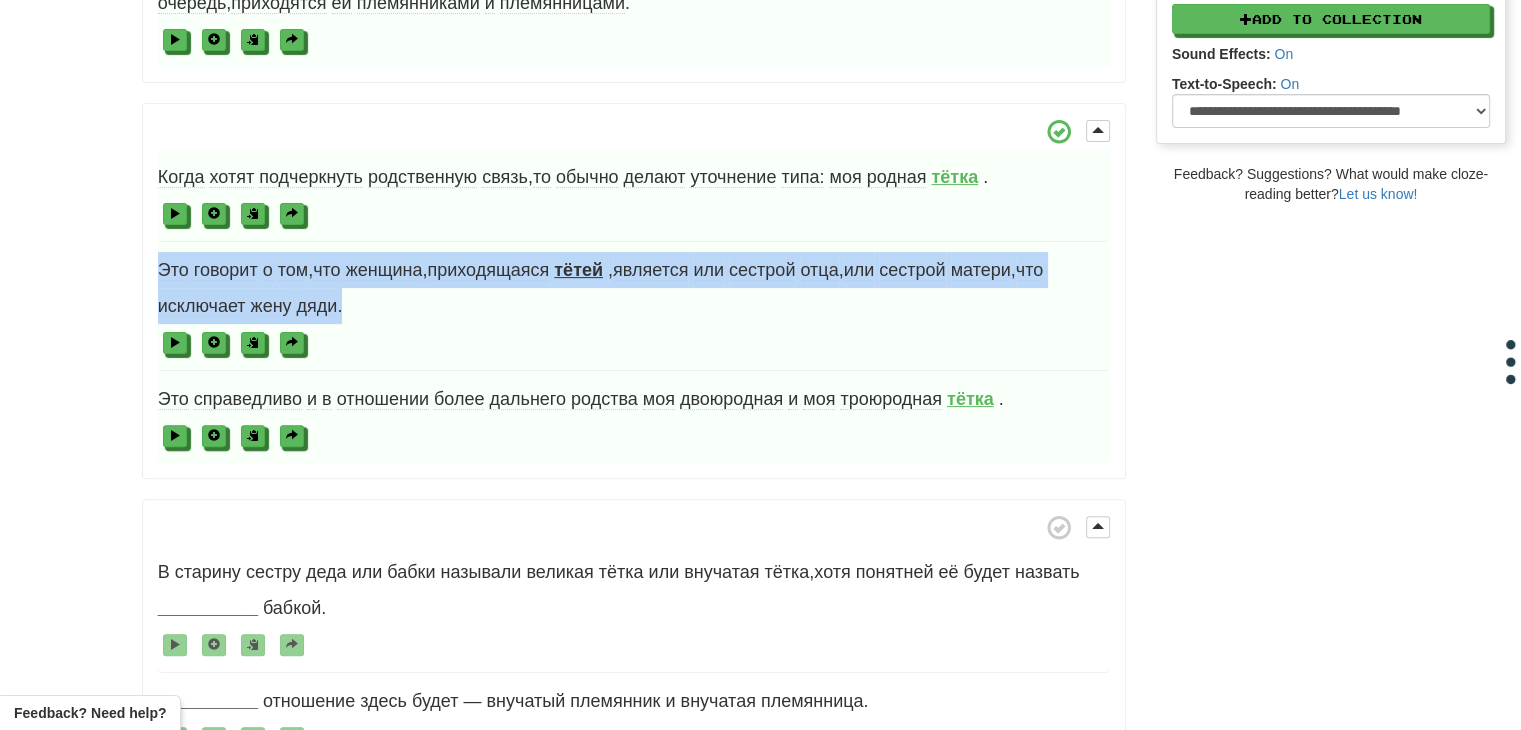 drag, startPoint x: 350, startPoint y: 301, endPoint x: 149, endPoint y: 262, distance: 204.74863 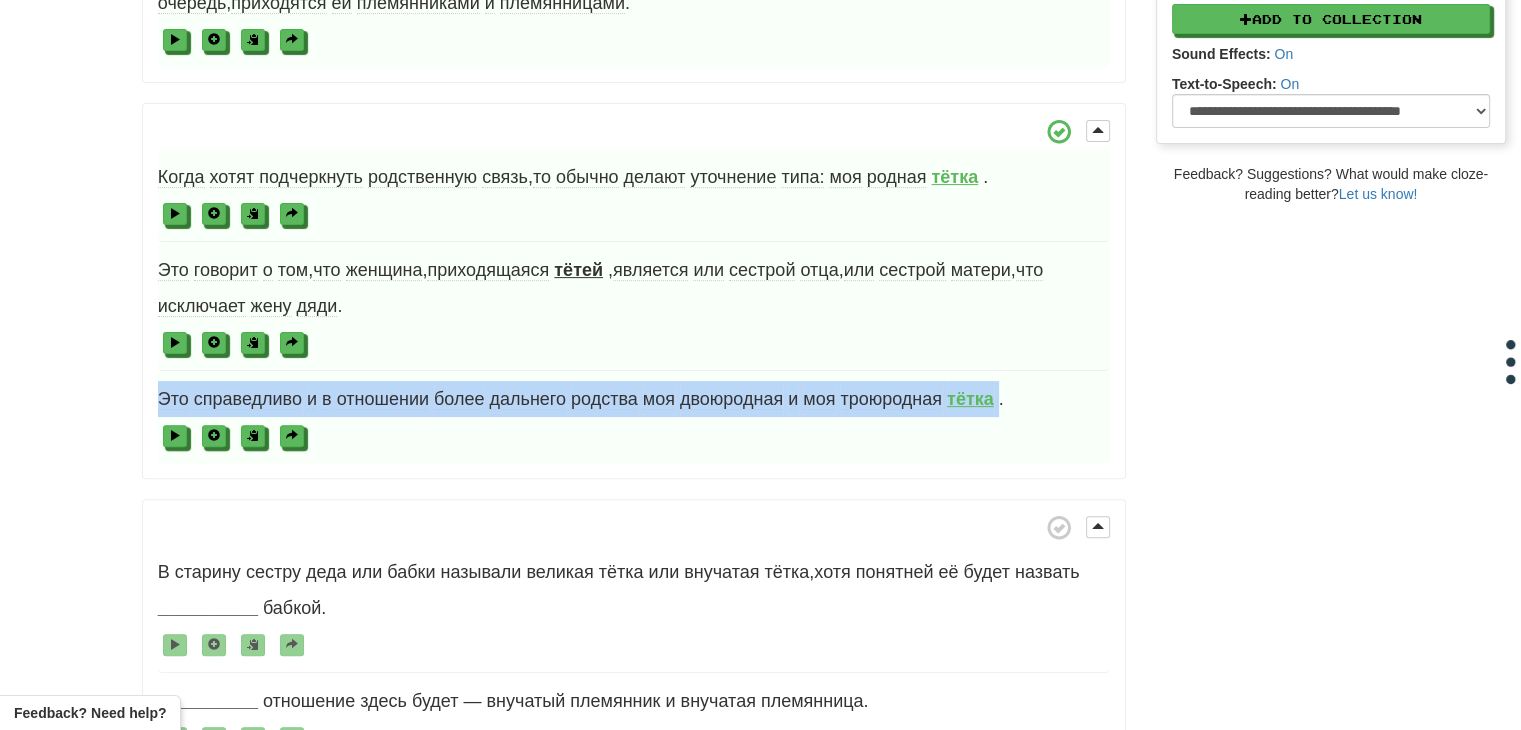 drag, startPoint x: 996, startPoint y: 391, endPoint x: 107, endPoint y: 382, distance: 889.04553 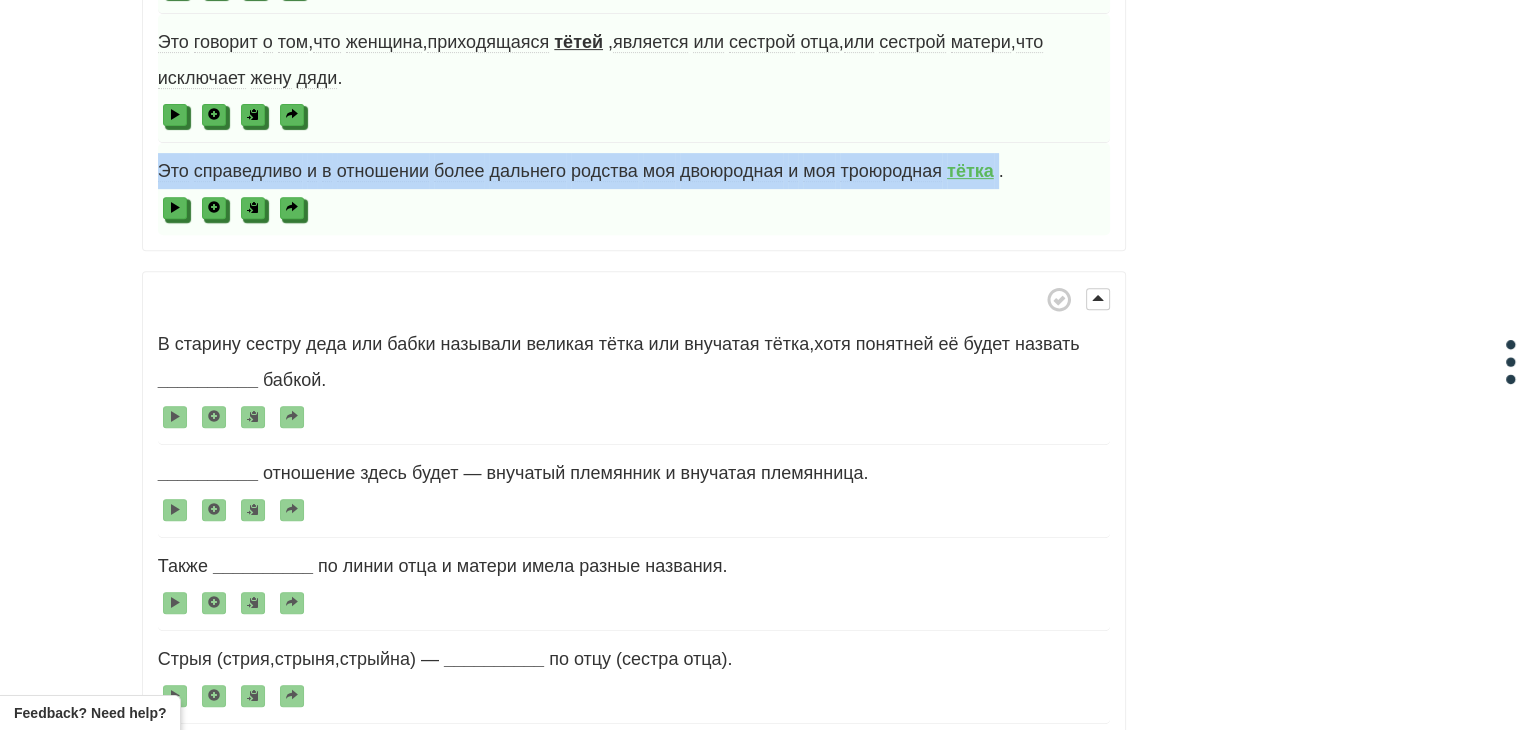 scroll, scrollTop: 803, scrollLeft: 0, axis: vertical 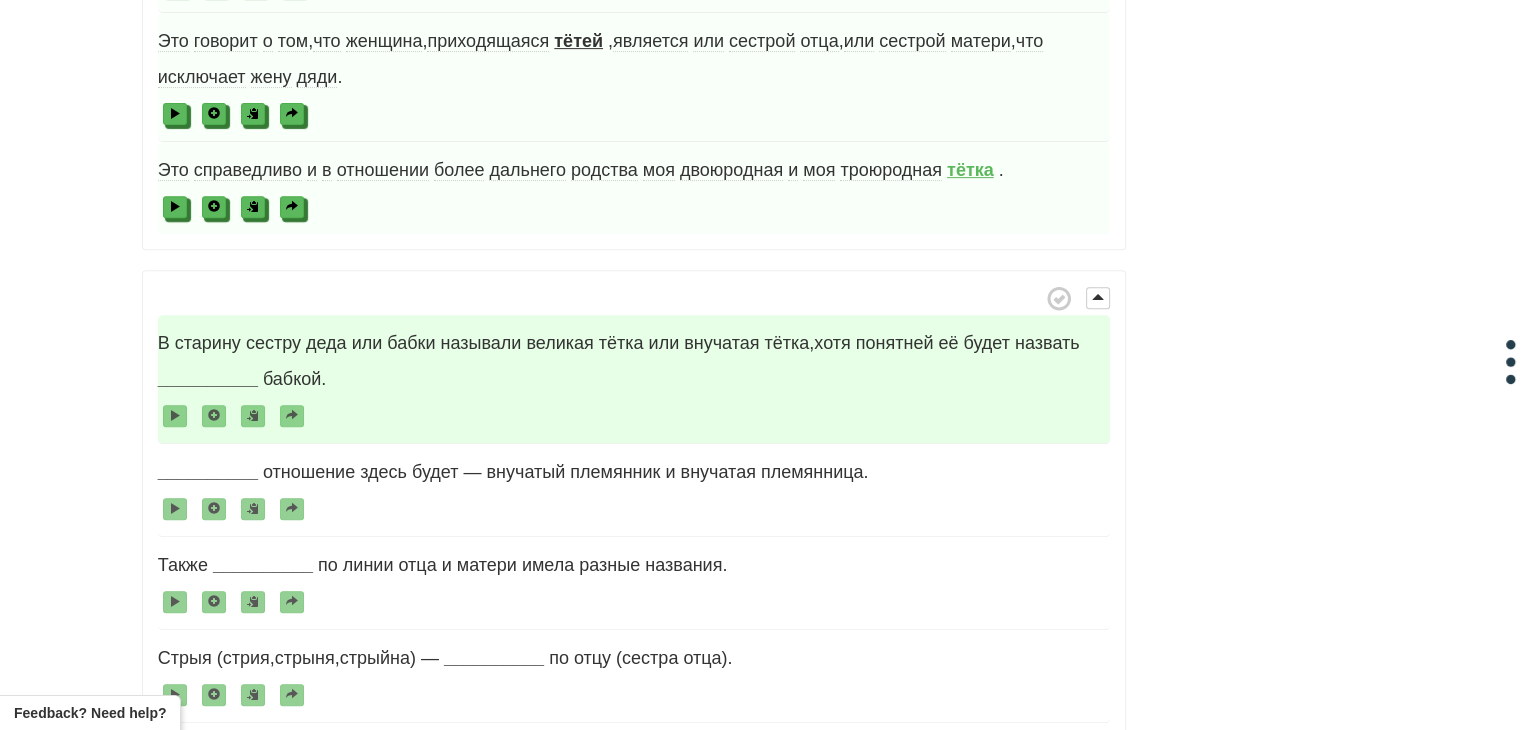 click on "__________" at bounding box center (208, 379) 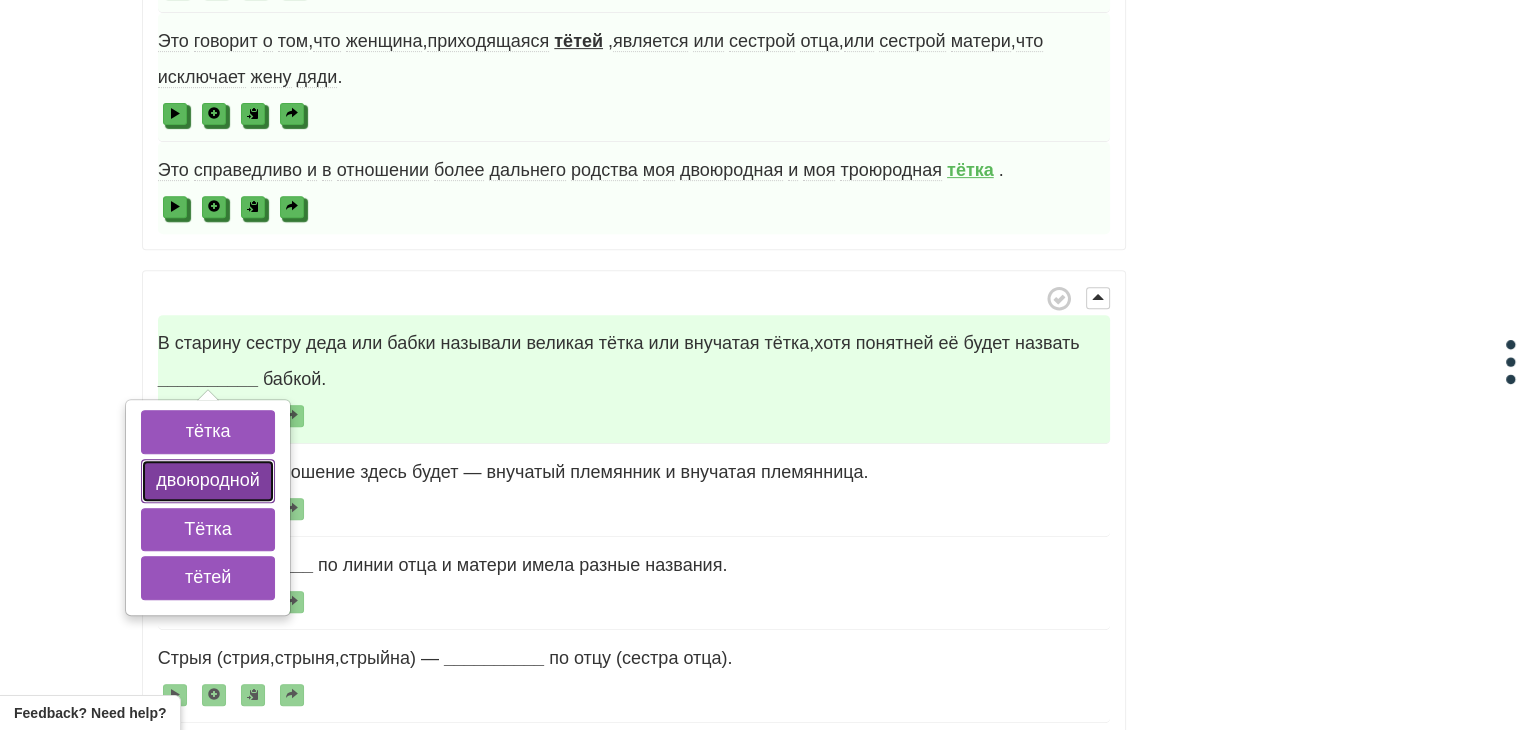 click on "двоюродной" at bounding box center [208, 481] 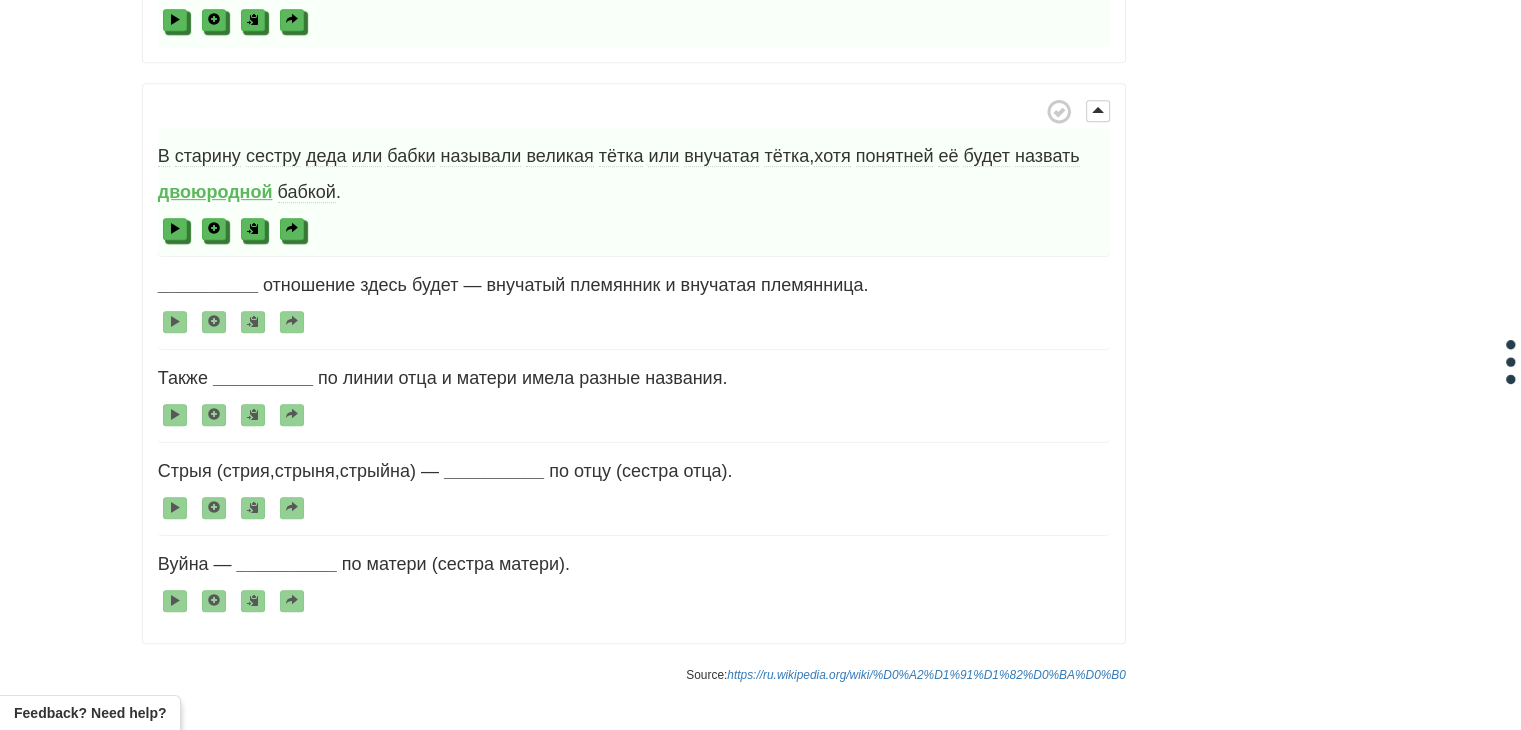 scroll, scrollTop: 983, scrollLeft: 0, axis: vertical 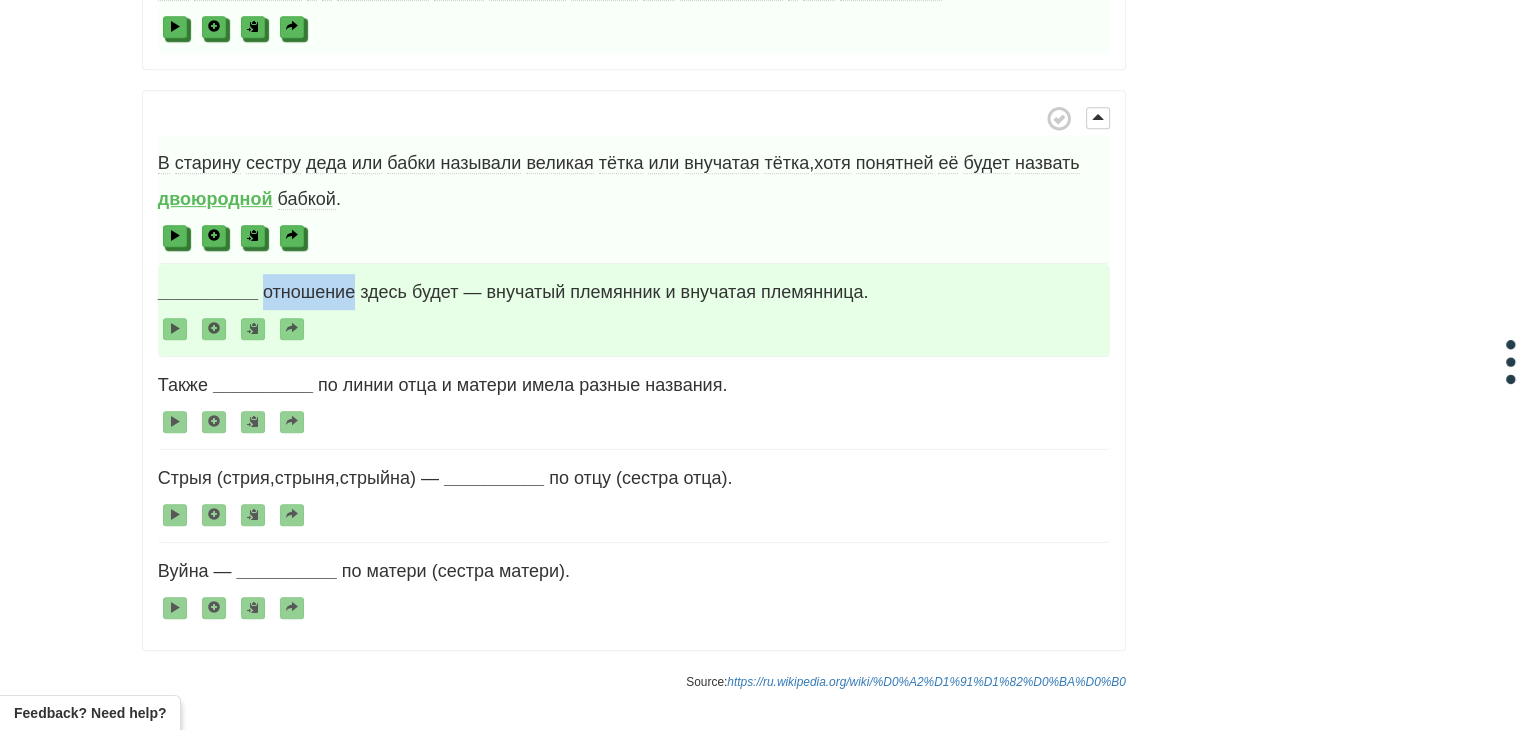 drag, startPoint x: 264, startPoint y: 289, endPoint x: 351, endPoint y: 281, distance: 87.36704 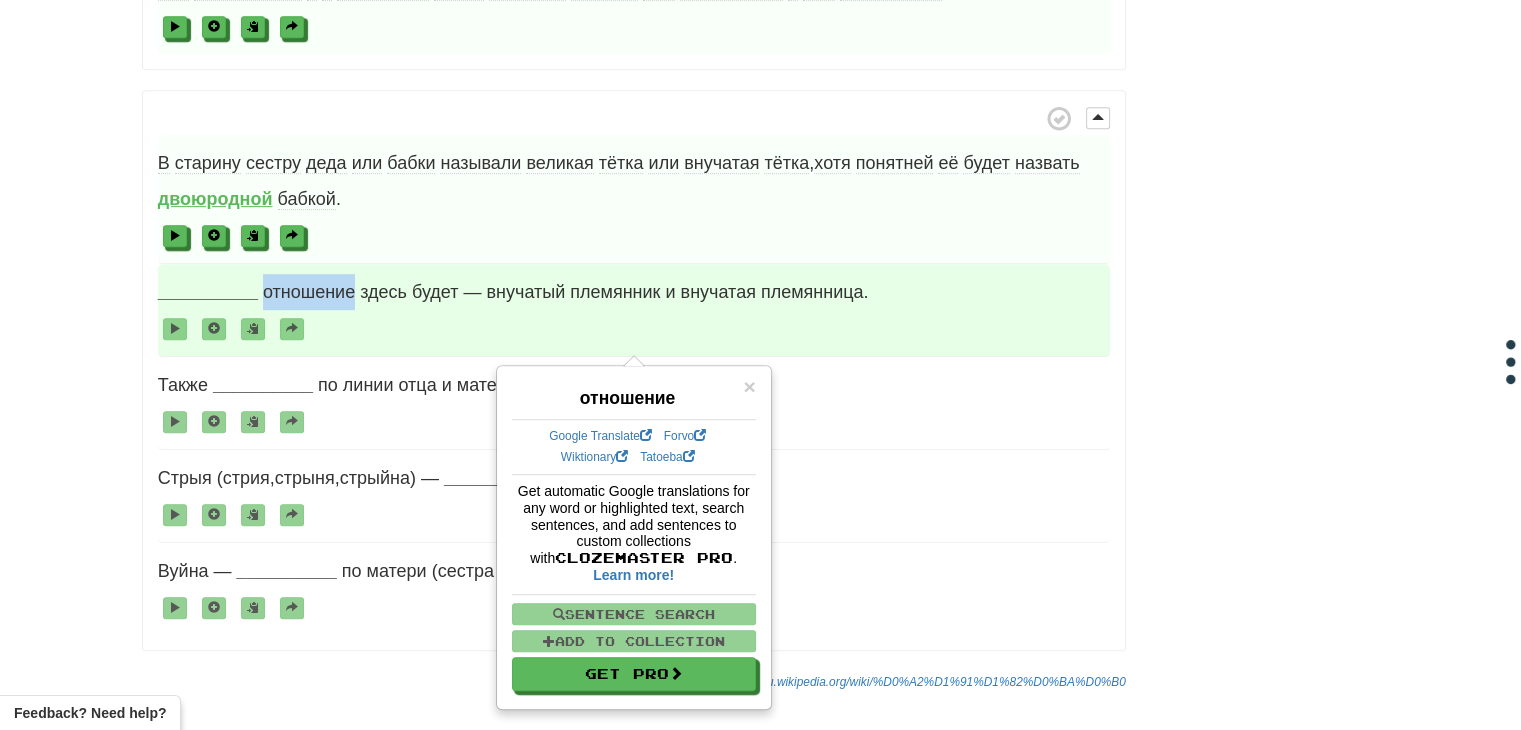 copy on "отношение" 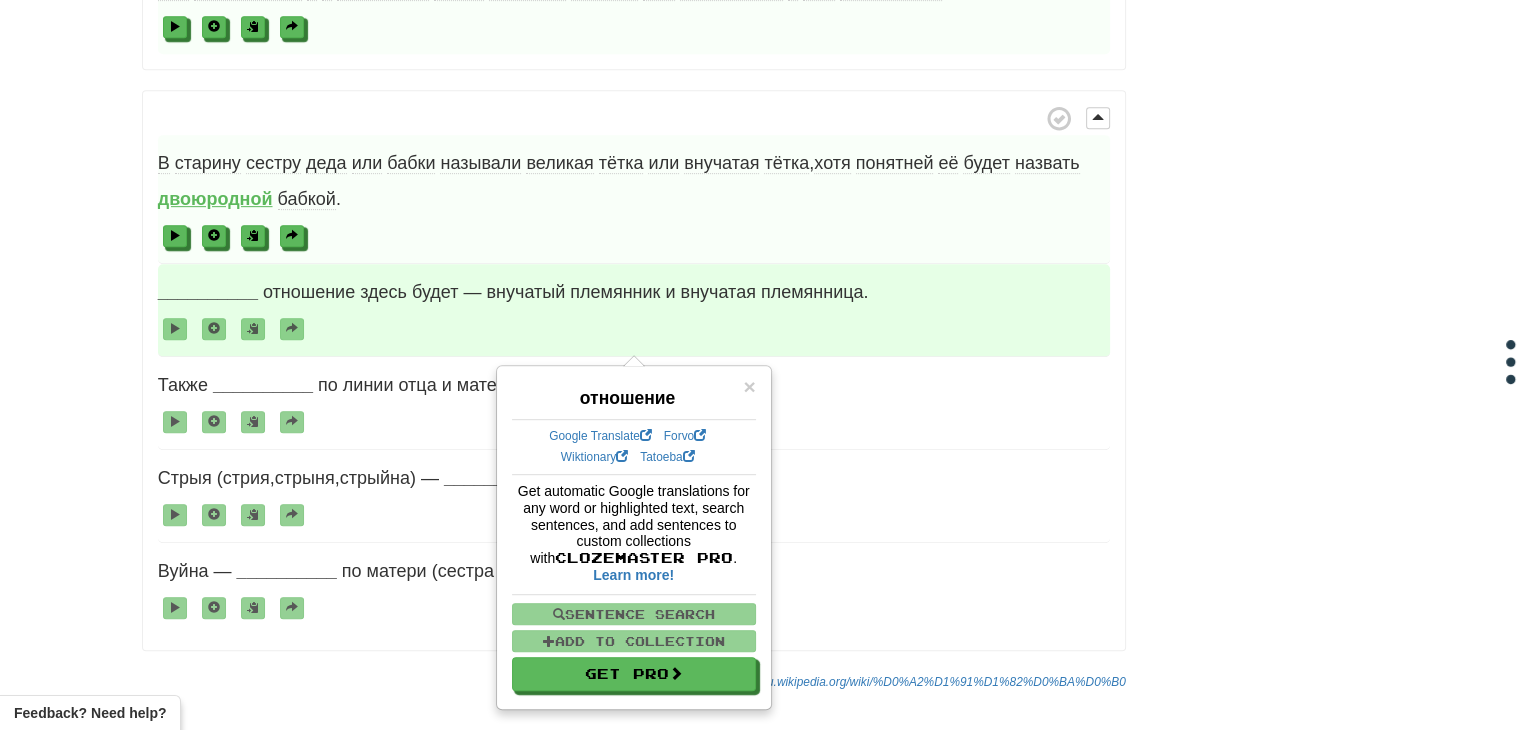 click on "__________
отношение   здесь   будет   —   внучатый   племянник   и   внучатая   племянница ." at bounding box center (634, 310) 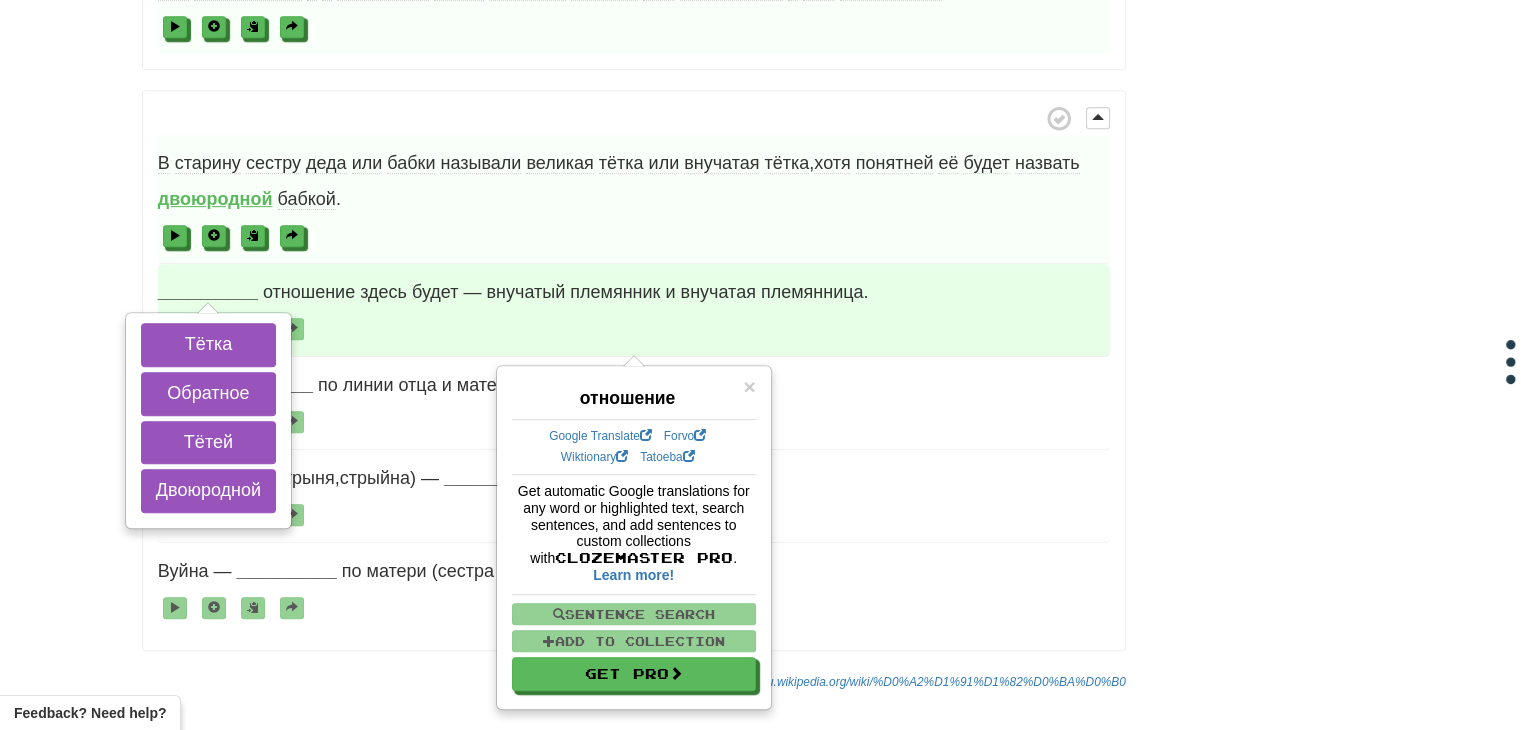 click on "__________ Тётка Обратное Тётей Двоюродной
отношение   здесь   будет   —   внучатый   племянник   и   внучатая   племянница ." at bounding box center [634, 310] 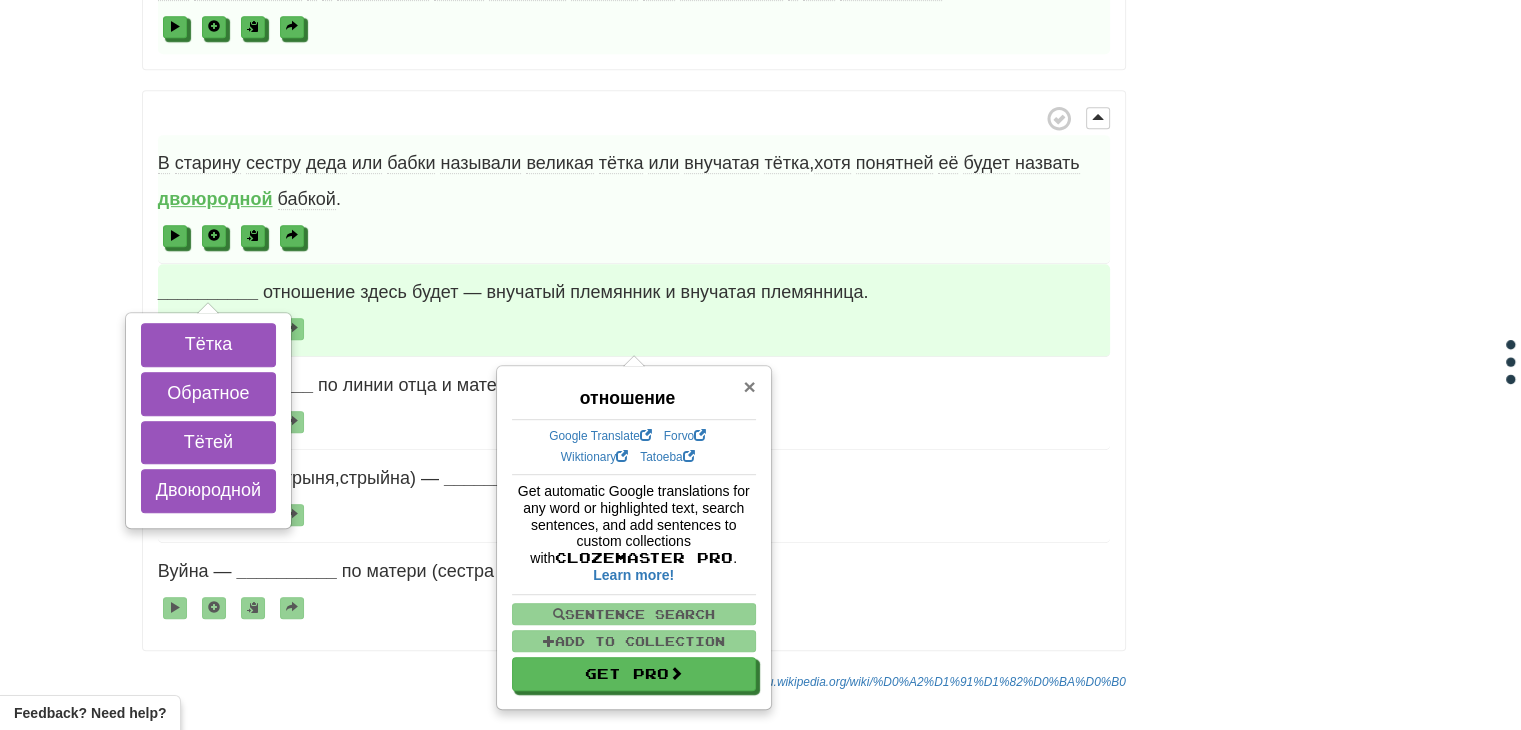 click on "×" at bounding box center (749, 386) 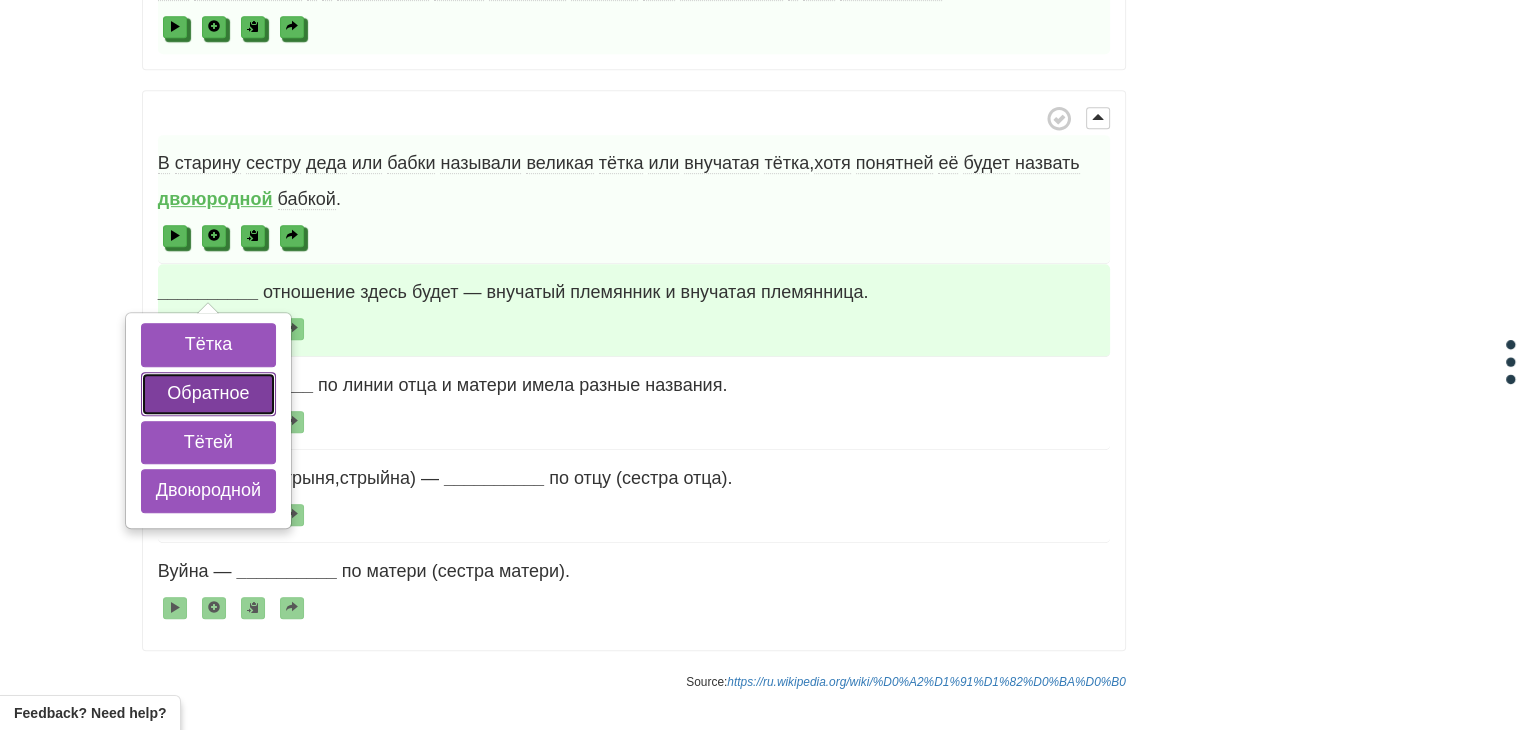 click on "Обратное" at bounding box center (208, 394) 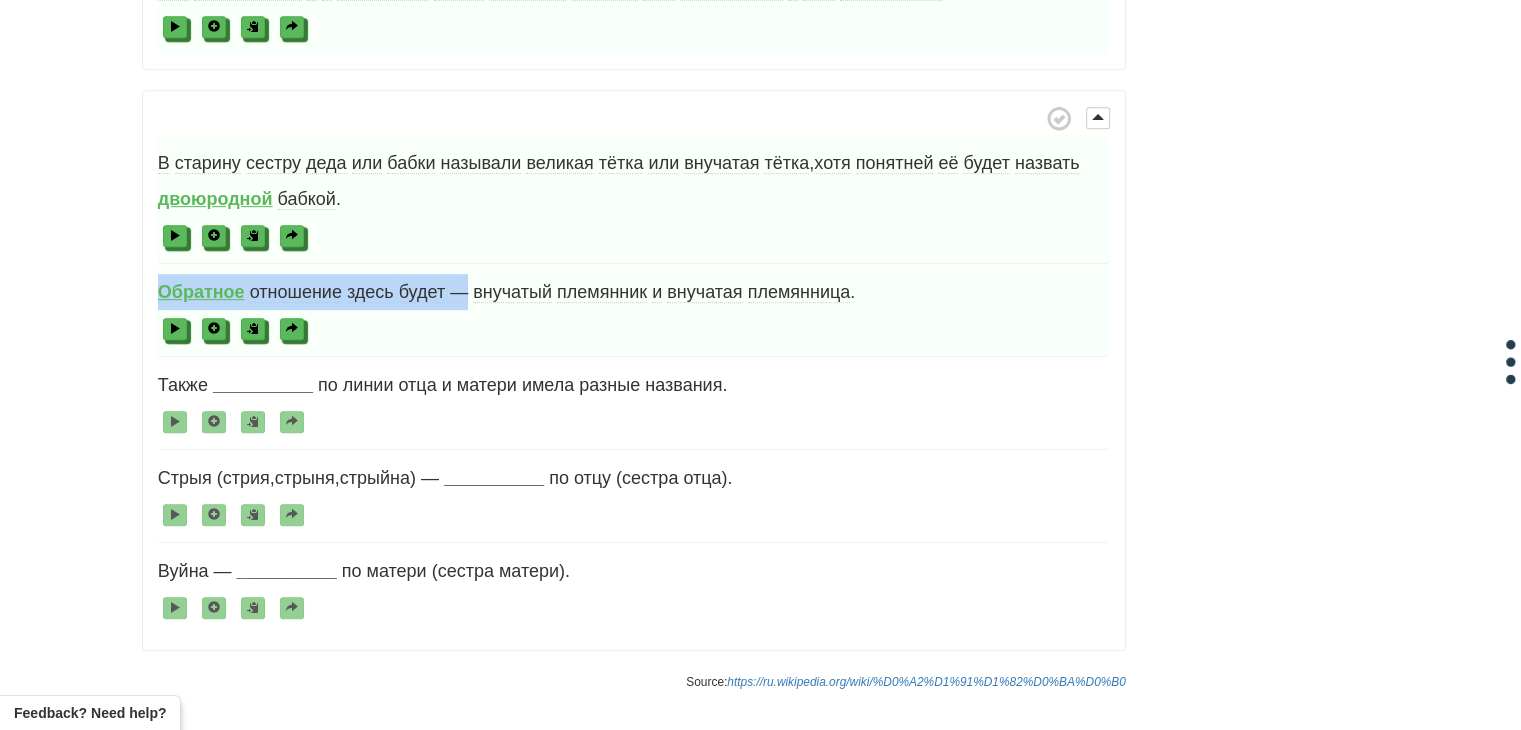 drag, startPoint x: 157, startPoint y: 281, endPoint x: 459, endPoint y: 285, distance: 302.0265 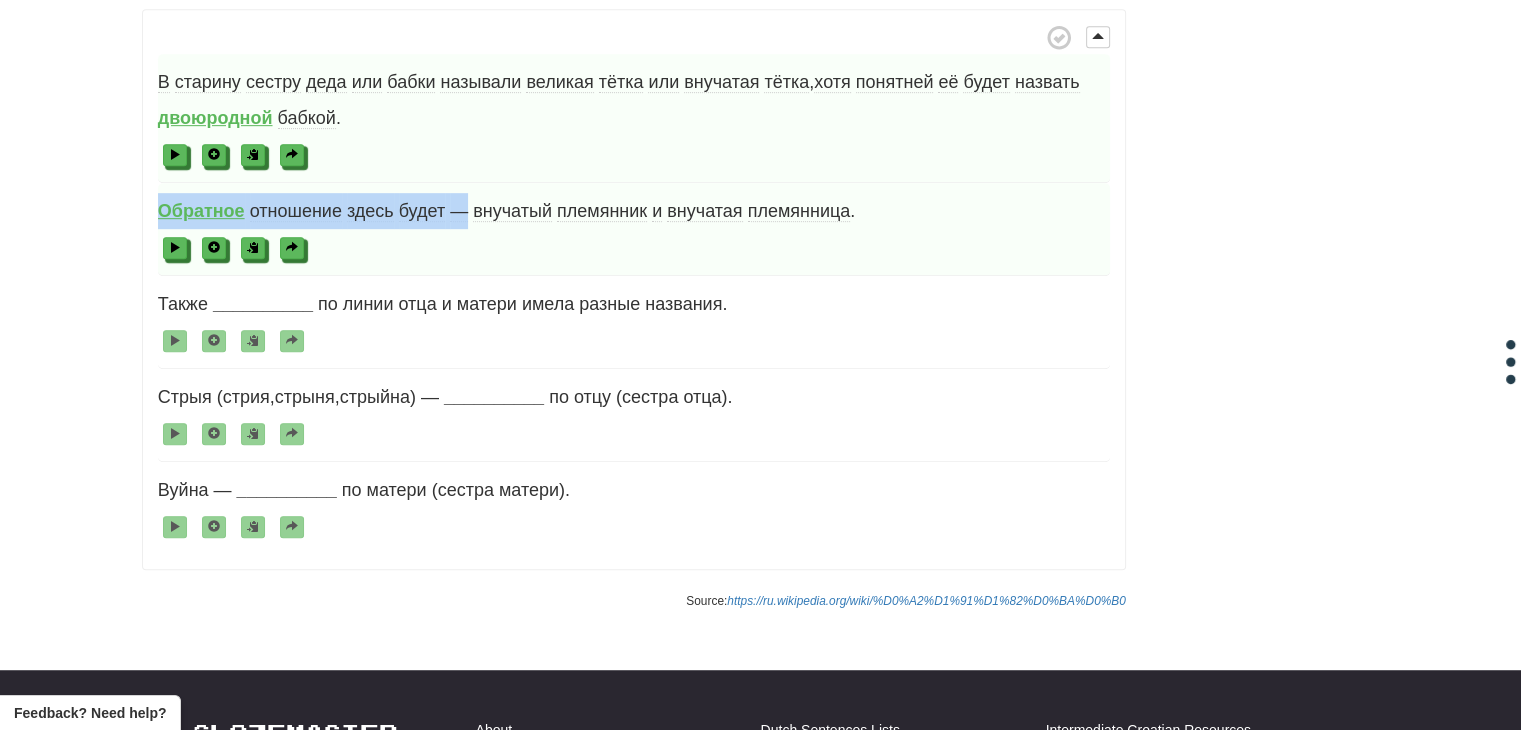 scroll, scrollTop: 1066, scrollLeft: 0, axis: vertical 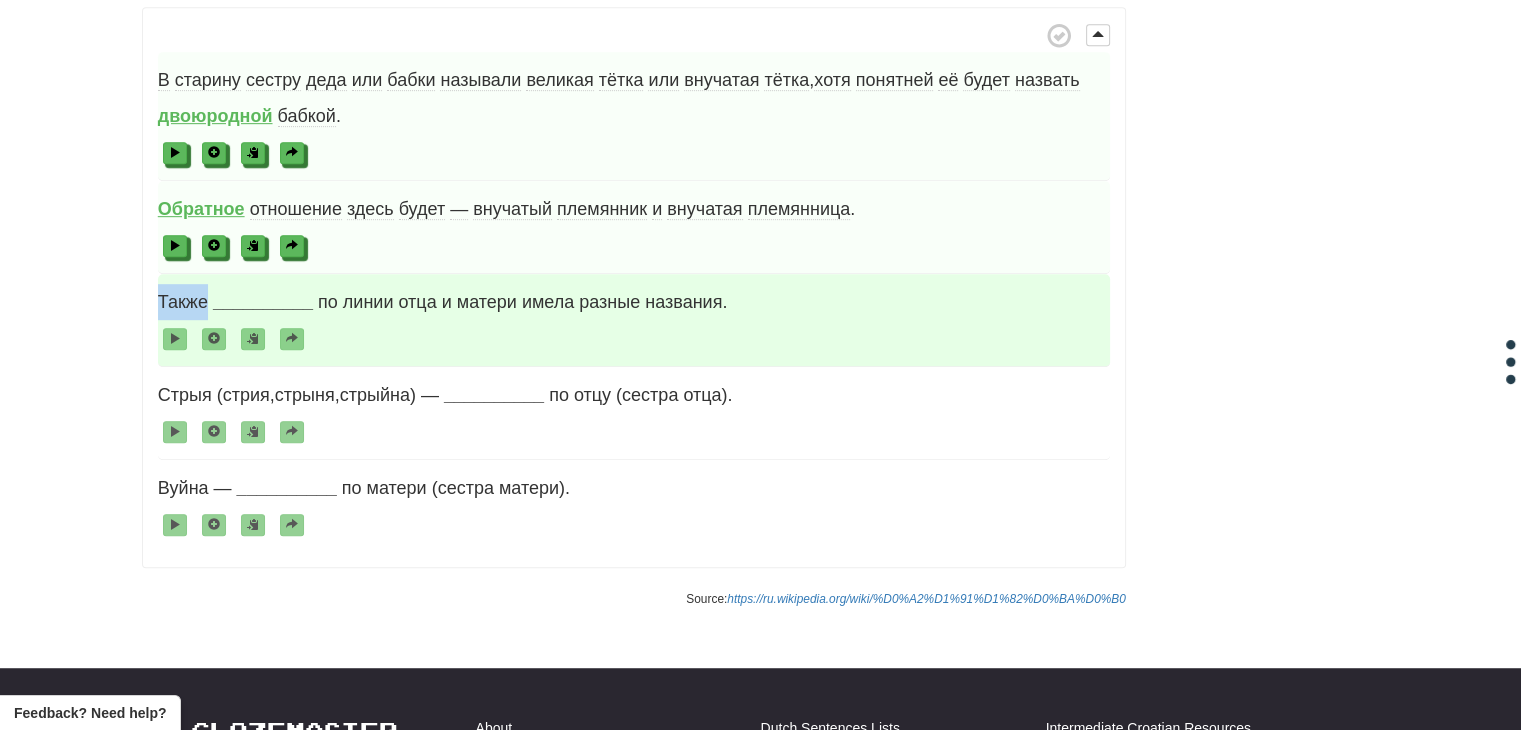 drag, startPoint x: 148, startPoint y: 299, endPoint x: 204, endPoint y: 301, distance: 56.0357 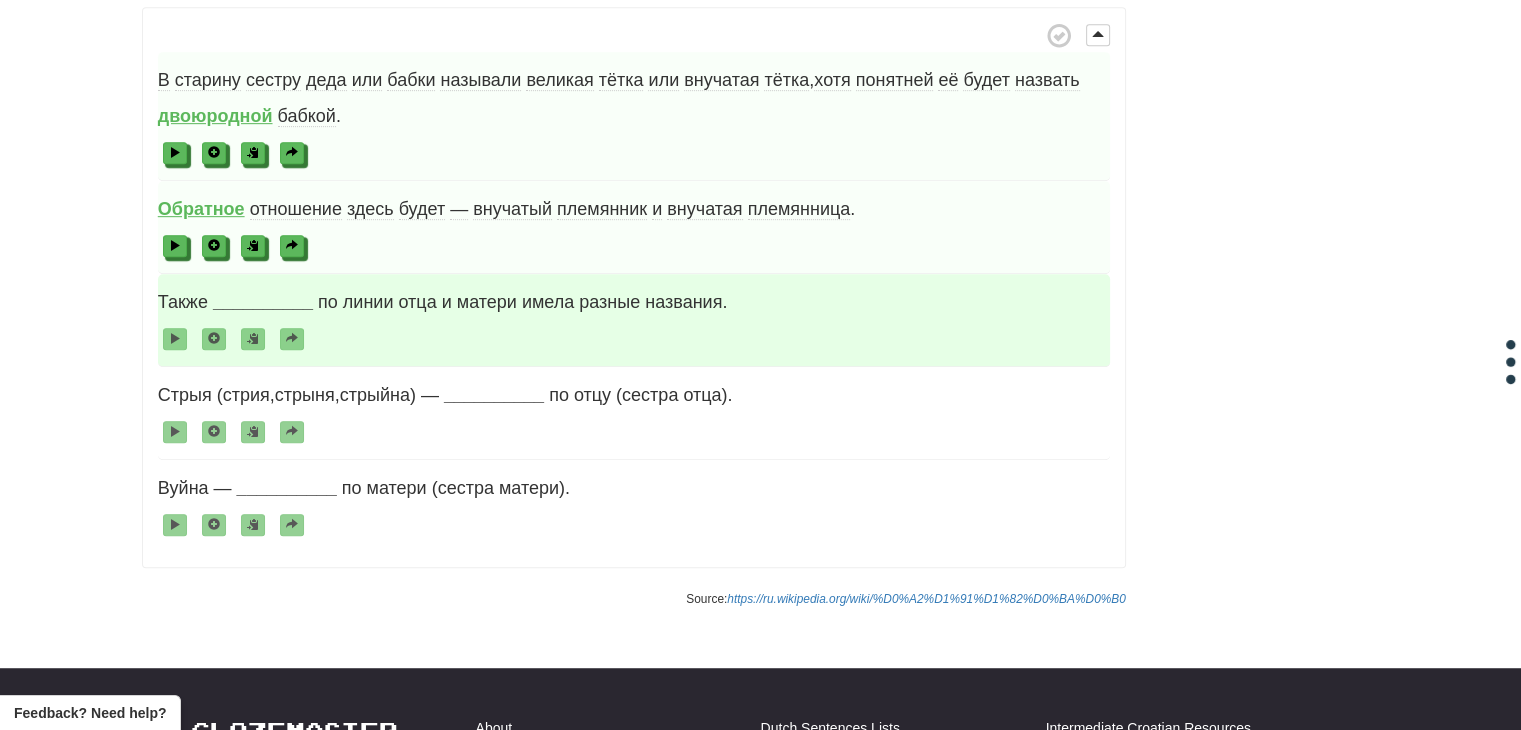 click on "Также
__________
по   линии   отца   и   матери   имела   разные   названия ." at bounding box center [634, 320] 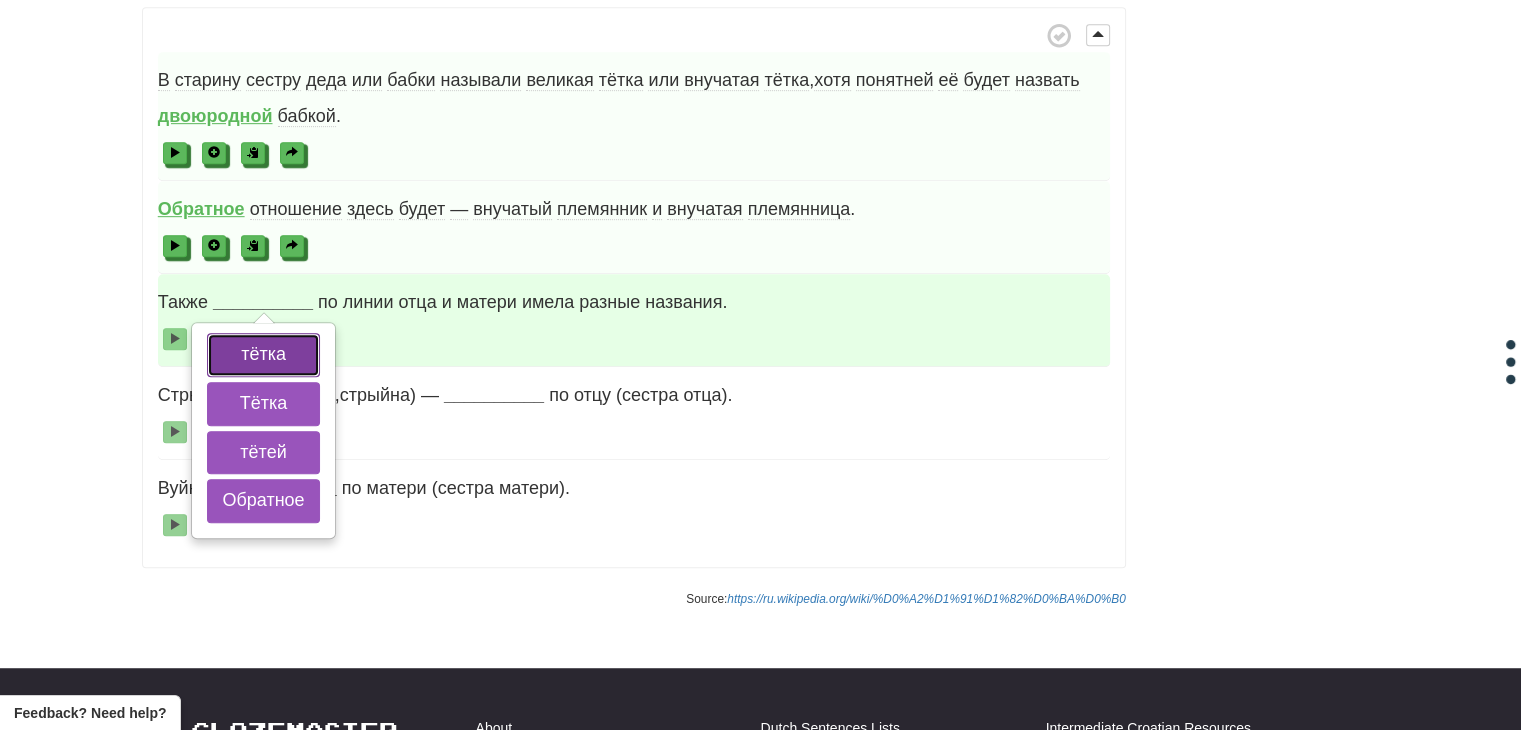 click on "тётка" at bounding box center (263, 355) 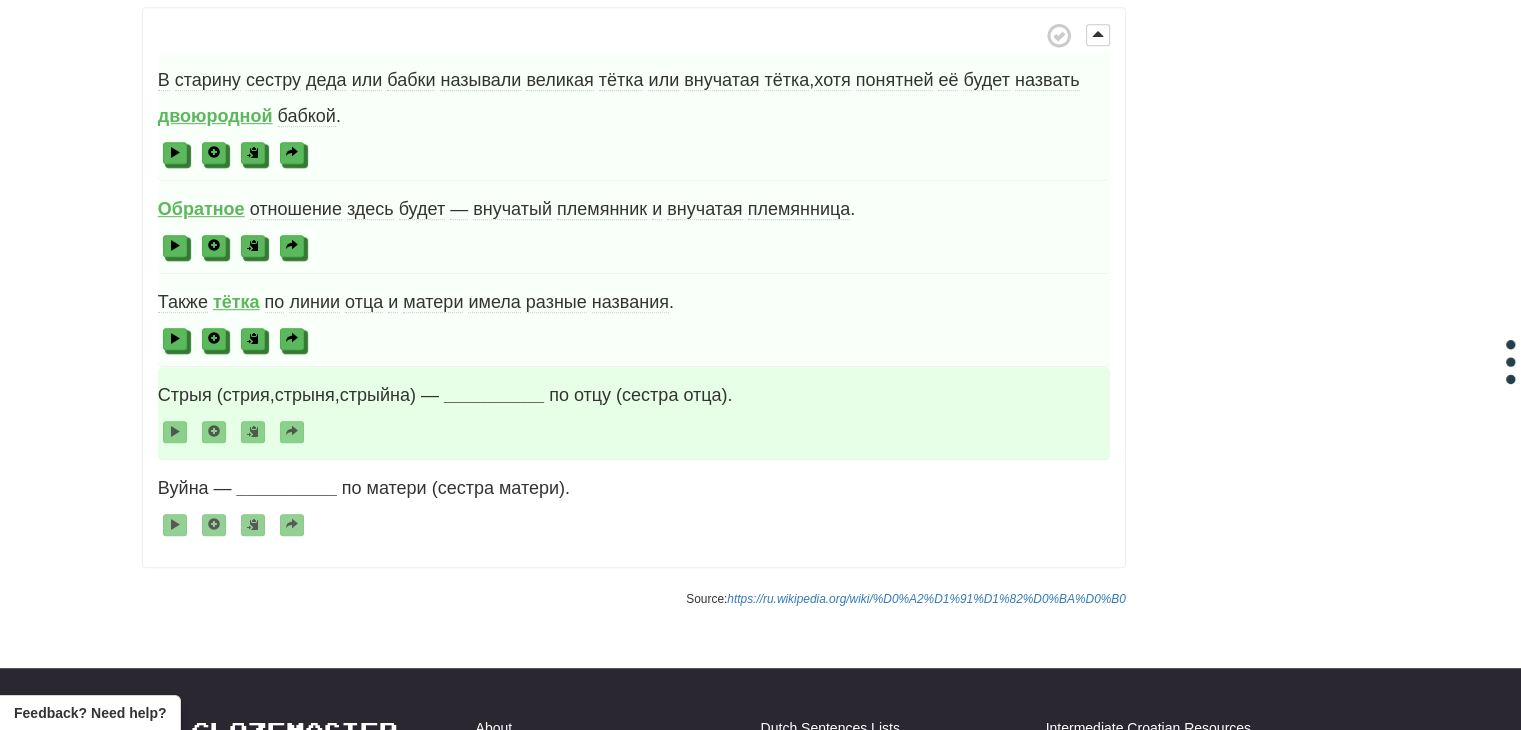 click on "__________" at bounding box center [494, 395] 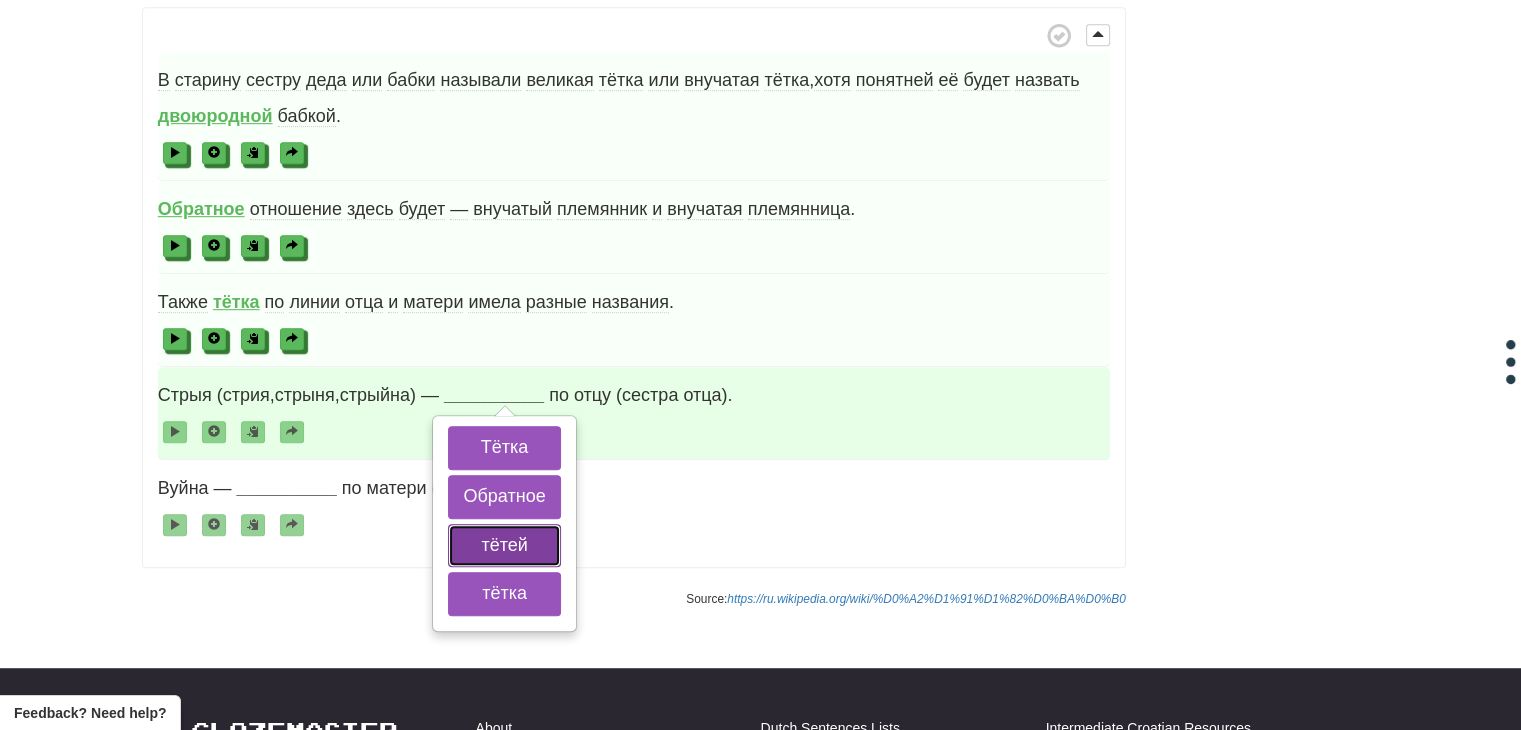 click on "тётей" at bounding box center (504, 546) 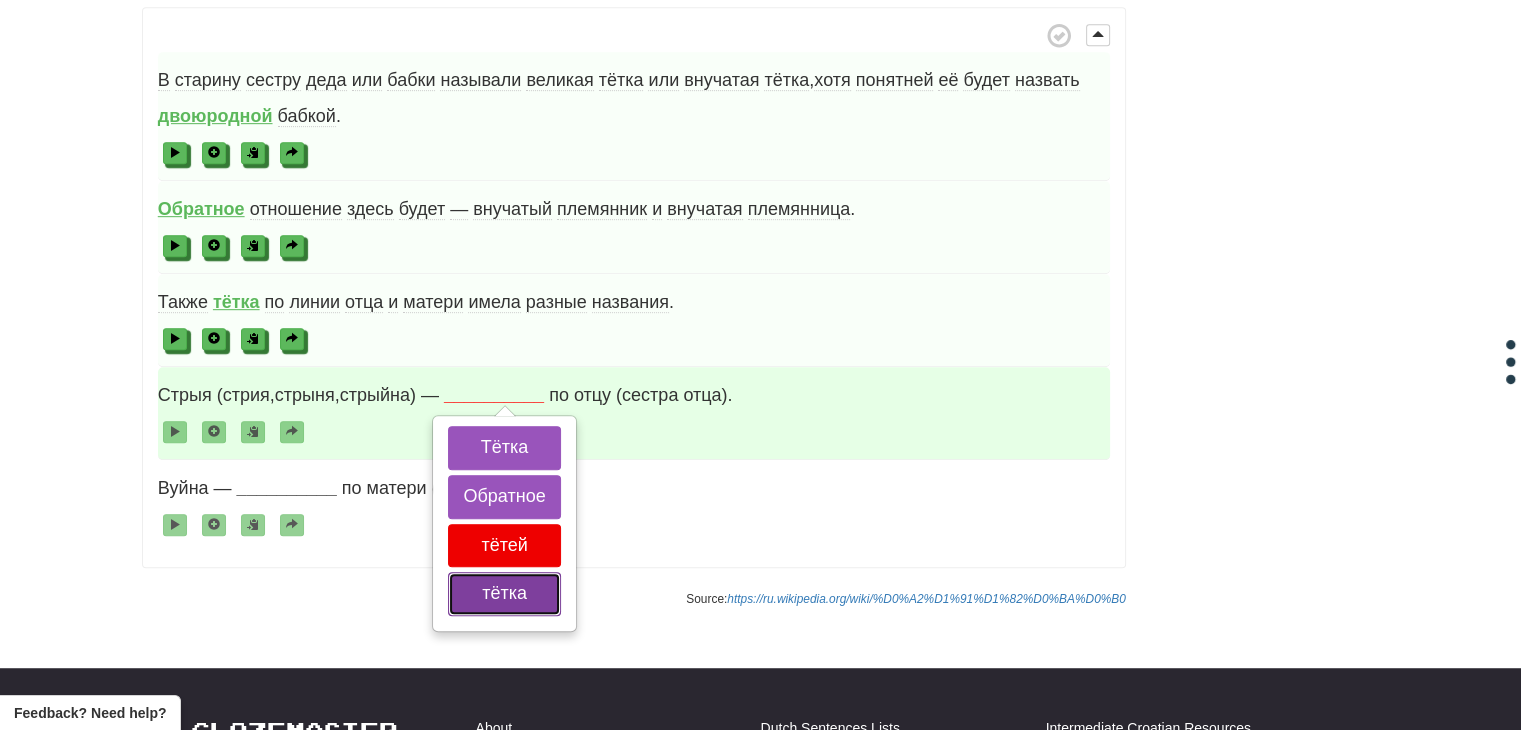click on "тётка" at bounding box center (504, 594) 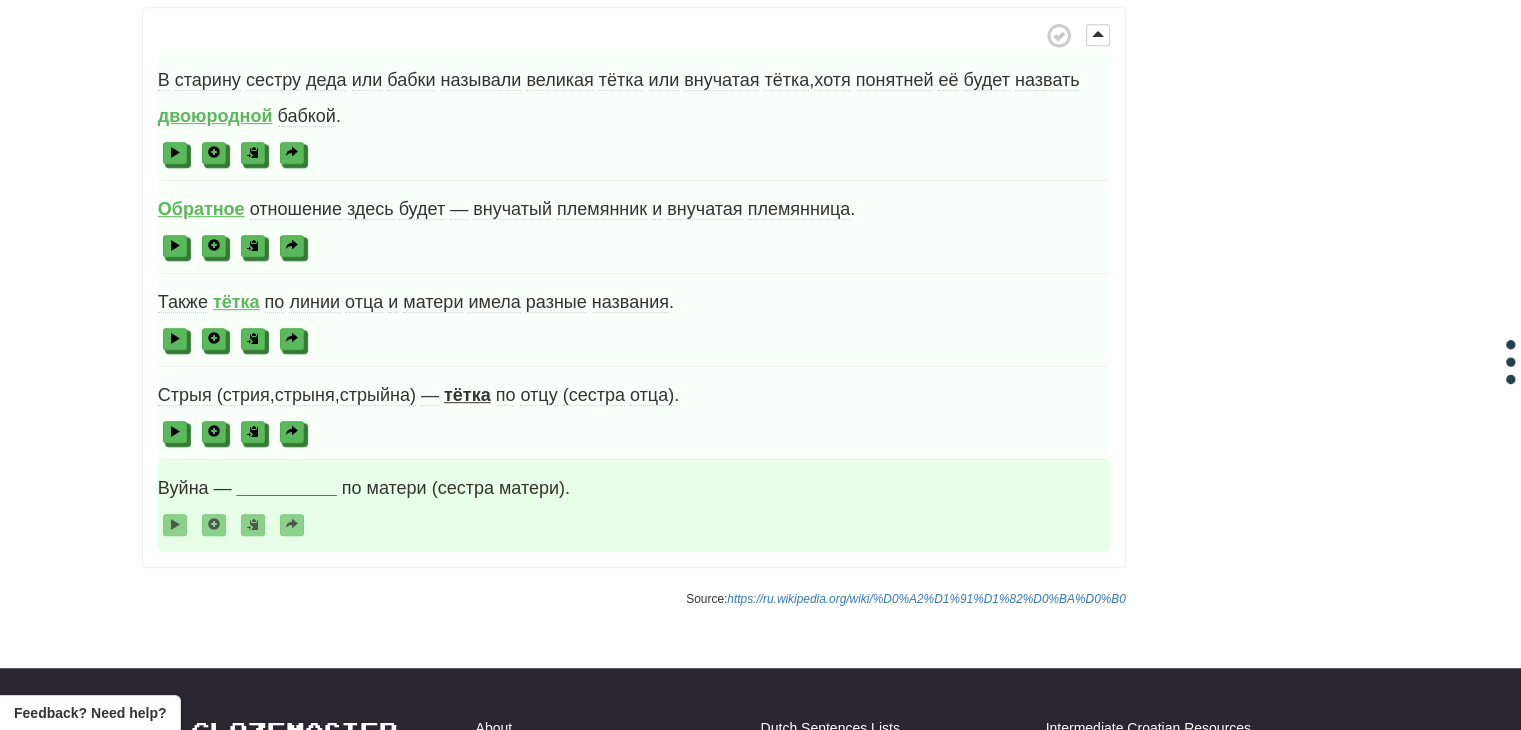 click on "__________" at bounding box center (287, 488) 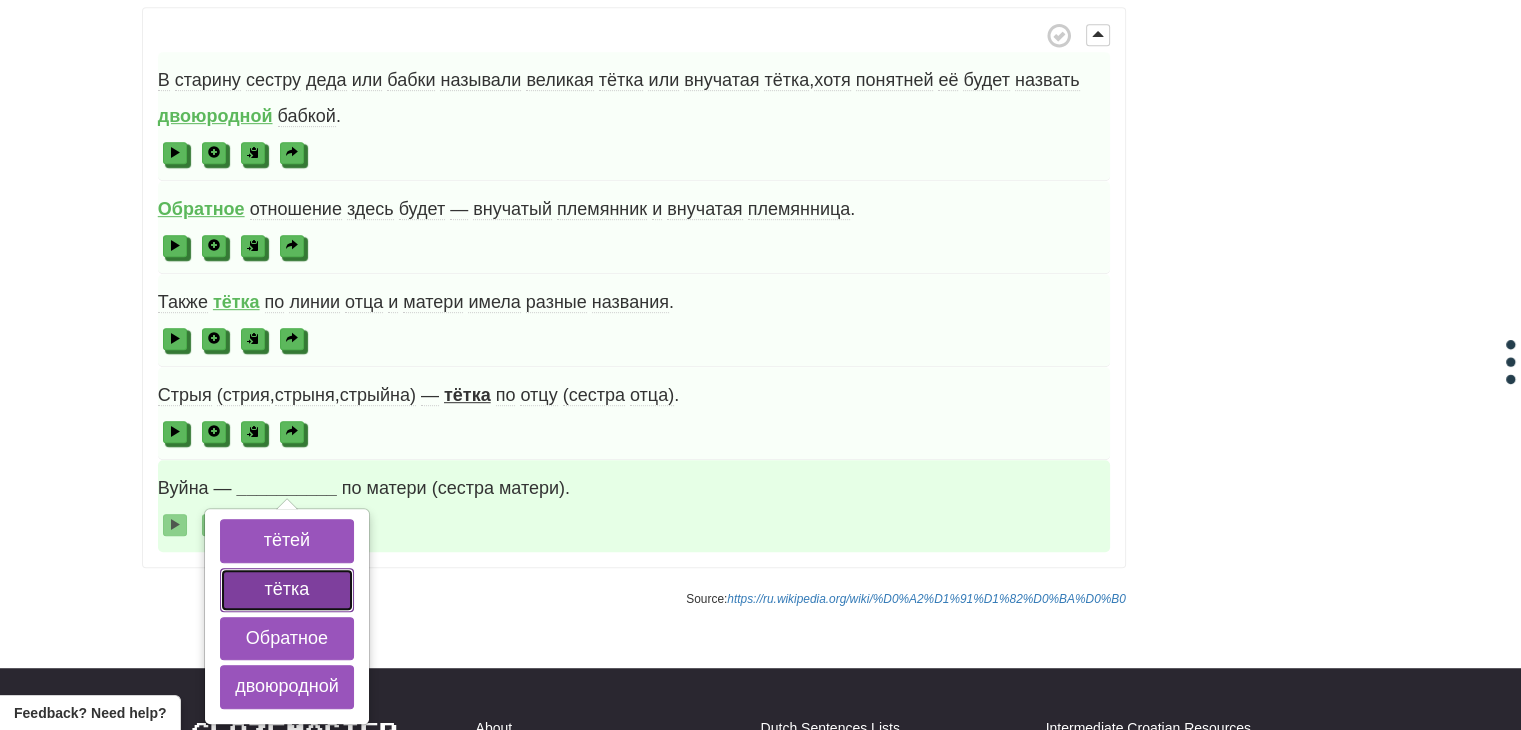click on "тётка" at bounding box center (287, 590) 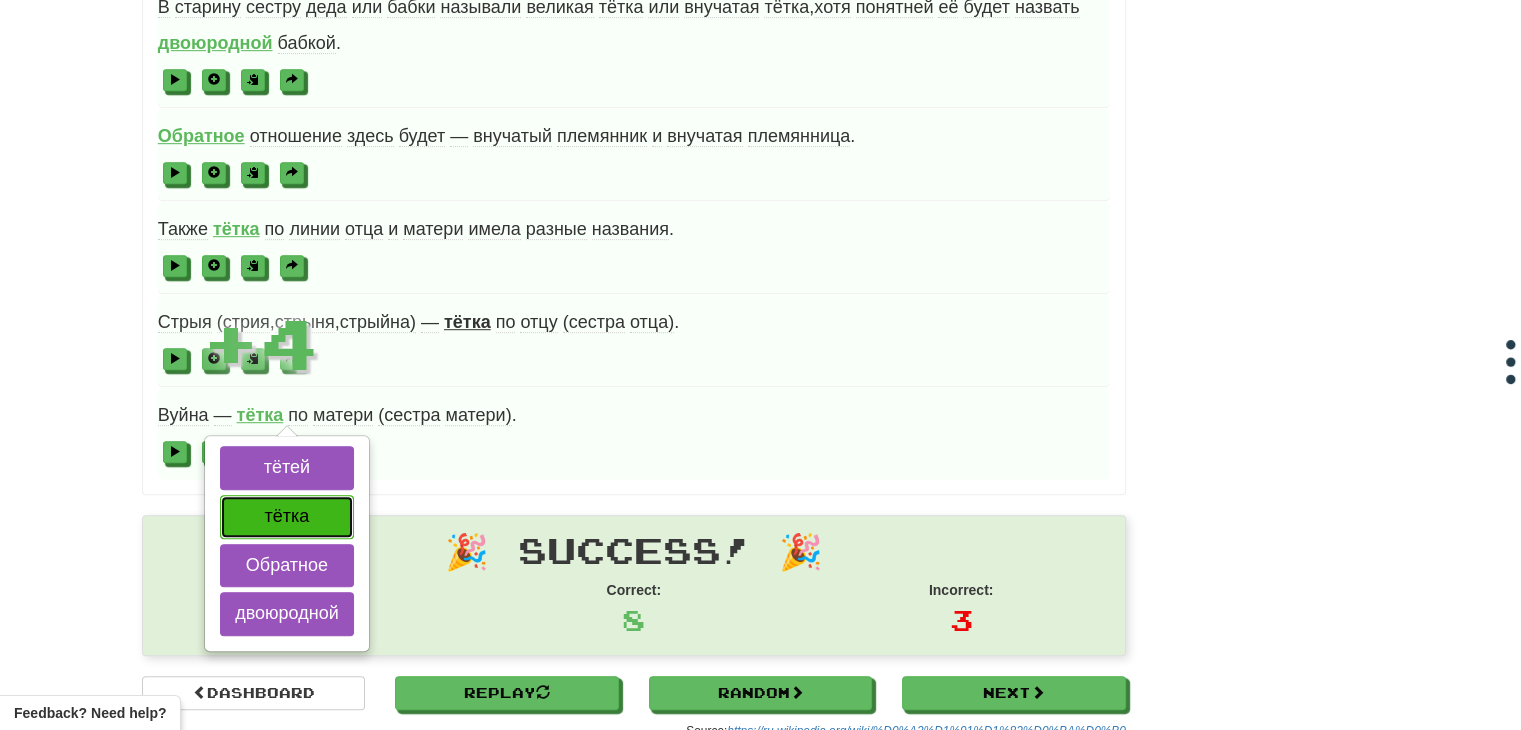 scroll, scrollTop: 1140, scrollLeft: 0, axis: vertical 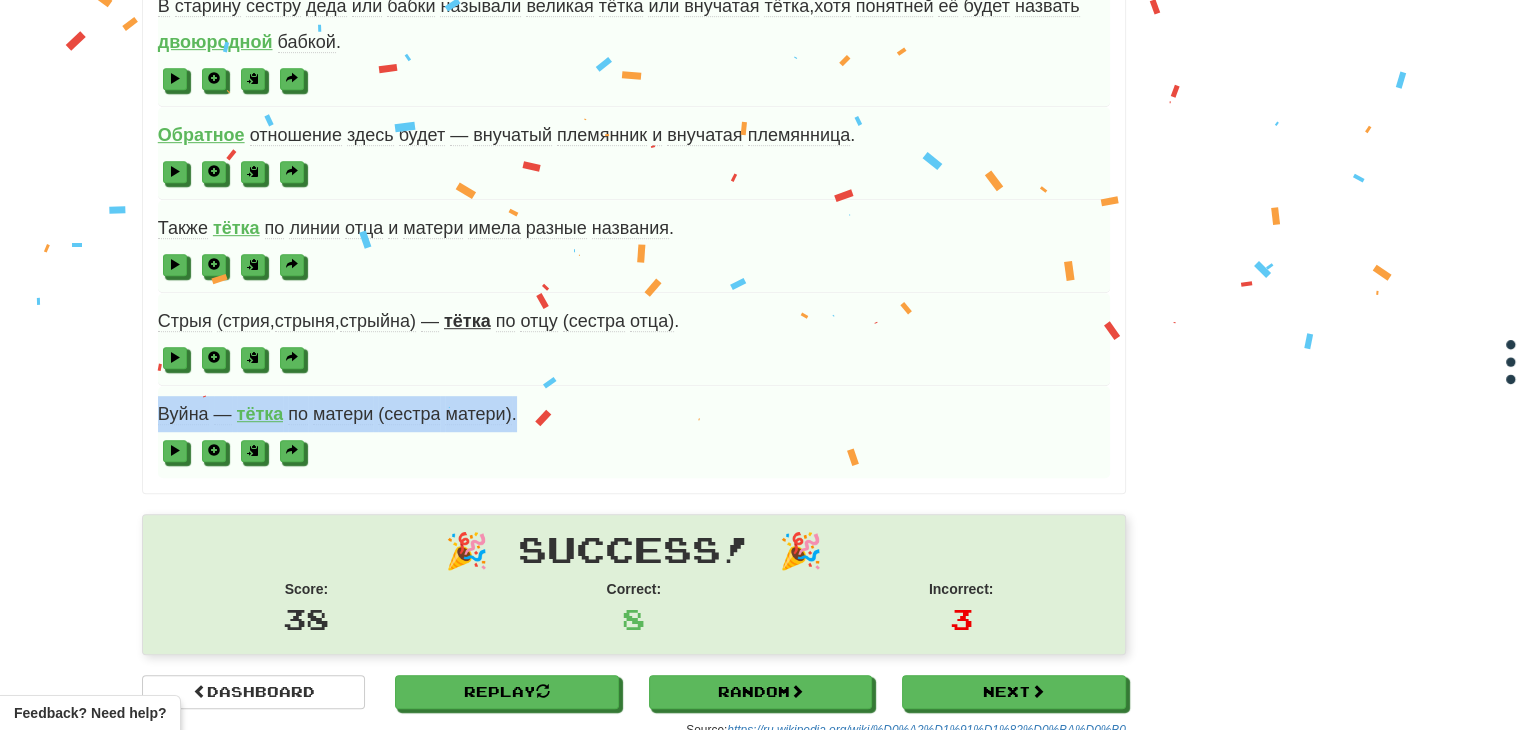 drag, startPoint x: 156, startPoint y: 400, endPoint x: 537, endPoint y: 417, distance: 381.3791 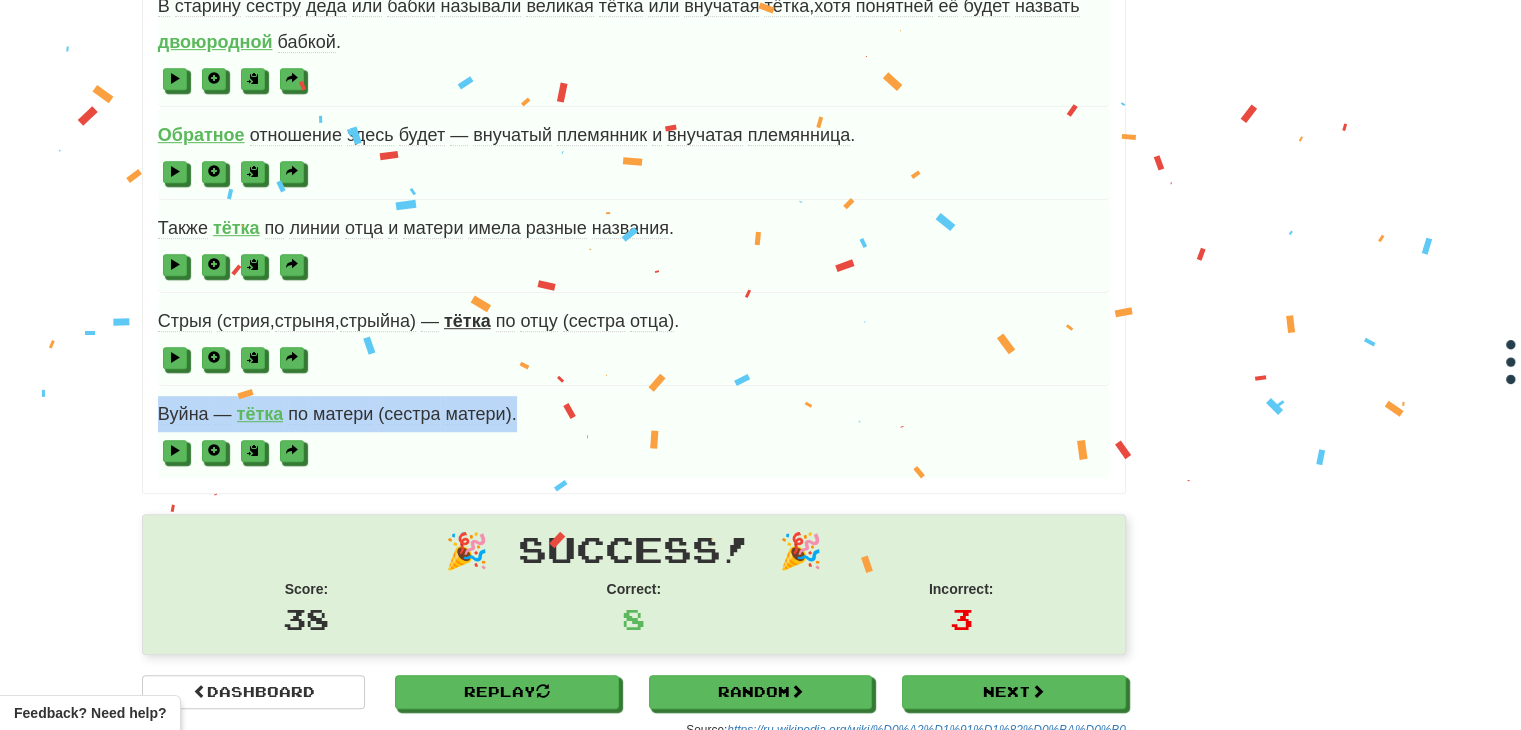 copy on "Вуйна   —
тётка
по   матери   (сестра   матери) ." 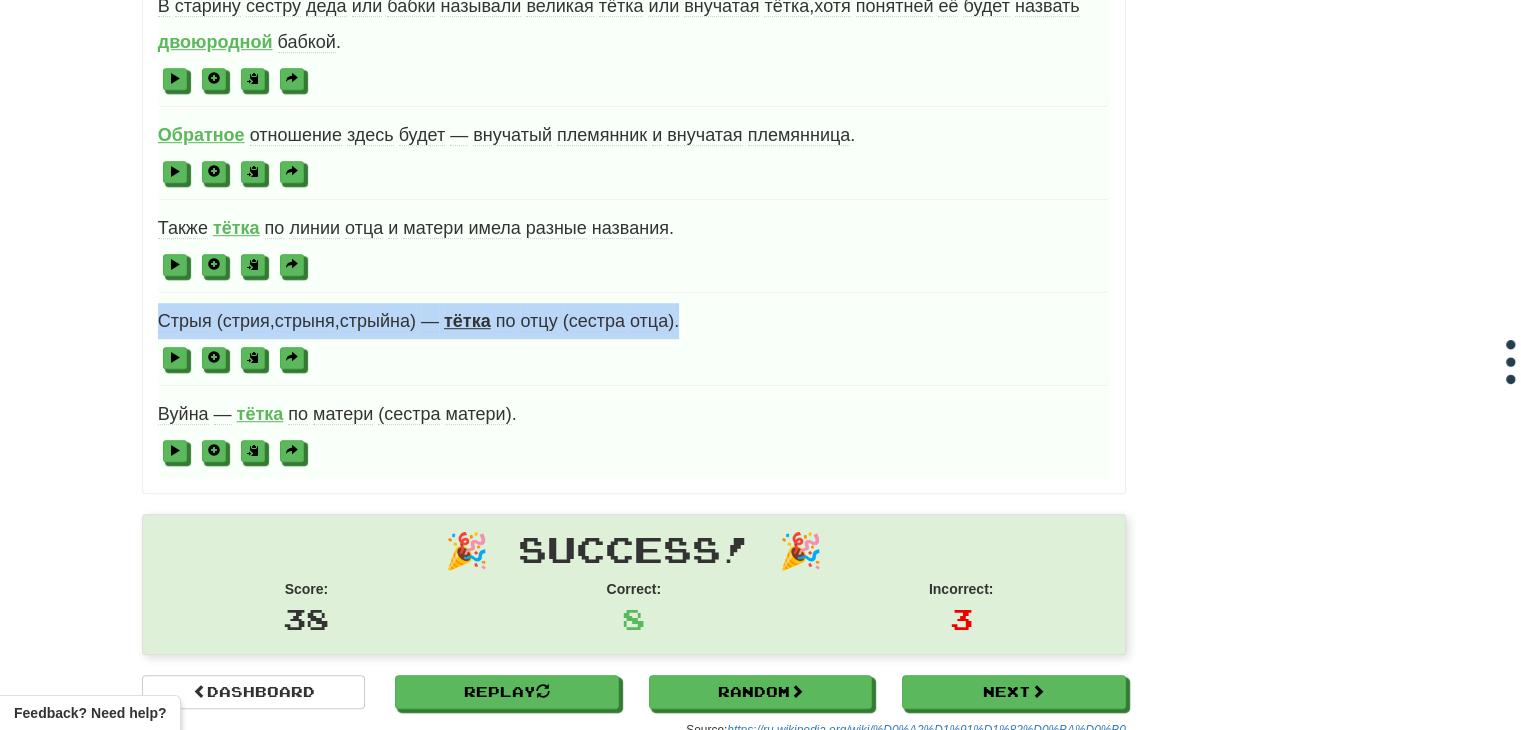 drag, startPoint x: 162, startPoint y: 317, endPoint x: 695, endPoint y: 318, distance: 533.0009 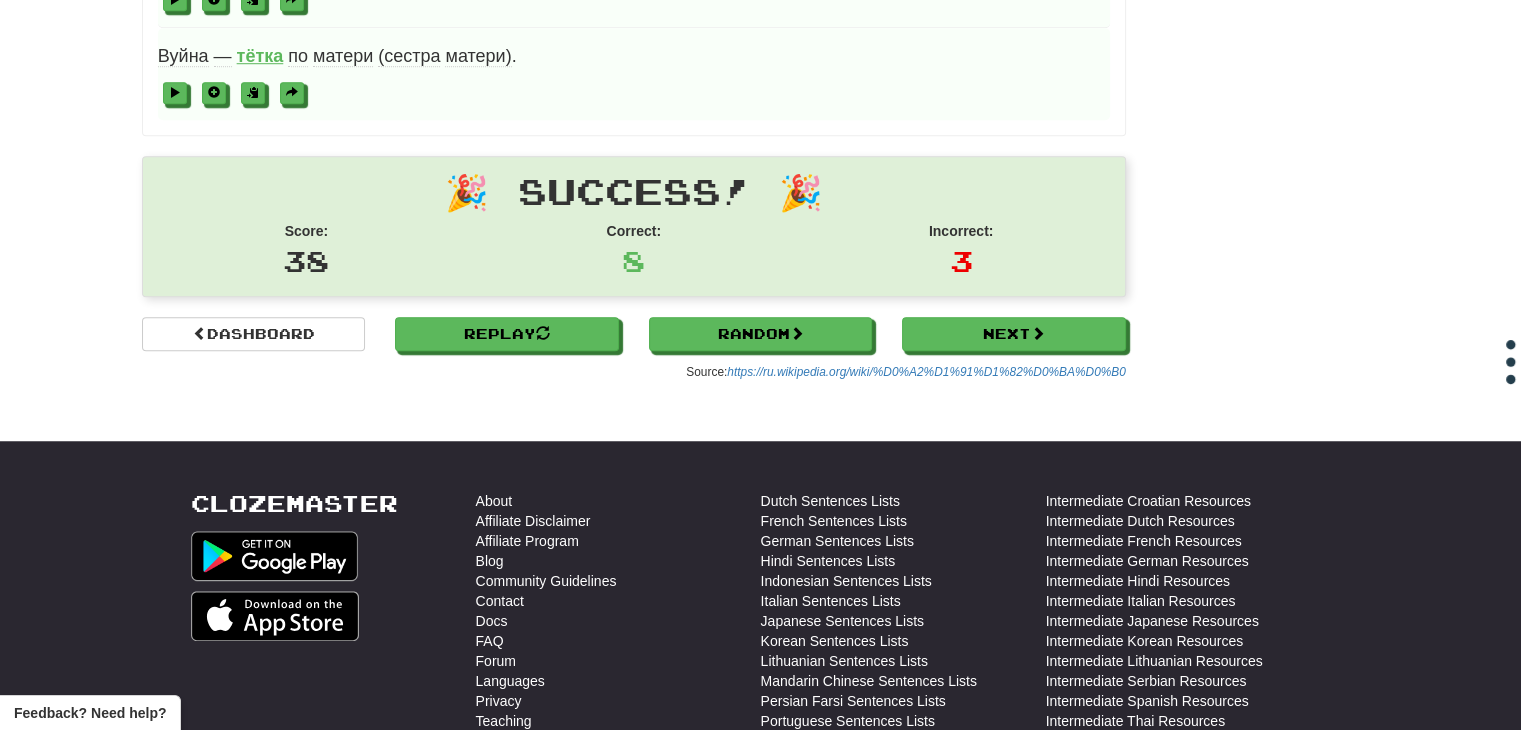 scroll, scrollTop: 1500, scrollLeft: 0, axis: vertical 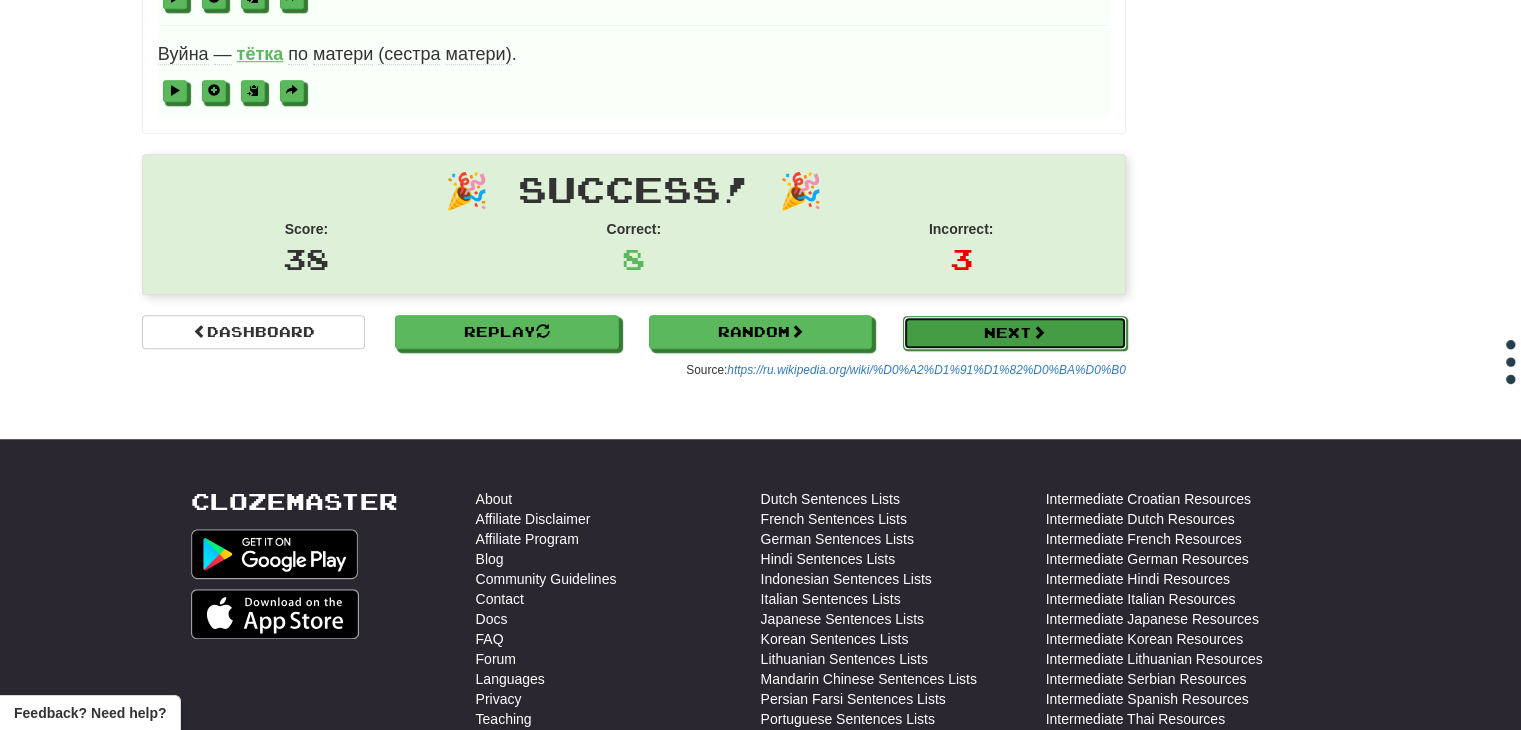 click on "Next" at bounding box center (1015, 333) 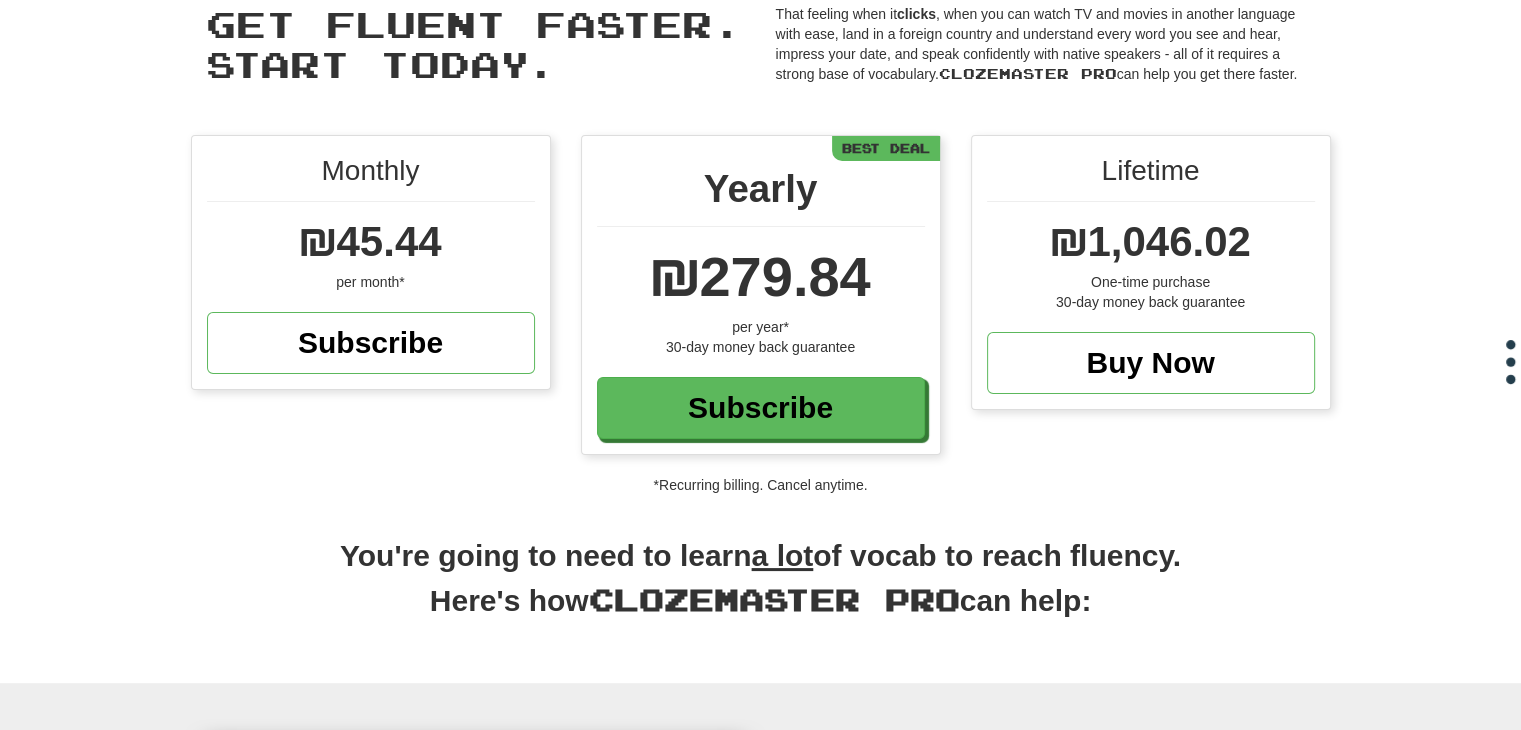 scroll, scrollTop: 0, scrollLeft: 0, axis: both 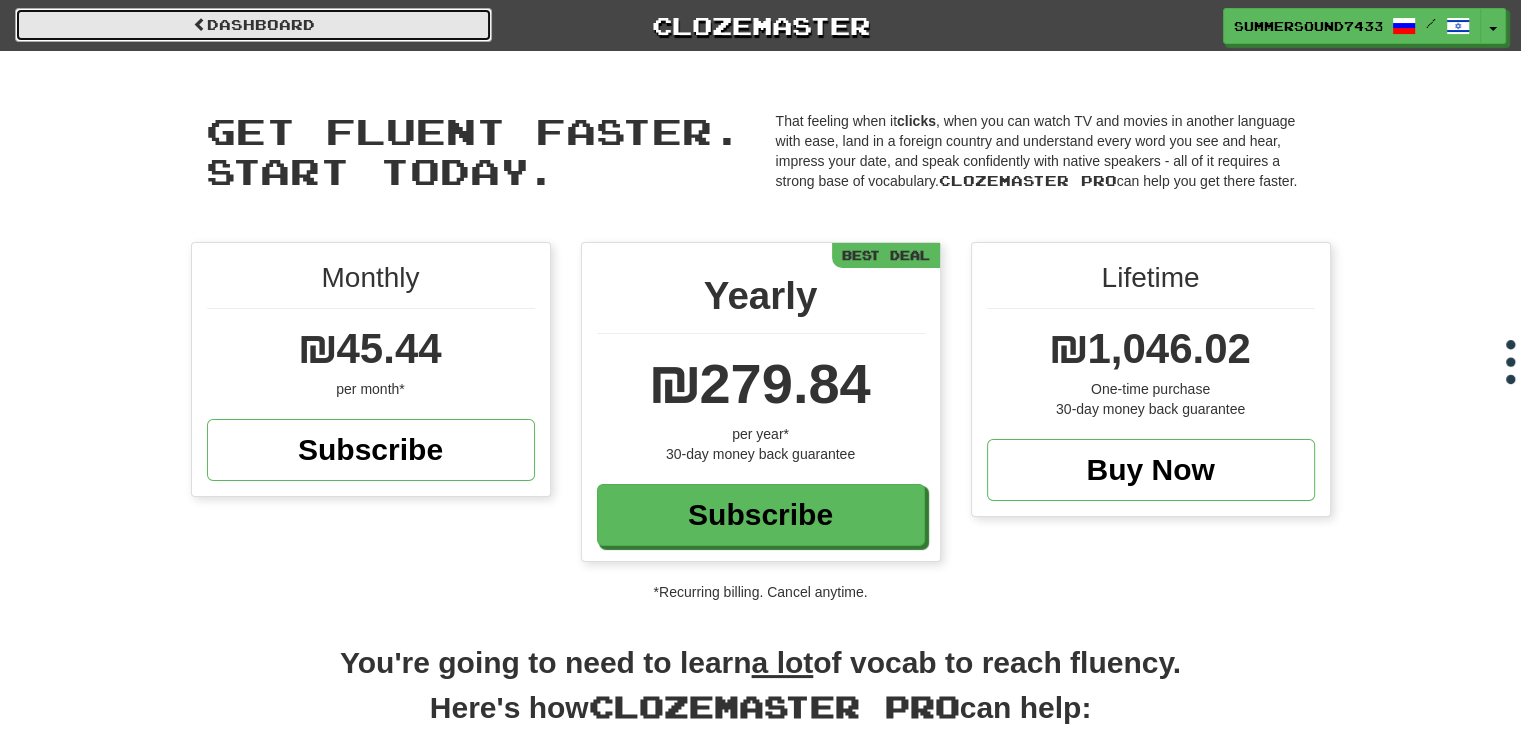 click on "Dashboard" at bounding box center (253, 25) 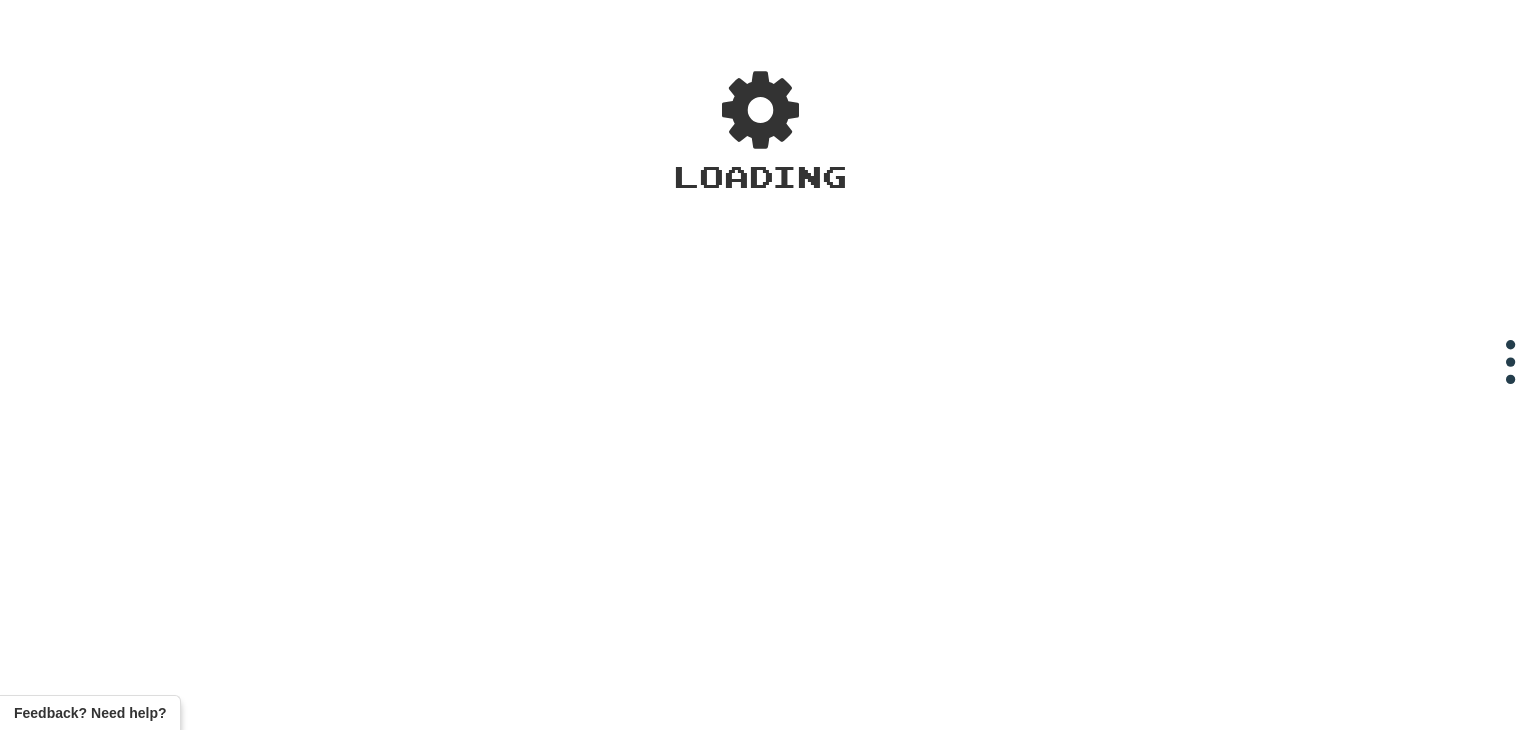 scroll, scrollTop: 0, scrollLeft: 0, axis: both 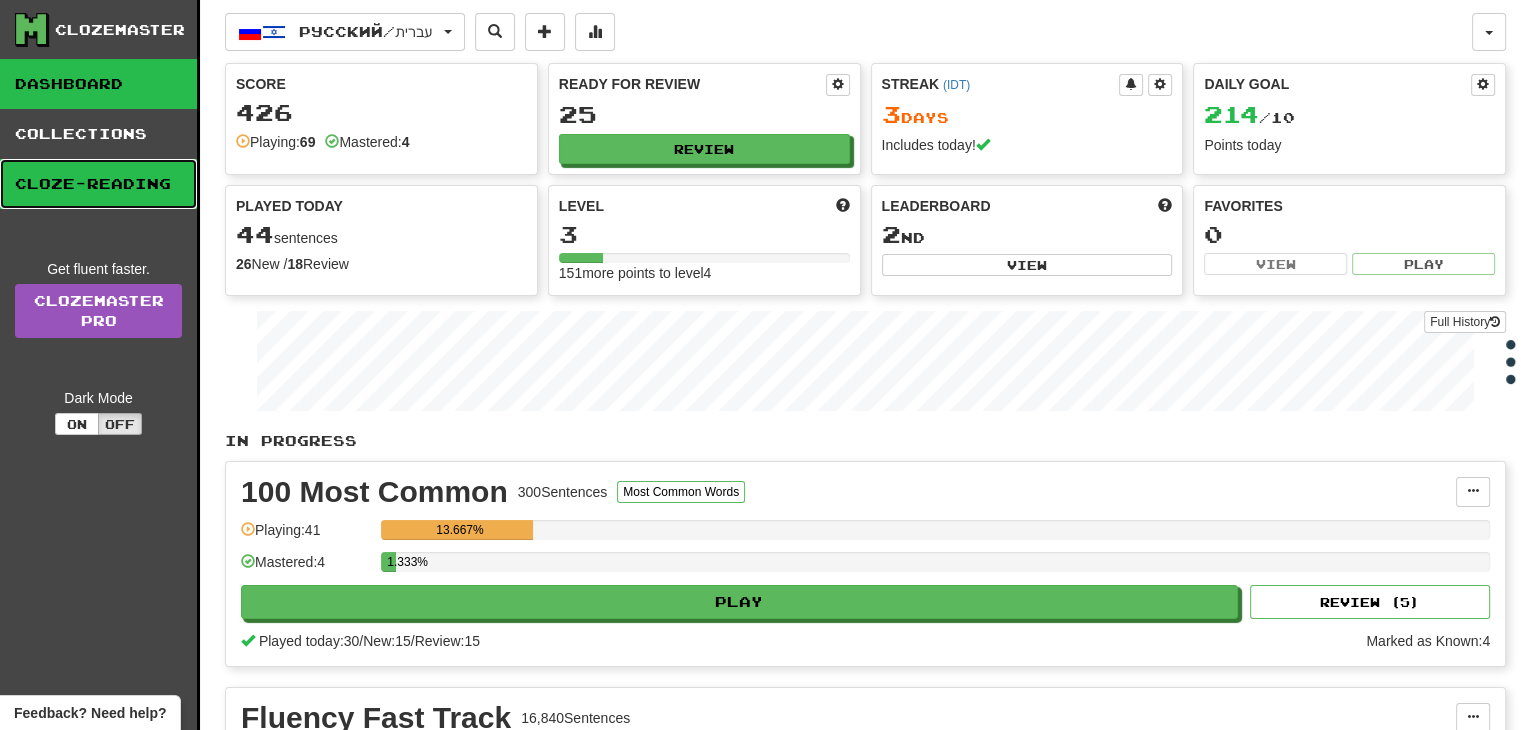 click on "Cloze-Reading" at bounding box center (98, 184) 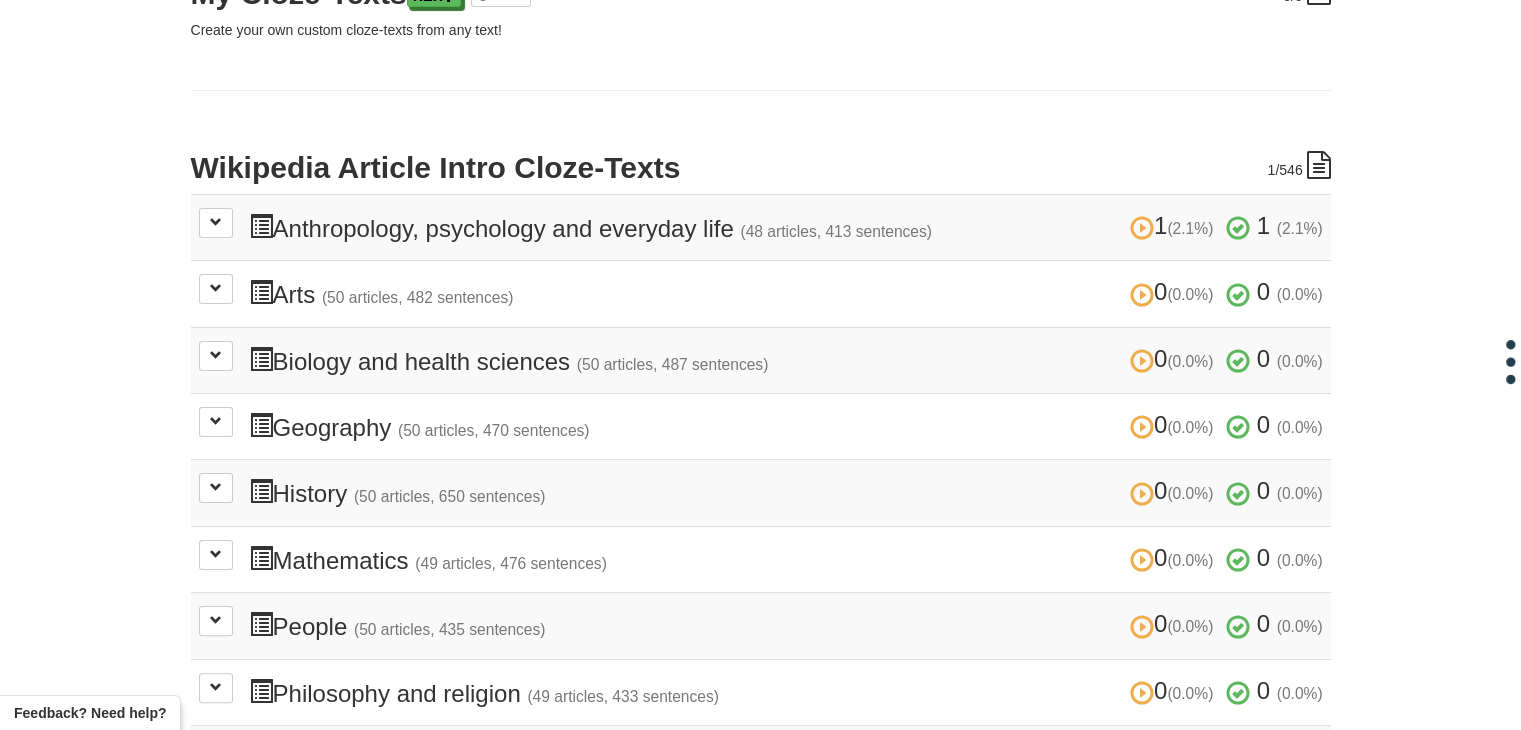 scroll, scrollTop: 332, scrollLeft: 0, axis: vertical 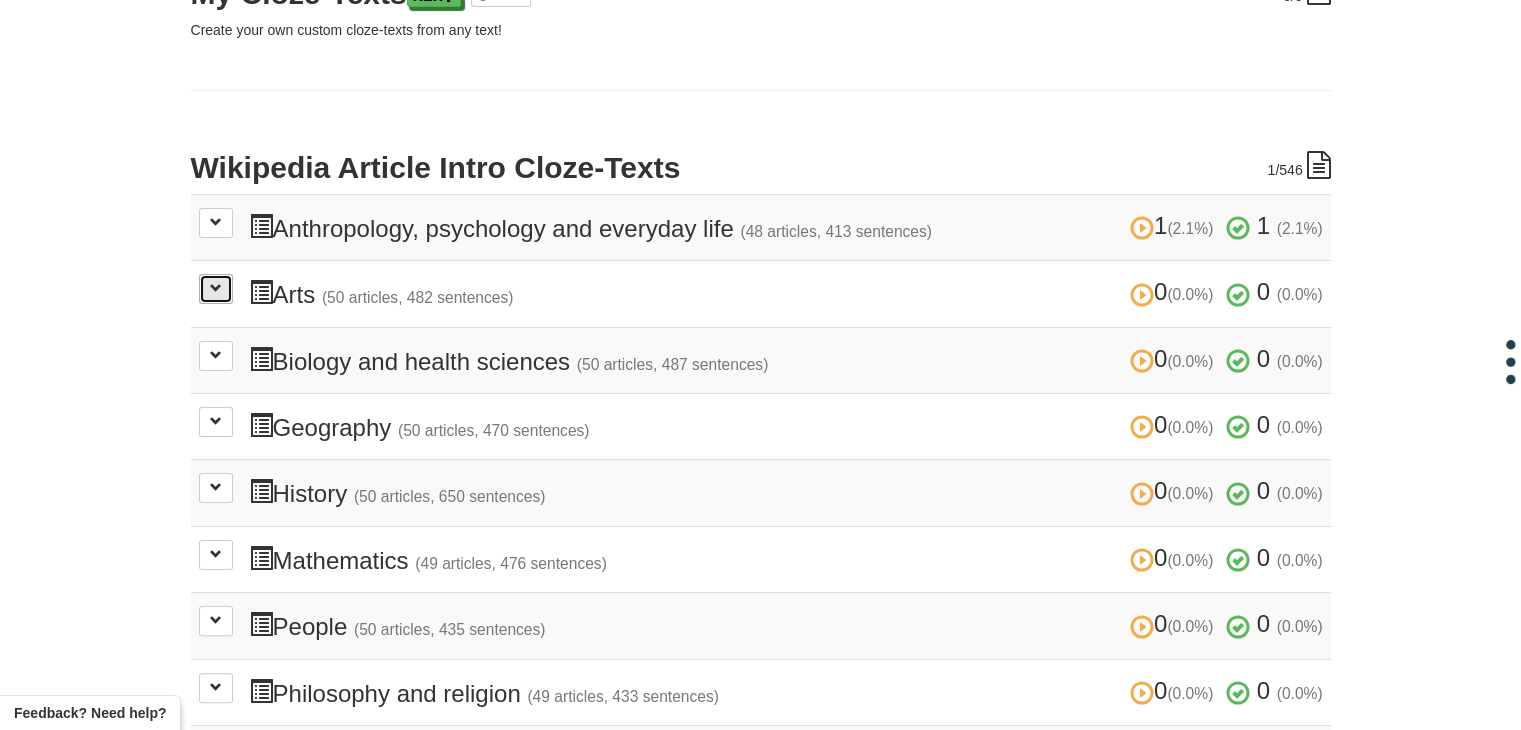click at bounding box center (216, 288) 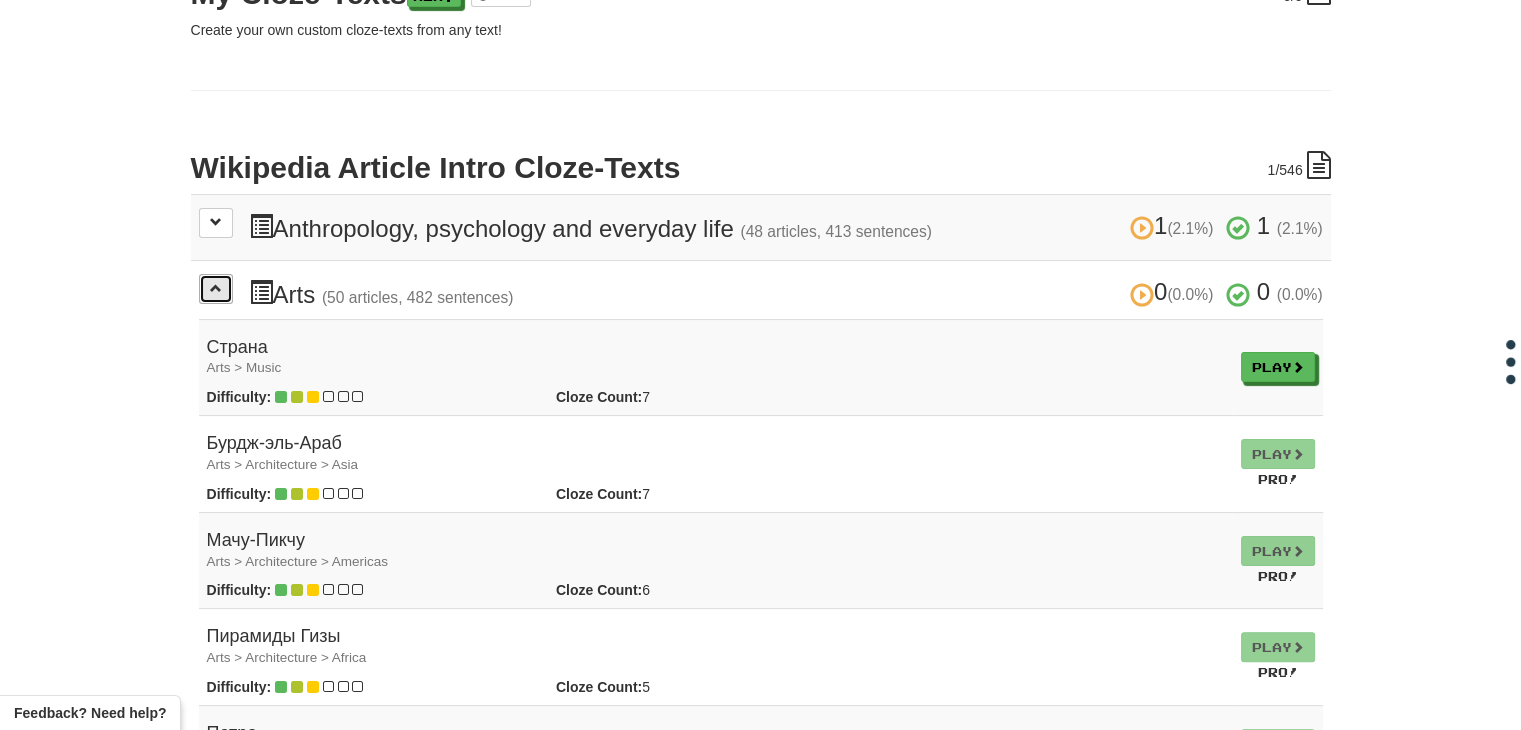 click at bounding box center [216, 288] 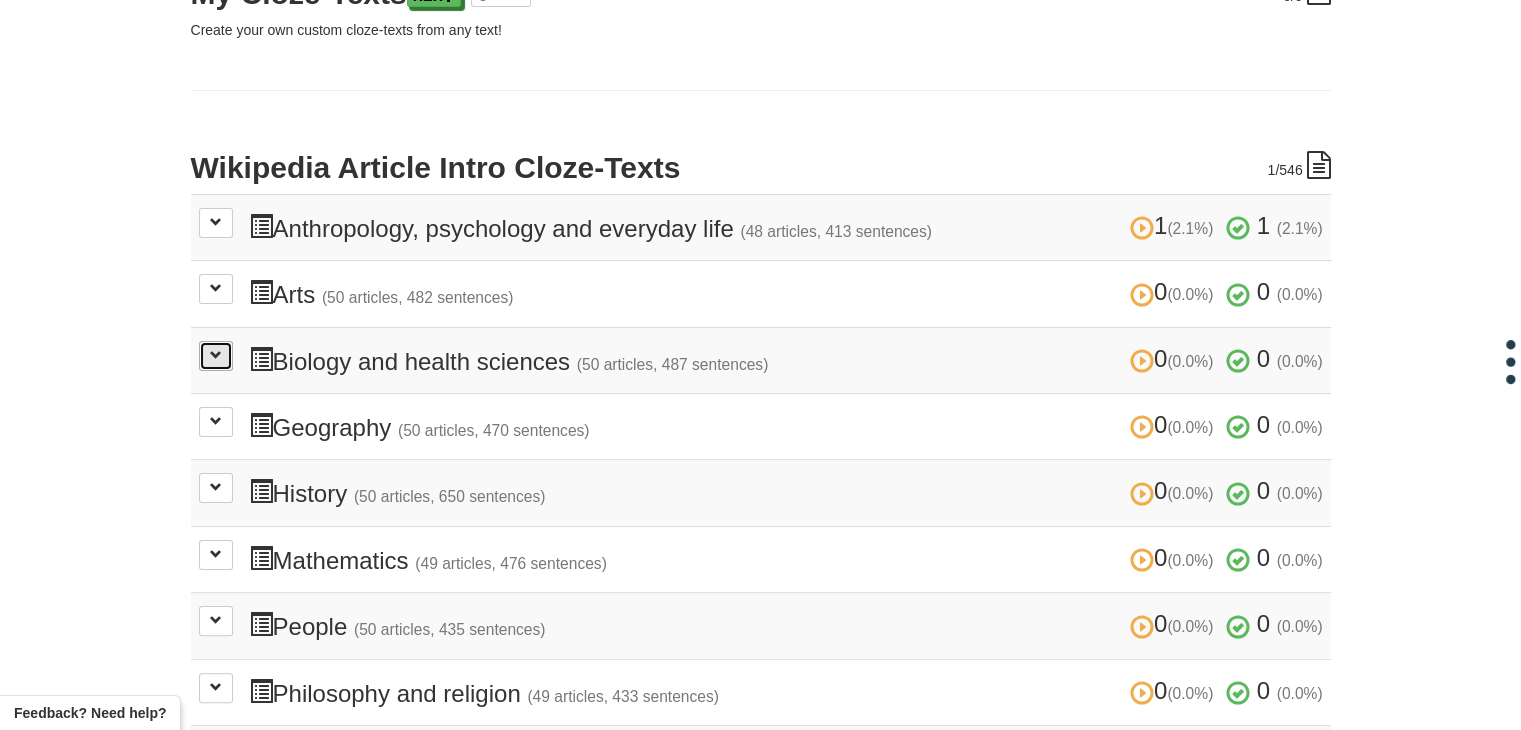 click at bounding box center (216, 356) 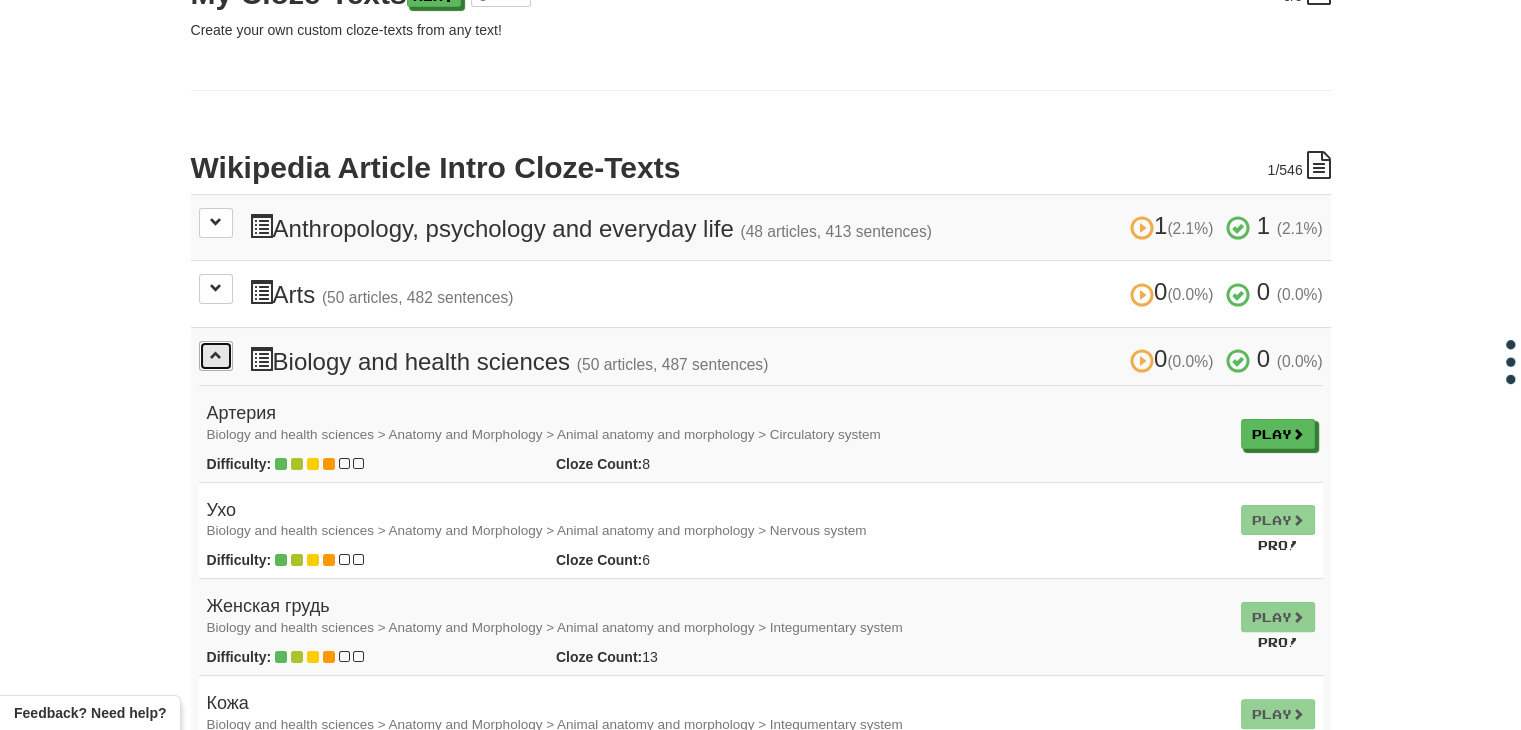 click at bounding box center (216, 356) 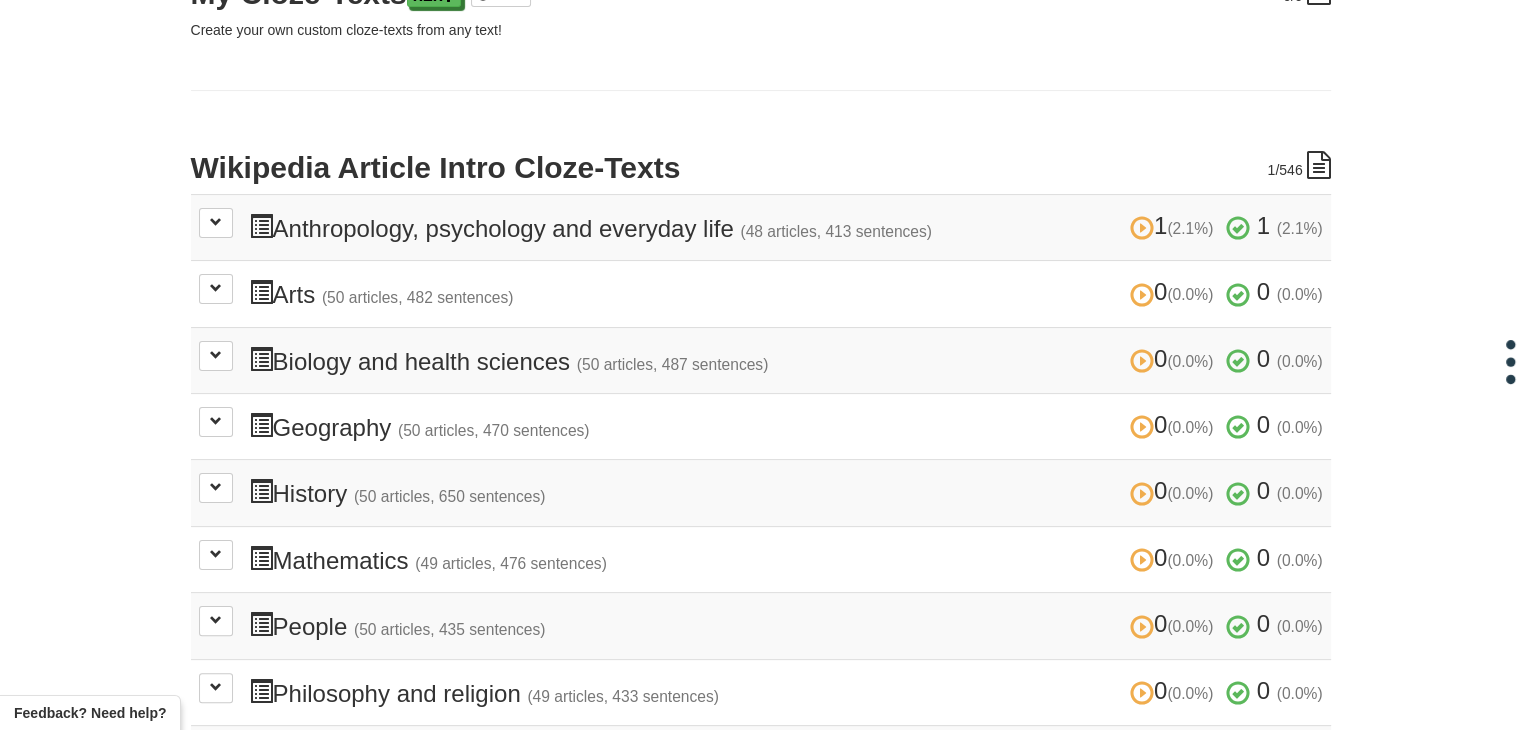 click on "0
(0.0%)
0
(0.0%)
Geography
(50 articles, 470 sentences)
0
(0.0%)
0
(0.0%)
Loading..." at bounding box center (761, 426) 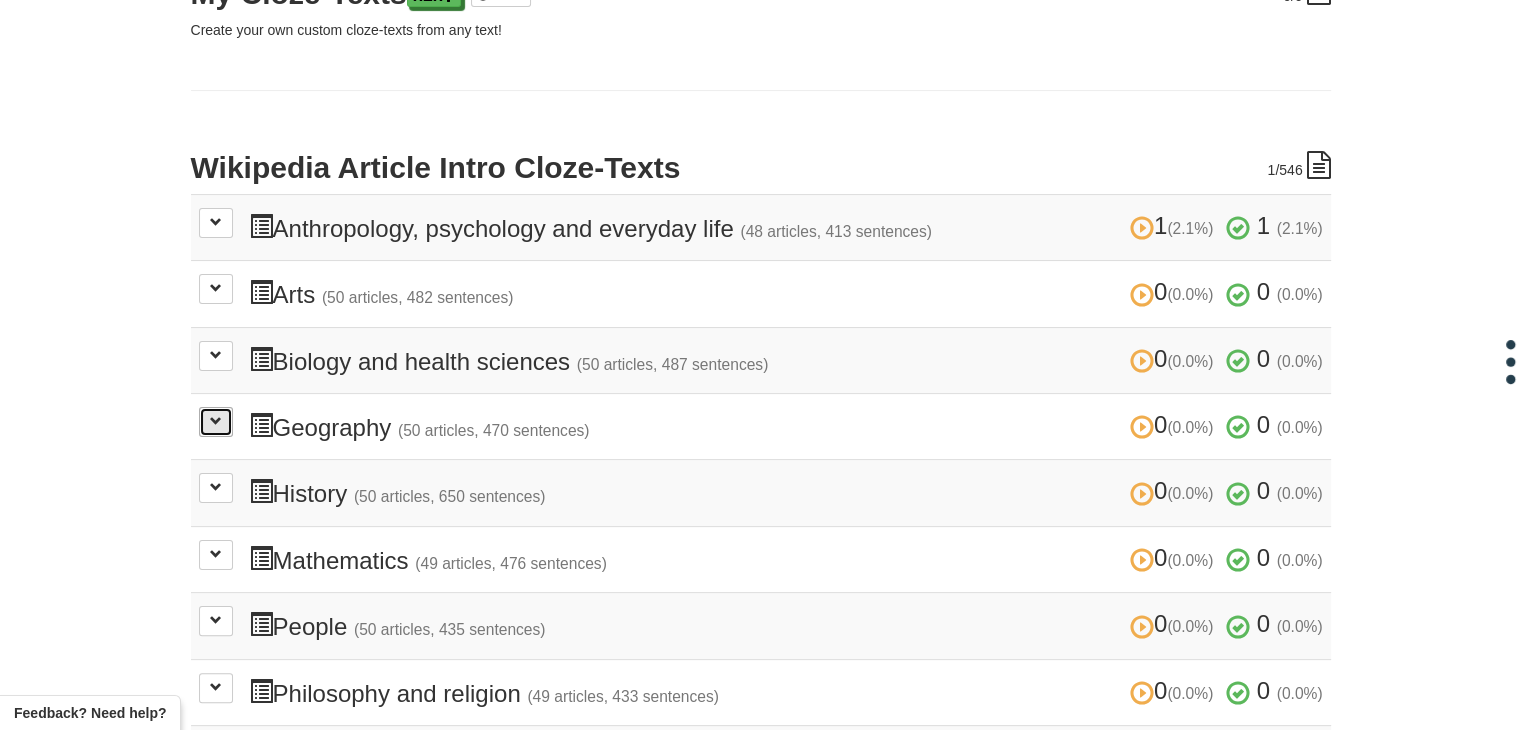click at bounding box center [216, 422] 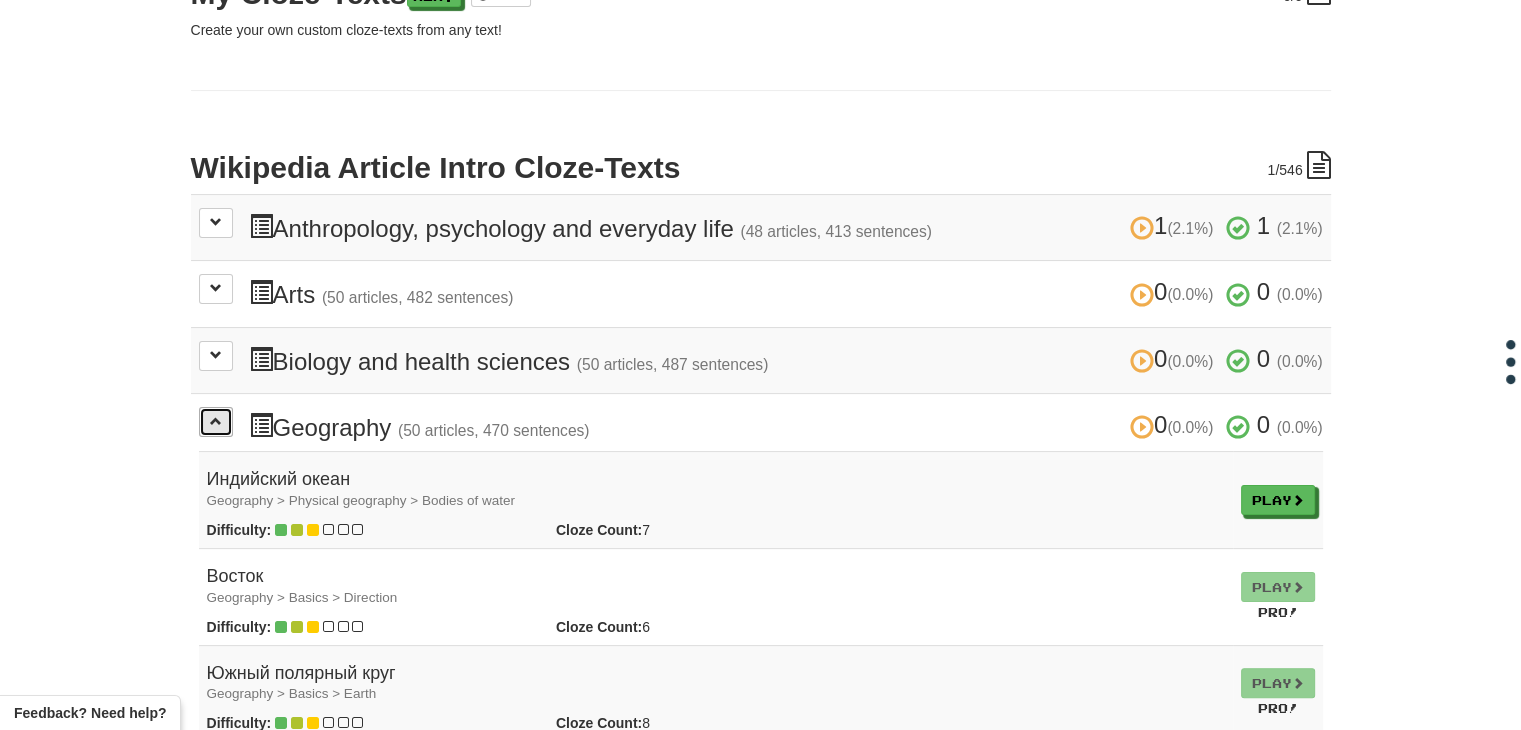 click at bounding box center (216, 422) 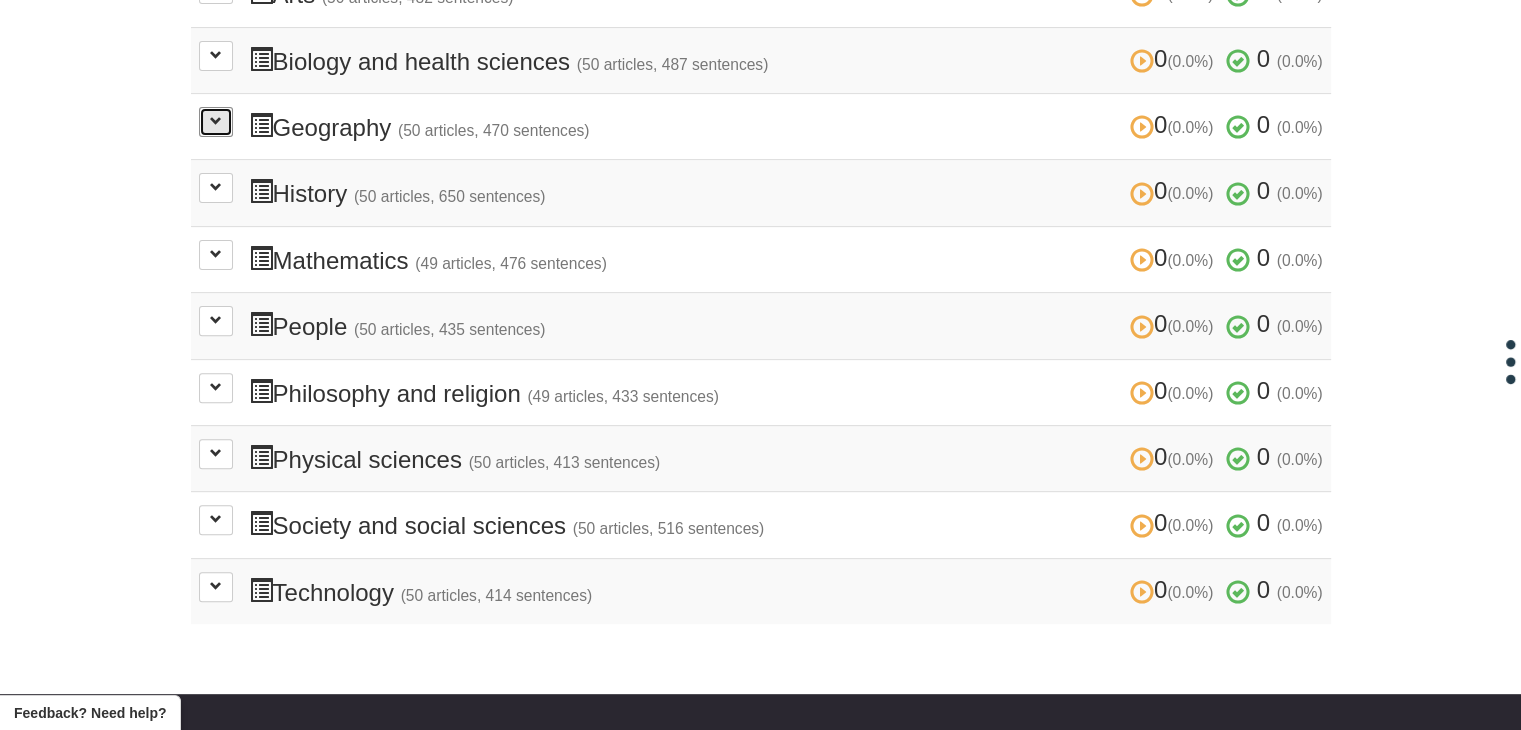 scroll, scrollTop: 632, scrollLeft: 0, axis: vertical 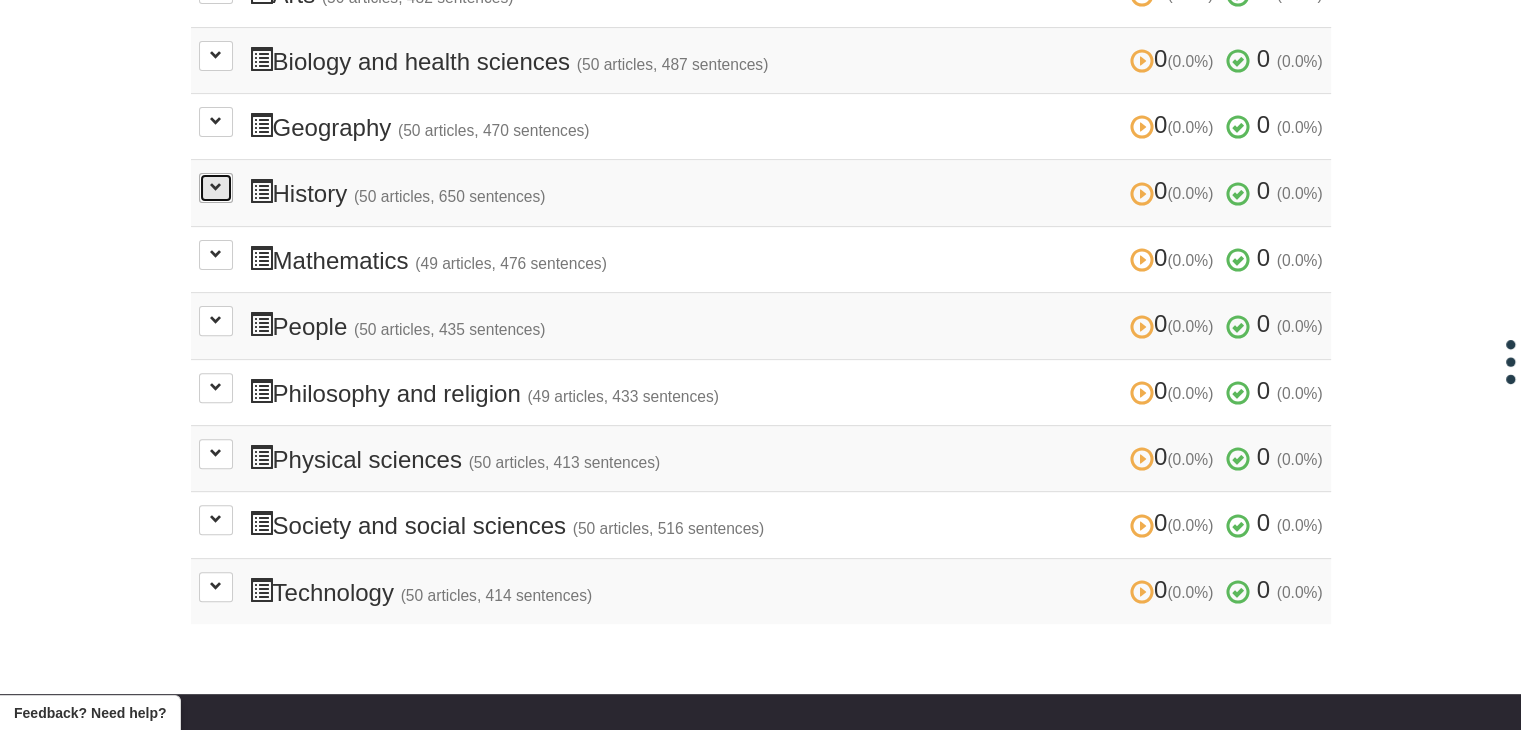 click at bounding box center (216, 187) 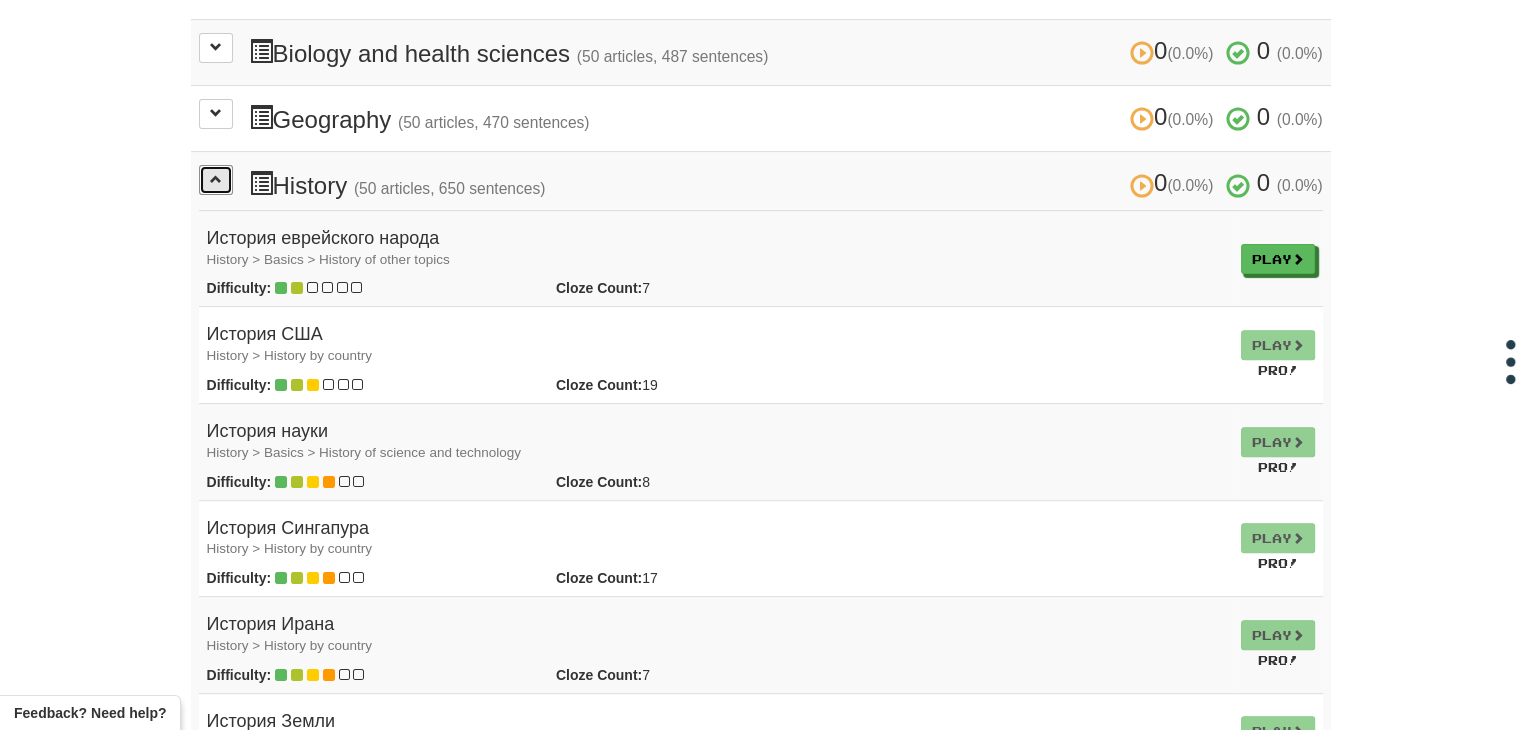 scroll, scrollTop: 639, scrollLeft: 0, axis: vertical 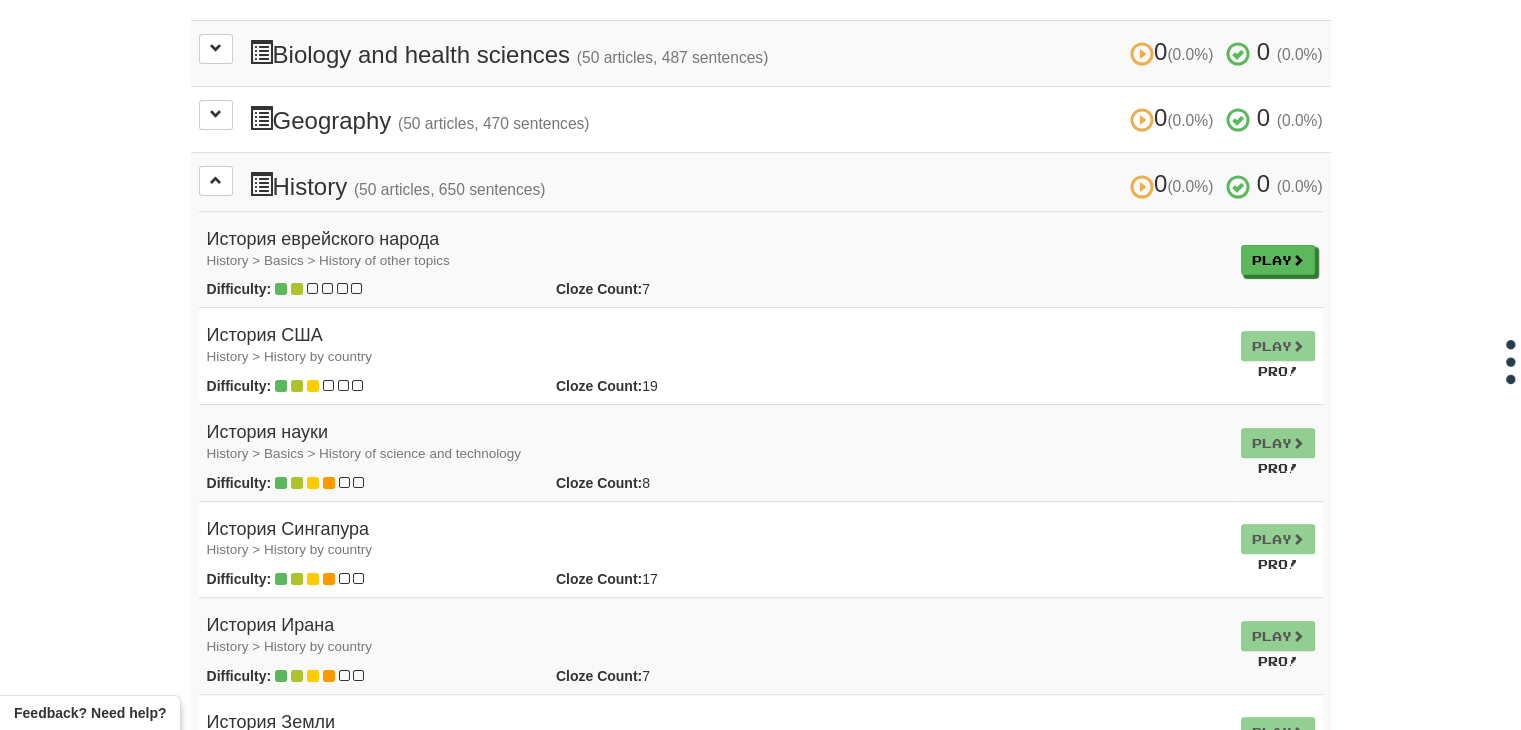 click on "История еврейского народа
History > Basics > History of other topics" at bounding box center [716, 250] 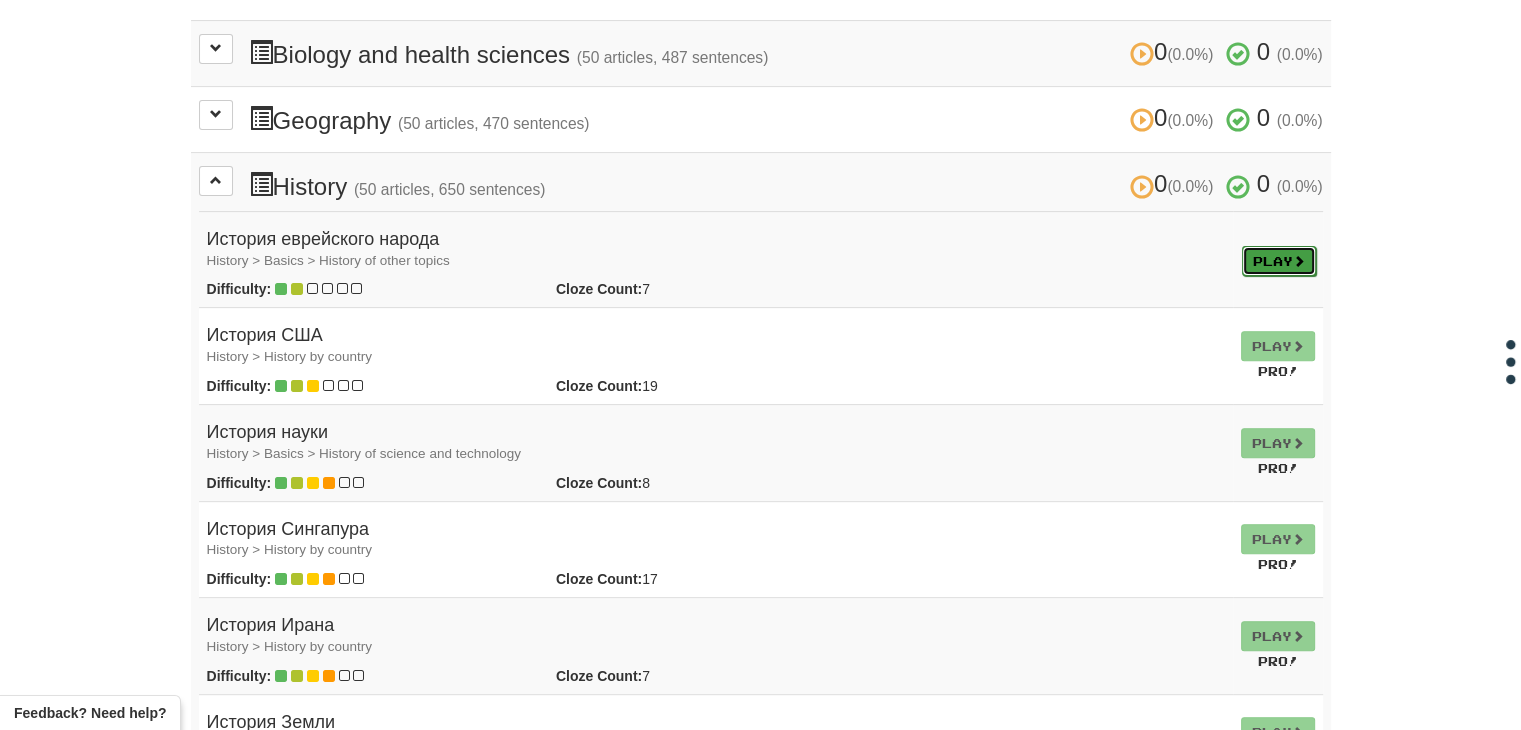 click on "Play" at bounding box center (1279, 261) 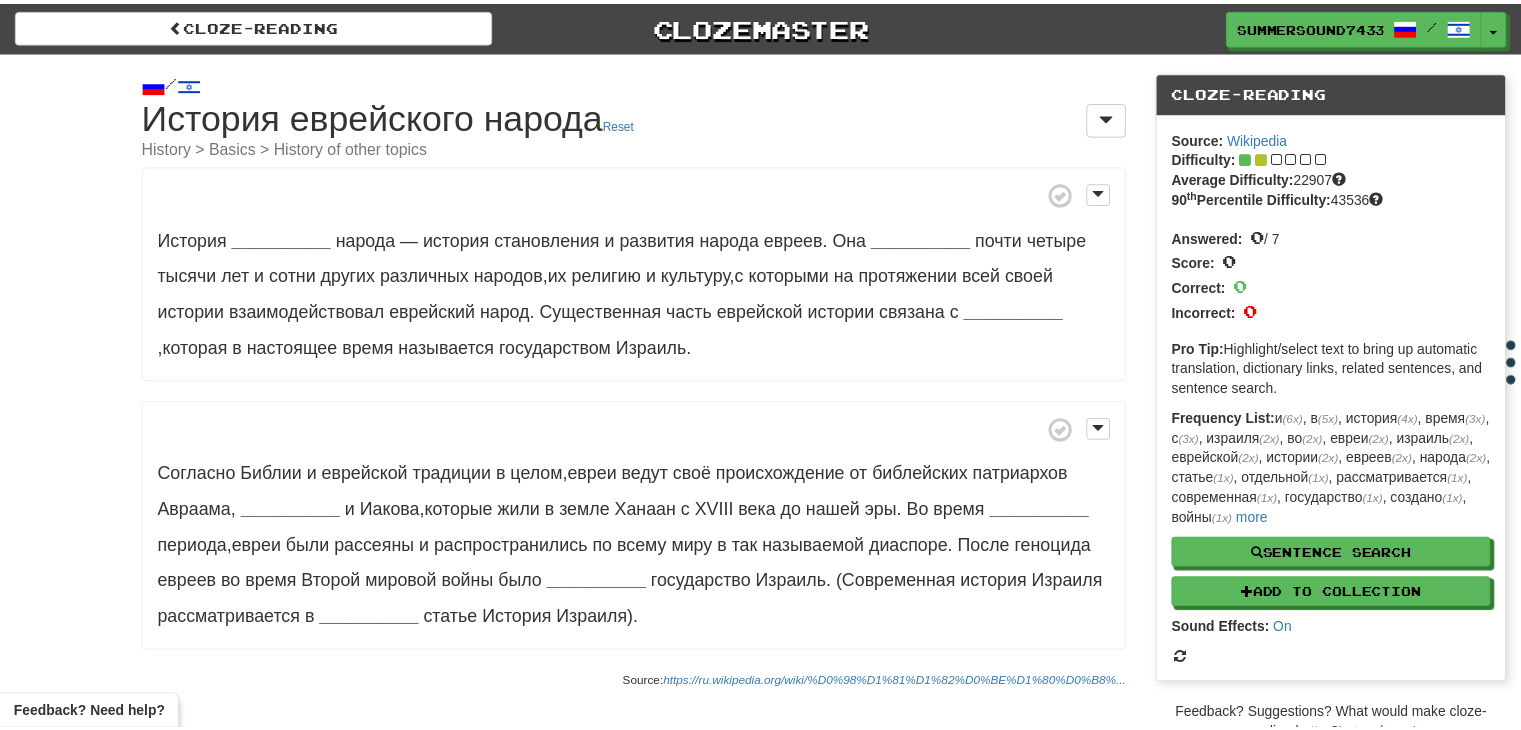 scroll, scrollTop: 0, scrollLeft: 0, axis: both 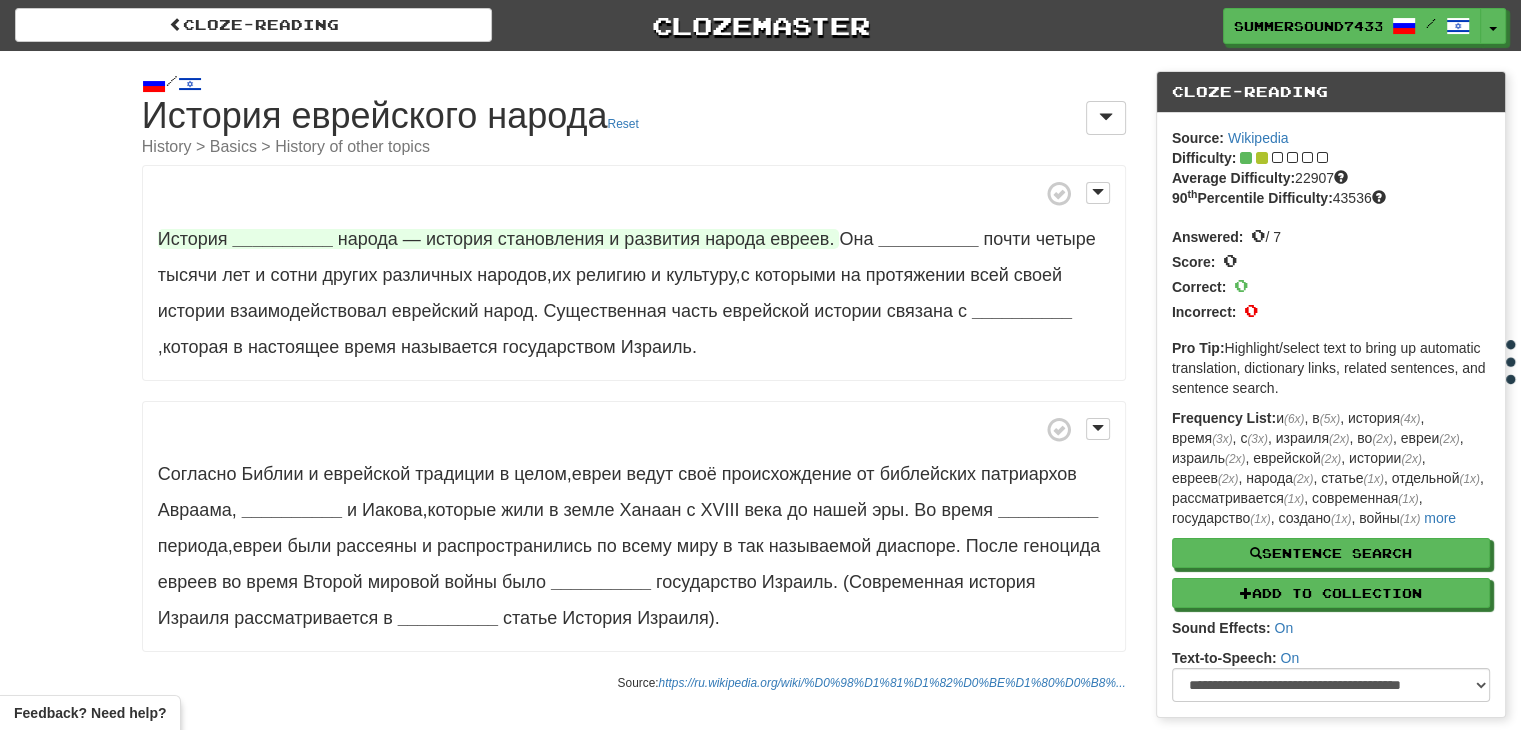 click on "__________" at bounding box center (283, 239) 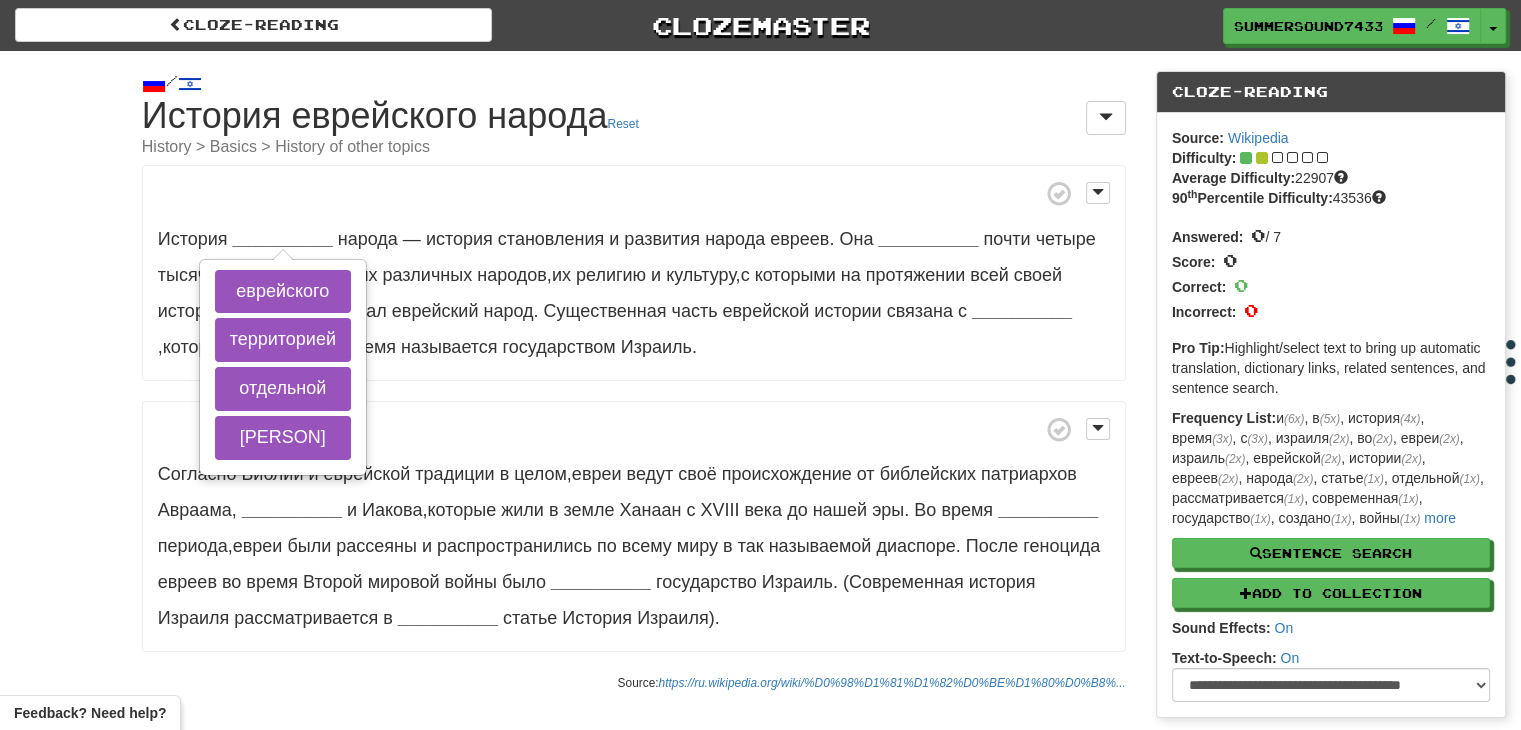 drag, startPoint x: 136, startPoint y: 112, endPoint x: 614, endPoint y: 108, distance: 478.01672 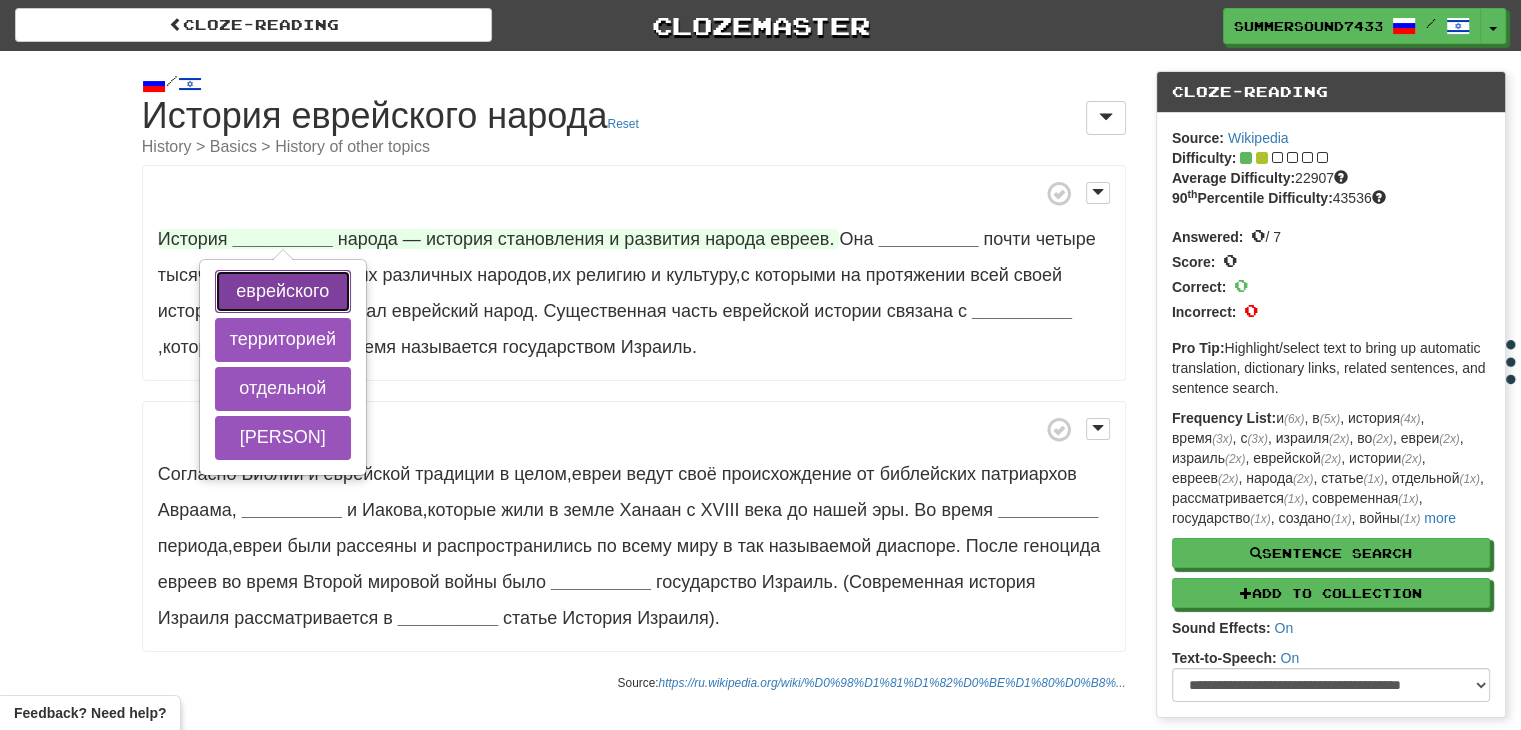 click on "еврейского" at bounding box center [283, 292] 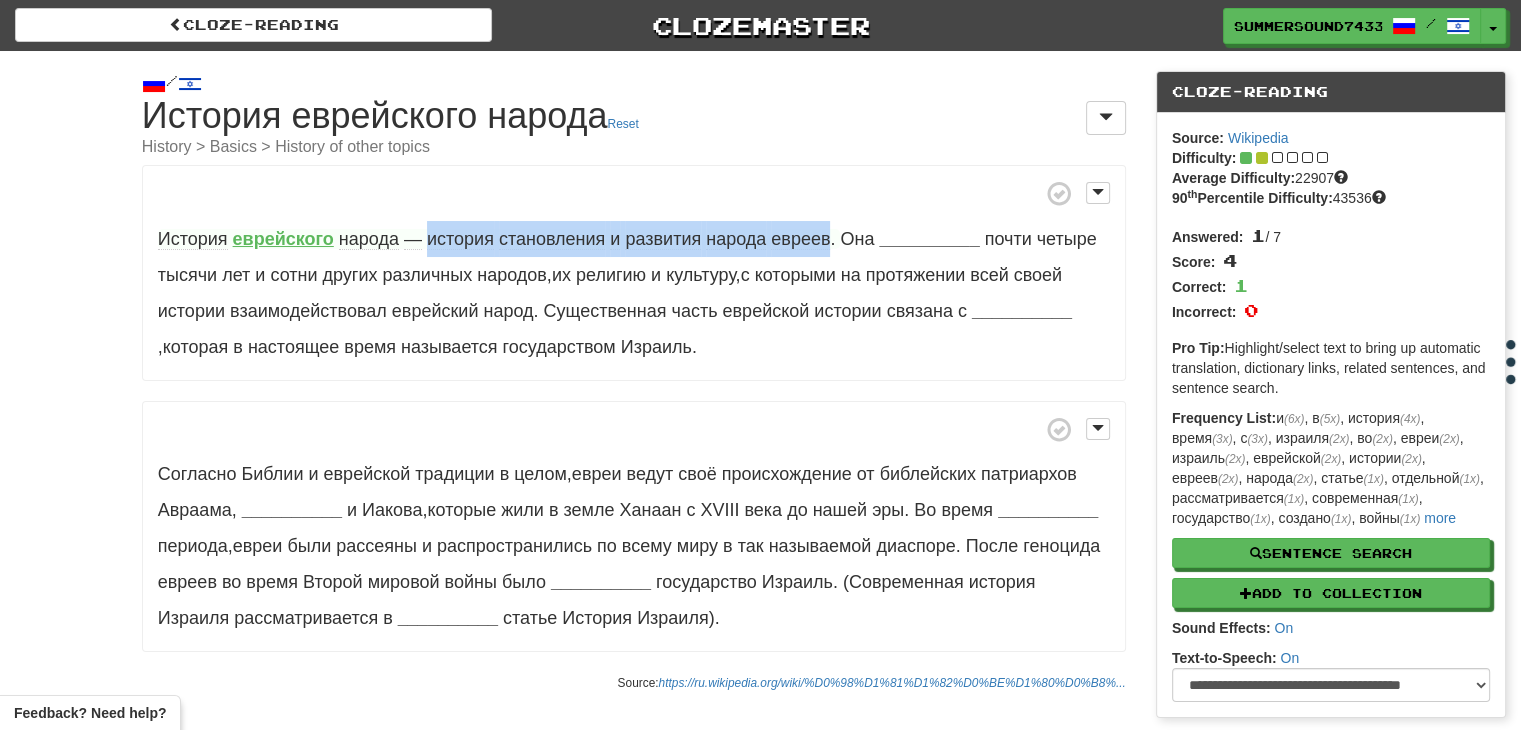 drag, startPoint x: 428, startPoint y: 231, endPoint x: 828, endPoint y: 241, distance: 400.12497 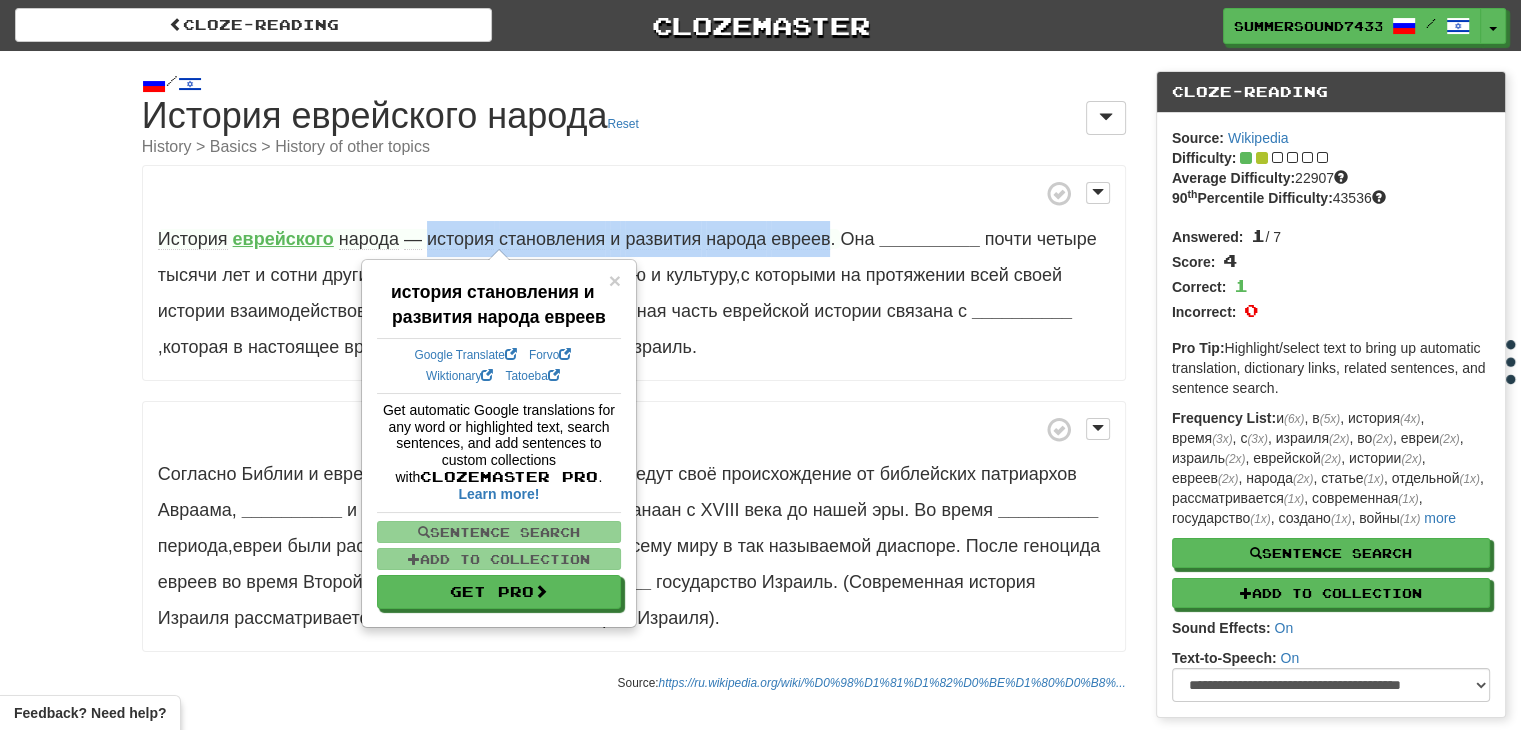 copy on "история   становления   и   развития   народа   евреев" 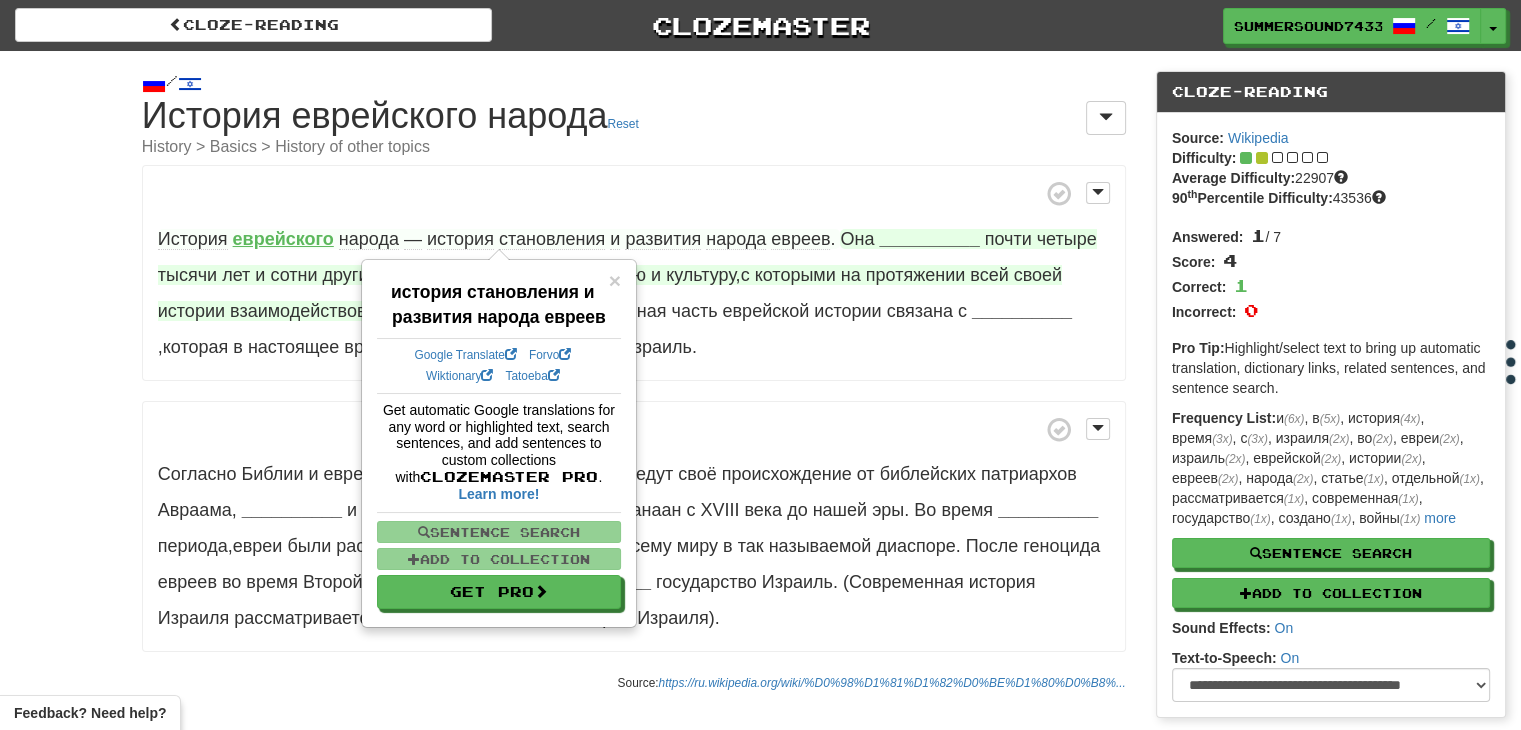 click on "__________" at bounding box center (929, 239) 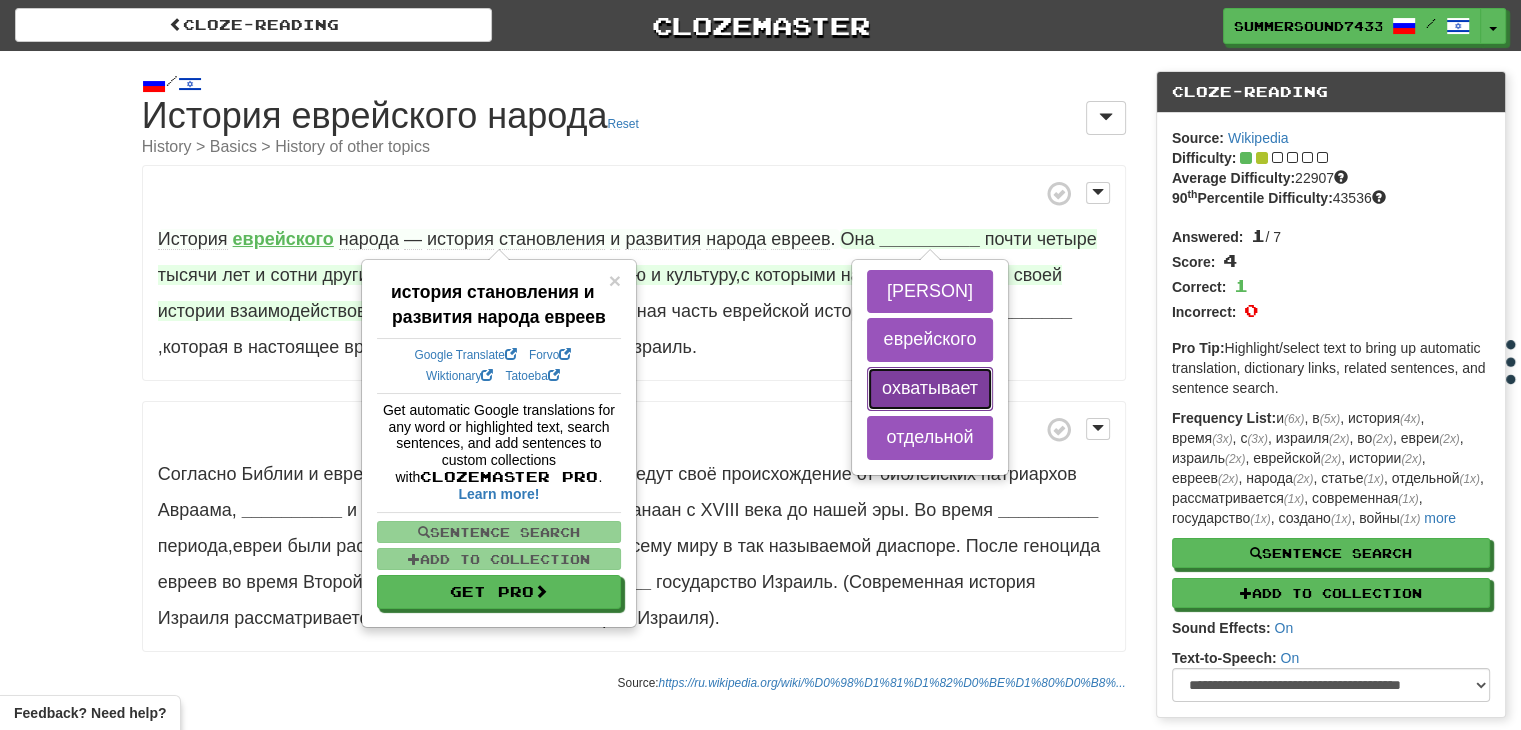 click on "охватывает" at bounding box center [930, 389] 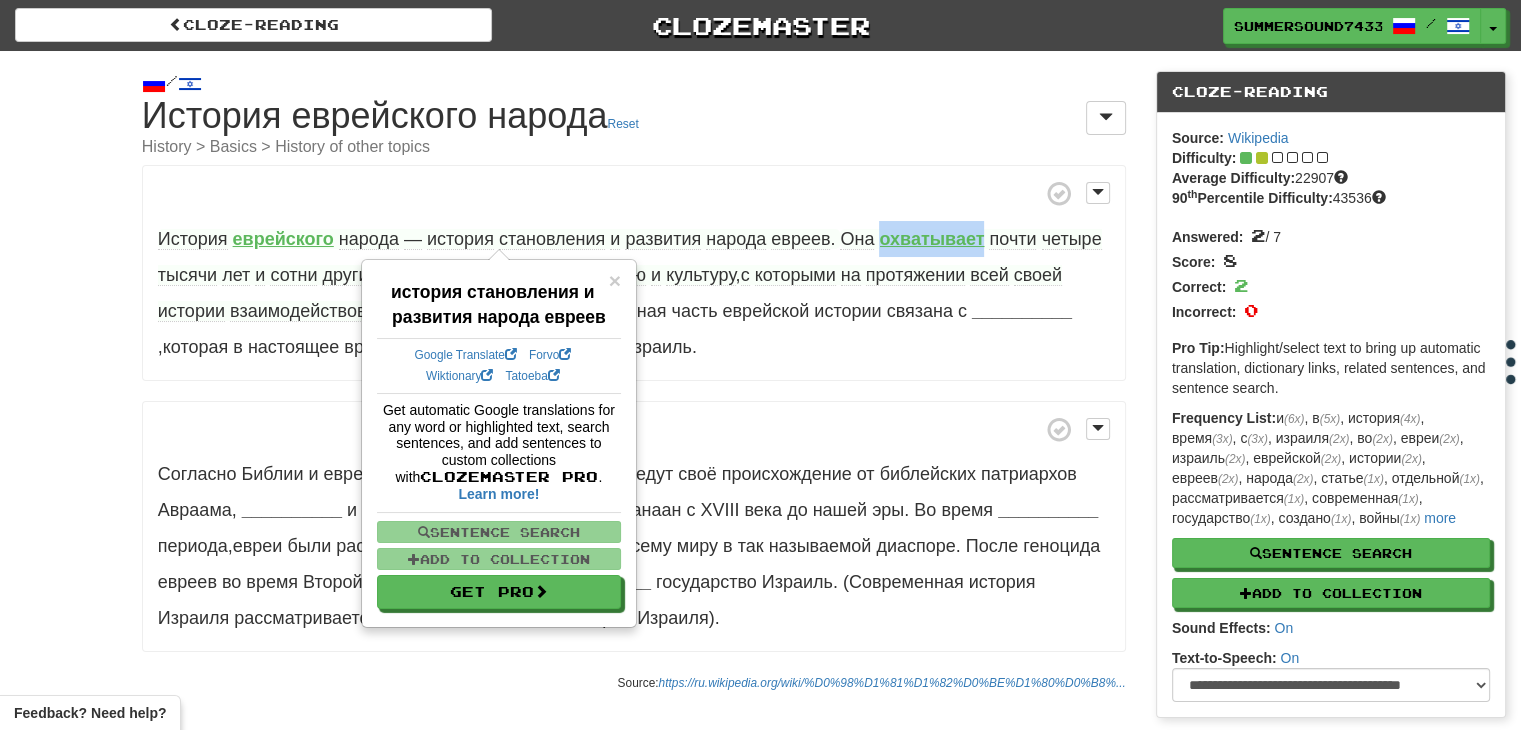 drag, startPoint x: 879, startPoint y: 229, endPoint x: 986, endPoint y: 249, distance: 108.85311 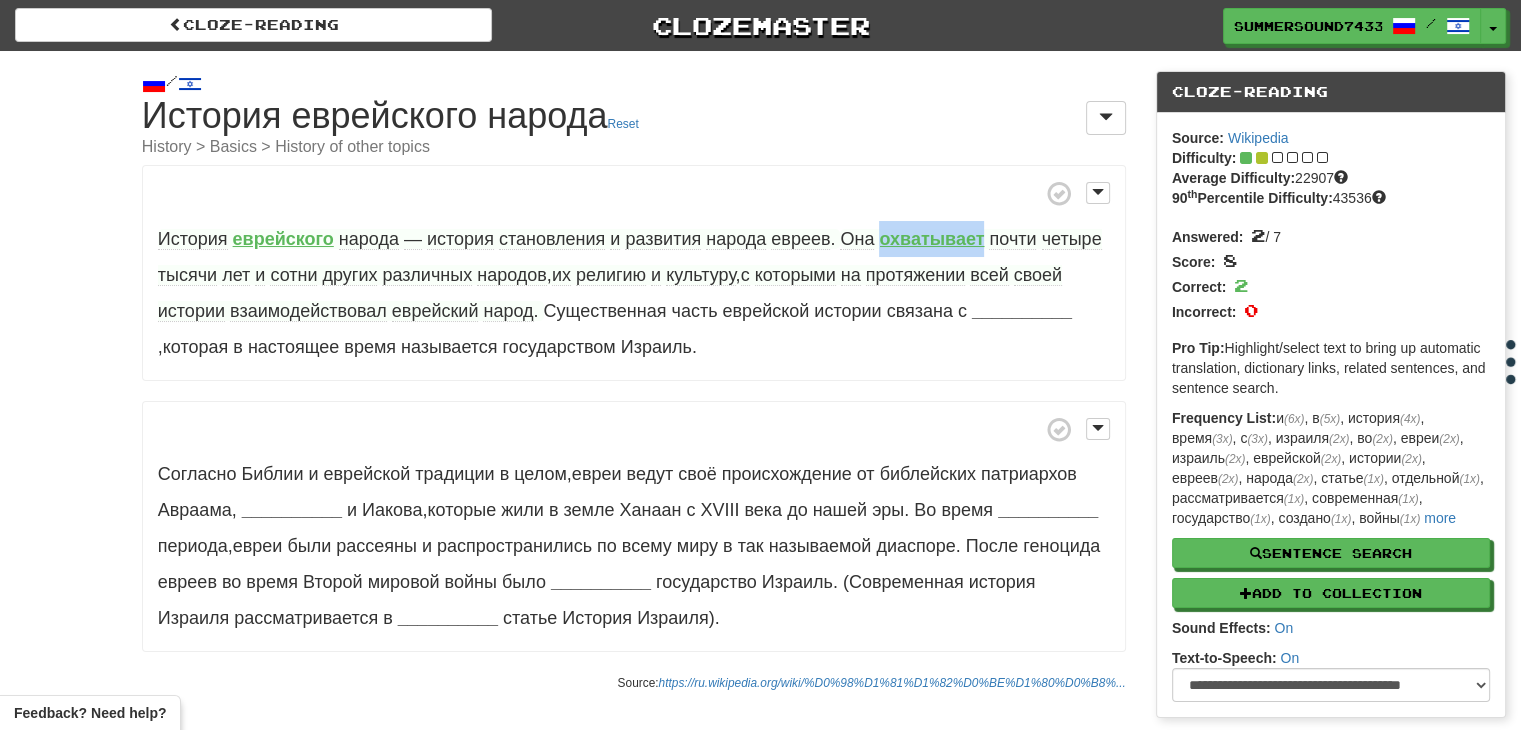 copy on "охватывает" 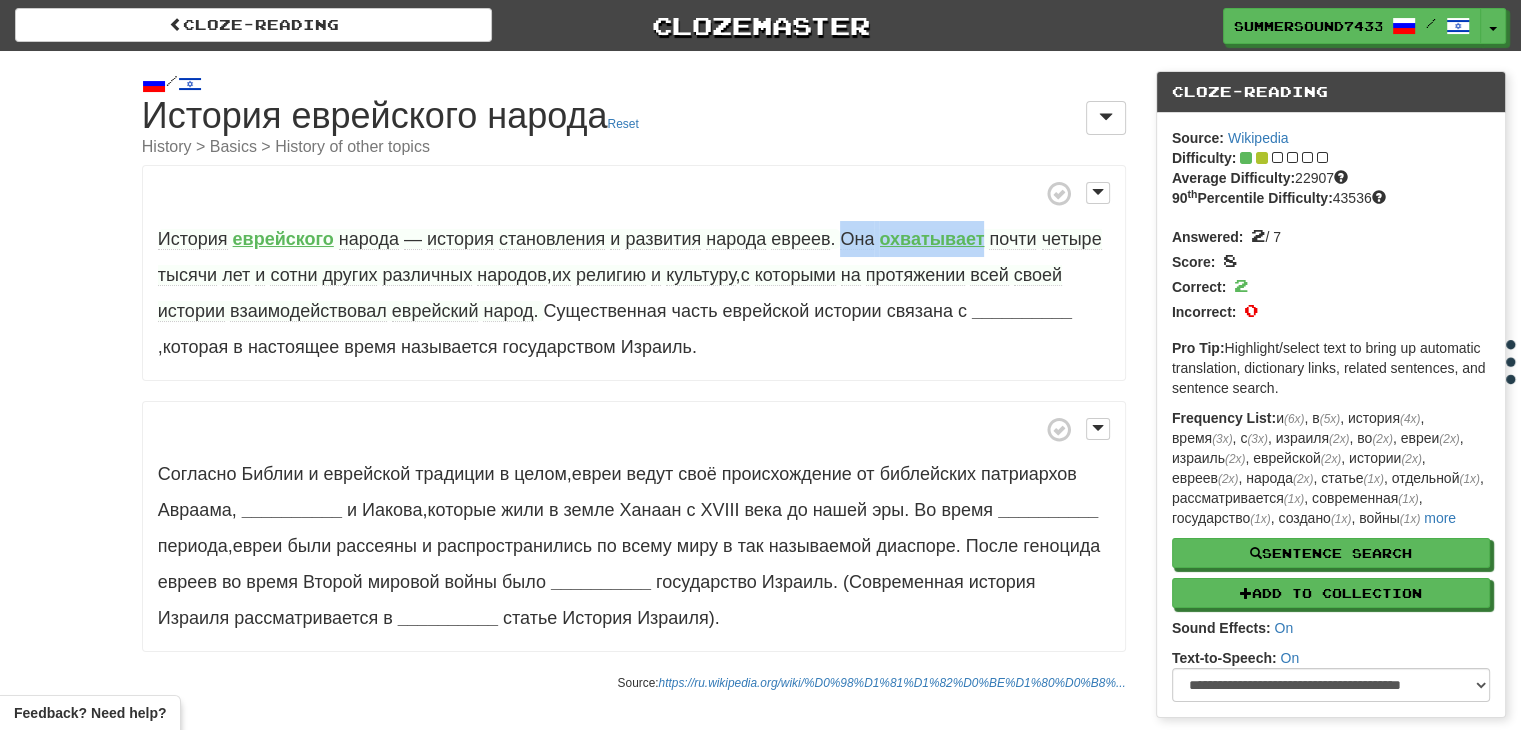 drag, startPoint x: 838, startPoint y: 229, endPoint x: 981, endPoint y: 229, distance: 143 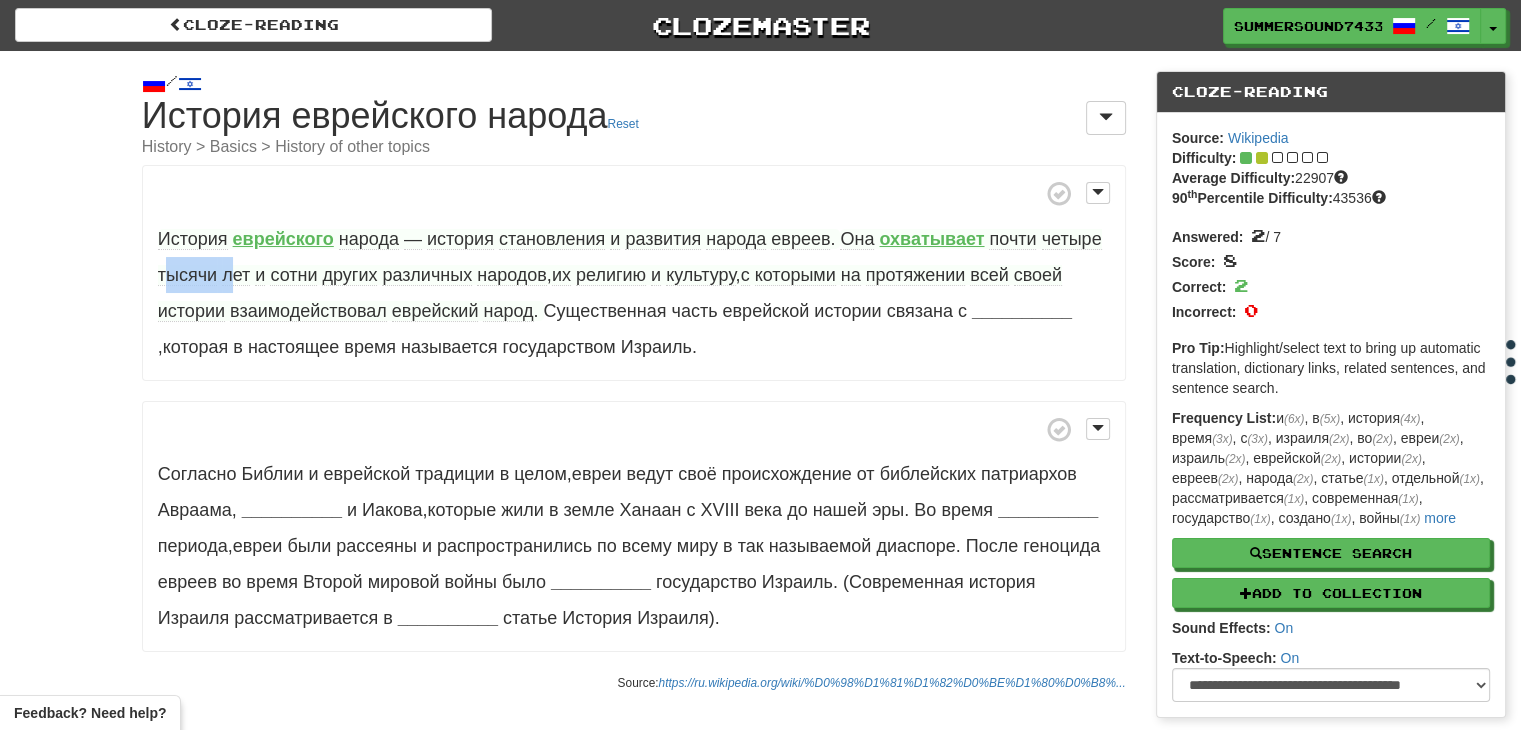 drag, startPoint x: 163, startPoint y: 277, endPoint x: 228, endPoint y: 276, distance: 65.00769 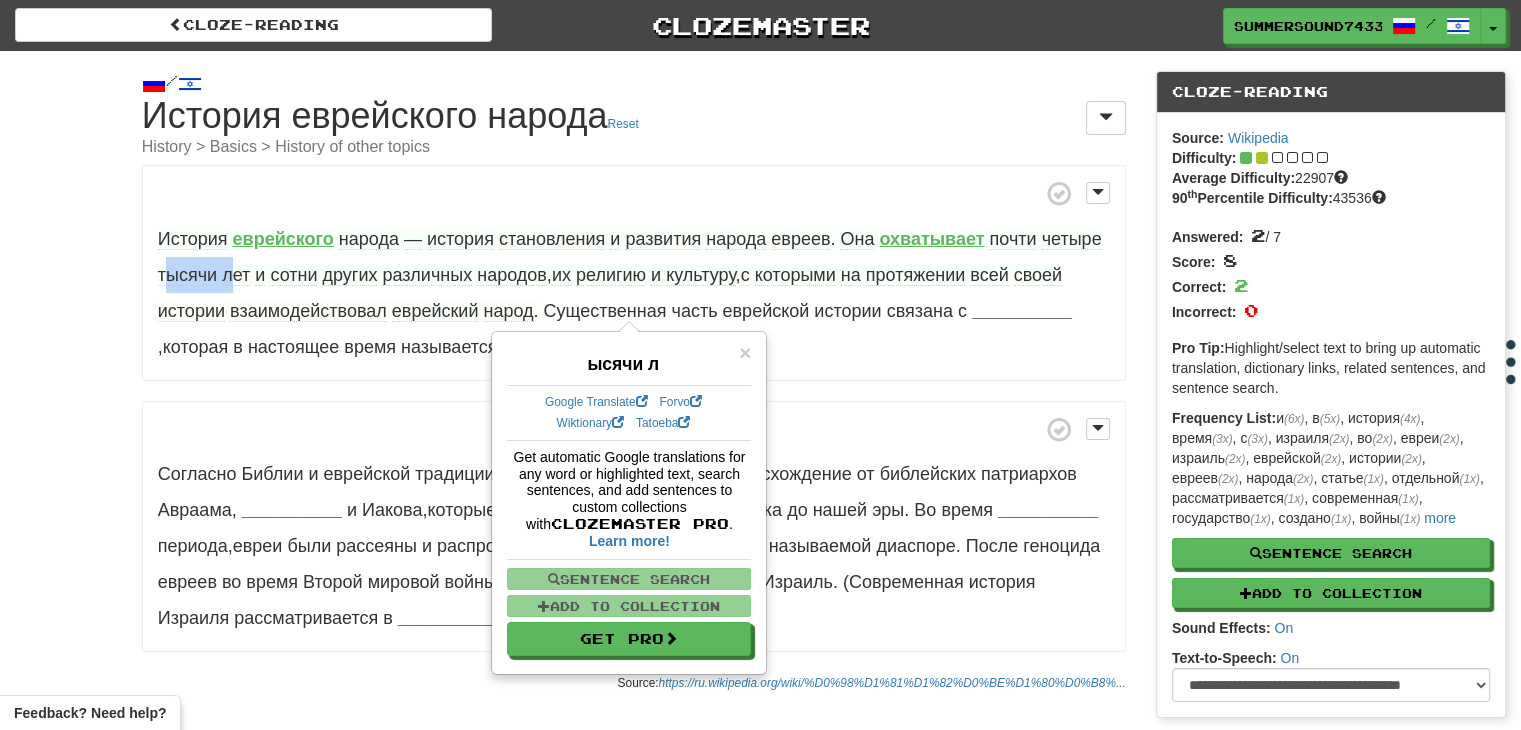 click on "лет" at bounding box center (236, 275) 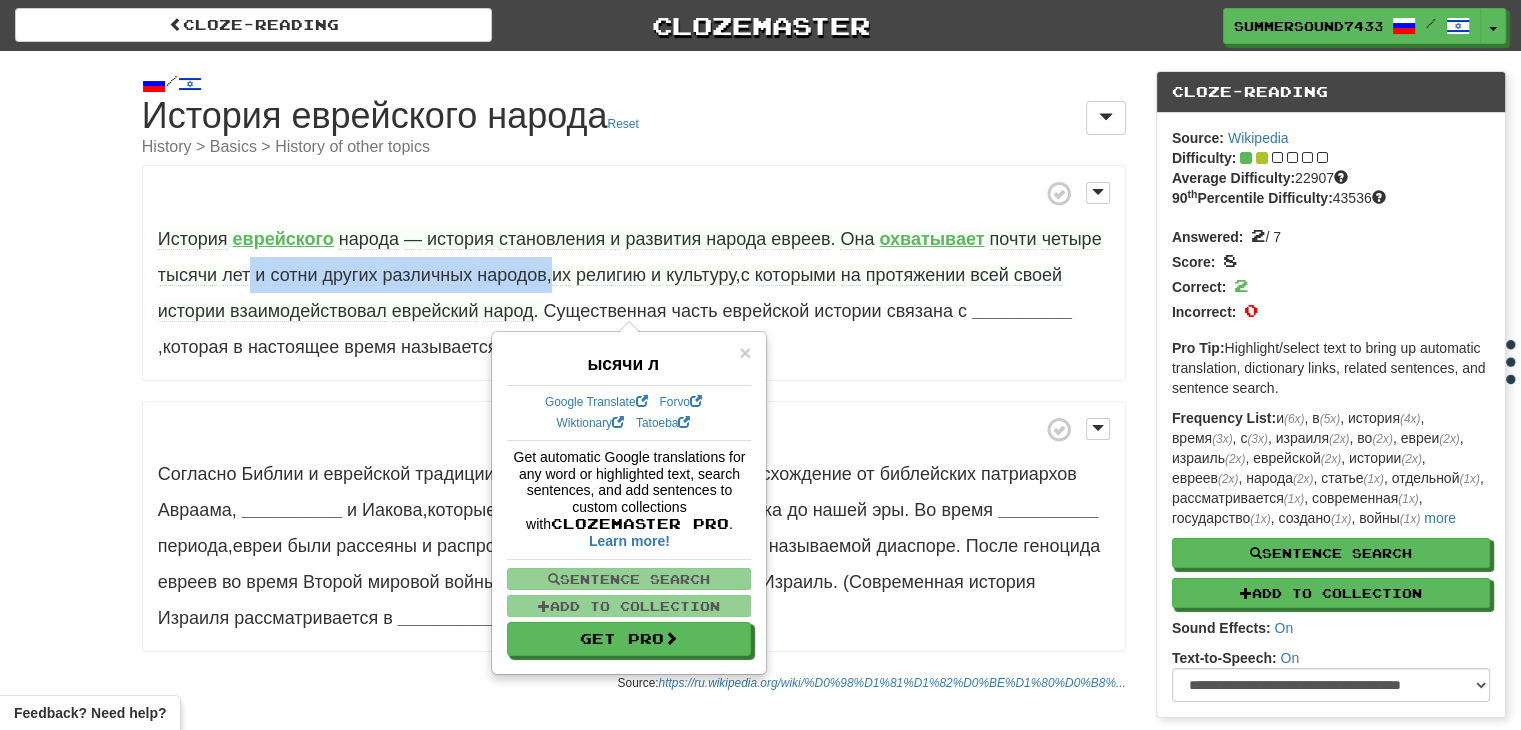 drag, startPoint x: 252, startPoint y: 274, endPoint x: 552, endPoint y: 260, distance: 300.32648 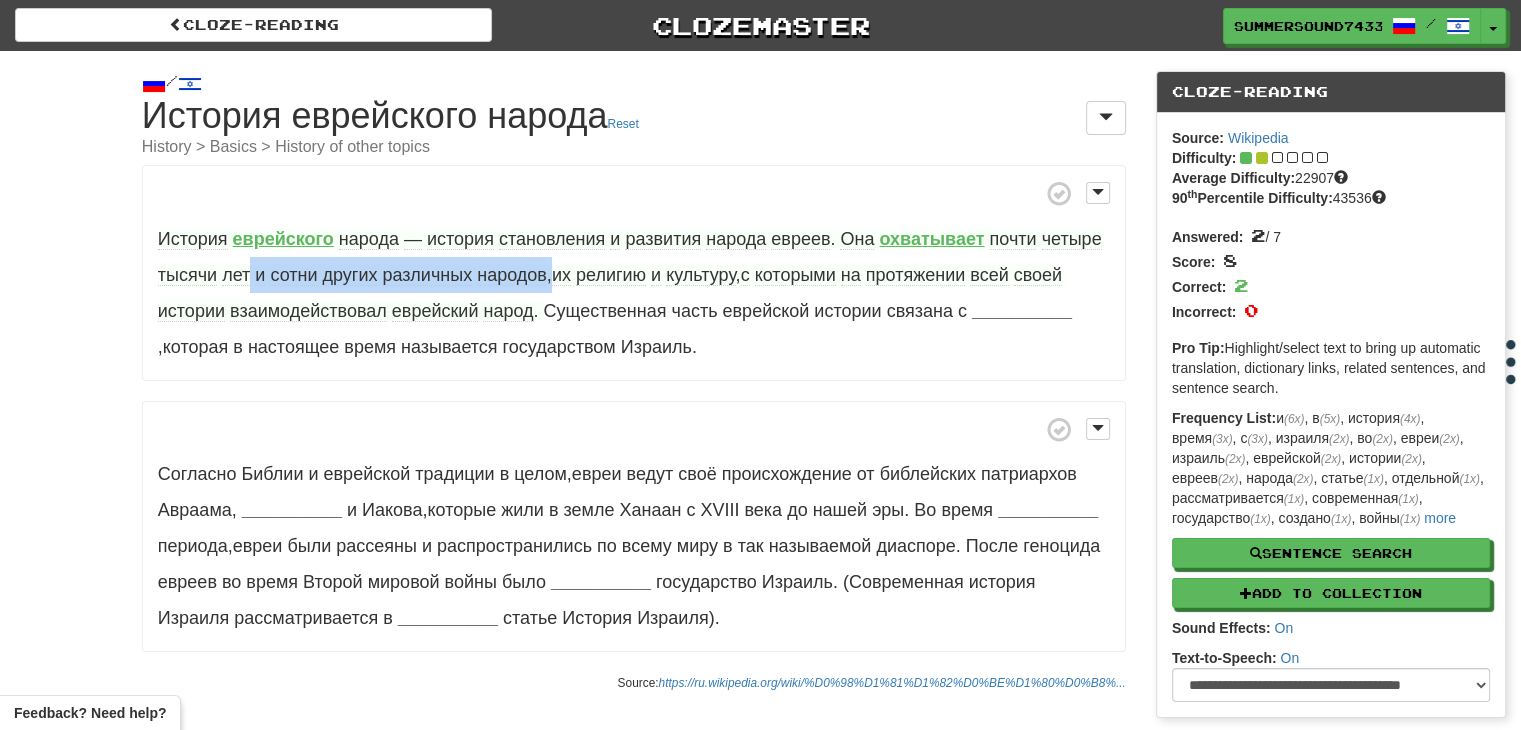 copy on "и   сотни   других   различных   народов ," 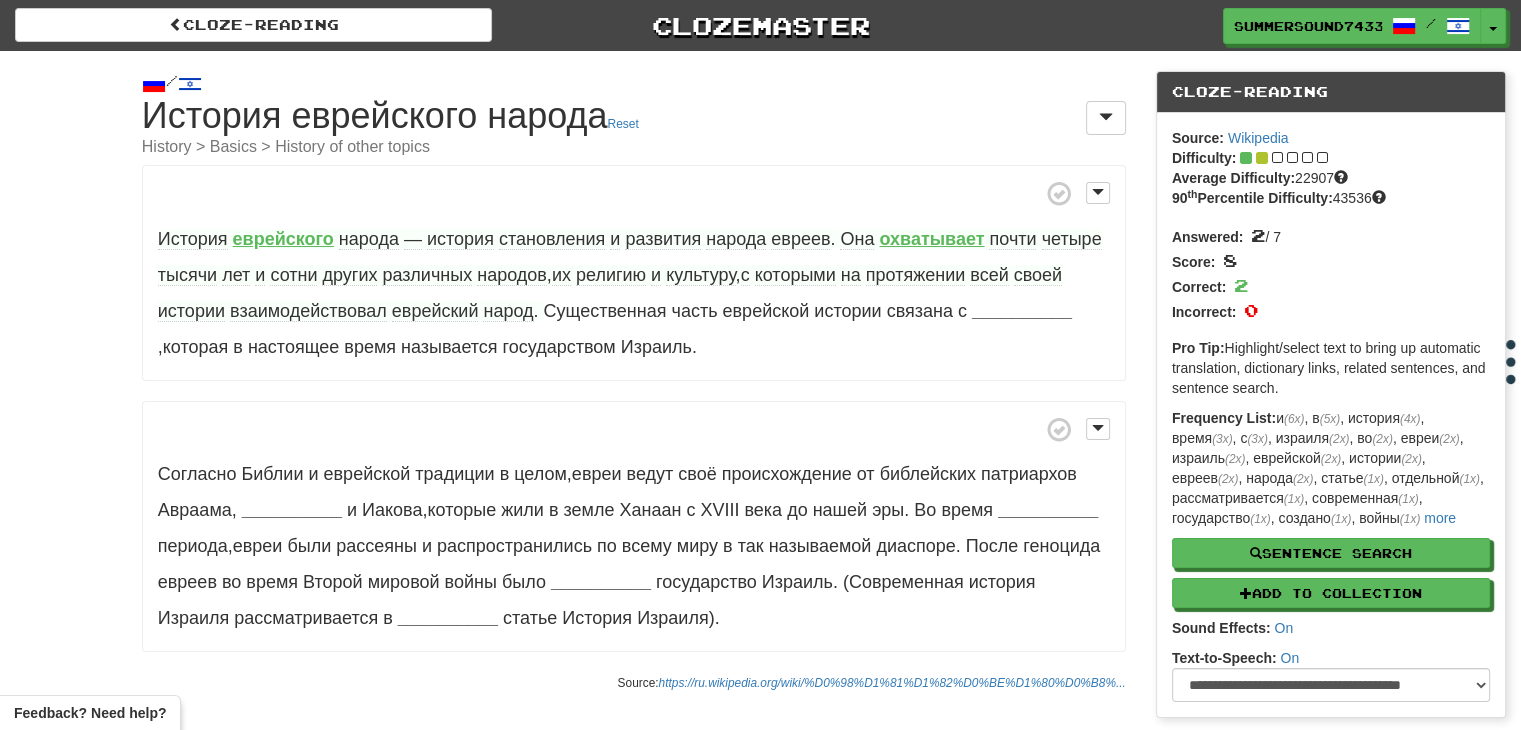 click on "культуру" at bounding box center (700, 275) 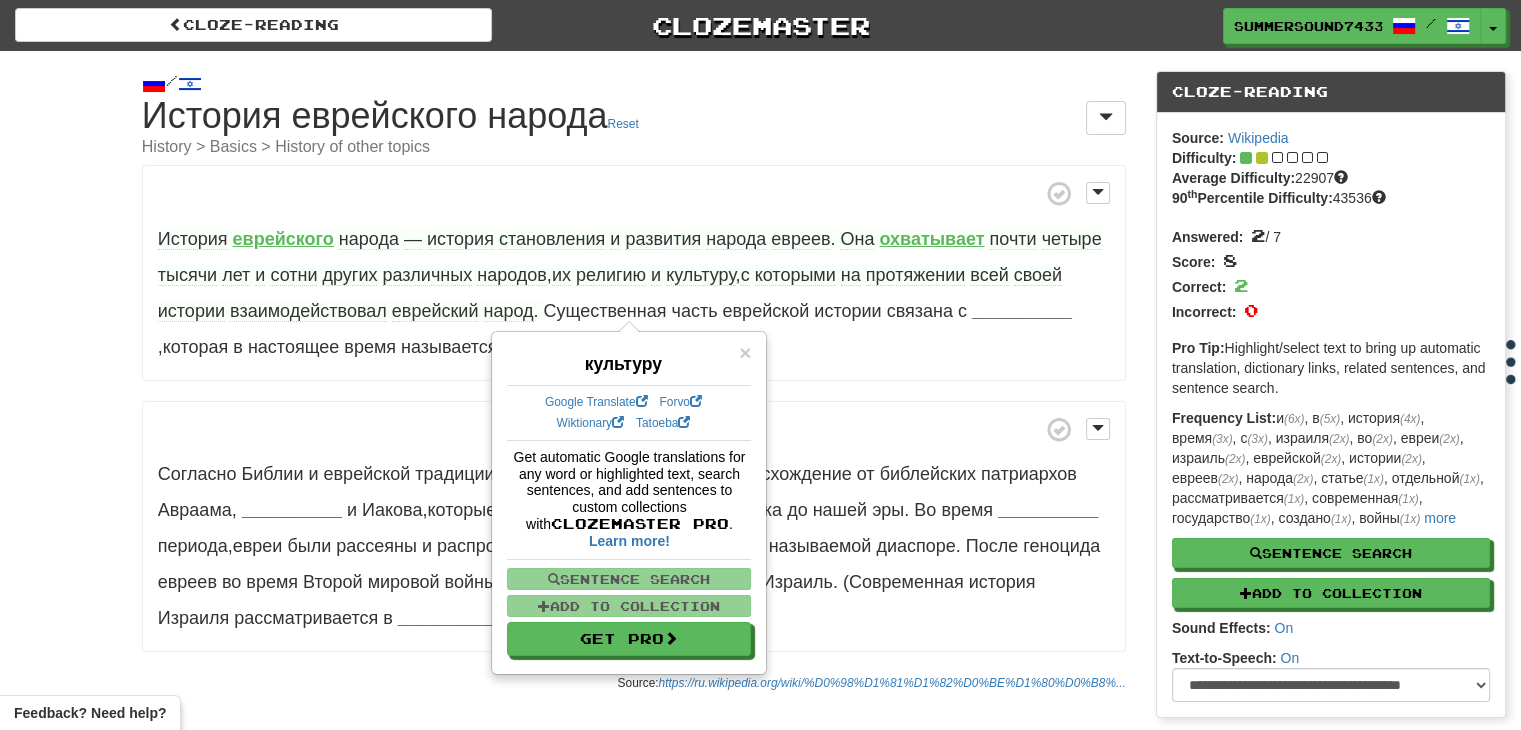 click on "× культуру Google Translate  Forvo  Wiktionary  Tatoeba  Get automatic Google translations for any word or highlighted text, search sentences, and add sentences to custom collections with  Clozemaster Pro . Learn more!  Sentence Search  Add to Collection Get Pro" at bounding box center (629, 503) 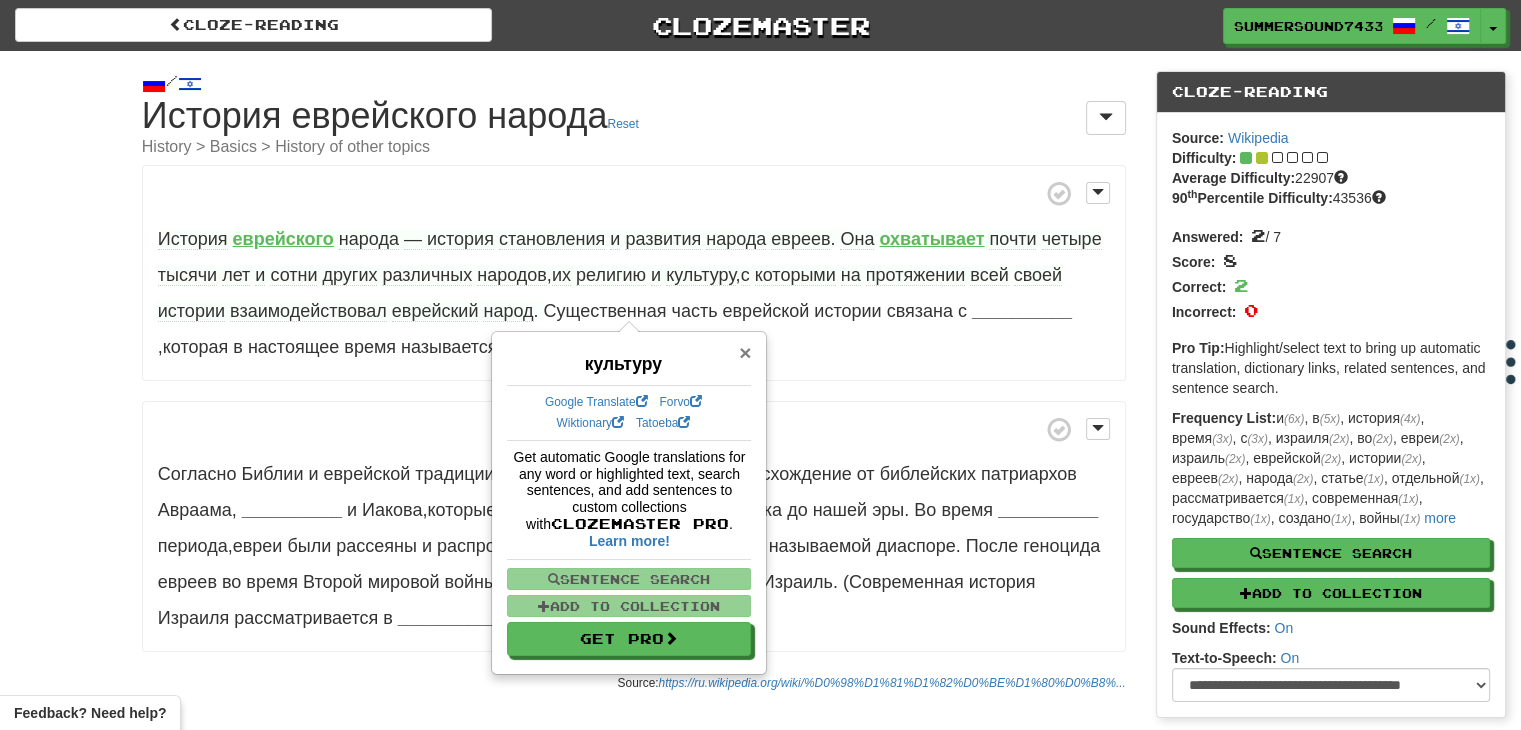 click on "×" at bounding box center [745, 352] 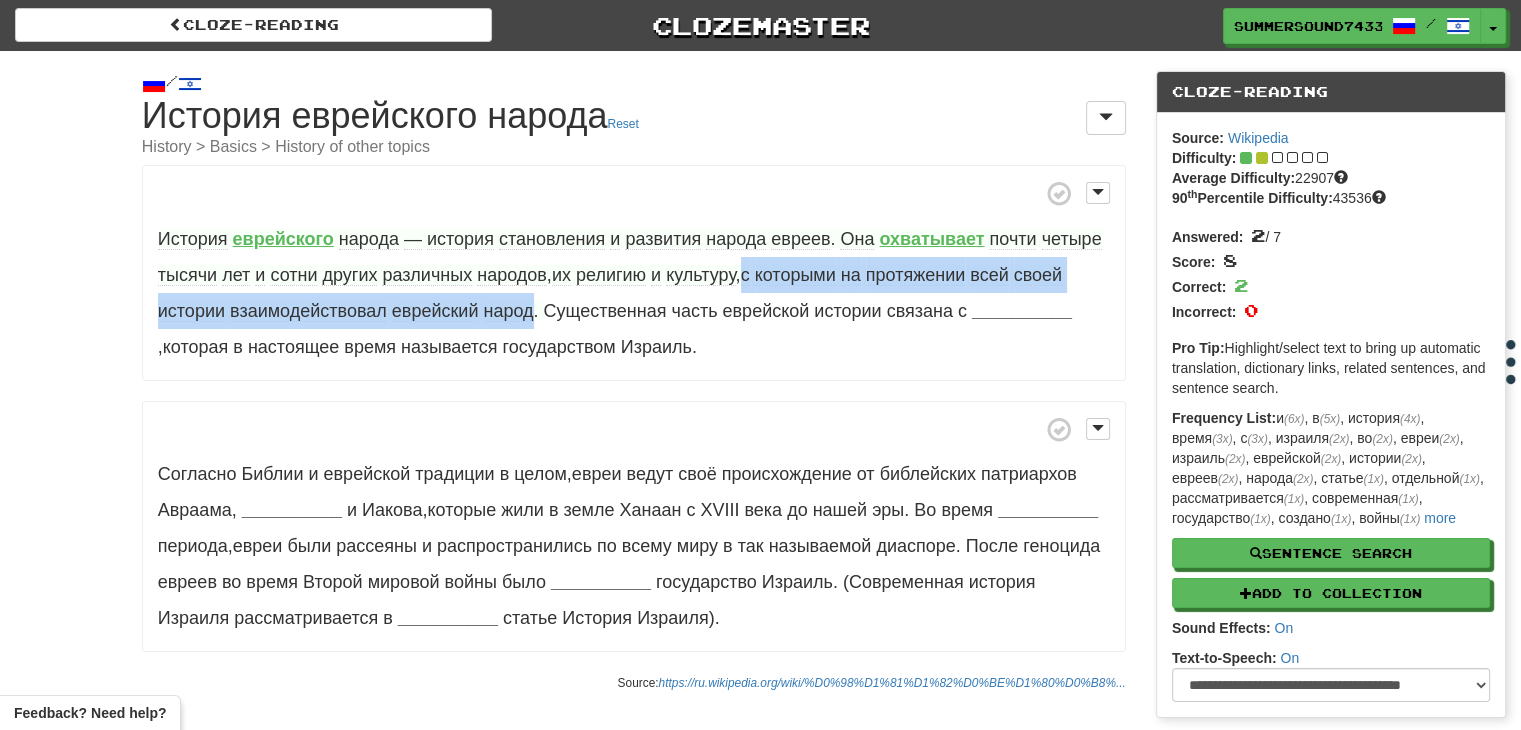 drag, startPoint x: 751, startPoint y: 278, endPoint x: 530, endPoint y: 326, distance: 226.1526 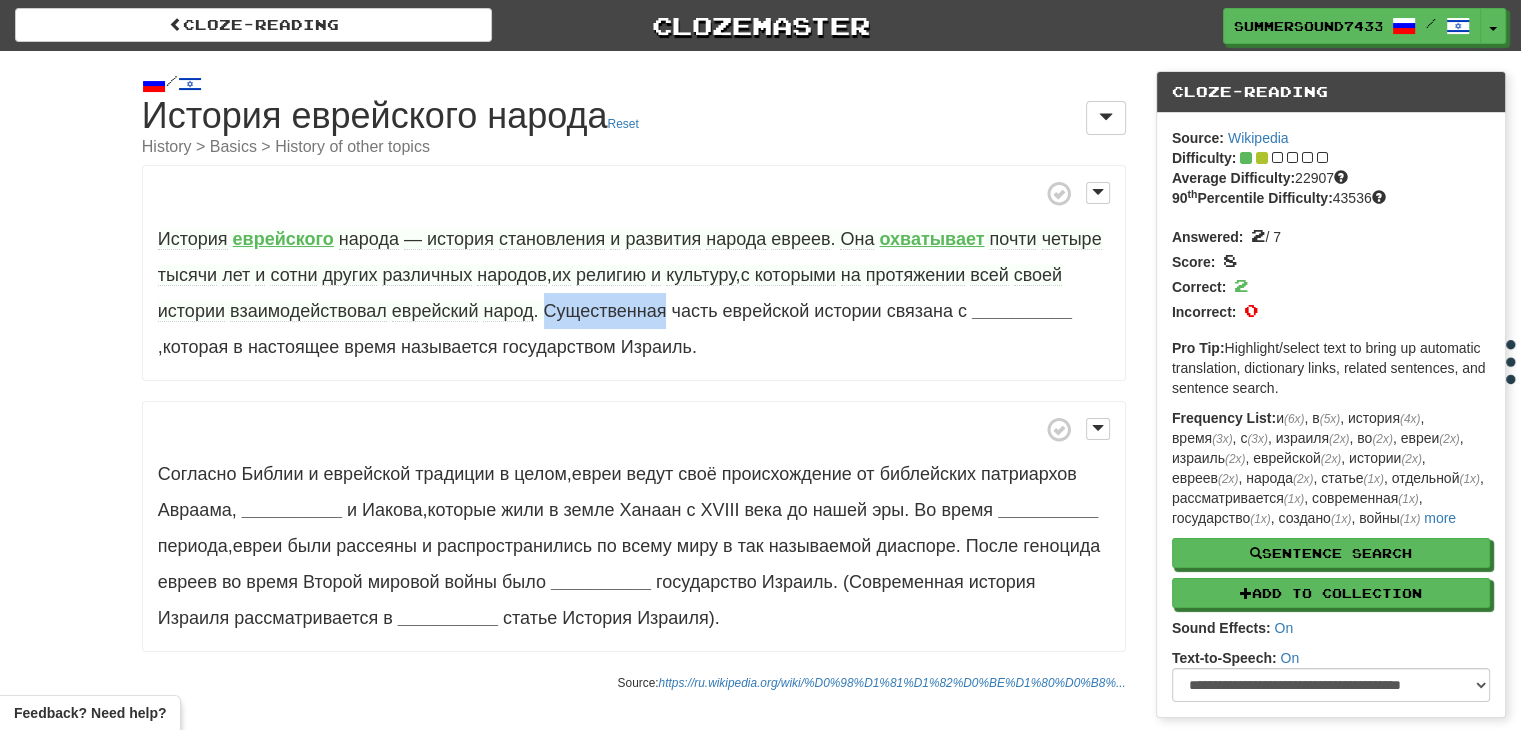 drag, startPoint x: 545, startPoint y: 318, endPoint x: 664, endPoint y: 321, distance: 119.03781 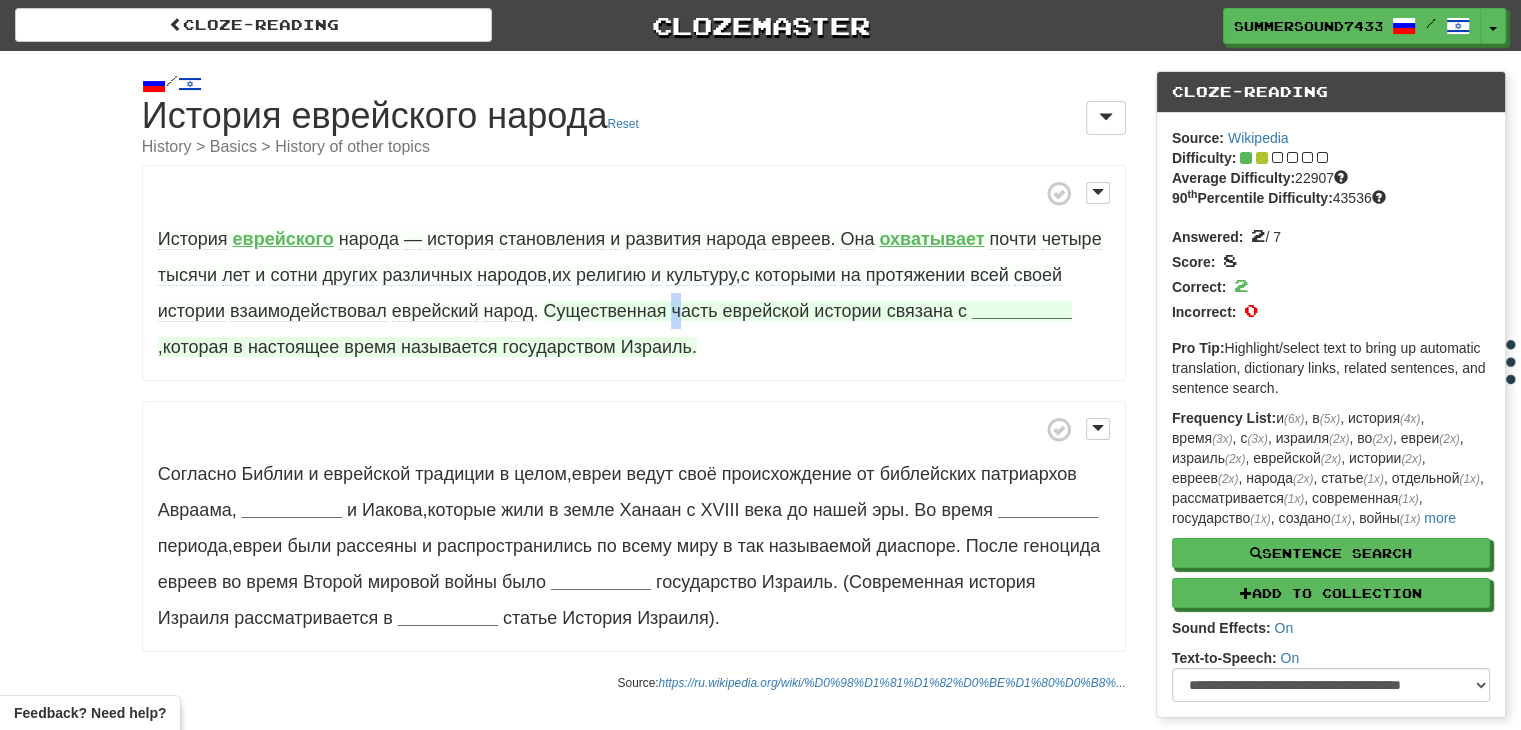 click on "часть" at bounding box center (694, 311) 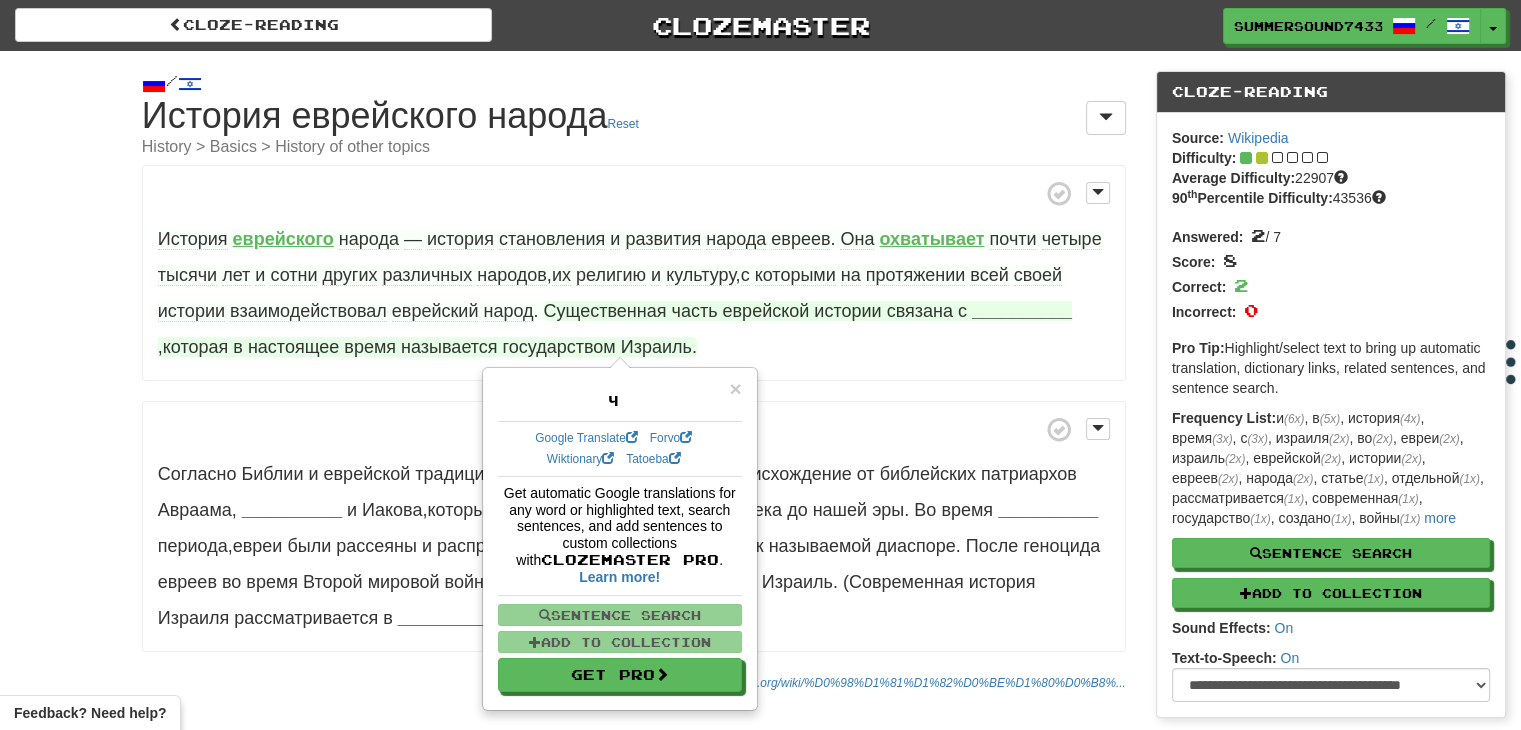 click on "__________" at bounding box center (1022, 311) 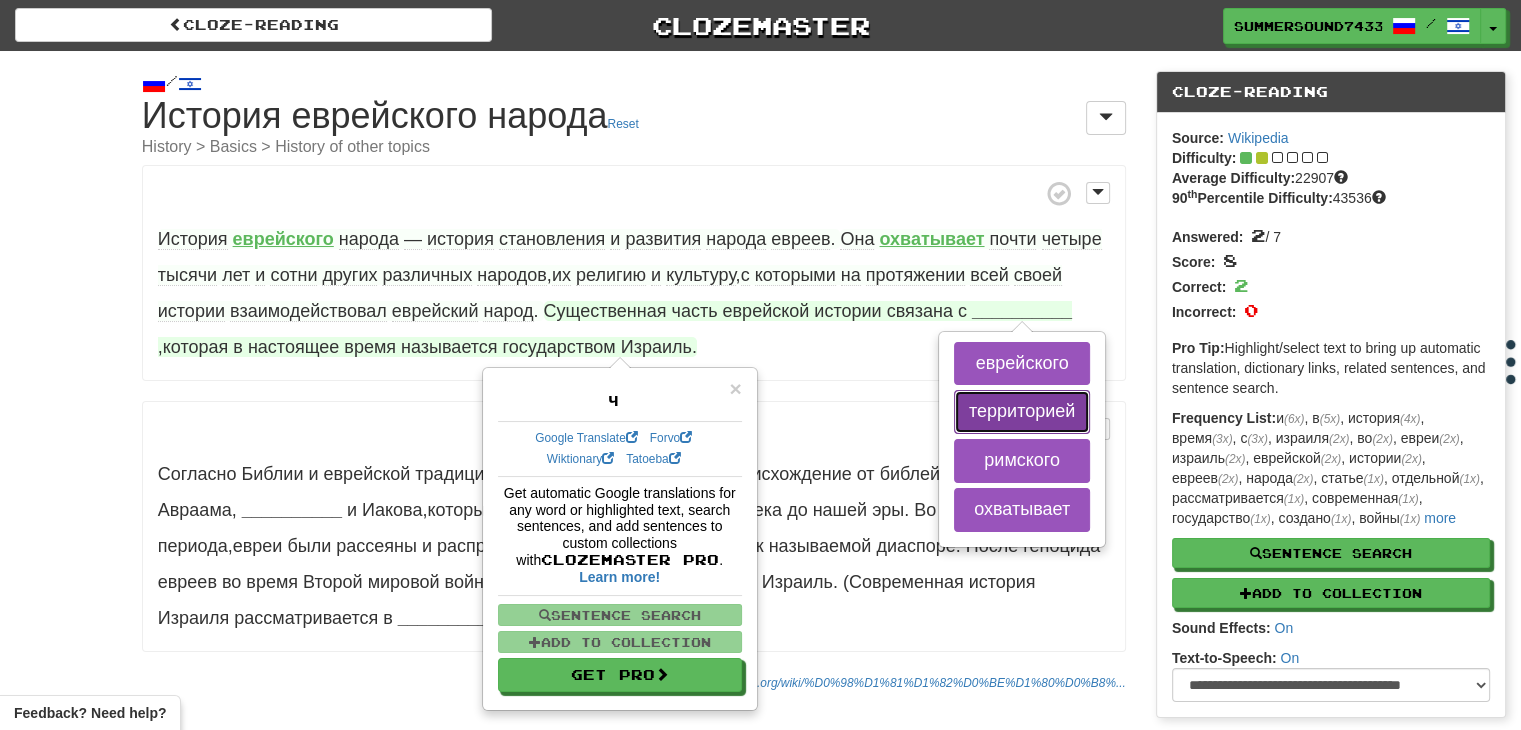 click on "территорией" at bounding box center [1022, 412] 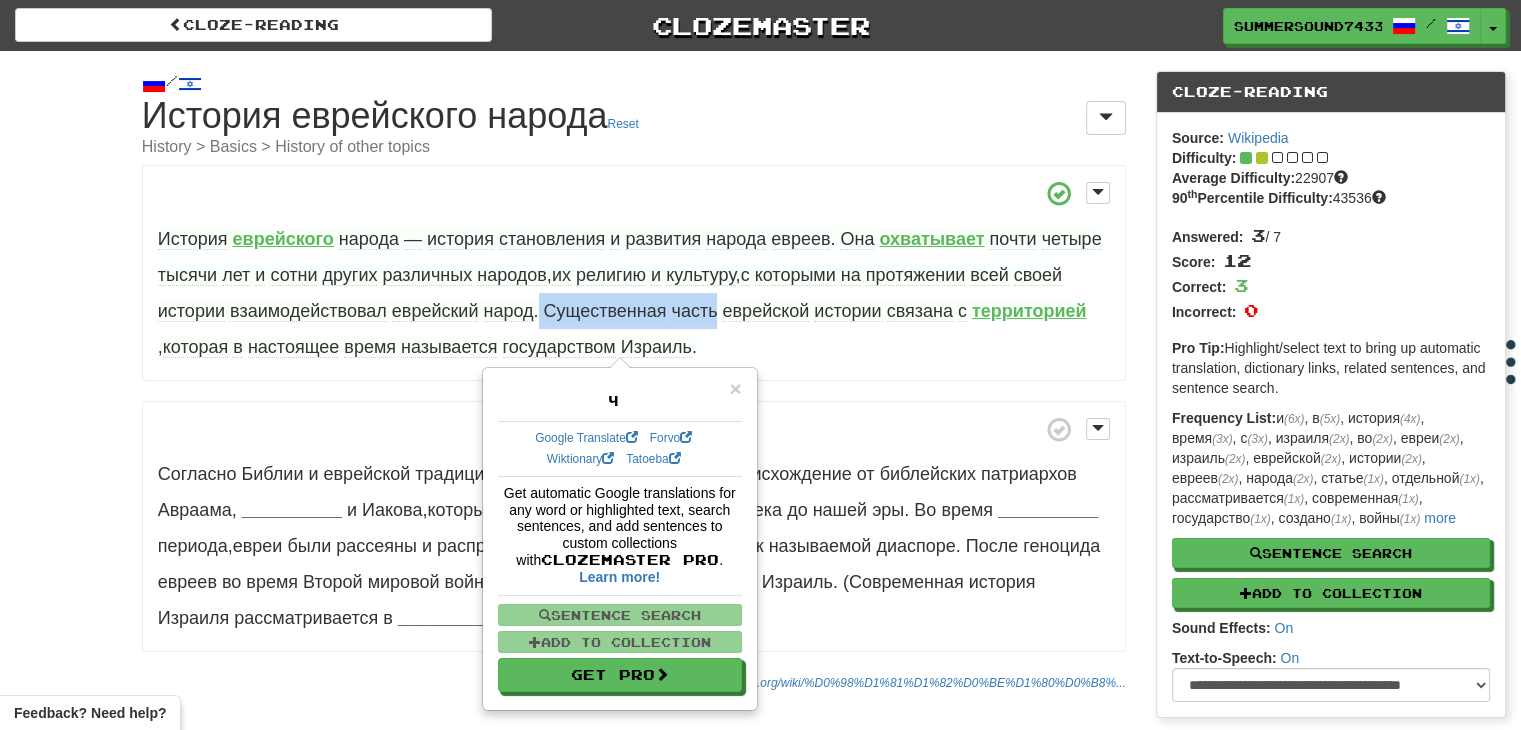 drag, startPoint x: 540, startPoint y: 309, endPoint x: 717, endPoint y: 317, distance: 177.1807 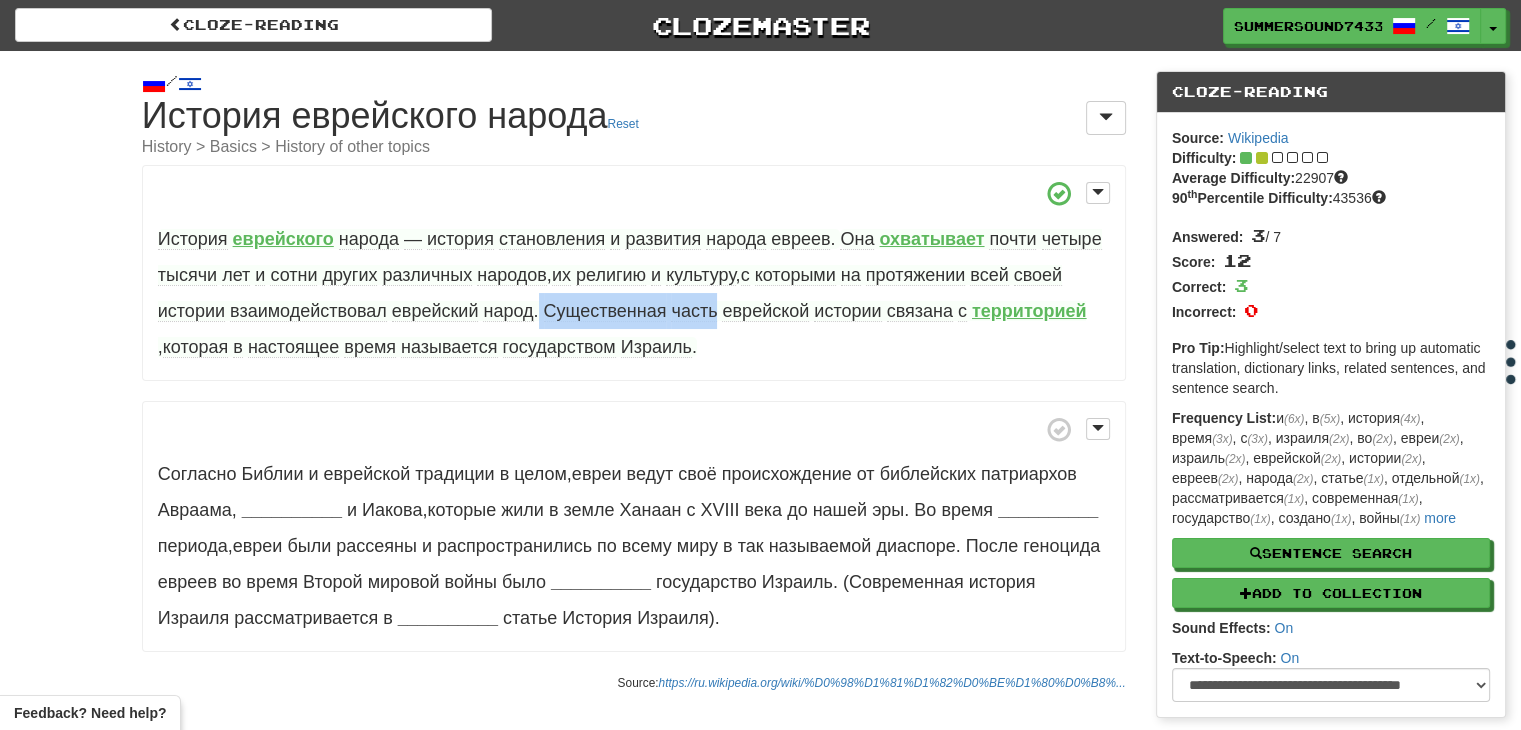 copy on "Существенная   часть" 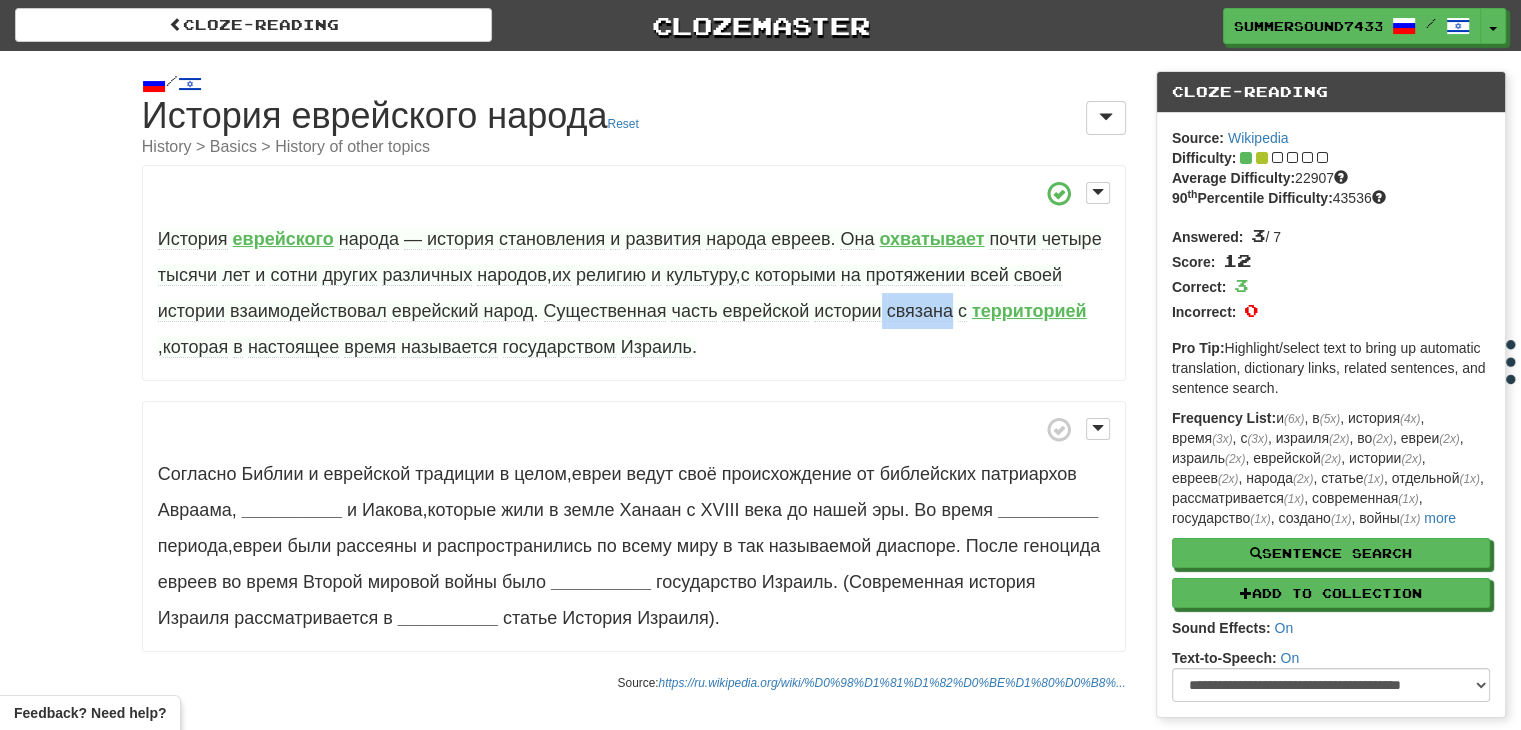 drag, startPoint x: 883, startPoint y: 311, endPoint x: 952, endPoint y: 311, distance: 69 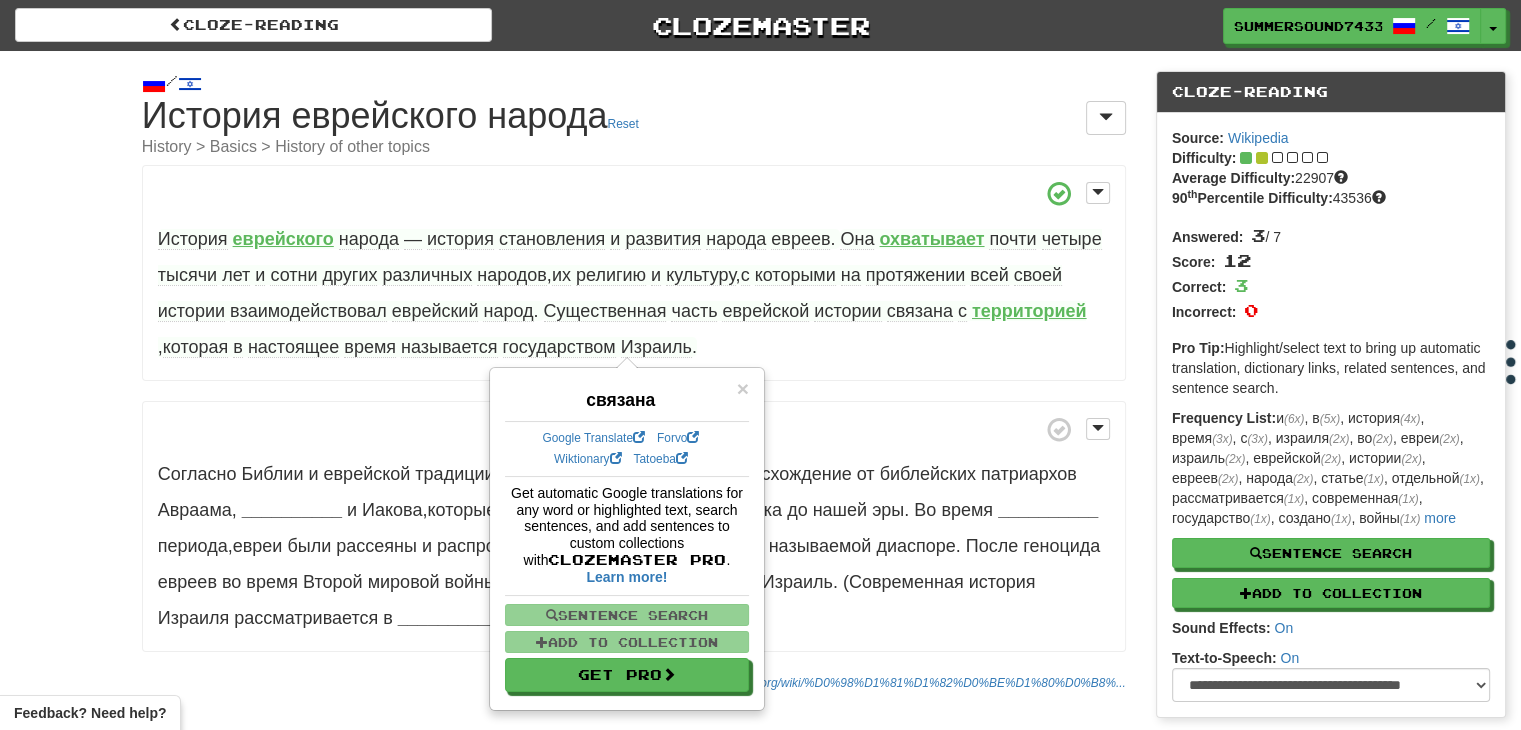 click on "История
еврейского
народа   —   история   становления   и   развития   народа   евреев .
Она
охватывает
почти   четыре   тысячи   лет   и   сотни   других   различных   народов ,  их   религию   и   культуру ,  с   которыми   на   протяжении   всей   своей   истории   взаимодействовал   еврейский   народ .
Существенная   часть   еврейской   истории   связана   с
территорией
,  которая   в   настоящее   время   называется   государством   Израиль ." at bounding box center (634, 273) 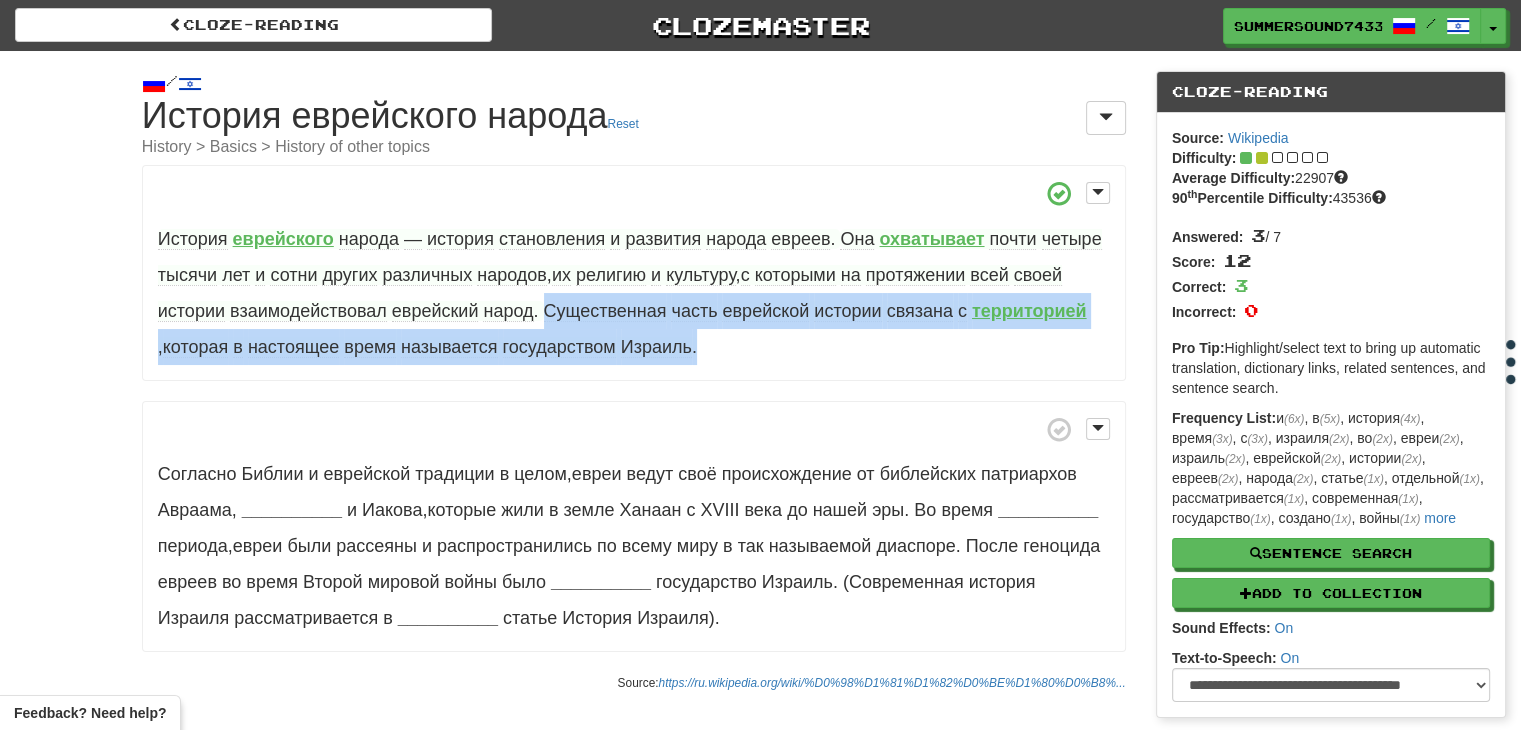 drag, startPoint x: 544, startPoint y: 308, endPoint x: 696, endPoint y: 361, distance: 160.97516 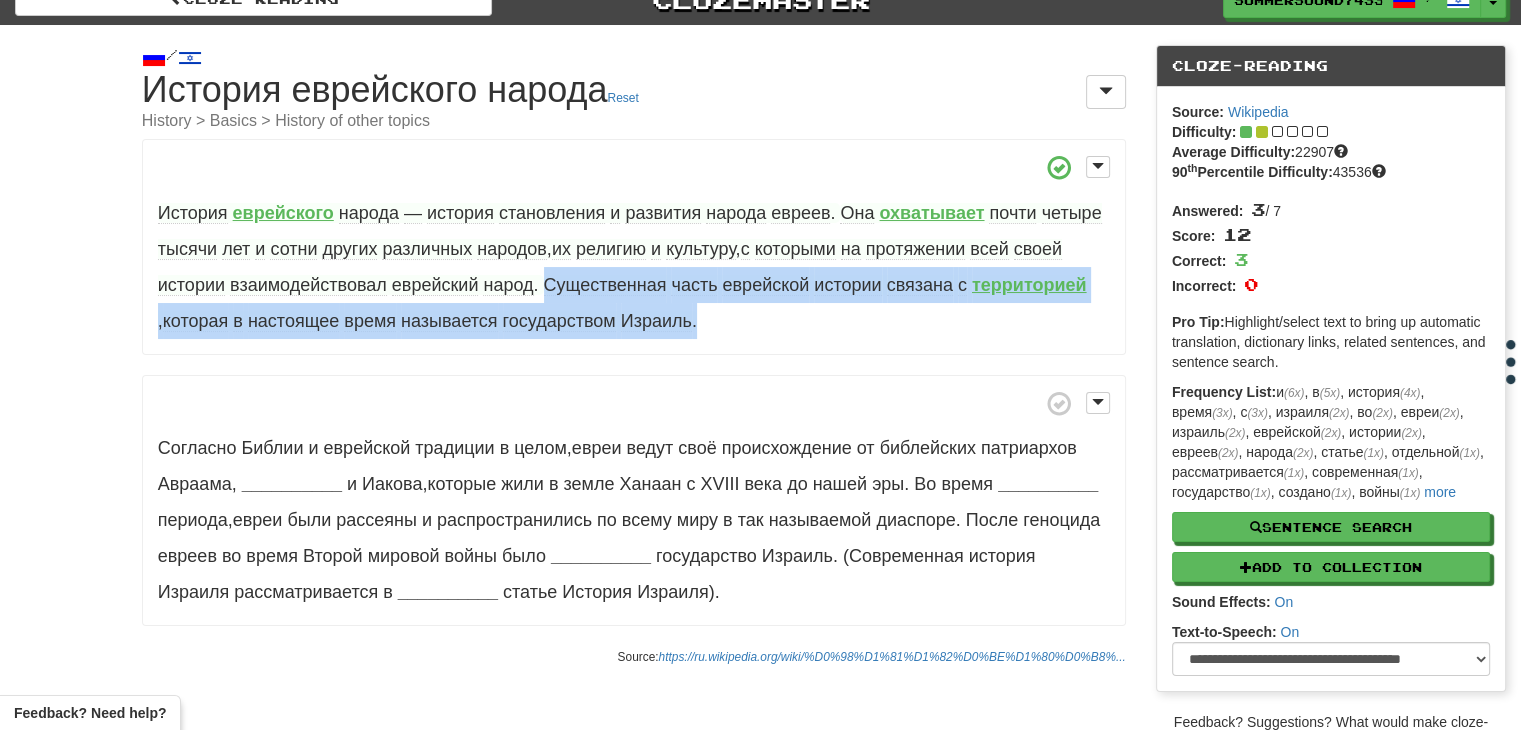 scroll, scrollTop: 20, scrollLeft: 0, axis: vertical 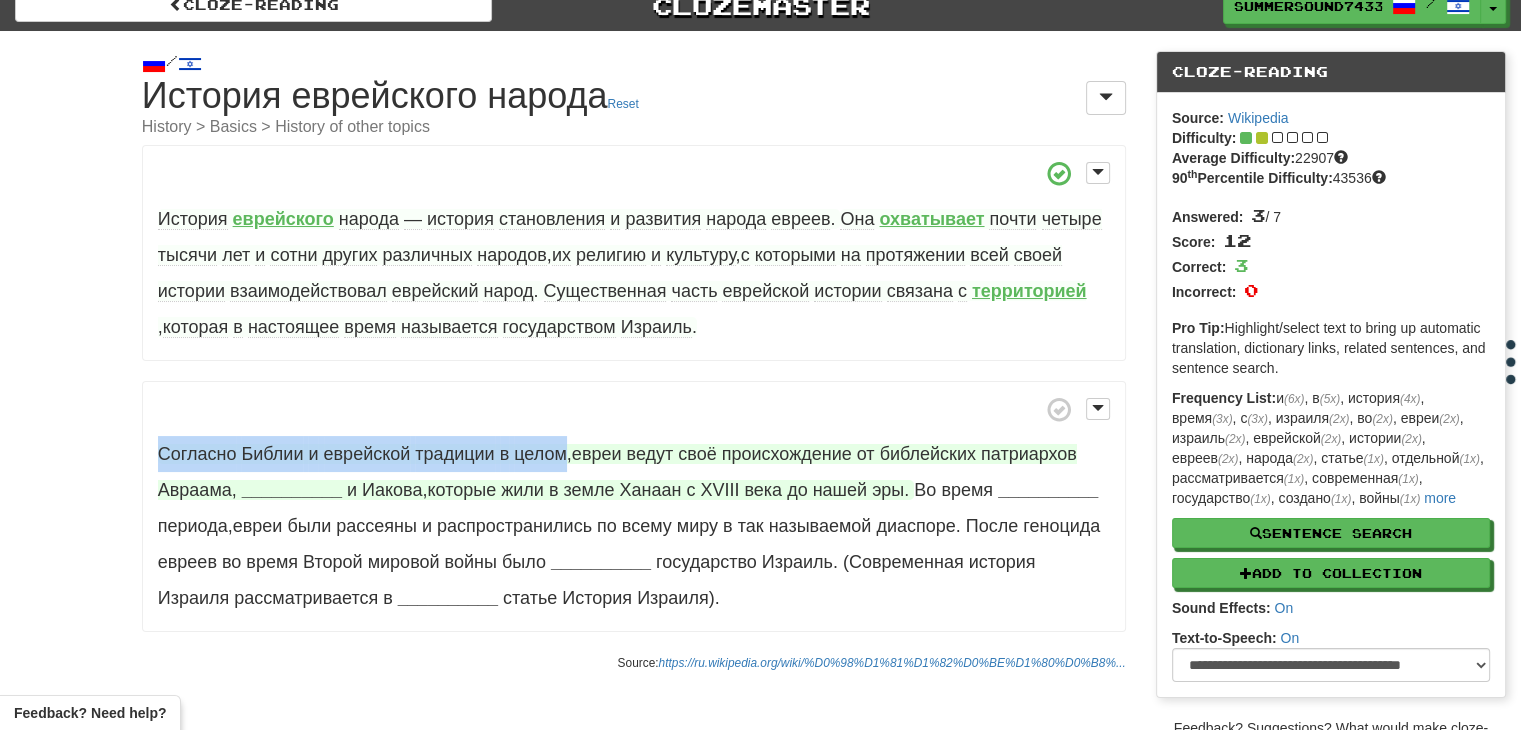 drag, startPoint x: 153, startPoint y: 461, endPoint x: 564, endPoint y: 451, distance: 411.12164 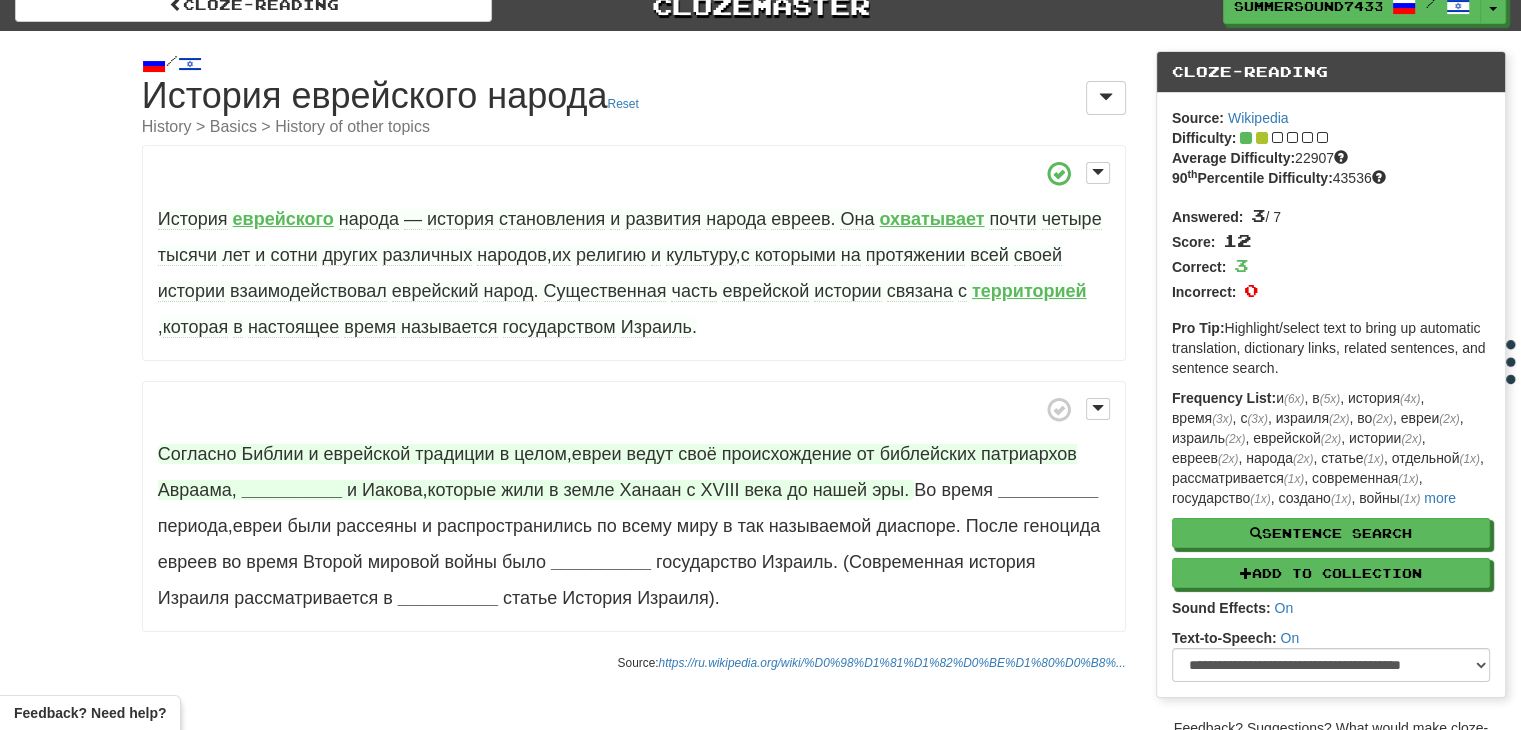 click on "__________" at bounding box center [292, 490] 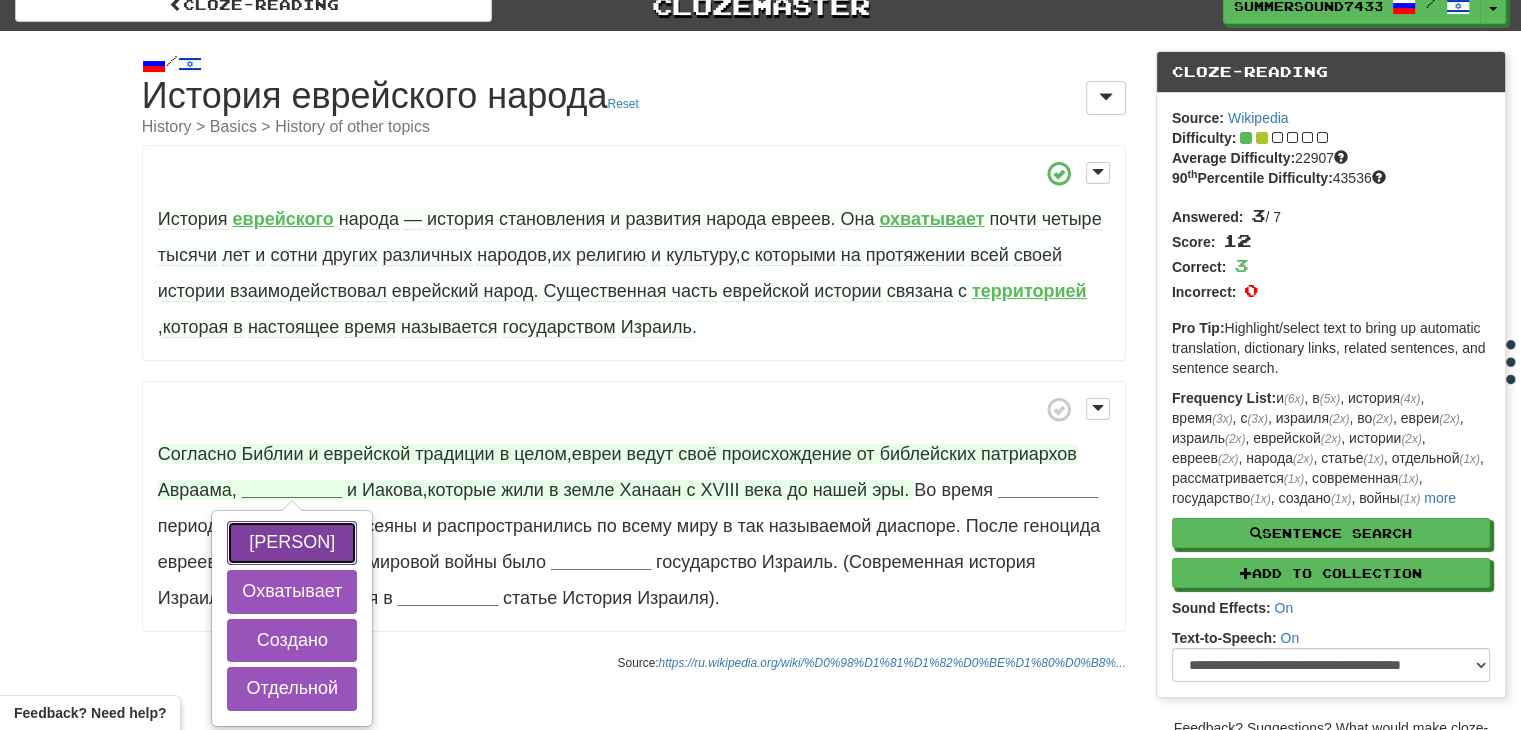 click on "Исаака" at bounding box center [292, 543] 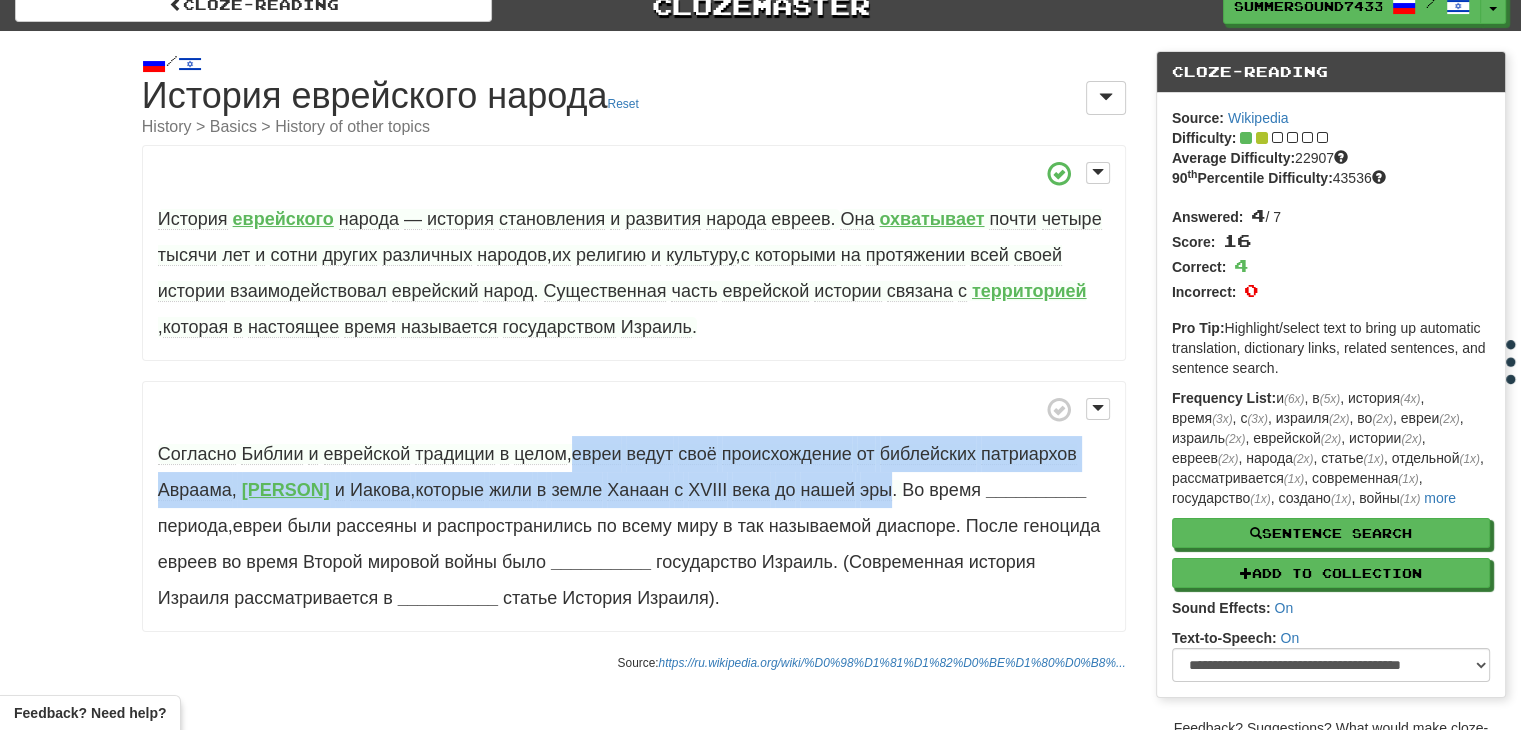 drag, startPoint x: 579, startPoint y: 450, endPoint x: 870, endPoint y: 492, distance: 294.01532 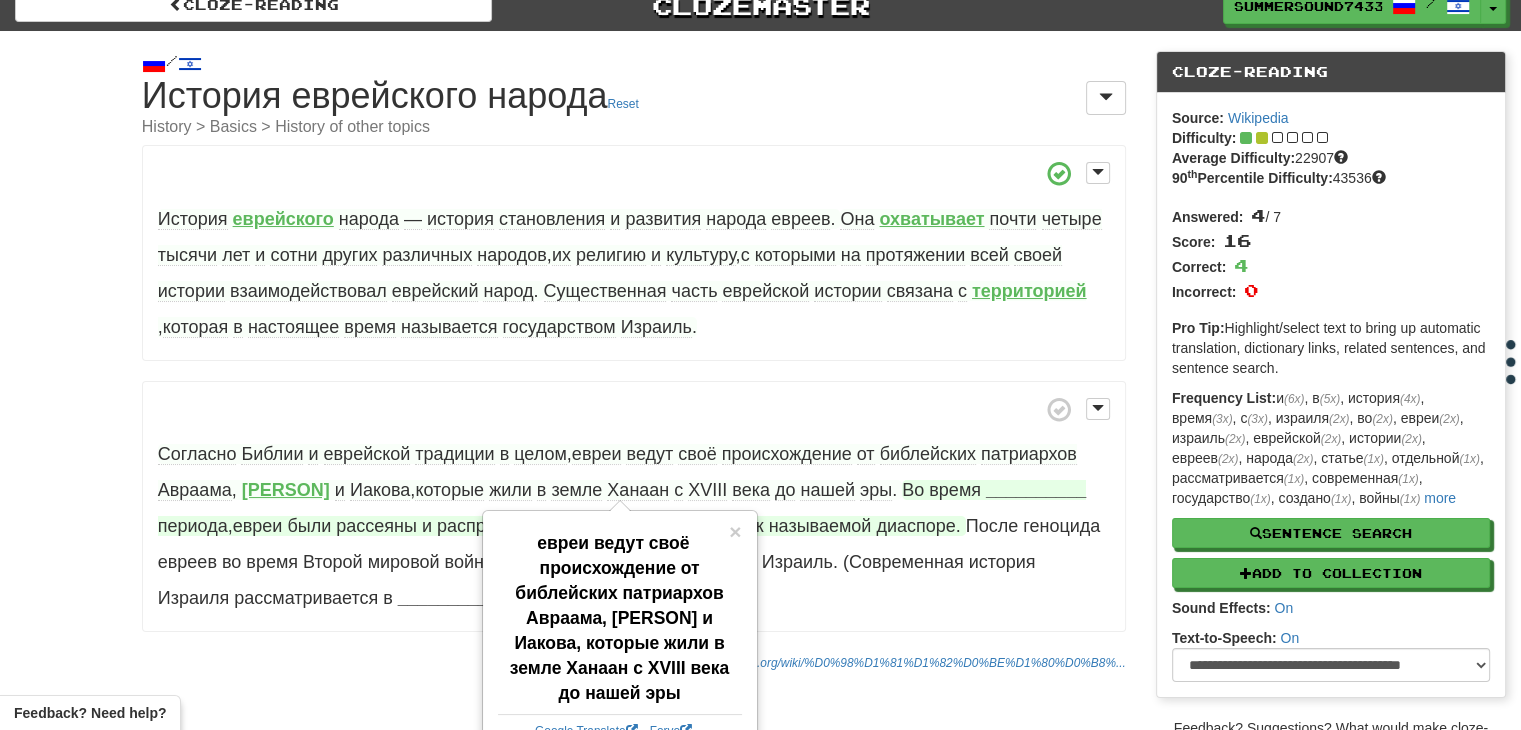 click on "__________" at bounding box center (1036, 490) 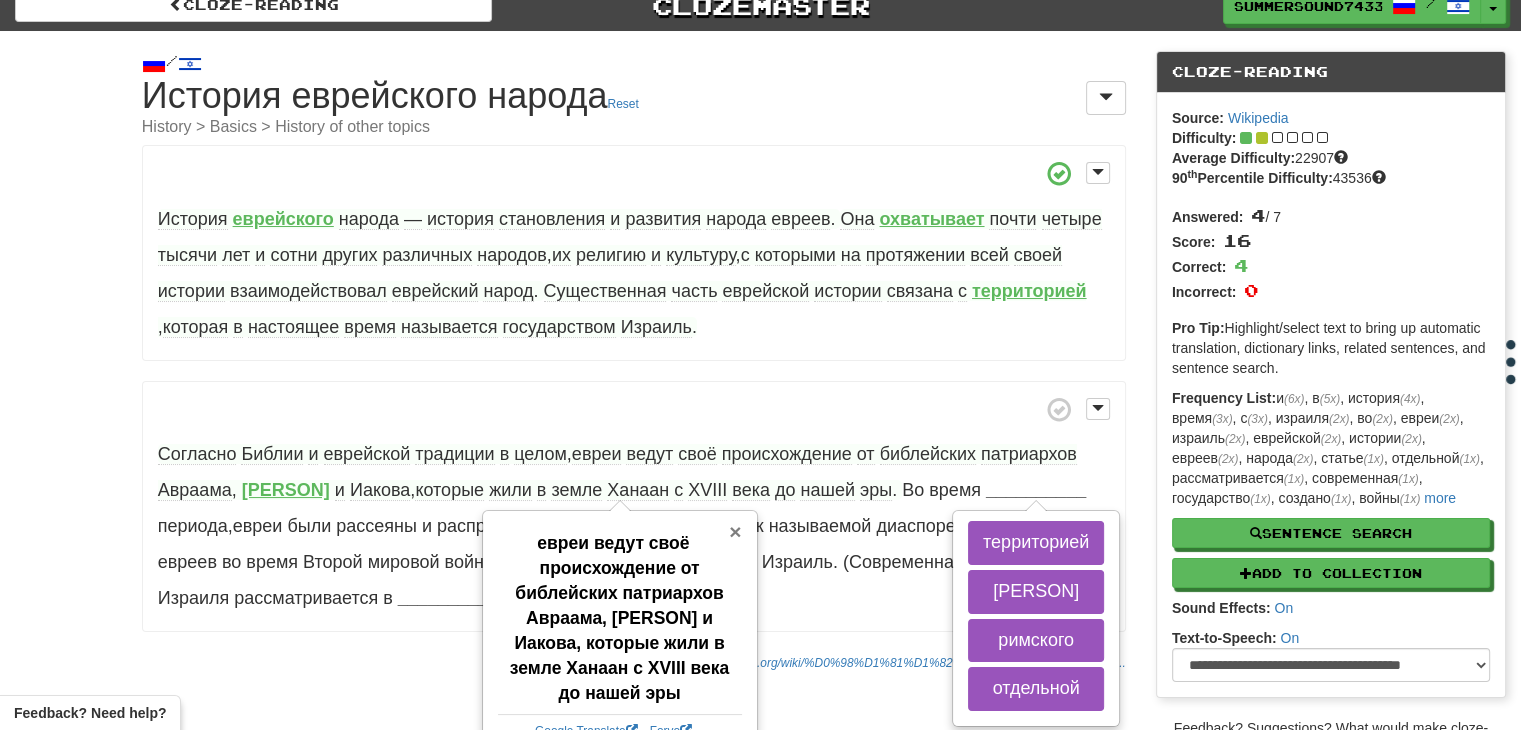 click on "×" at bounding box center [735, 531] 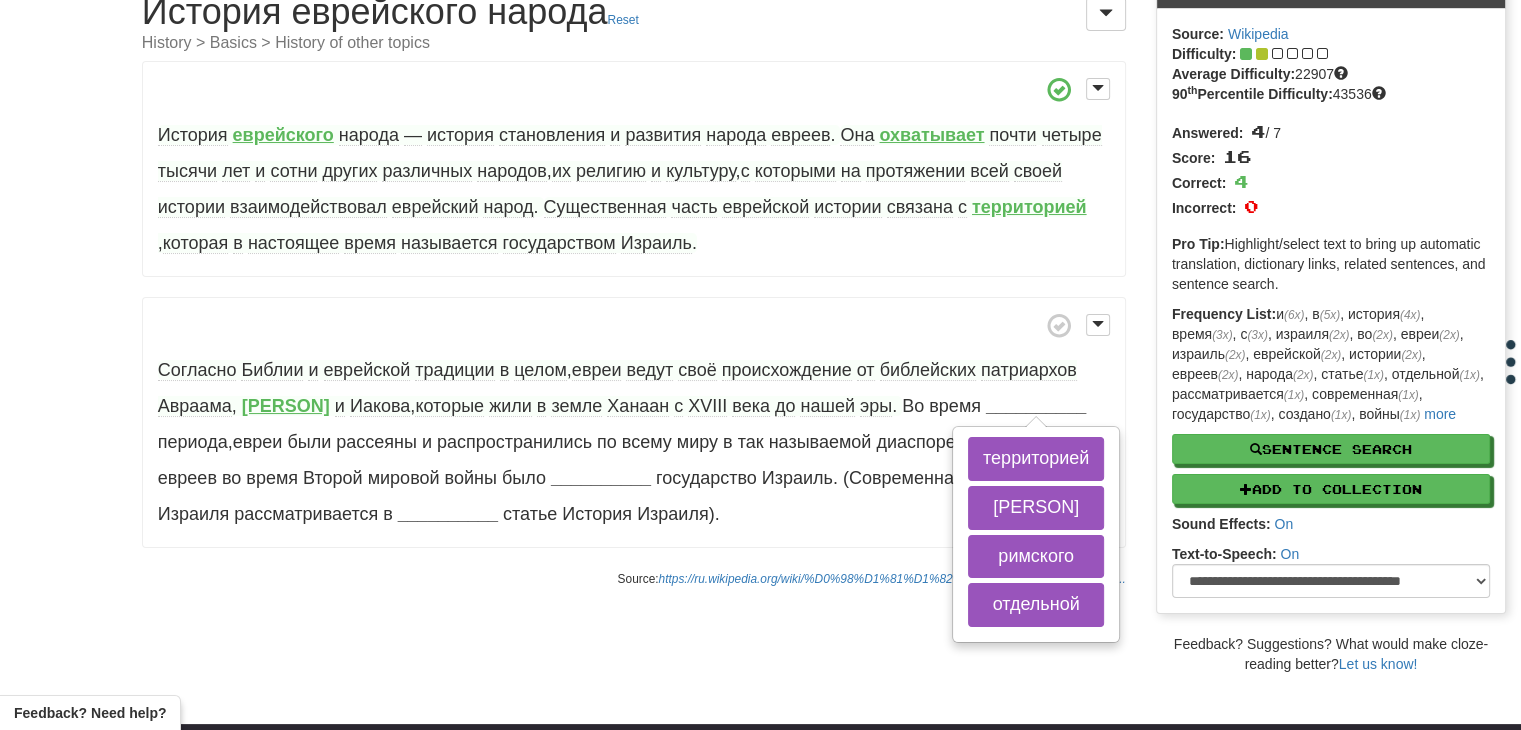 scroll, scrollTop: 102, scrollLeft: 0, axis: vertical 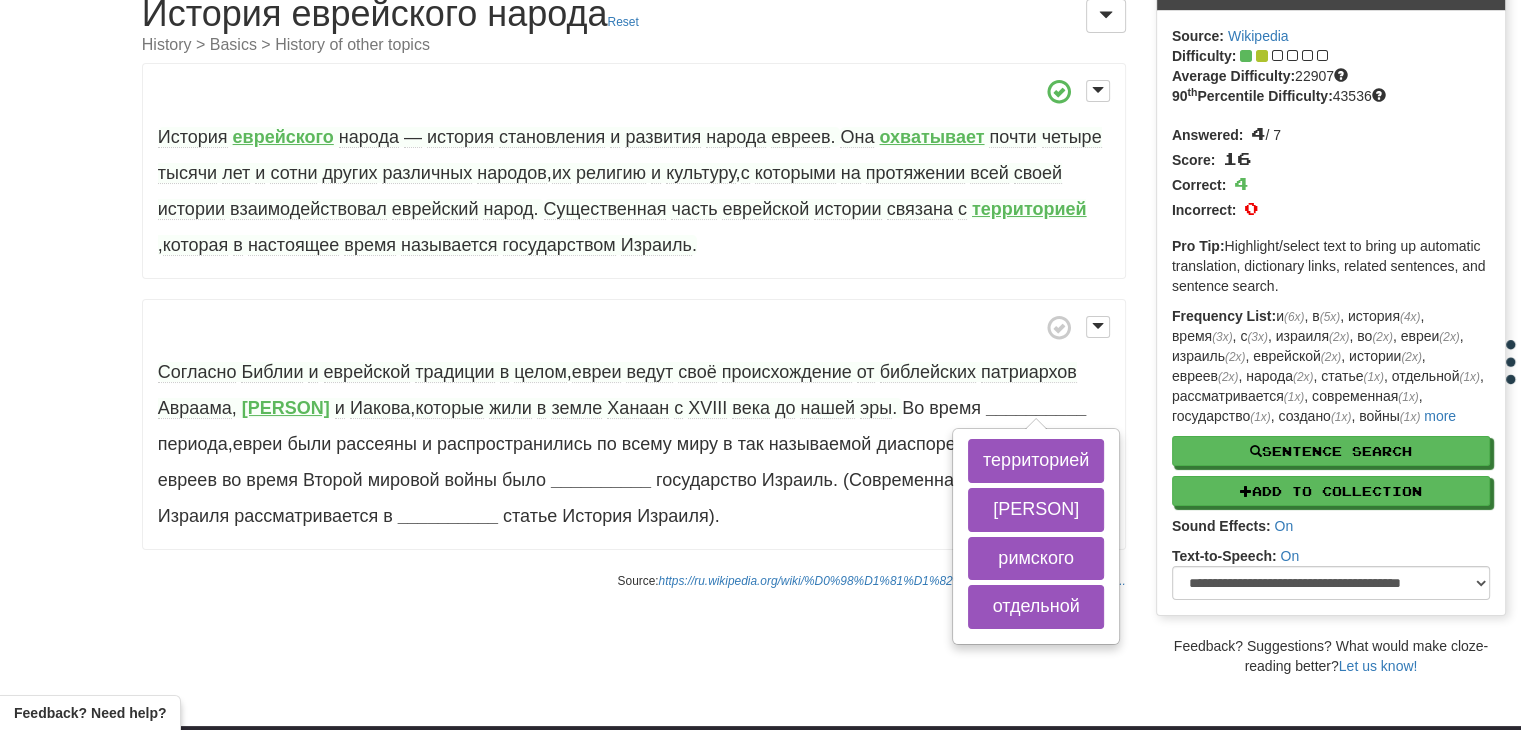drag, startPoint x: 161, startPoint y: 447, endPoint x: 236, endPoint y: 453, distance: 75.23962 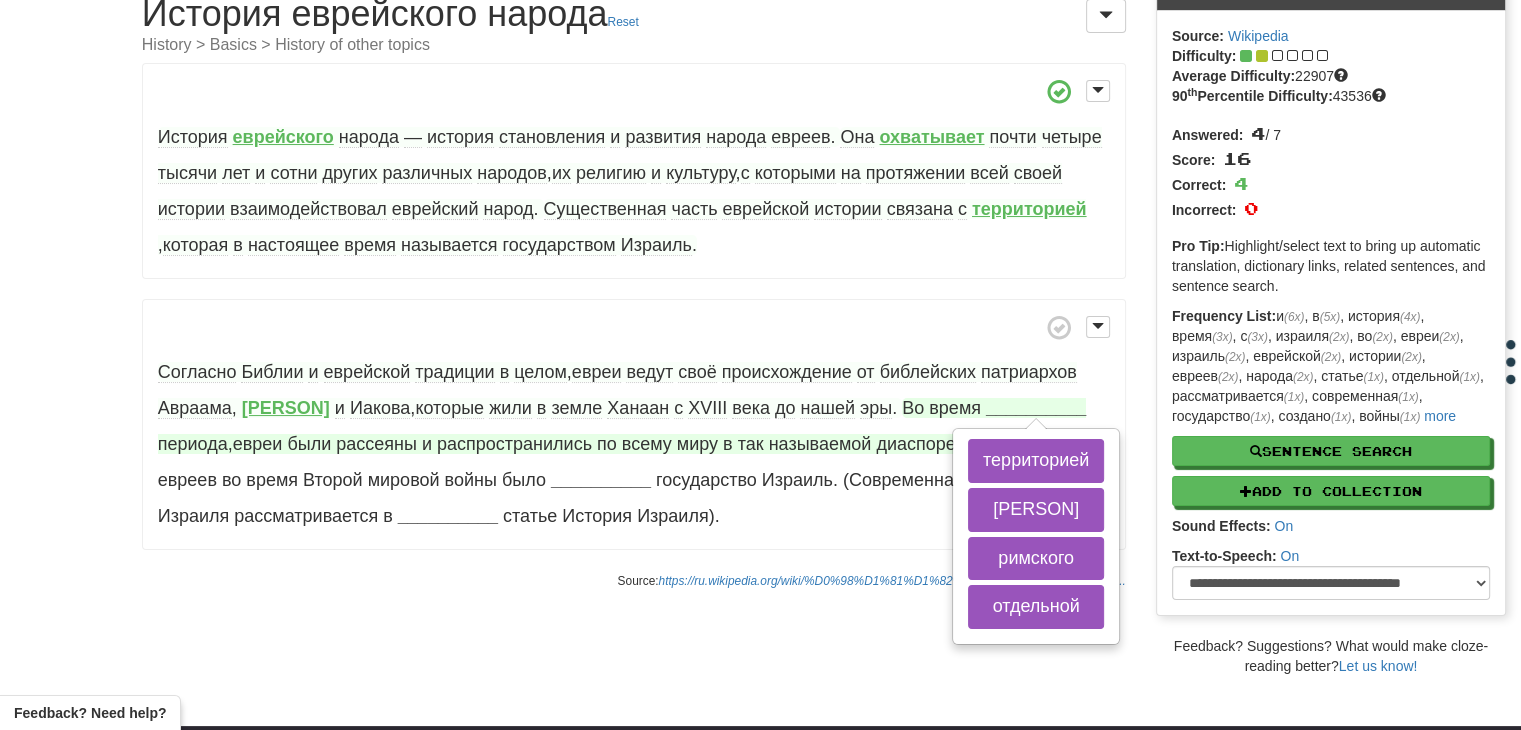 drag, startPoint x: 943, startPoint y: 436, endPoint x: 1080, endPoint y: 634, distance: 240.77583 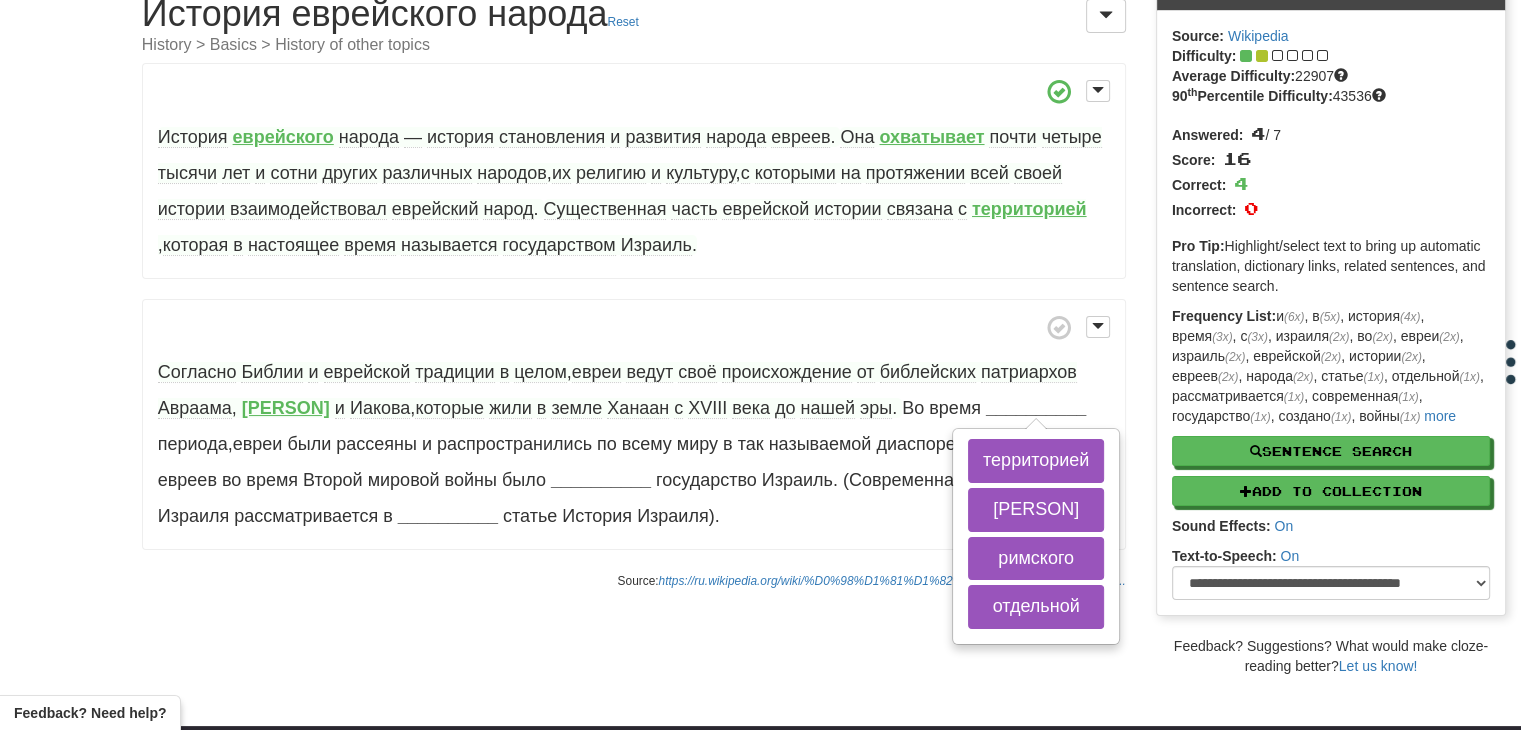 click on "/
Cloze-Reading
История еврейского народа
Reset
History > Basics > History of other topics
История
еврейского
народа   —   история   становления   и   развития   народа   евреев .
Она
охватывает
почти   четыре   тысячи   лет   и   сотни   других   различных   народов ,  их   религию   и   культуру ,  с   которыми   на   протяжении   всей   своей   истории   взаимодействовал   еврейский   народ .
Существенная   часть   еврейской   истории   связана   с
территорией
,  которая   в   настоящее   время   называется   государством   ." at bounding box center (634, 274) 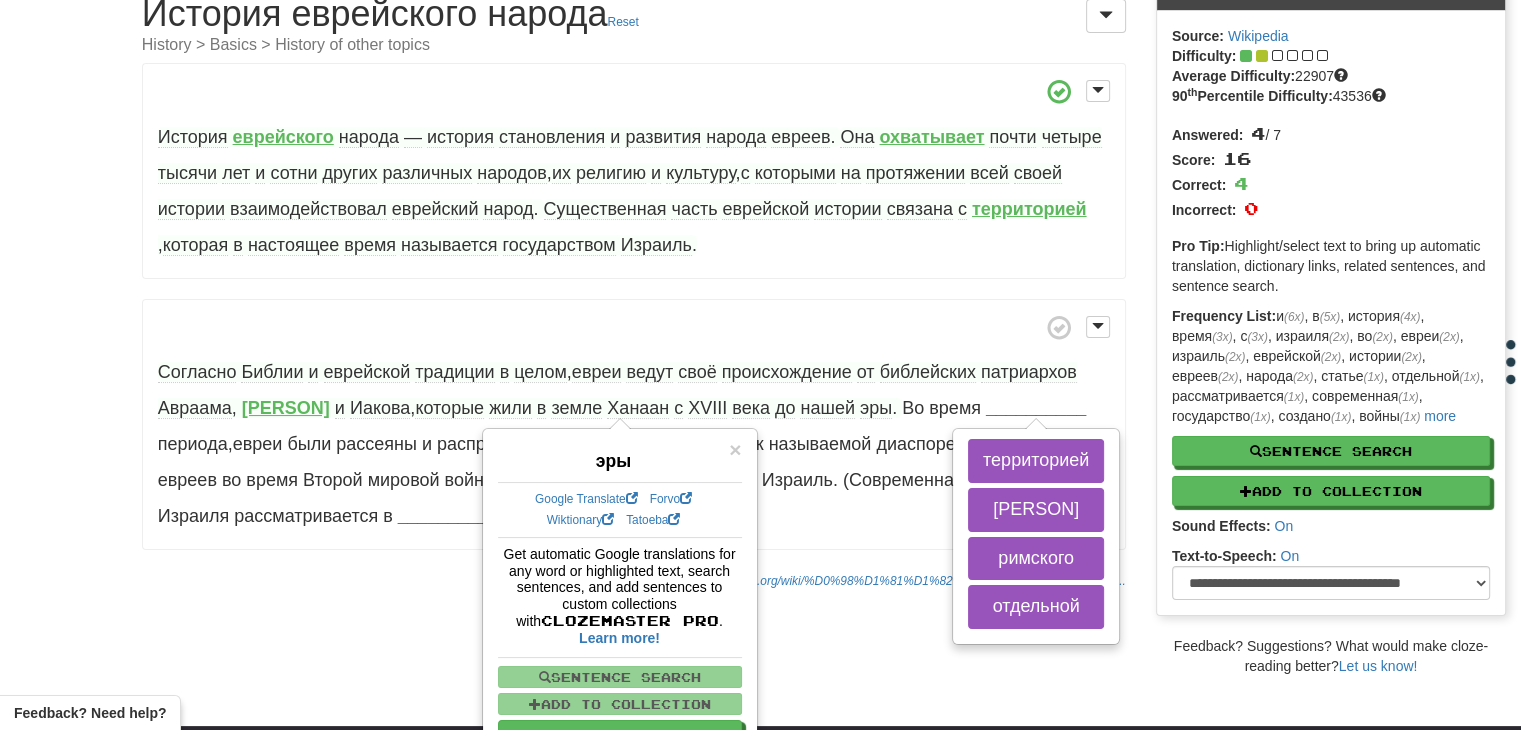 click on "Согласно   Библии   и   еврейской   традиции   в   целом ,  евреи   ведут   своё   происхождение   от   библейских   патриархов   Авраама ,
Исаака
и   Иакова ,  которые   жили   в   земле   Ханаан   с   XVIII   века   до   нашей   эры .
Во   время
__________ территорией Исаака римского отдельной
периода ,  евреи   были   рассеяны   и   распространились   по   всему   миру   в   так   называемой   диаспоре .
После   геноцида   евреев   во   время   Второй   мировой   войны   было
__________
государство   Израиль .
(Современная" at bounding box center [634, 425] 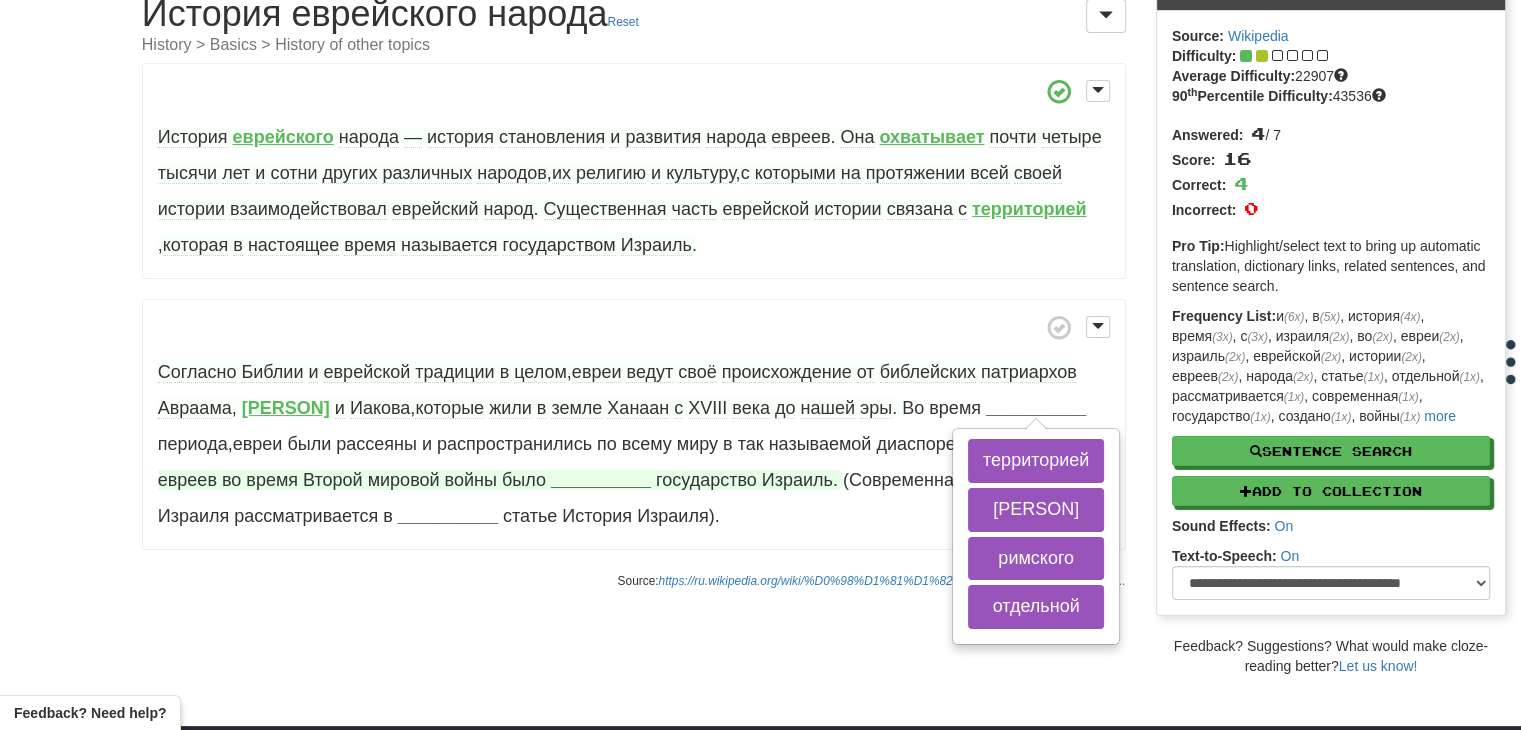 click on "__________" at bounding box center [601, 480] 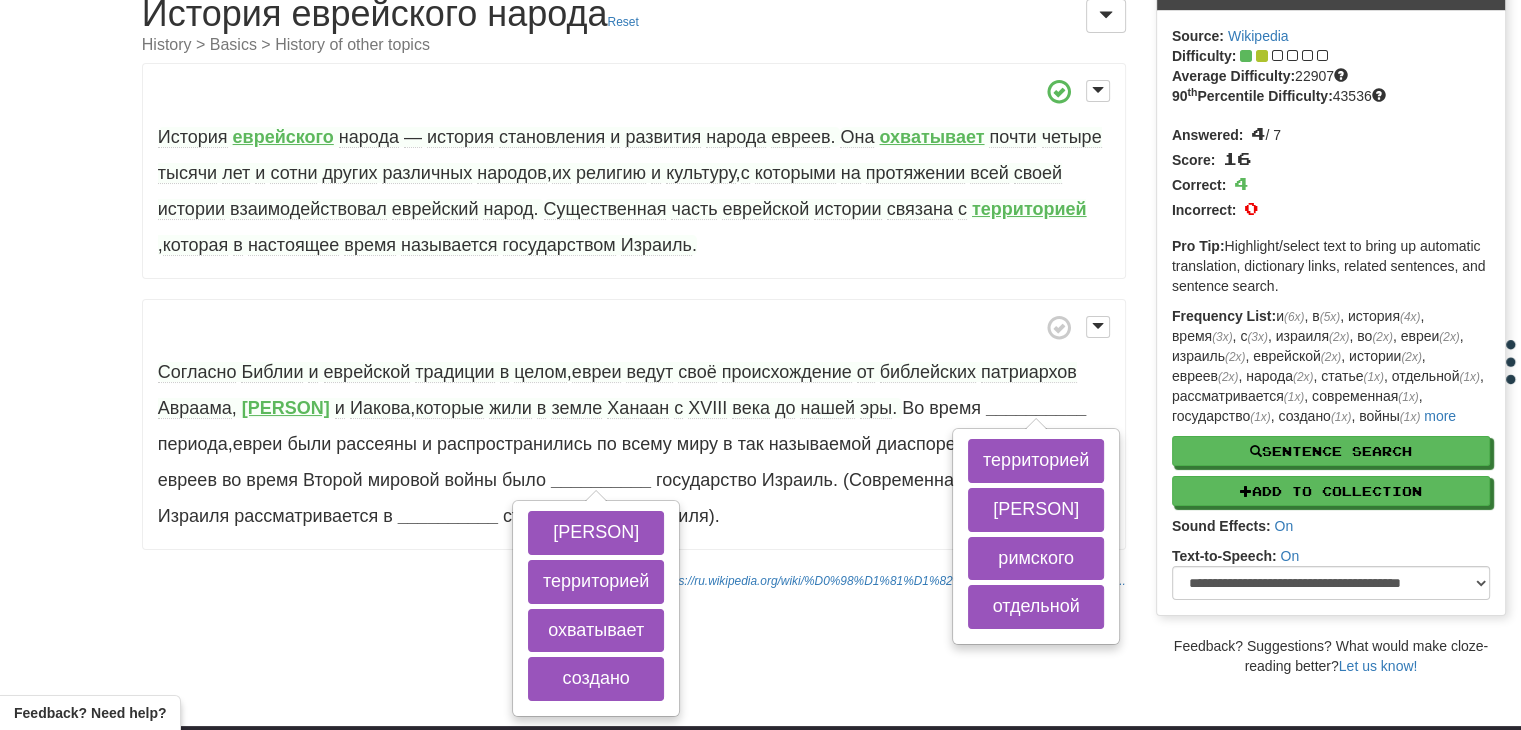 click on "Согласно   Библии   и   еврейской   традиции   в   целом ,  евреи   ведут   своё   происхождение   от   библейских   патриархов   Авраама ,
Исаака
и   Иакова ,  которые   жили   в   земле   Ханаан   с   XVIII   века   до   нашей   эры .
Во   время
__________ территорией Исаака римского отдельной
периода ,  евреи   были   рассеяны   и   распространились   по   всему   миру   в   так   называемой   диаспоре .
После   геноцида   евреев   во   время   Второй   мировой   войны   было
__________ Исаака территорией охватывает создано
государство   ." at bounding box center [634, 425] 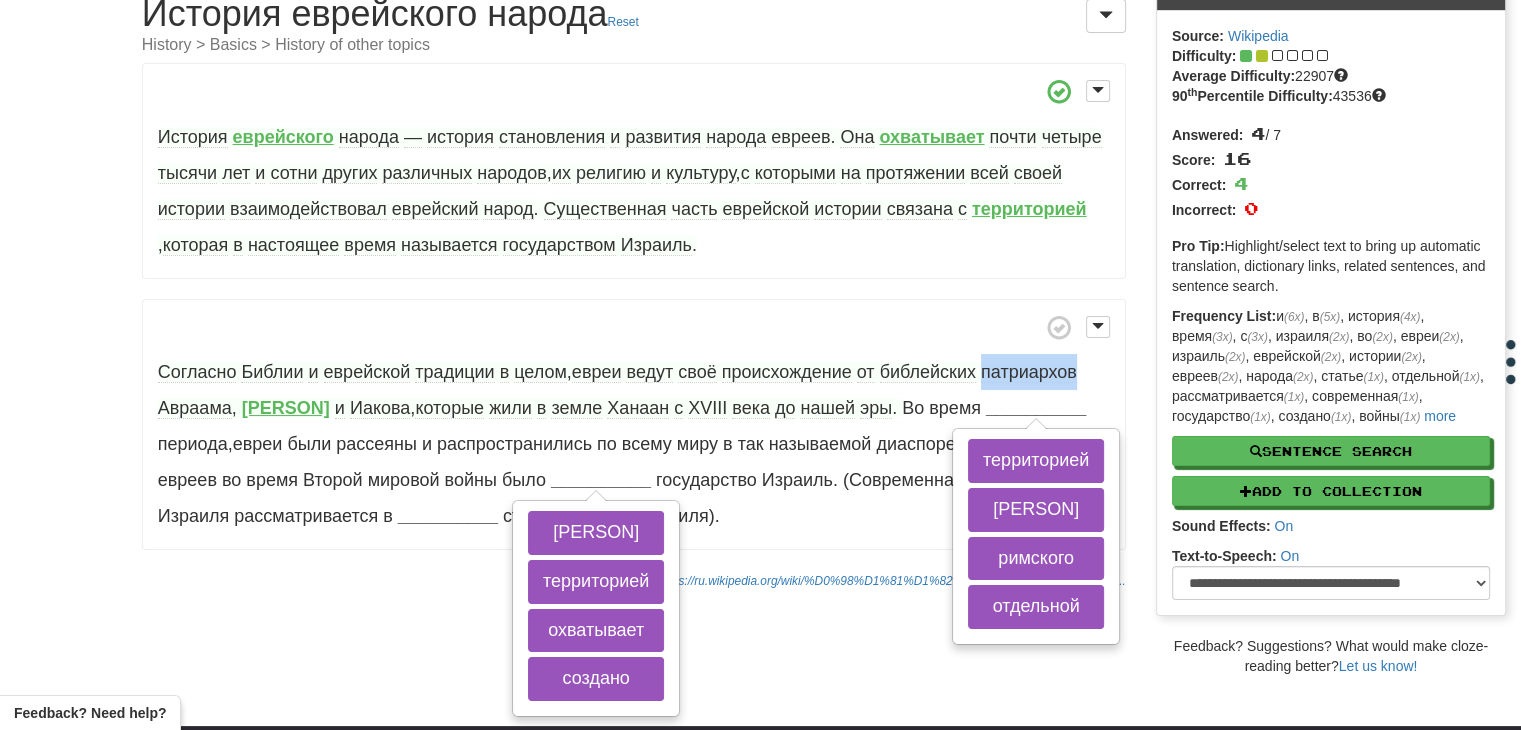 click on "Согласно   Библии   и   еврейской   традиции   в   целом ,  евреи   ведут   своё   происхождение   от   библейских   патриархов   Авраама ,
Исаака
и   Иакова ,  которые   жили   в   земле   Ханаан   с   XVIII   века   до   нашей   эры .
Во   время
__________ территорией Исаака римского отдельной
периода ,  евреи   были   рассеяны   и   распространились   по   всему   миру   в   так   называемой   диаспоре .
После   геноцида   евреев   во   время   Второй   мировой   войны   было
__________ Исаака территорией охватывает создано
государство   ." at bounding box center (634, 425) 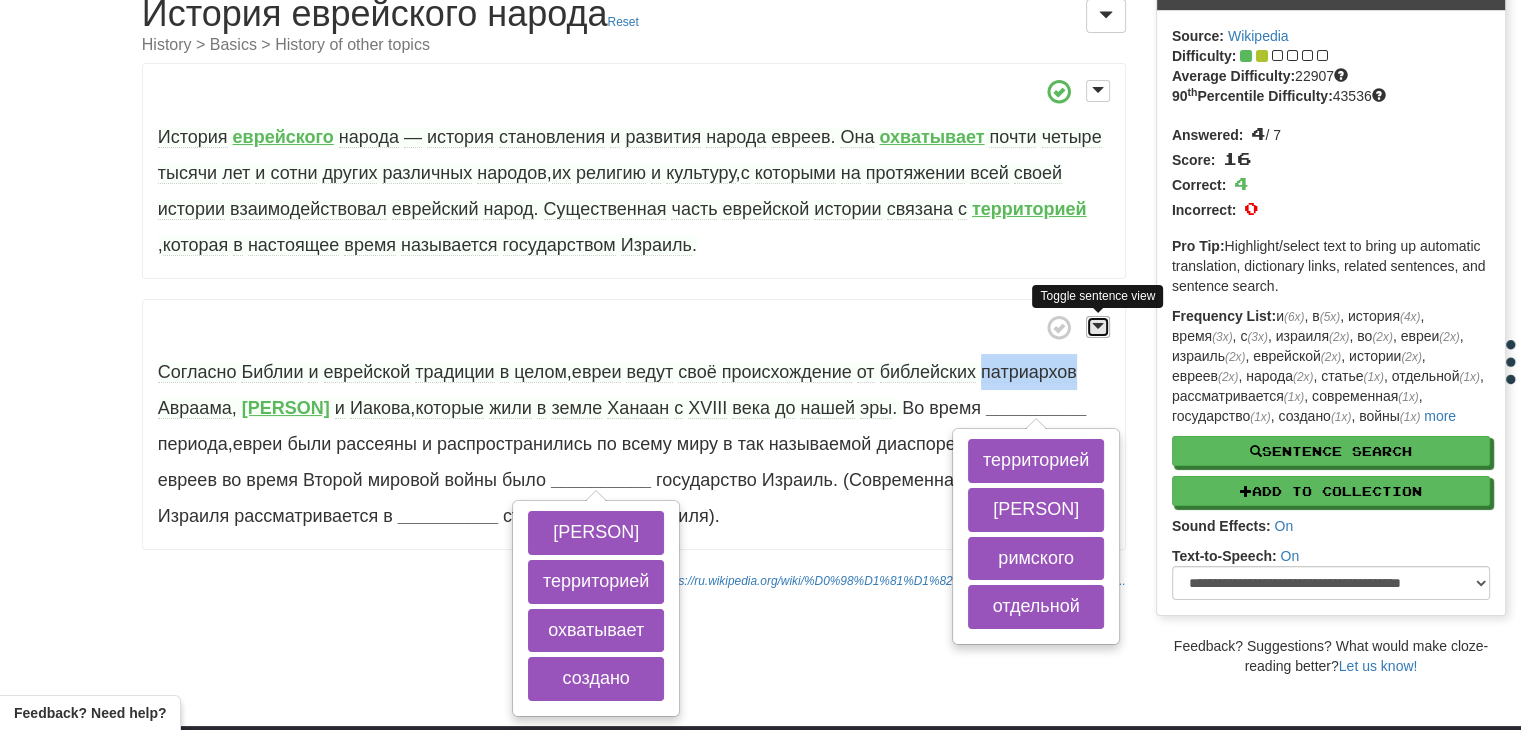click at bounding box center [1098, 327] 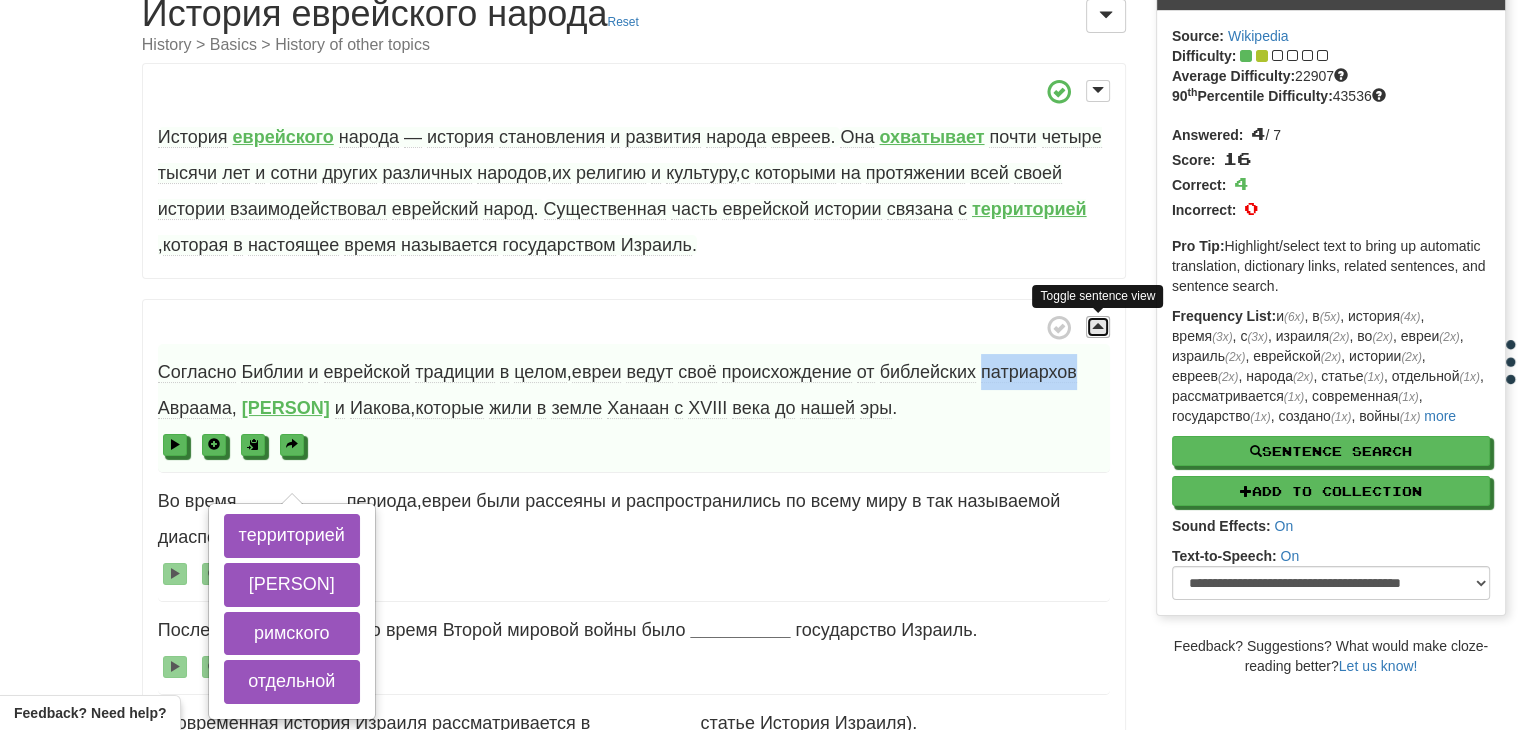click at bounding box center (1098, 327) 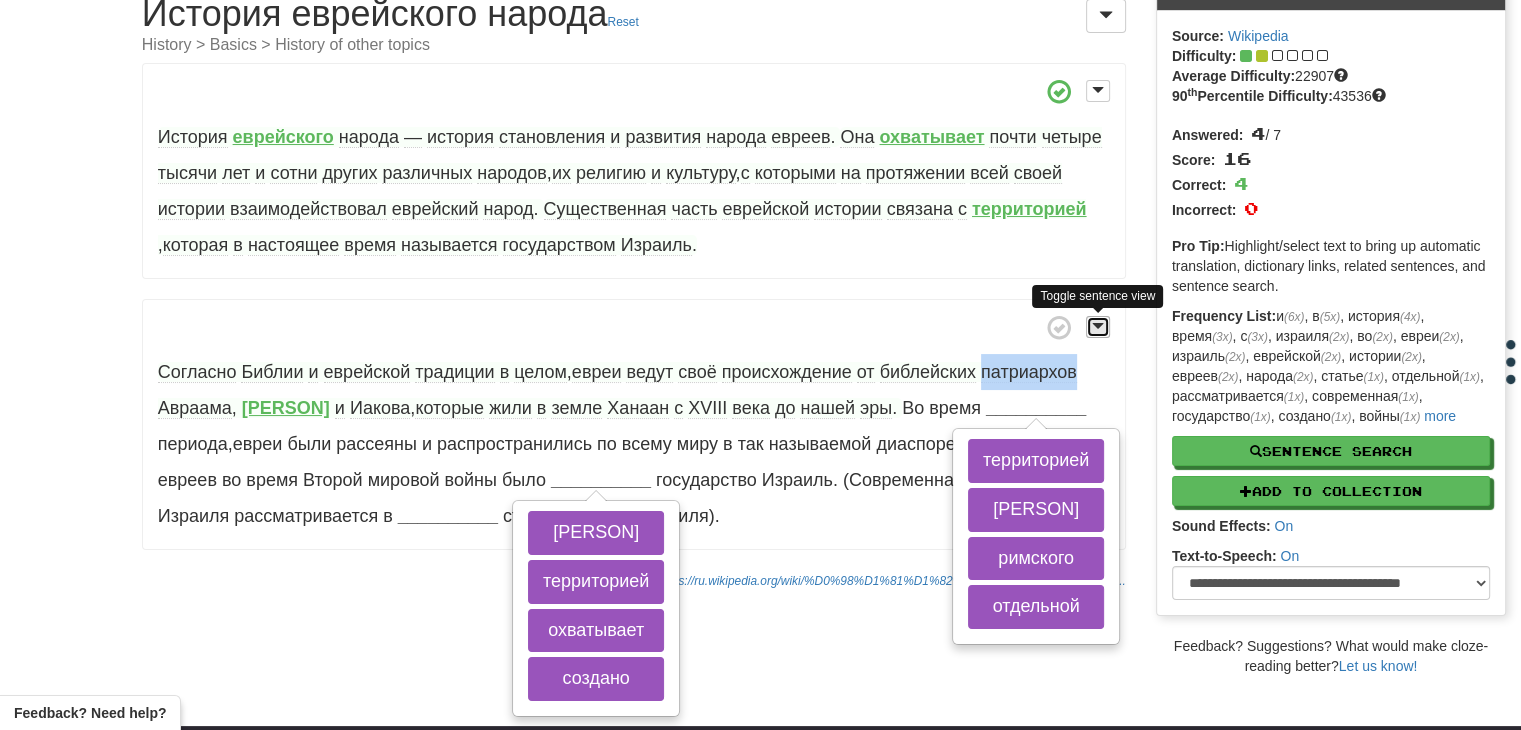 click at bounding box center [1098, 327] 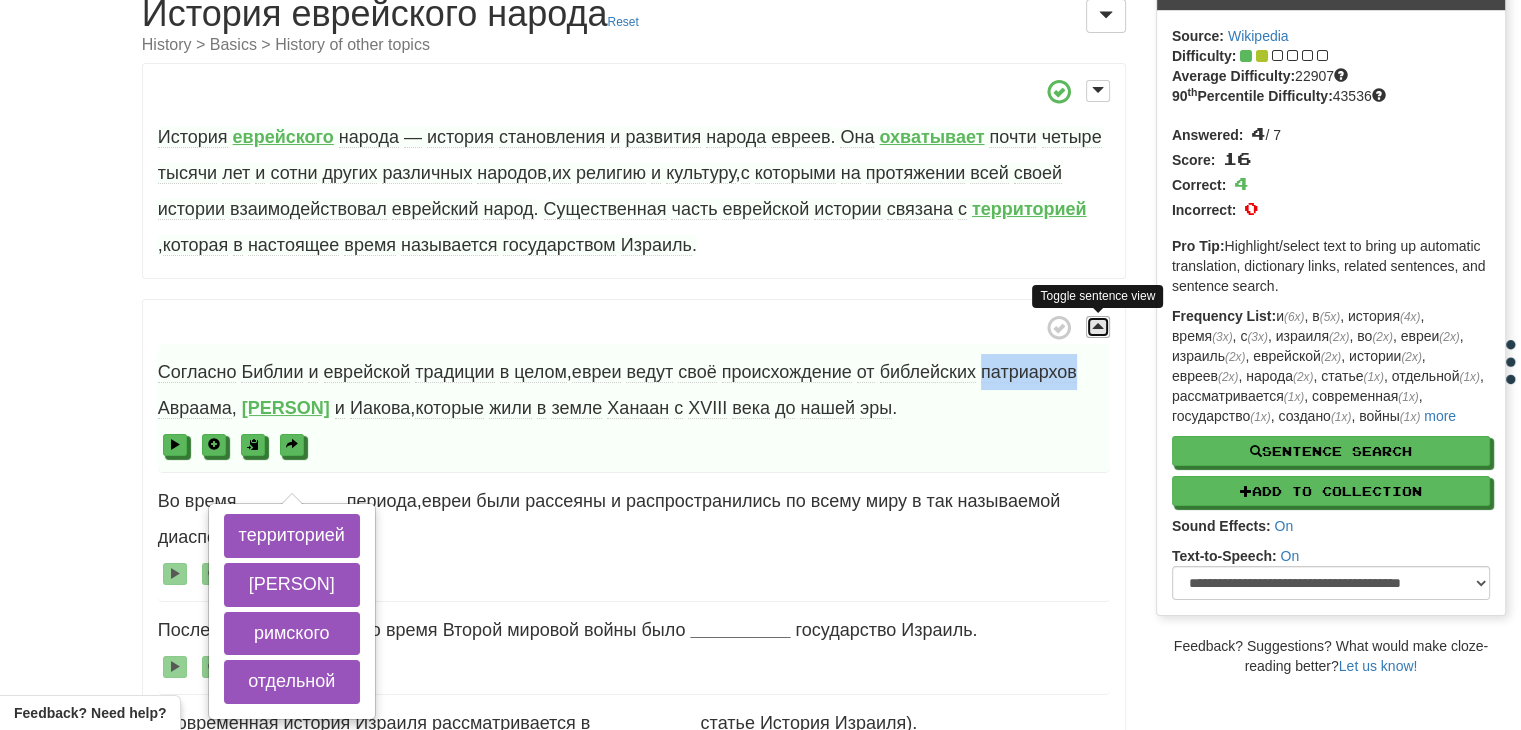 click at bounding box center [1098, 327] 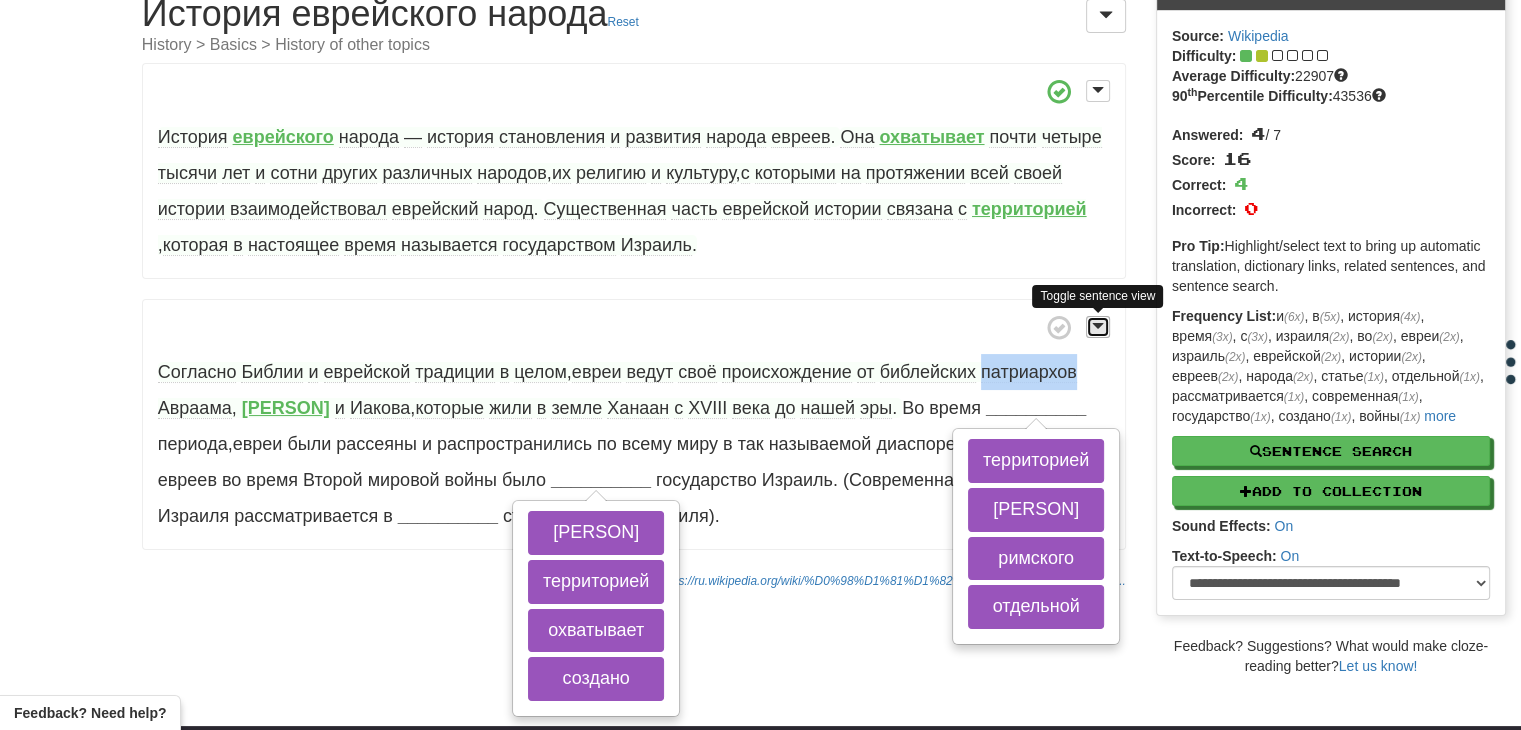 click at bounding box center (1098, 326) 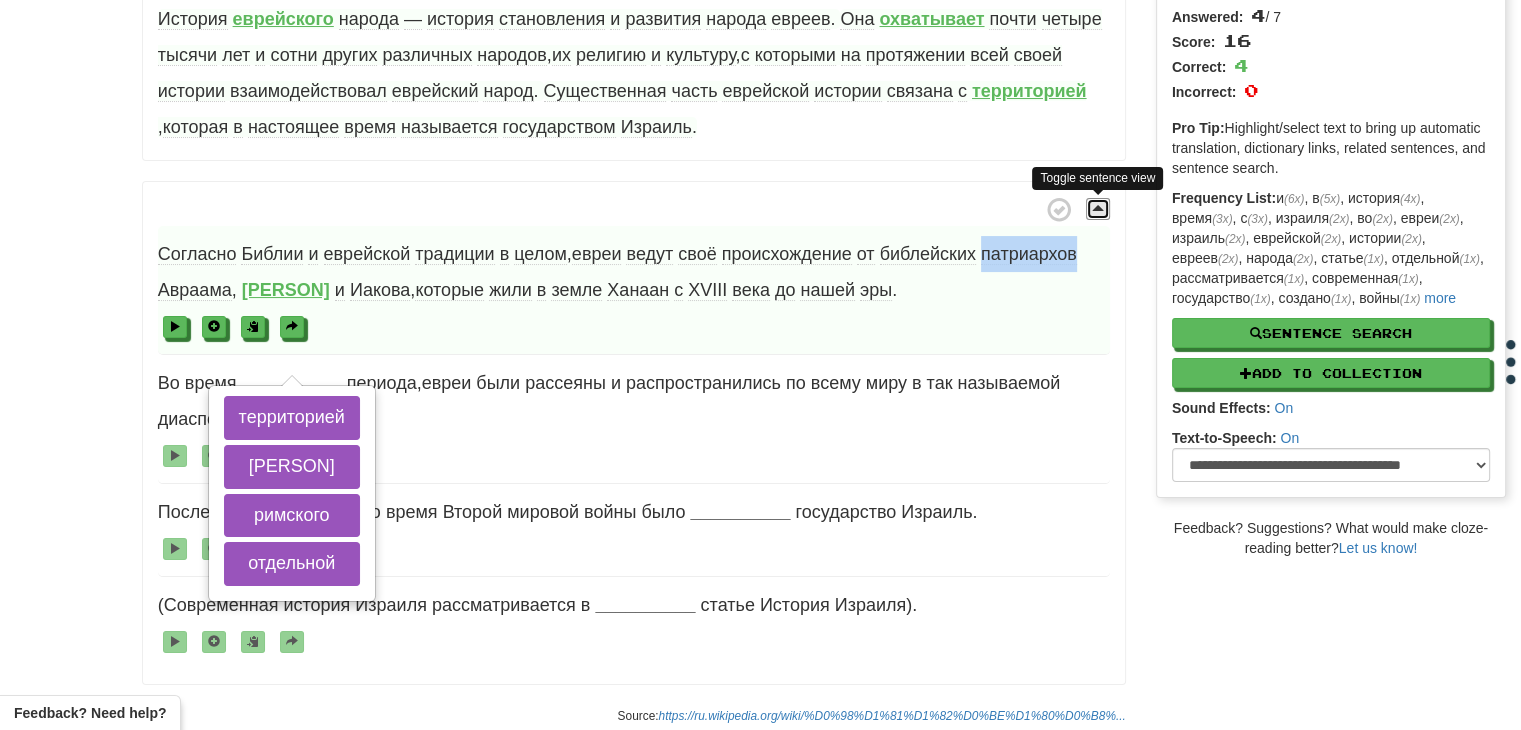 scroll, scrollTop: 223, scrollLeft: 0, axis: vertical 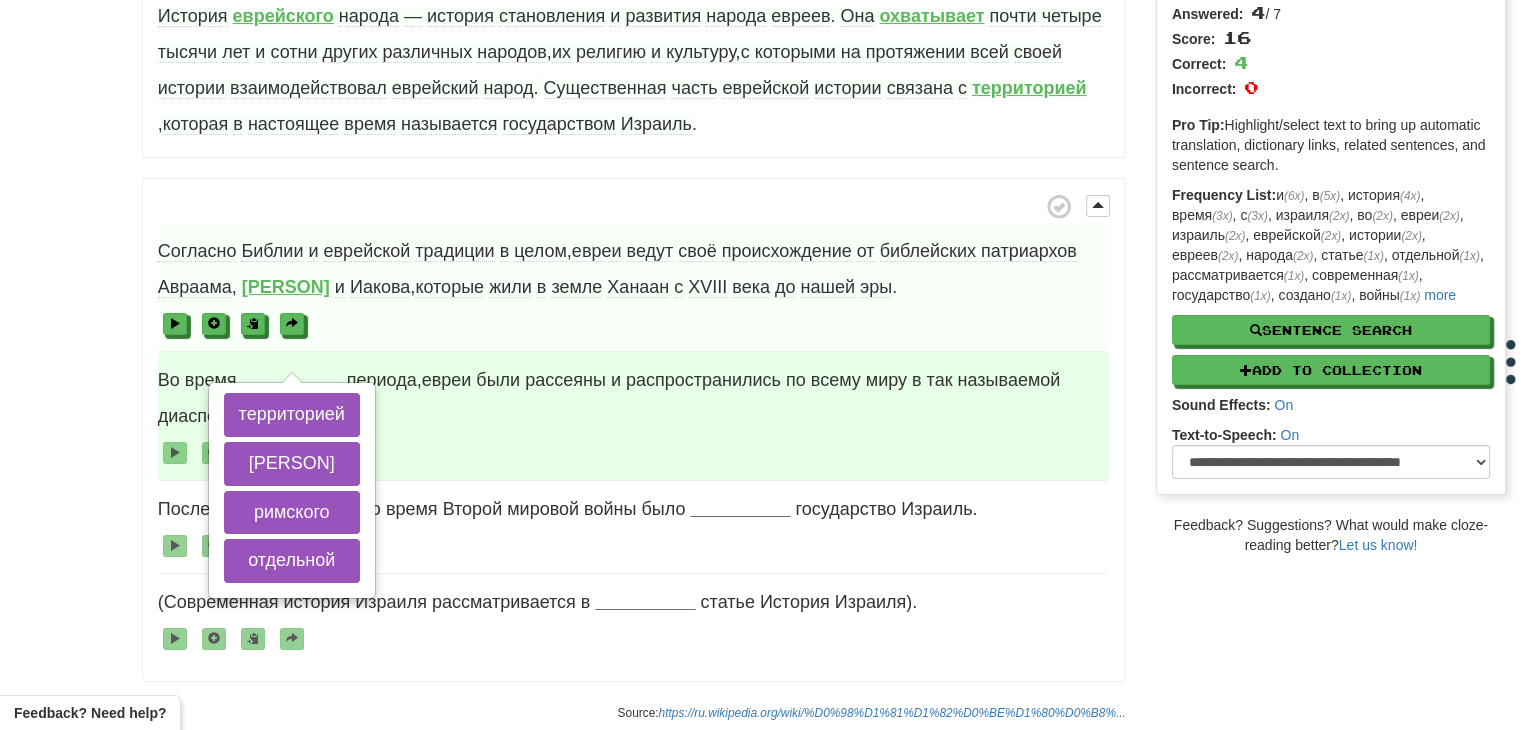 click at bounding box center (292, 377) 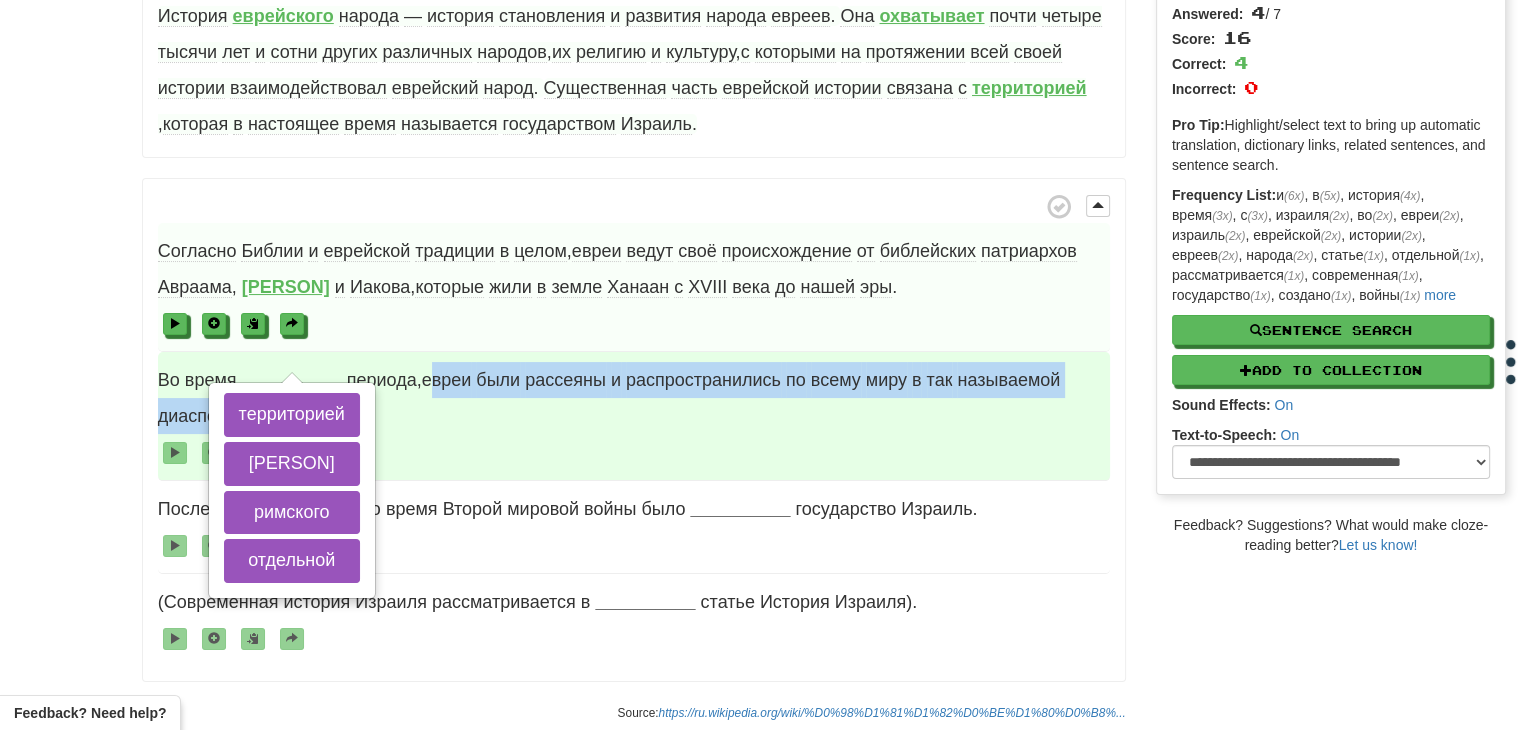 drag, startPoint x: 434, startPoint y: 381, endPoint x: 506, endPoint y: 405, distance: 75.89466 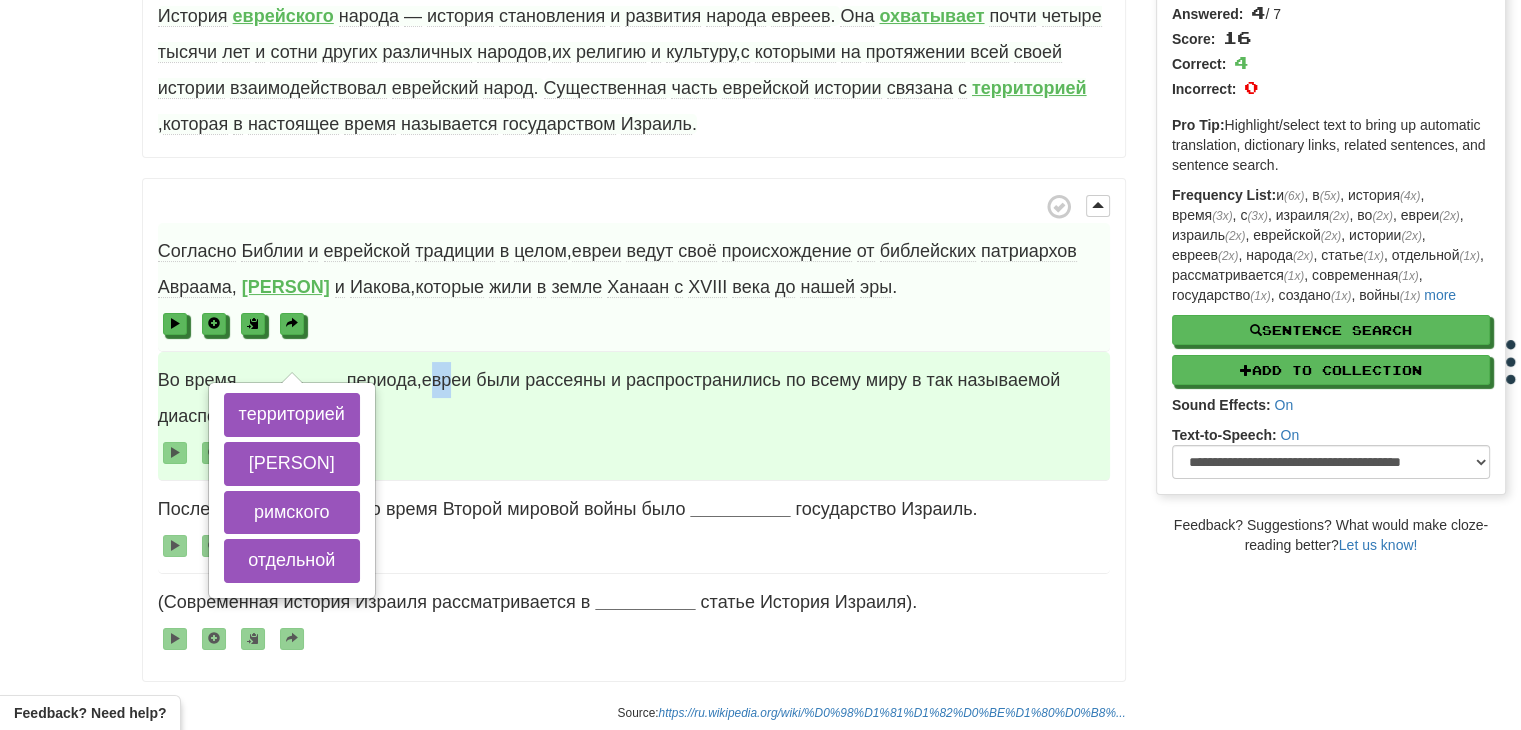 drag, startPoint x: 435, startPoint y: 369, endPoint x: 451, endPoint y: 393, distance: 28.84441 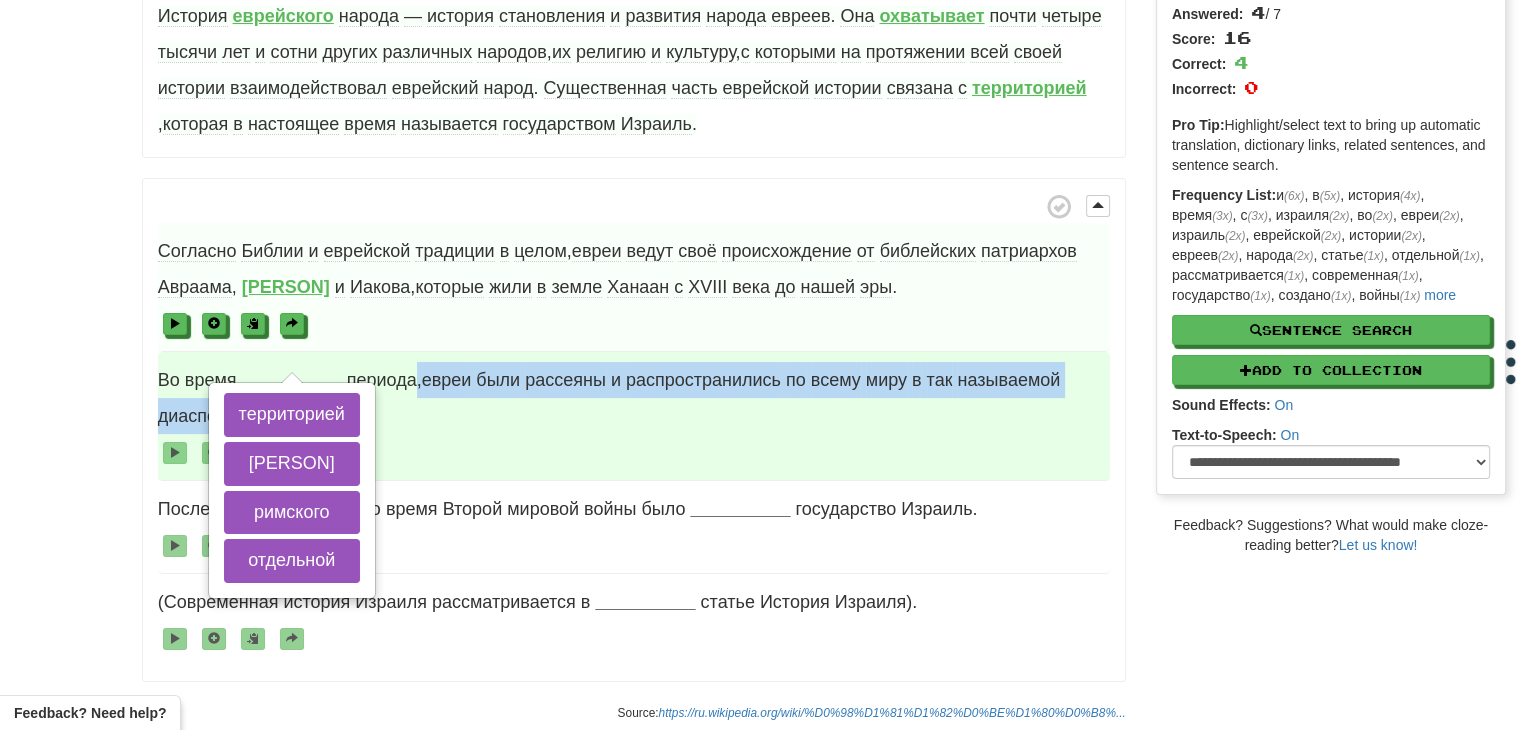 drag, startPoint x: 418, startPoint y: 370, endPoint x: 469, endPoint y: 429, distance: 77.987175 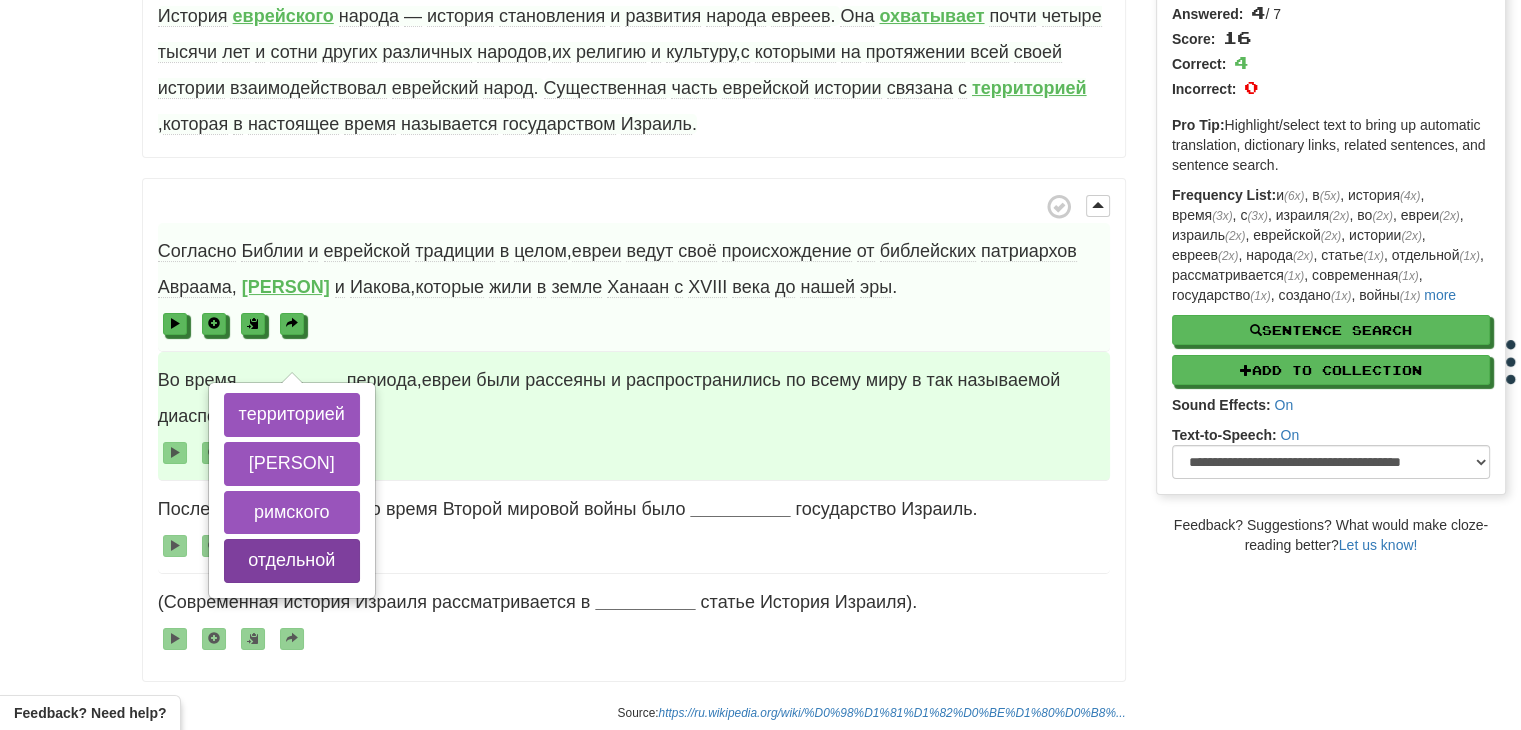 drag, startPoint x: 369, startPoint y: 509, endPoint x: 276, endPoint y: 559, distance: 105.58882 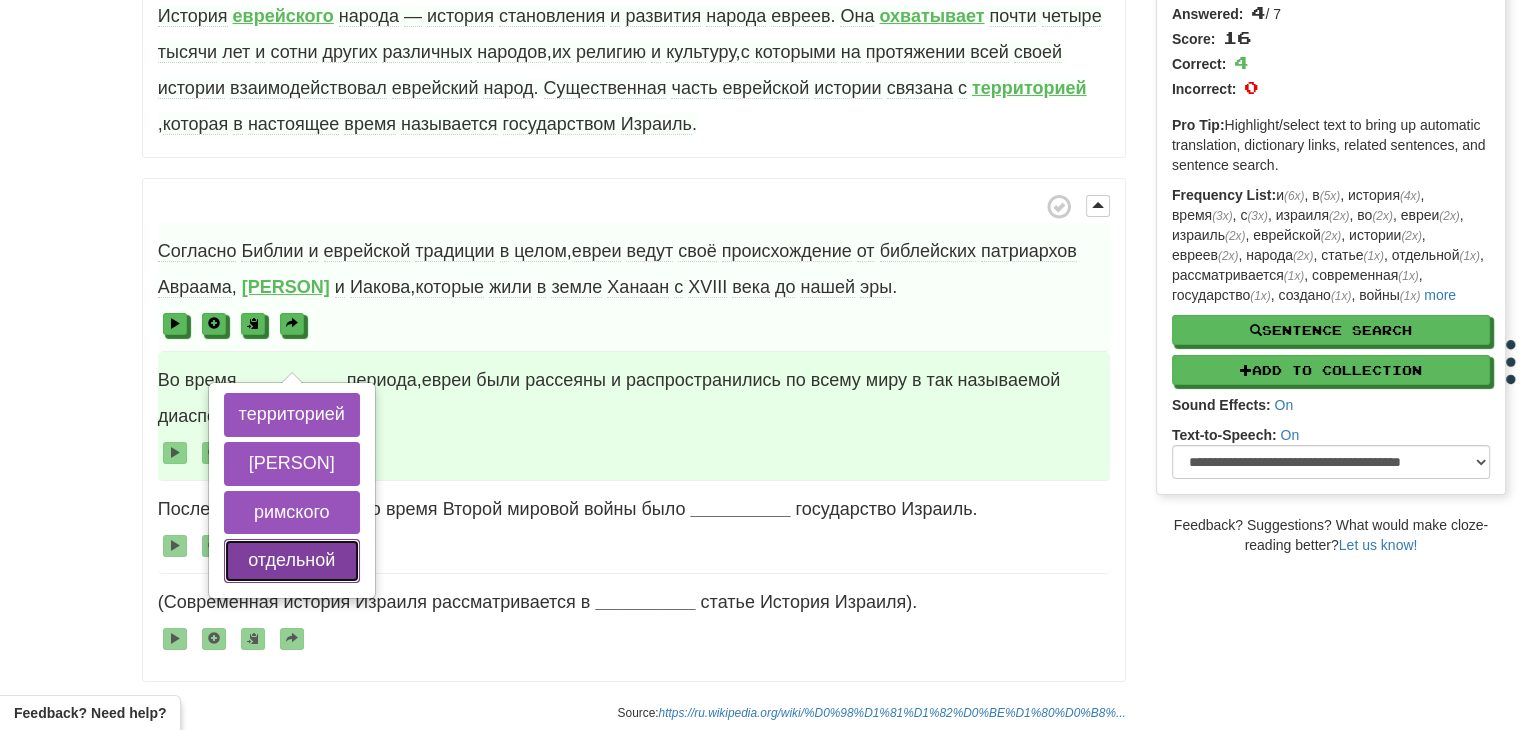 click on "отдельной" at bounding box center [292, 561] 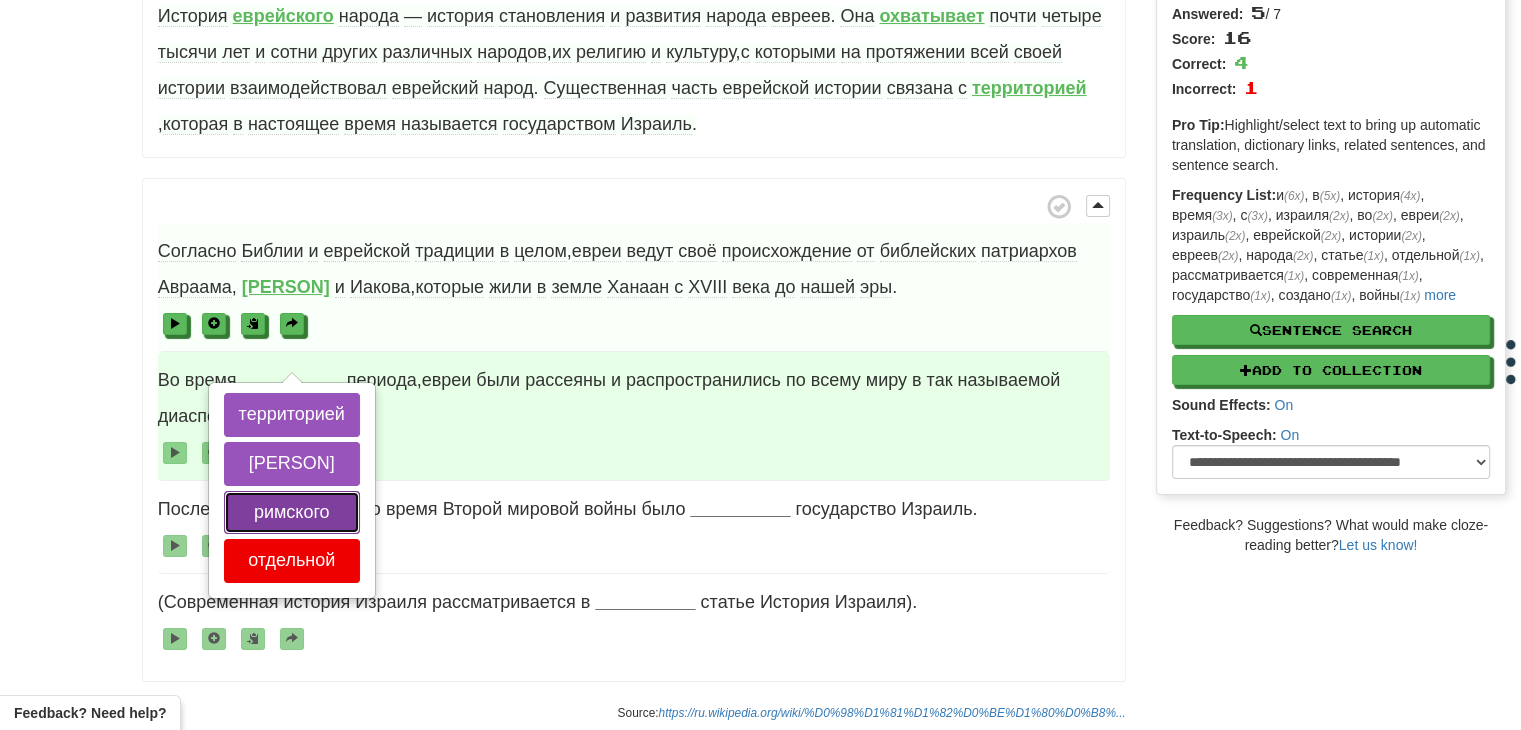 click on "римского" at bounding box center [292, 513] 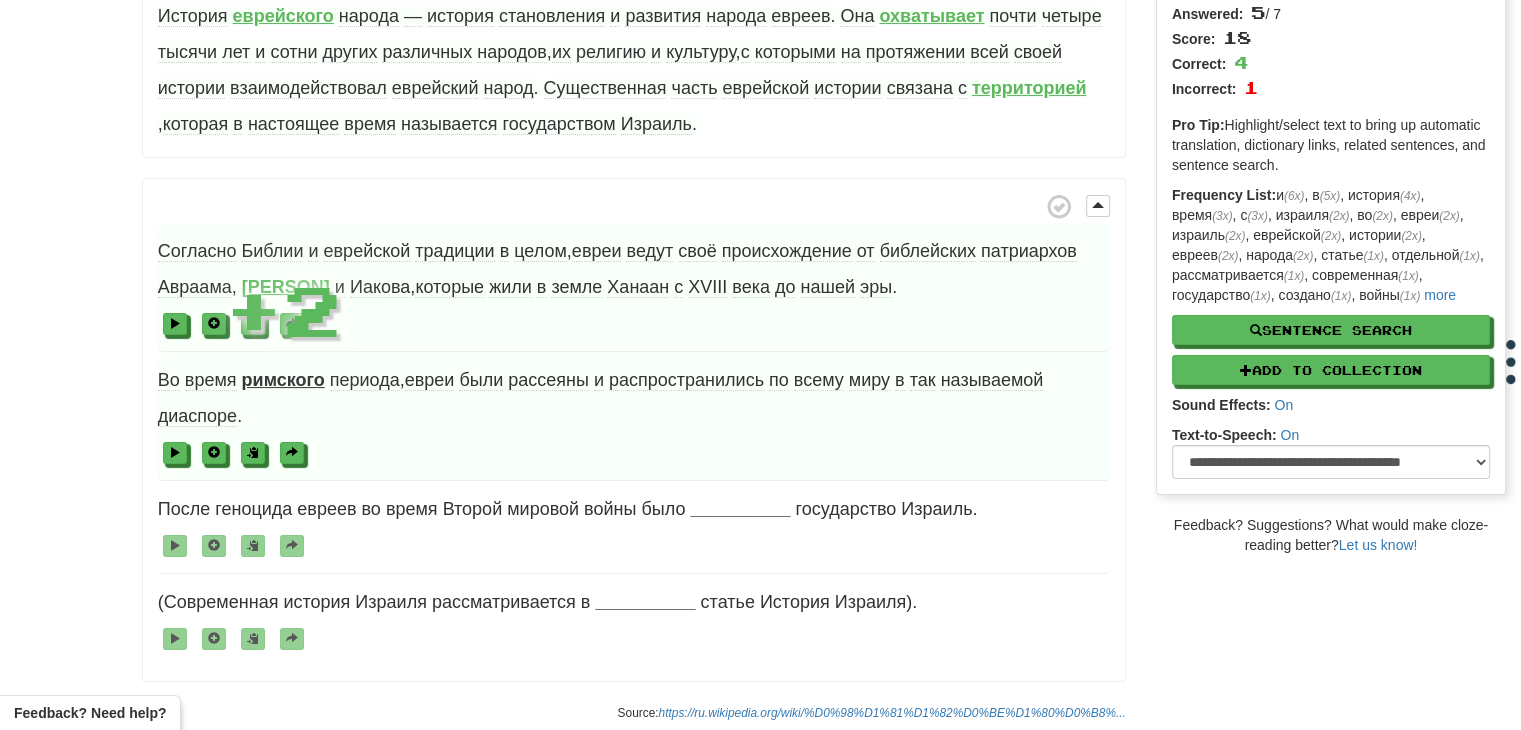 click on "Во   время
римского
периода ,  евреи   были   рассеяны   и   распространились   по   всему   миру   в   так   называемой   диаспоре ." at bounding box center [634, 416] 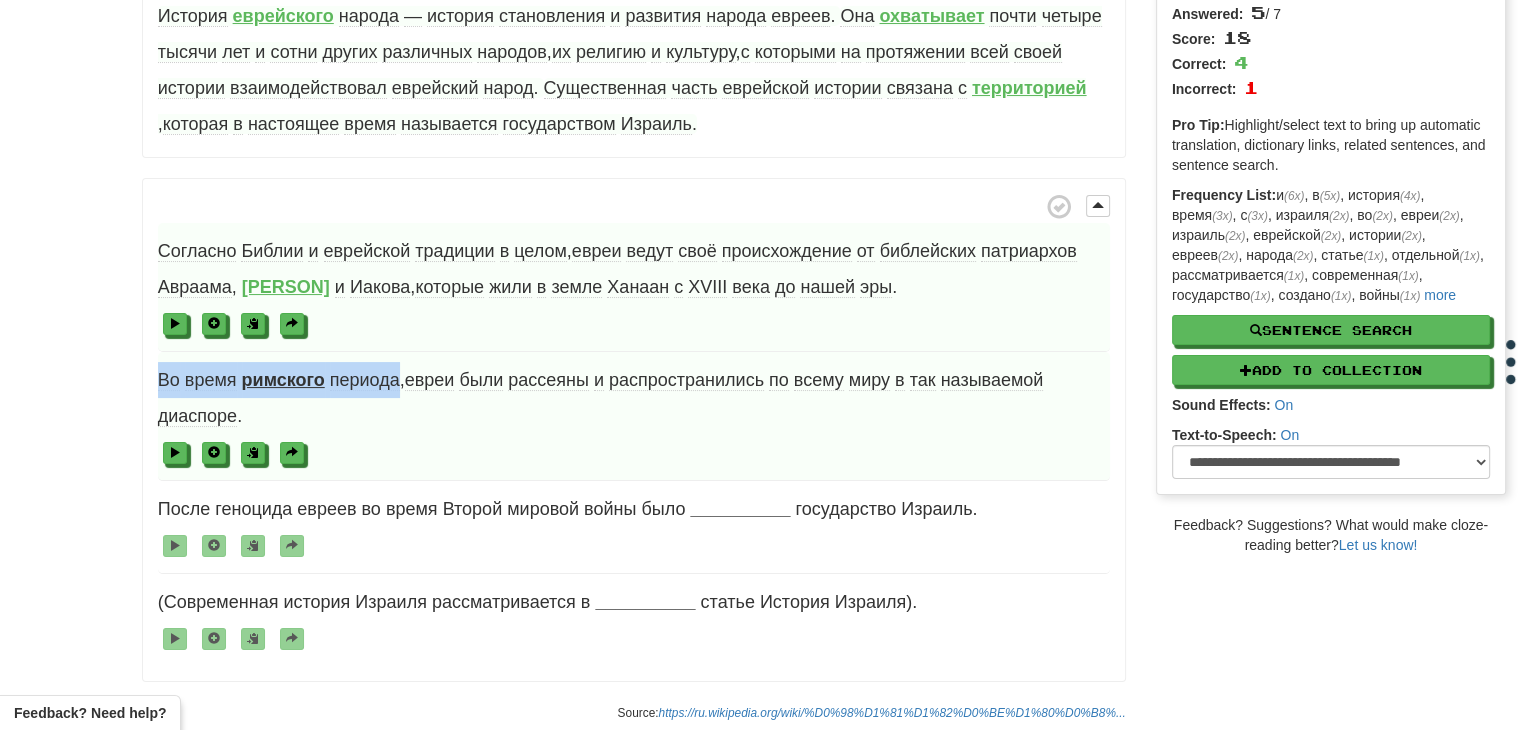 drag, startPoint x: 149, startPoint y: 366, endPoint x: 399, endPoint y: 382, distance: 250.51147 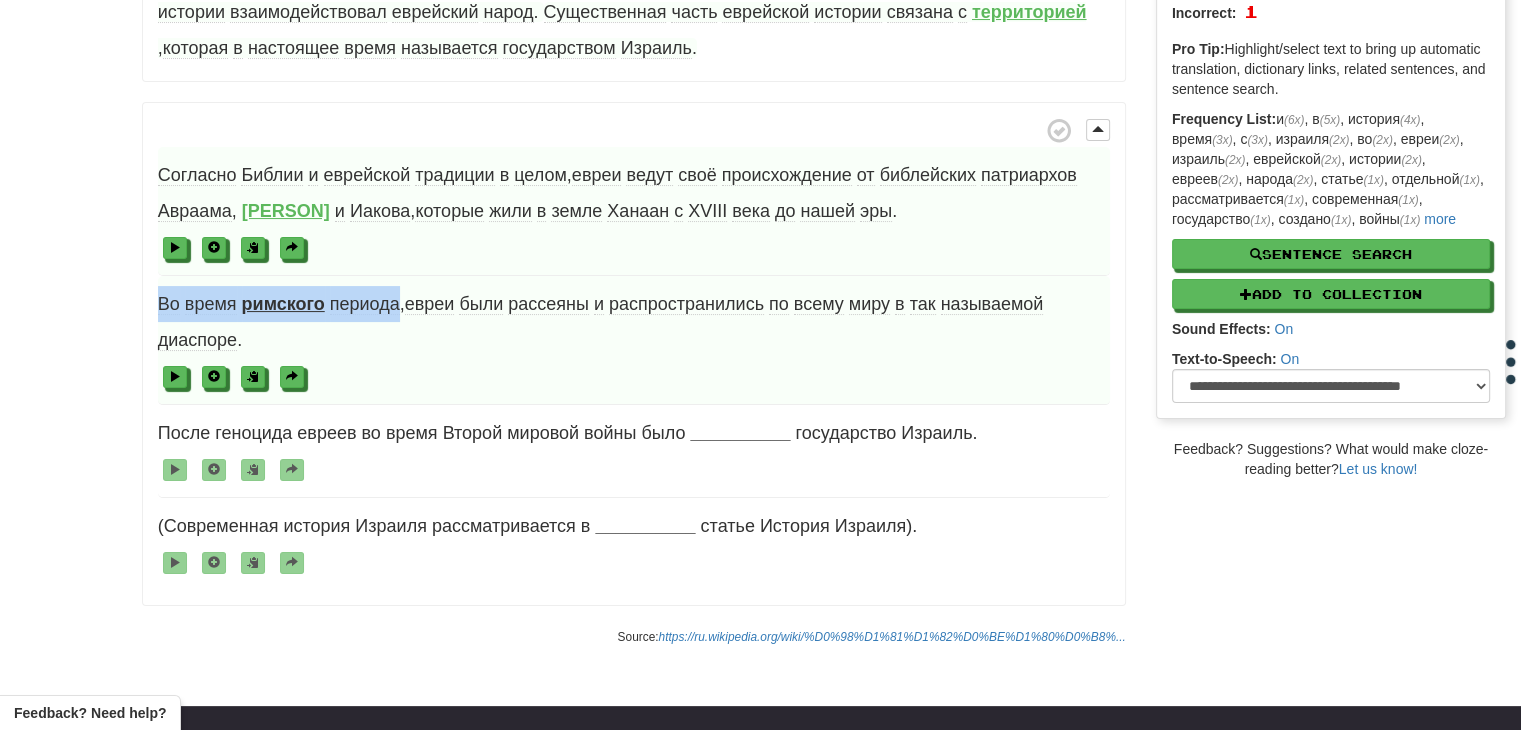 scroll, scrollTop: 351, scrollLeft: 0, axis: vertical 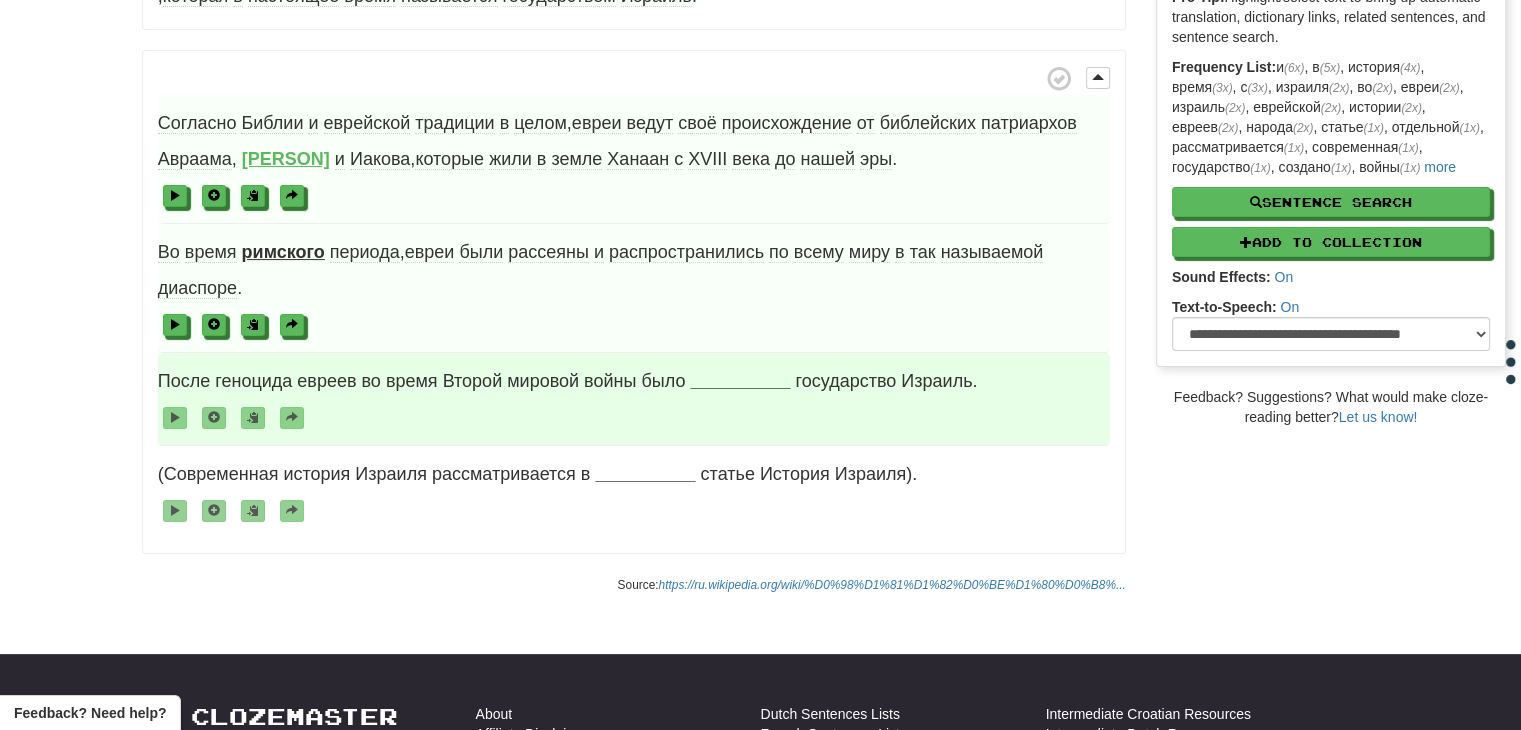 click on "__________" at bounding box center [740, 381] 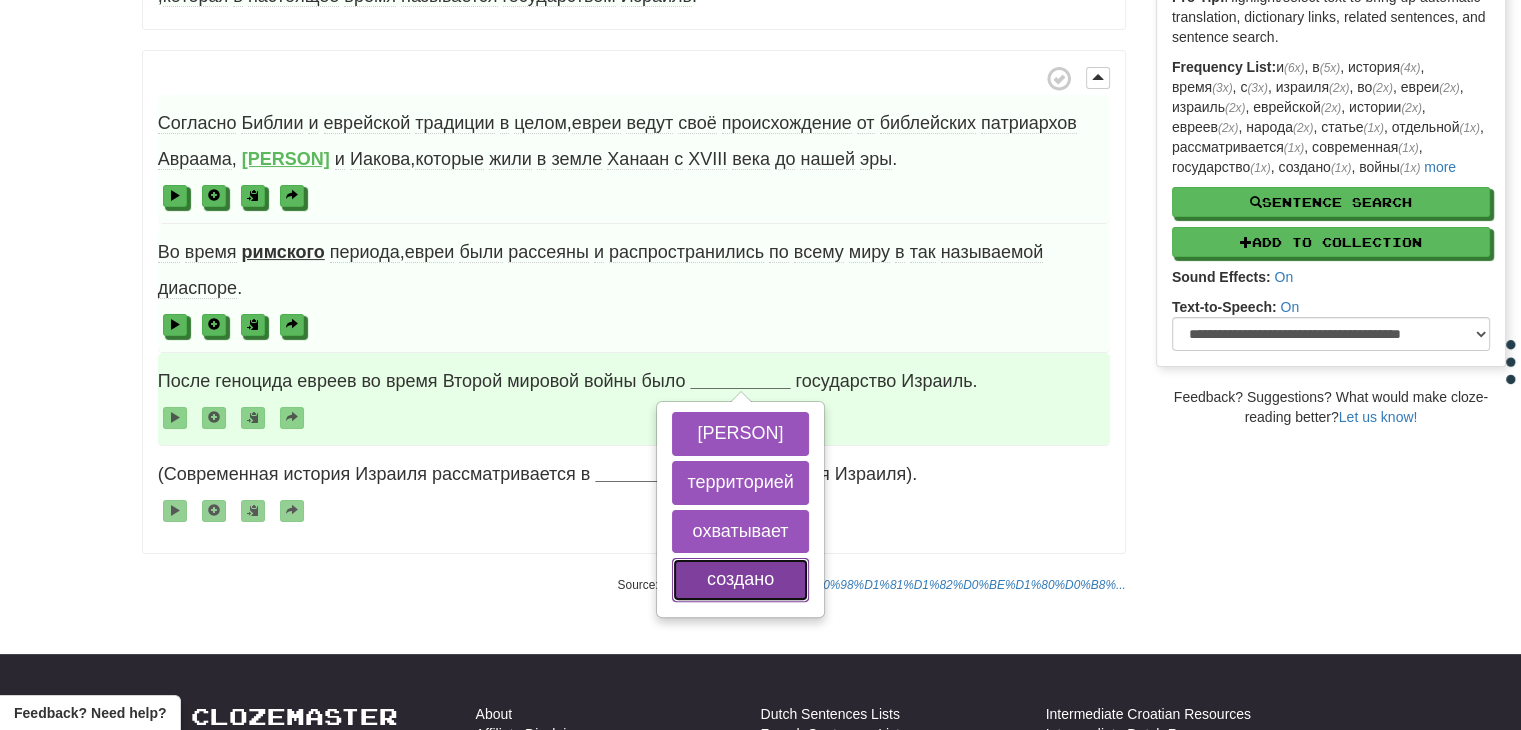 click on "создано" at bounding box center [740, 580] 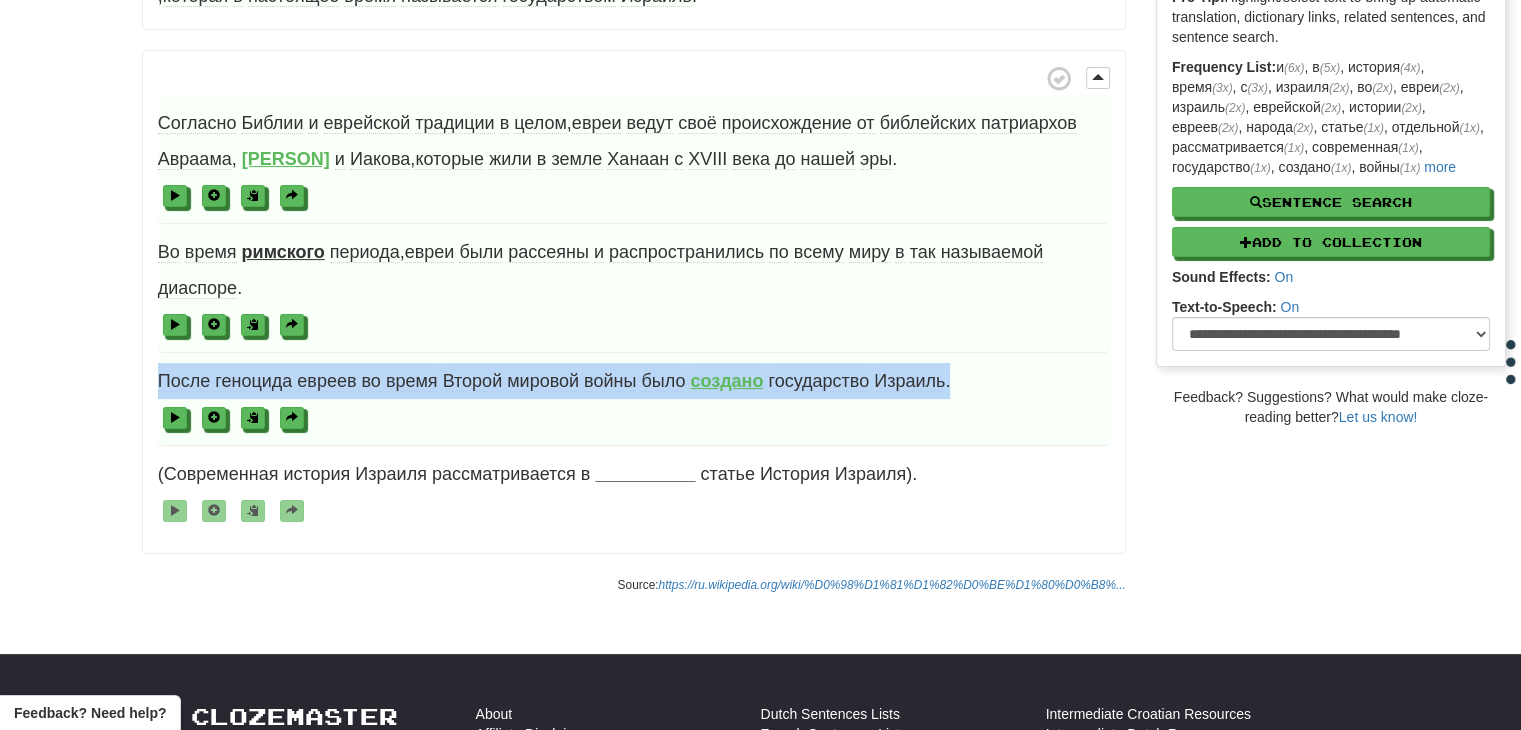 drag, startPoint x: 158, startPoint y: 378, endPoint x: 965, endPoint y: 390, distance: 807.08923 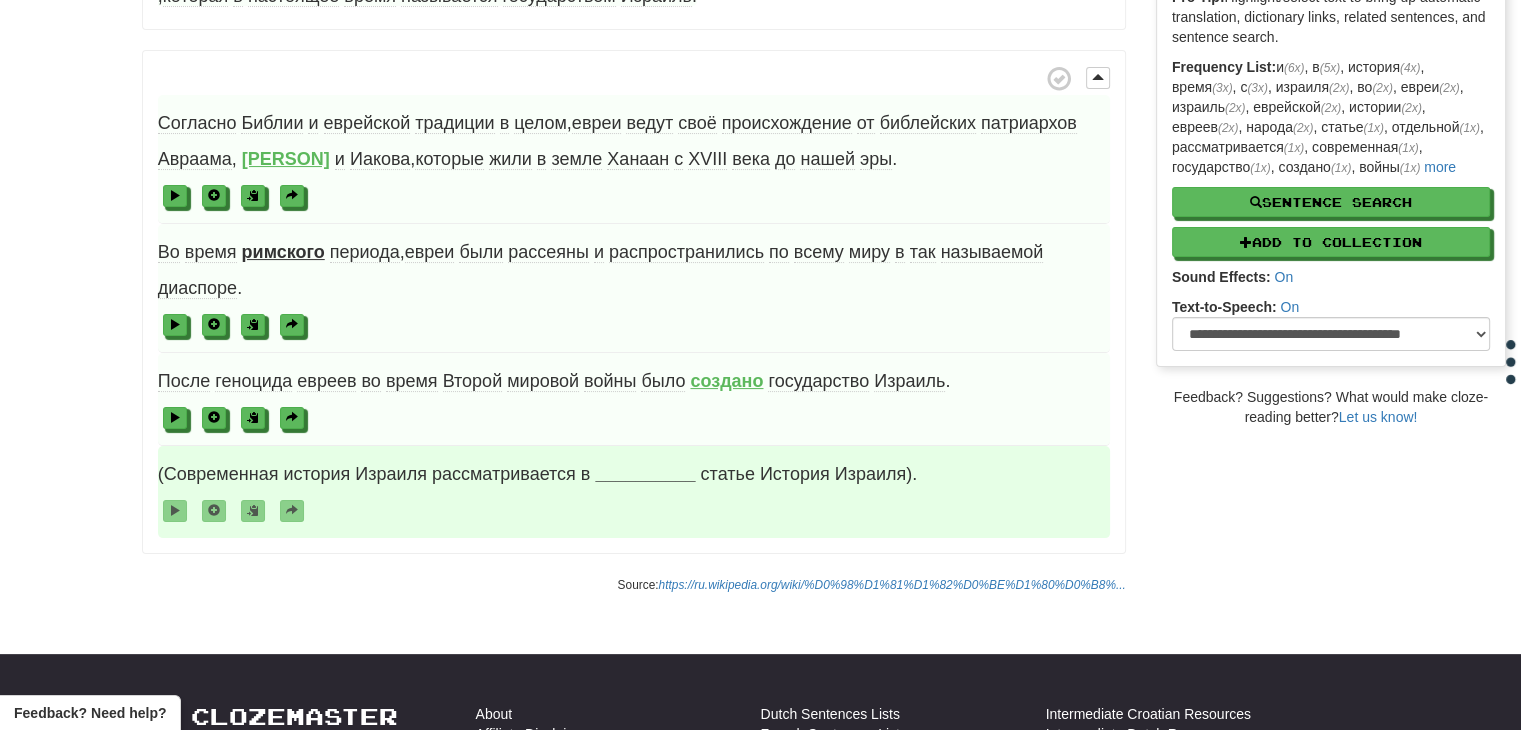 click on "__________" at bounding box center (645, 474) 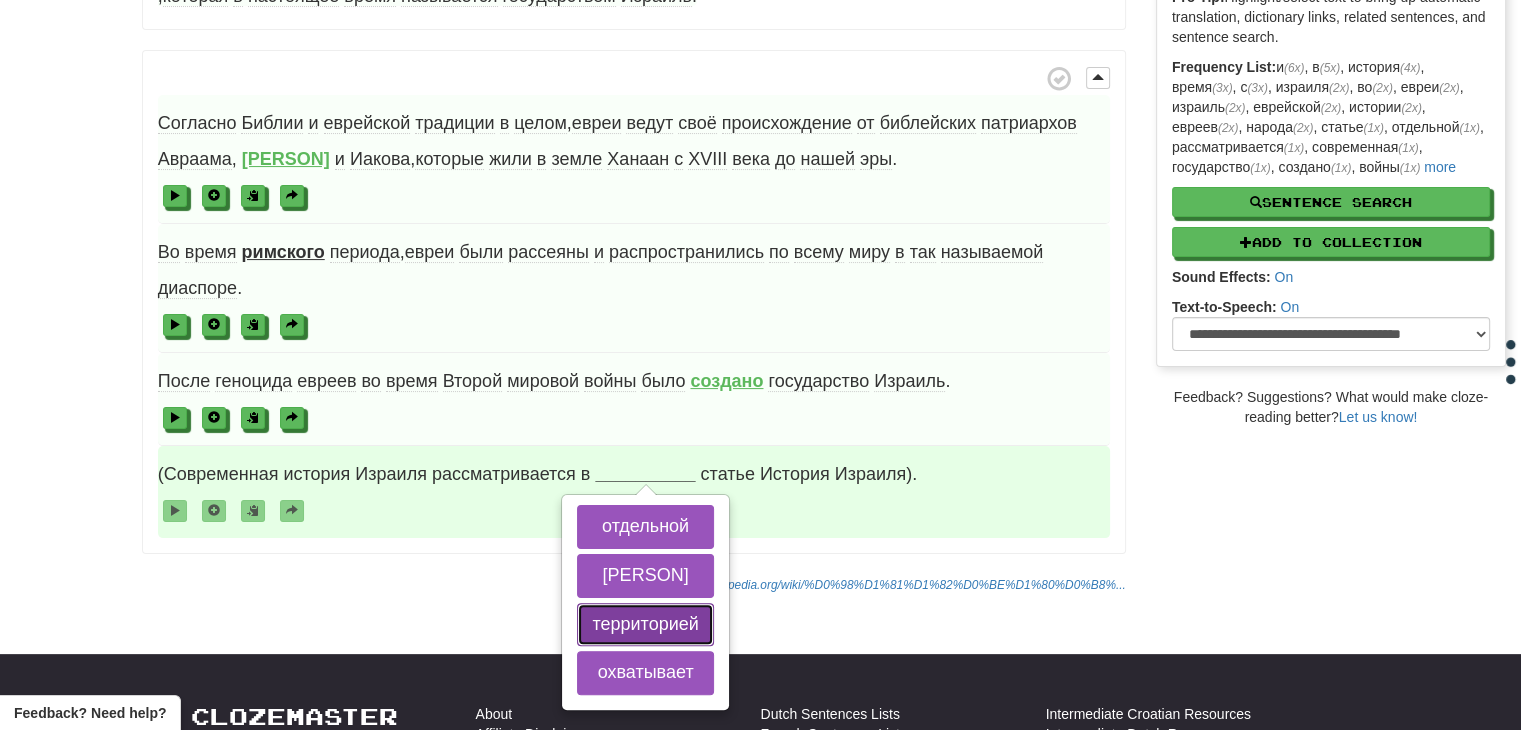 click on "территорией" at bounding box center [645, 625] 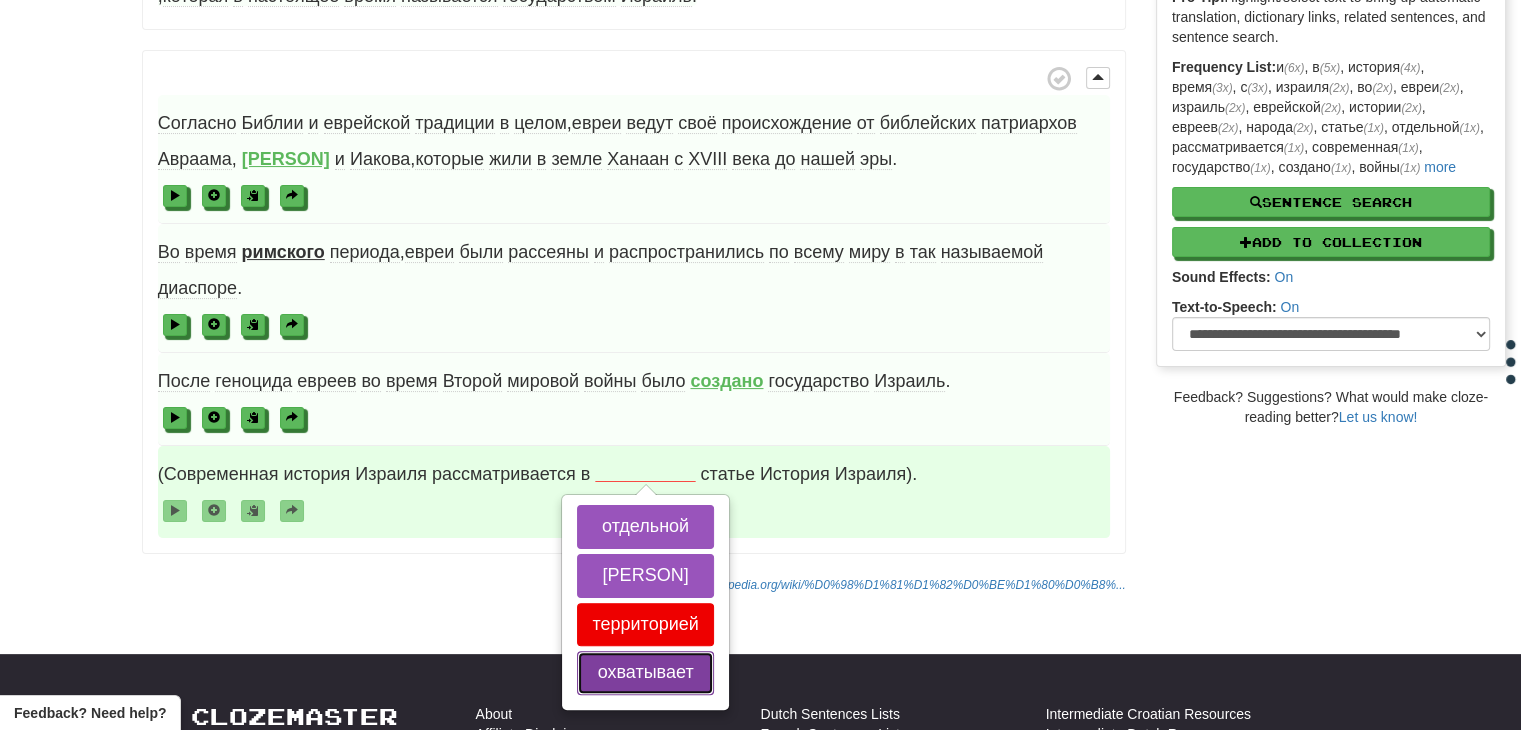 click on "охватывает" at bounding box center [645, 673] 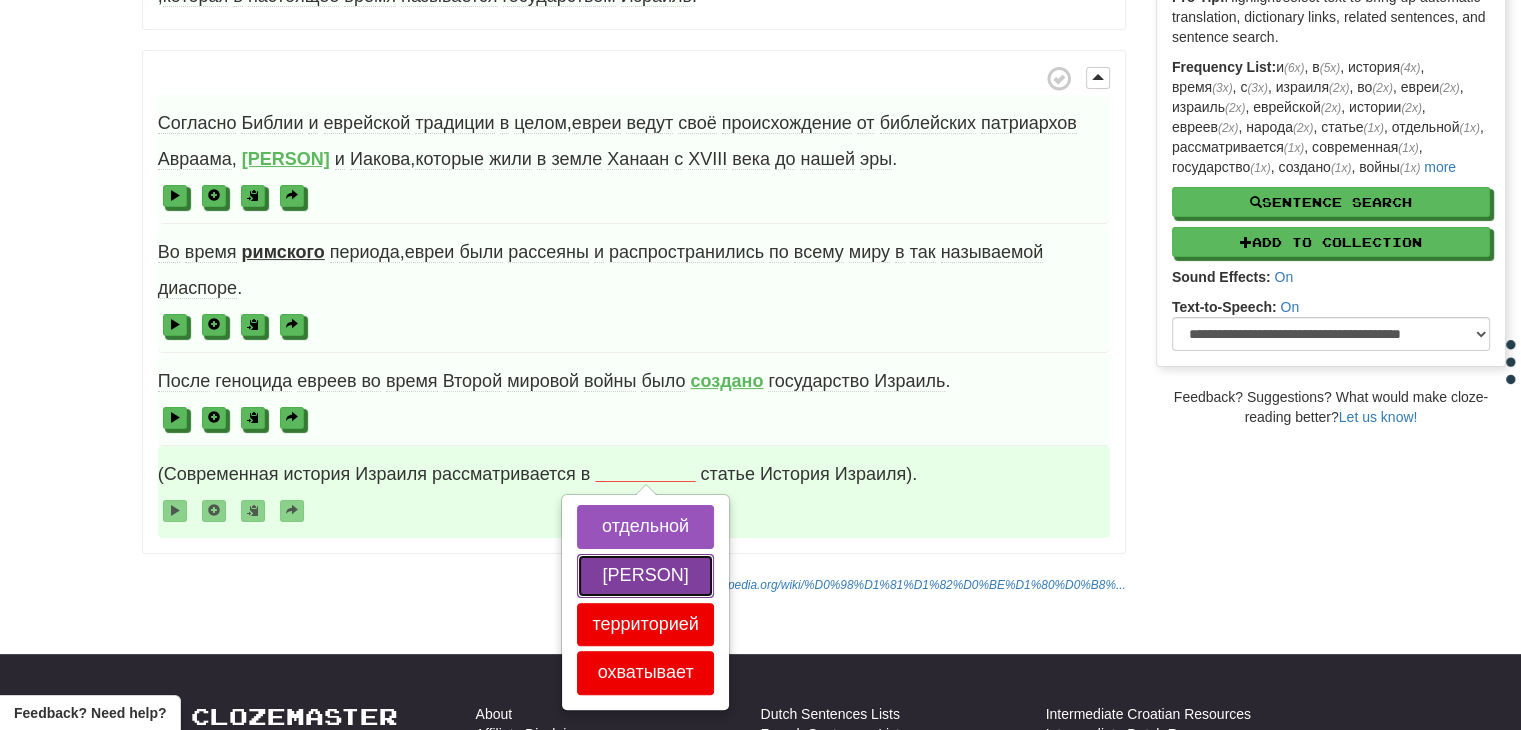 click on "Исаака" at bounding box center [645, 576] 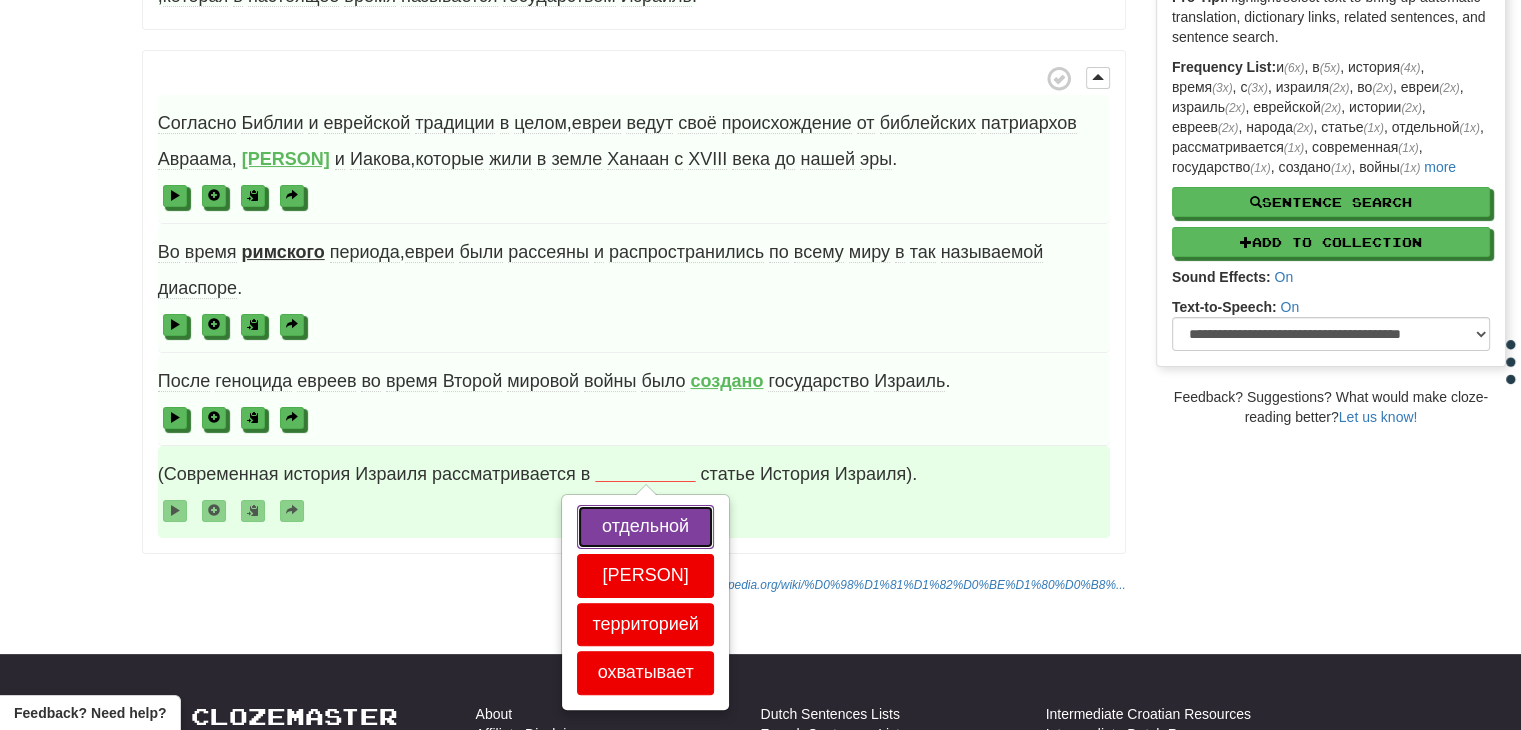 click on "отдельной" at bounding box center (645, 527) 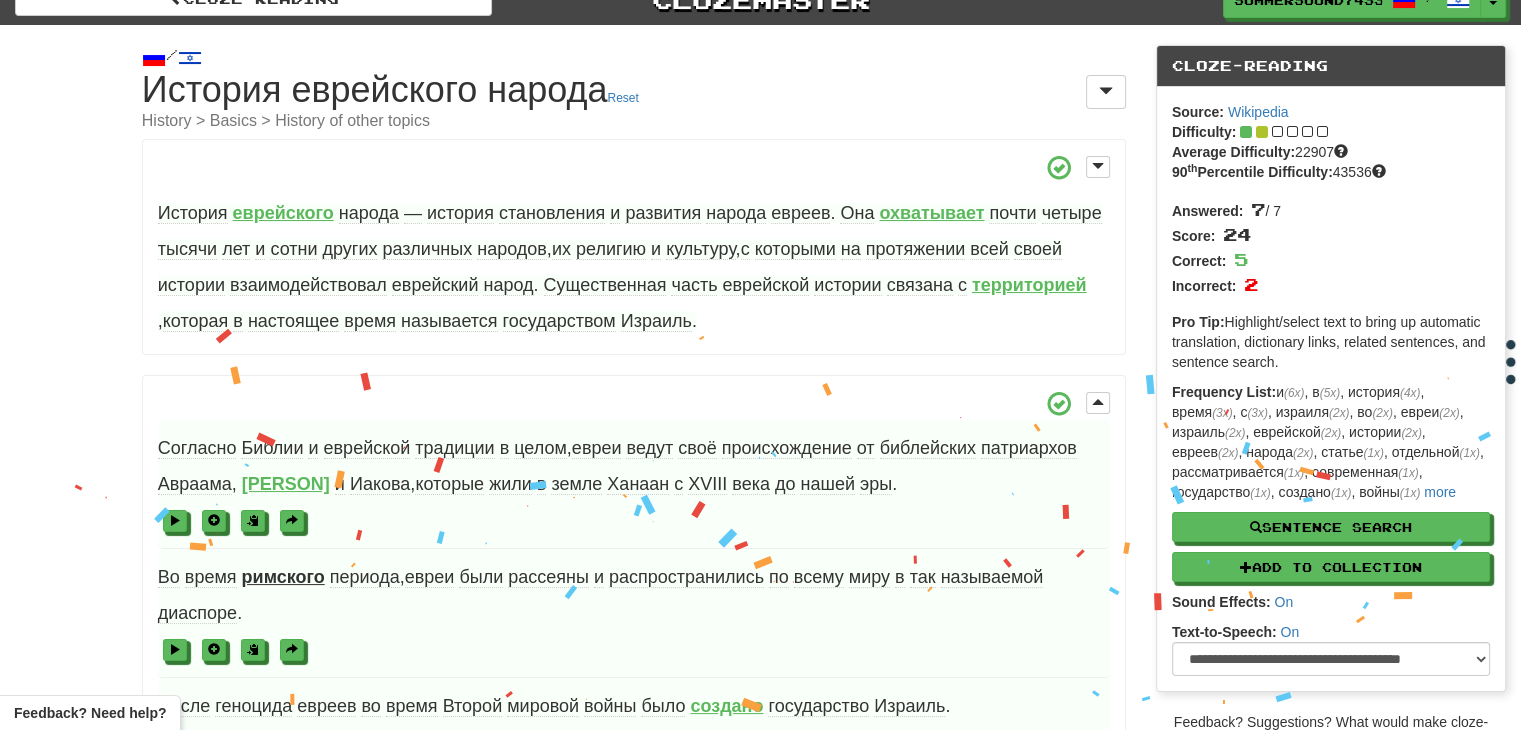 scroll, scrollTop: 0, scrollLeft: 0, axis: both 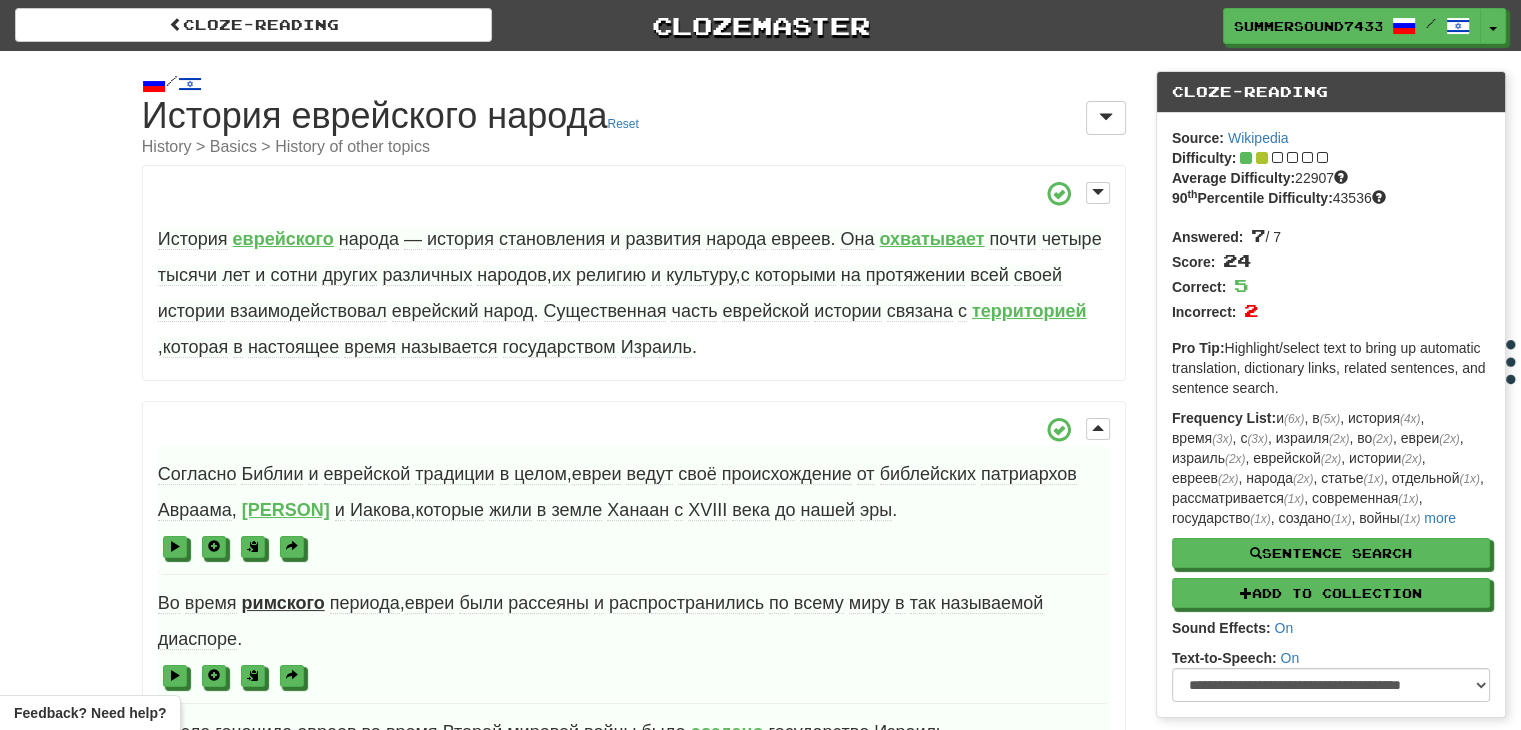 click on "/
Cloze-Reading
История еврейского народа
Reset
History > Basics > History of other topics
История
еврейского
народа   —   история   становления   и   развития   народа   евреев .
Она
охватывает
почти   четыре   тысячи   лет   и   сотни   других   различных   народов ,  их   религию   и   культуру ,  с   которыми   на   протяжении   всей   своей   истории   взаимодействовал   еврейский   народ .
Существенная   часть   еврейской   истории   связана   с
территорией
,  которая   в   настоящее   время   называется   государством   ." at bounding box center [760, 605] 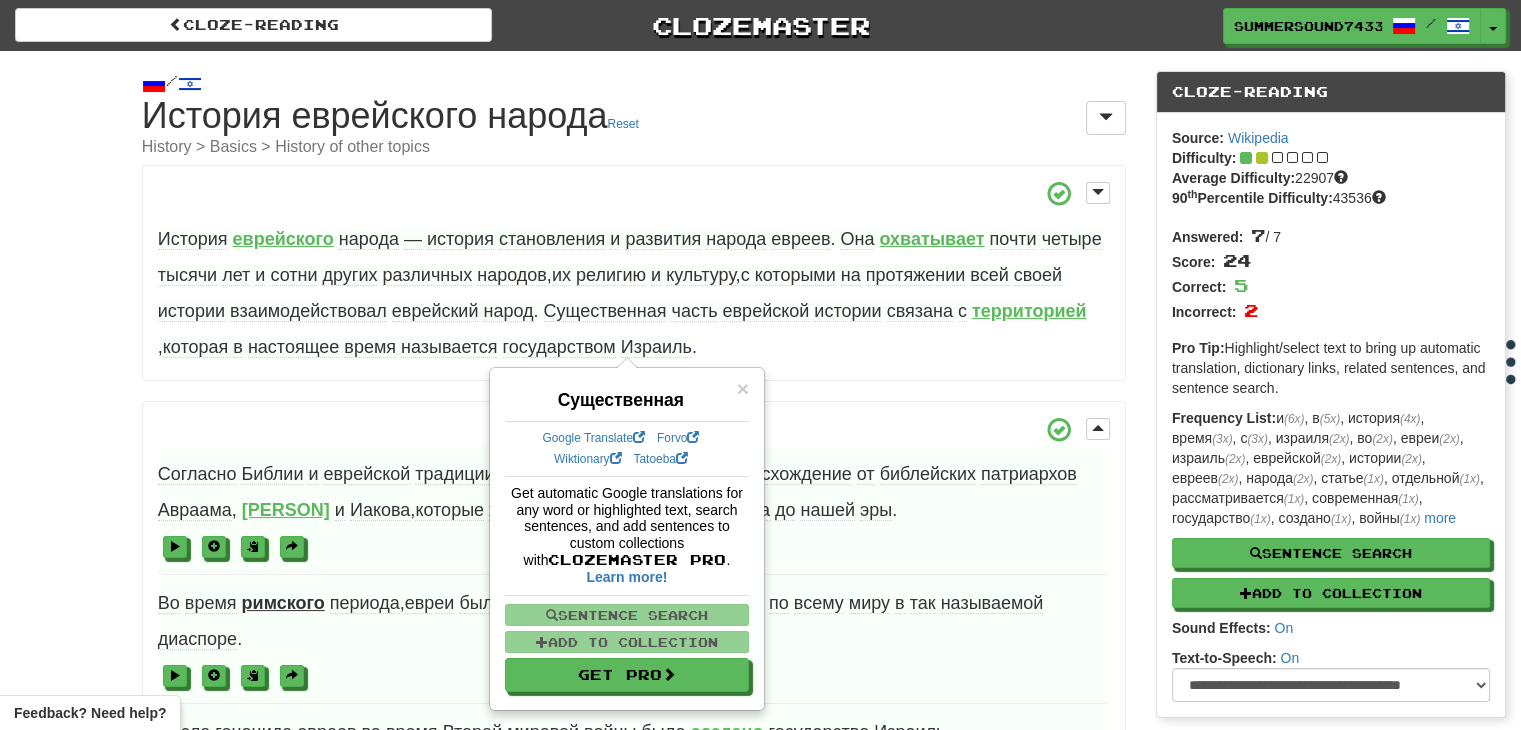 click on "истории" at bounding box center (847, 311) 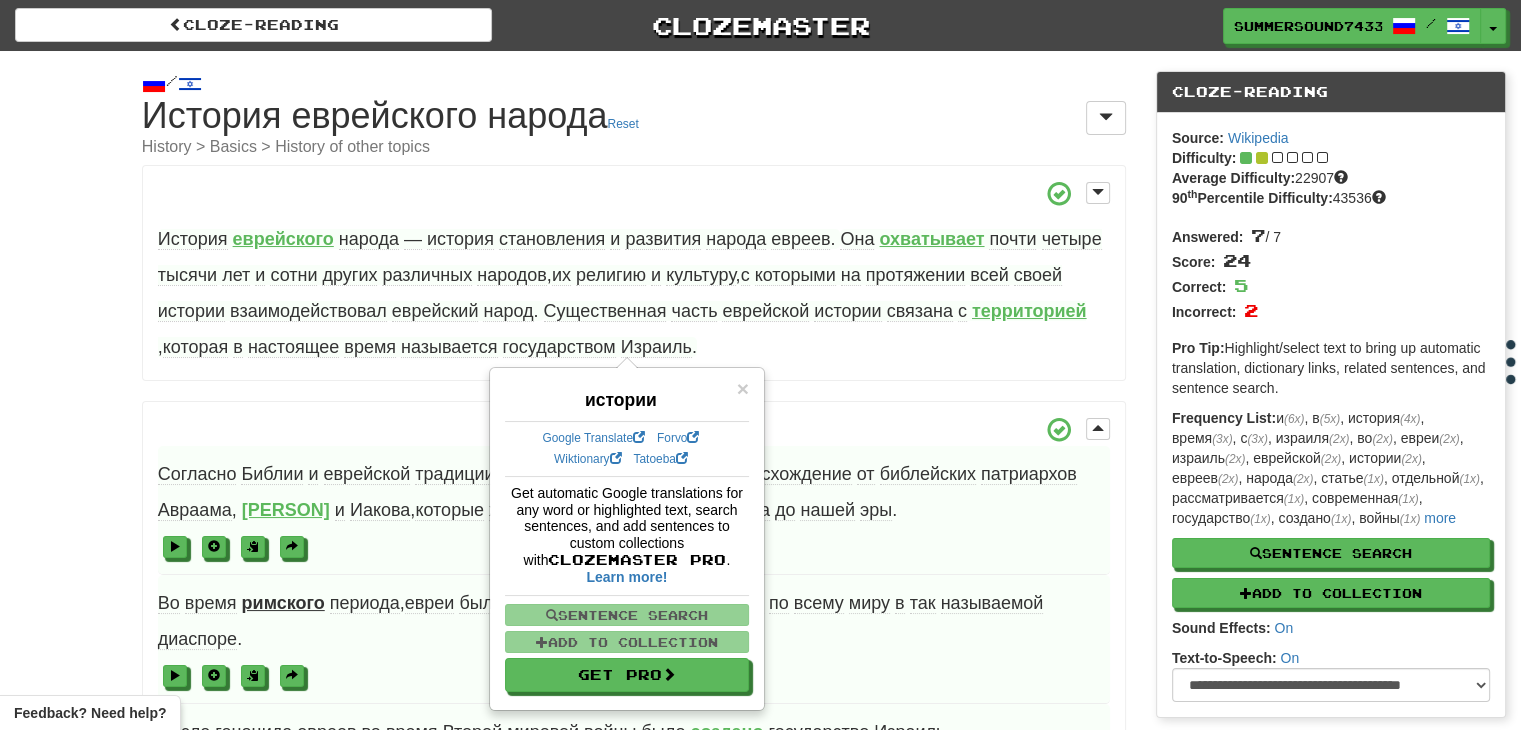 click on "настоящее" at bounding box center (293, 347) 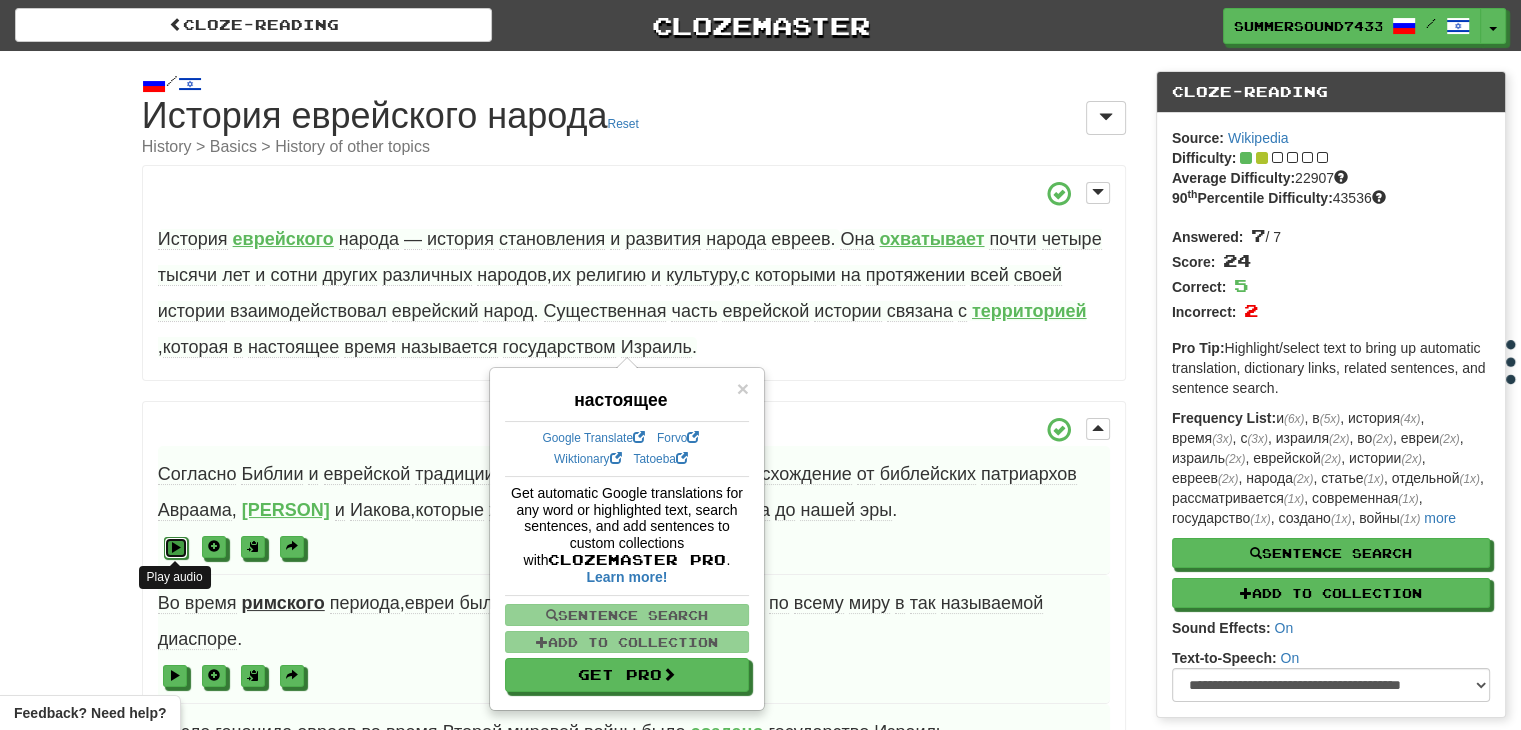 click at bounding box center (176, 548) 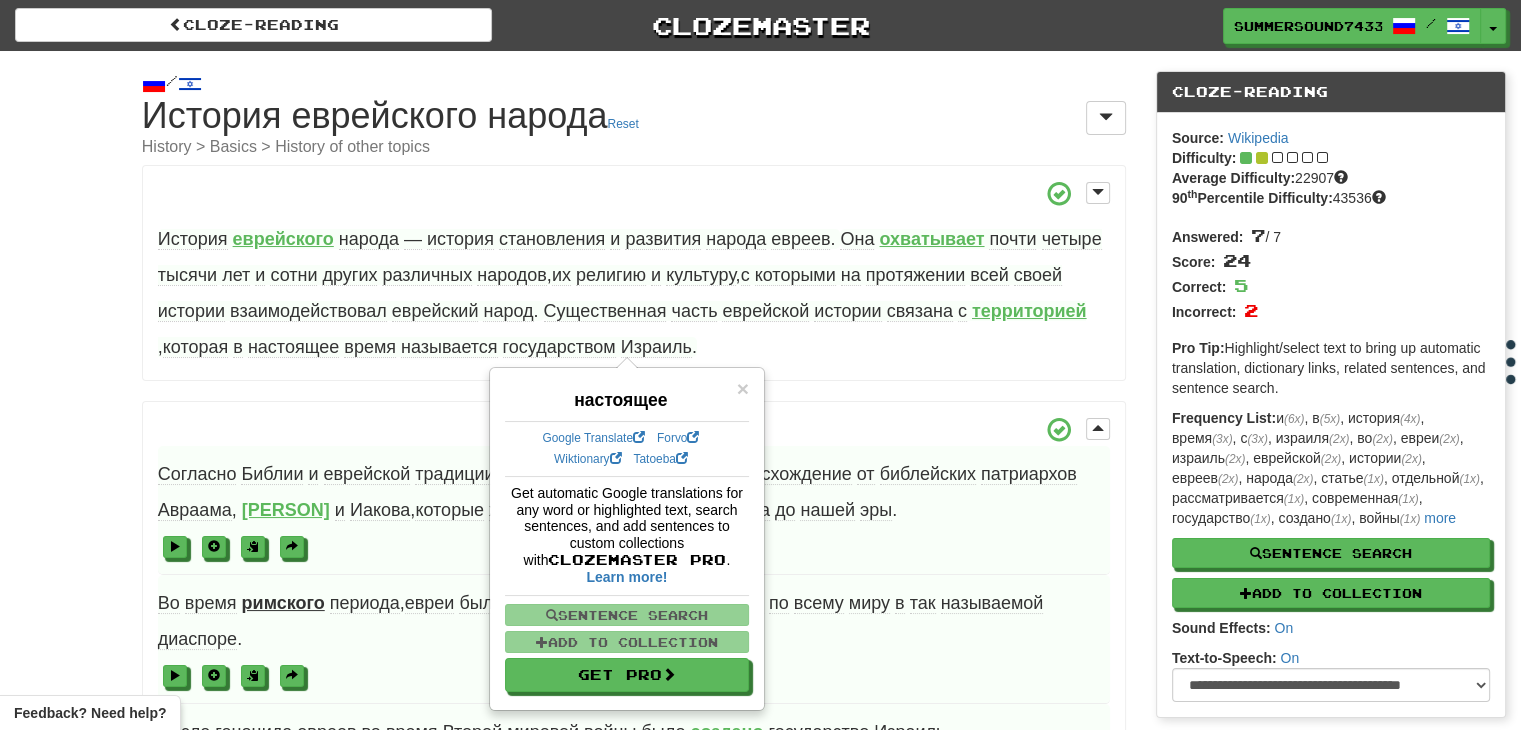 click on "Play audio" at bounding box center [634, 546] 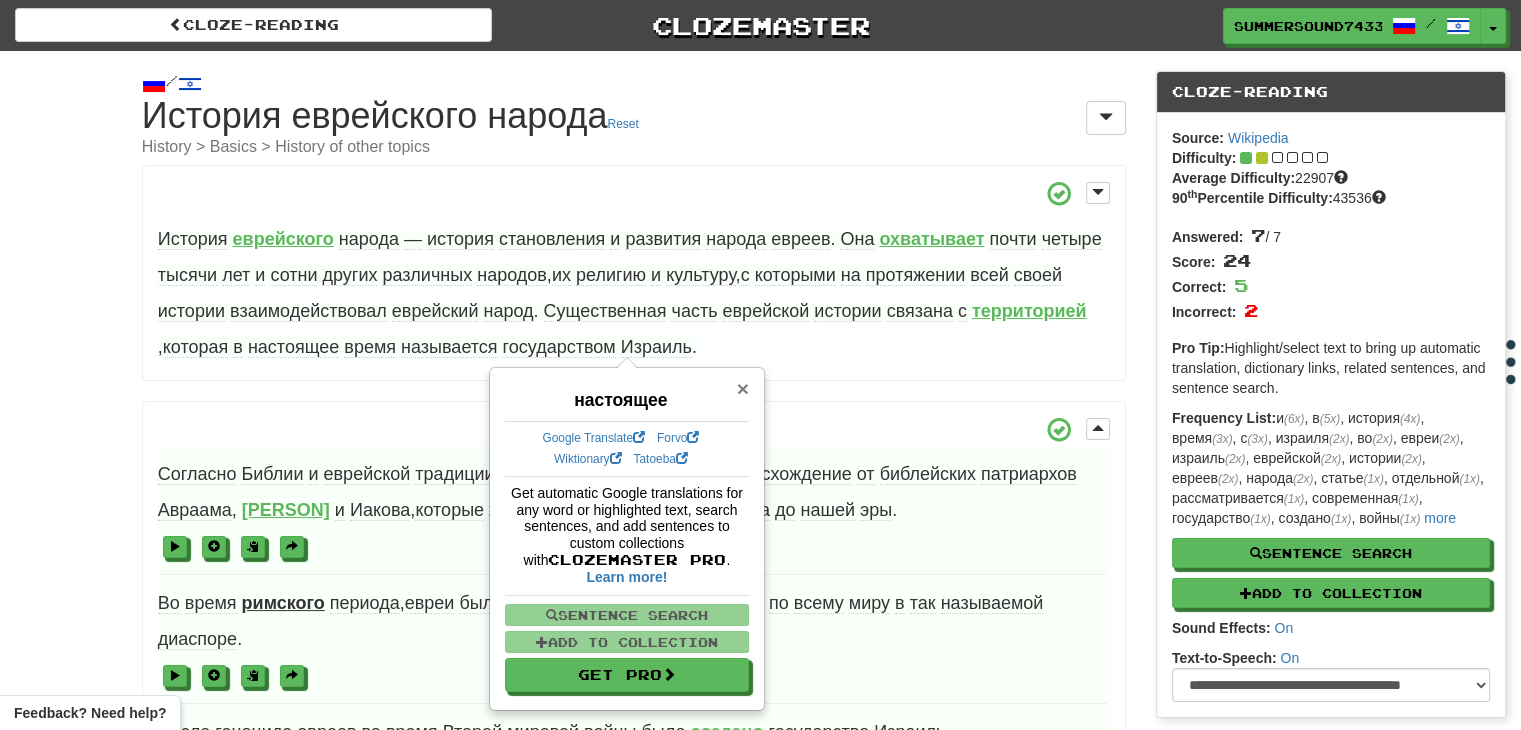 click on "×" at bounding box center [743, 388] 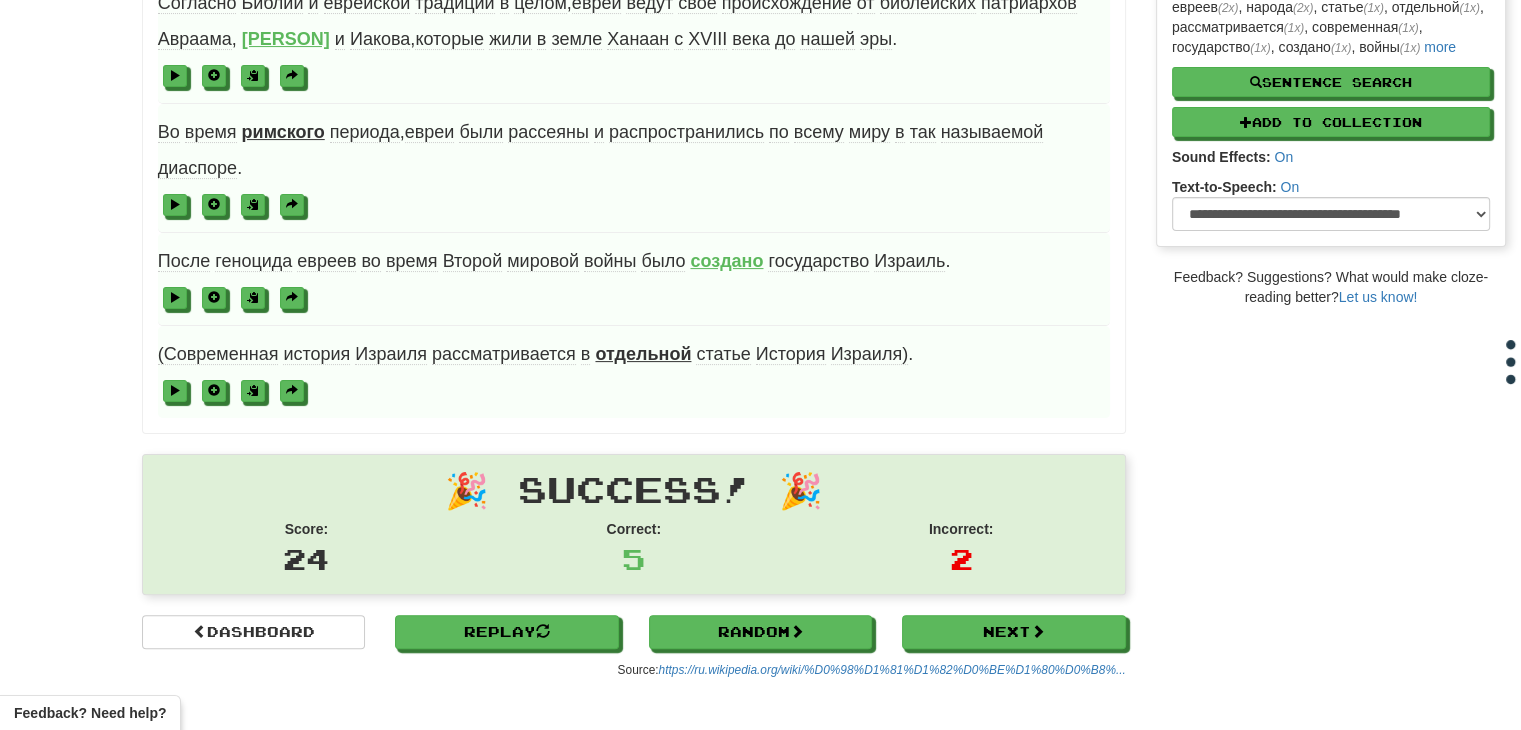 scroll, scrollTop: 352, scrollLeft: 0, axis: vertical 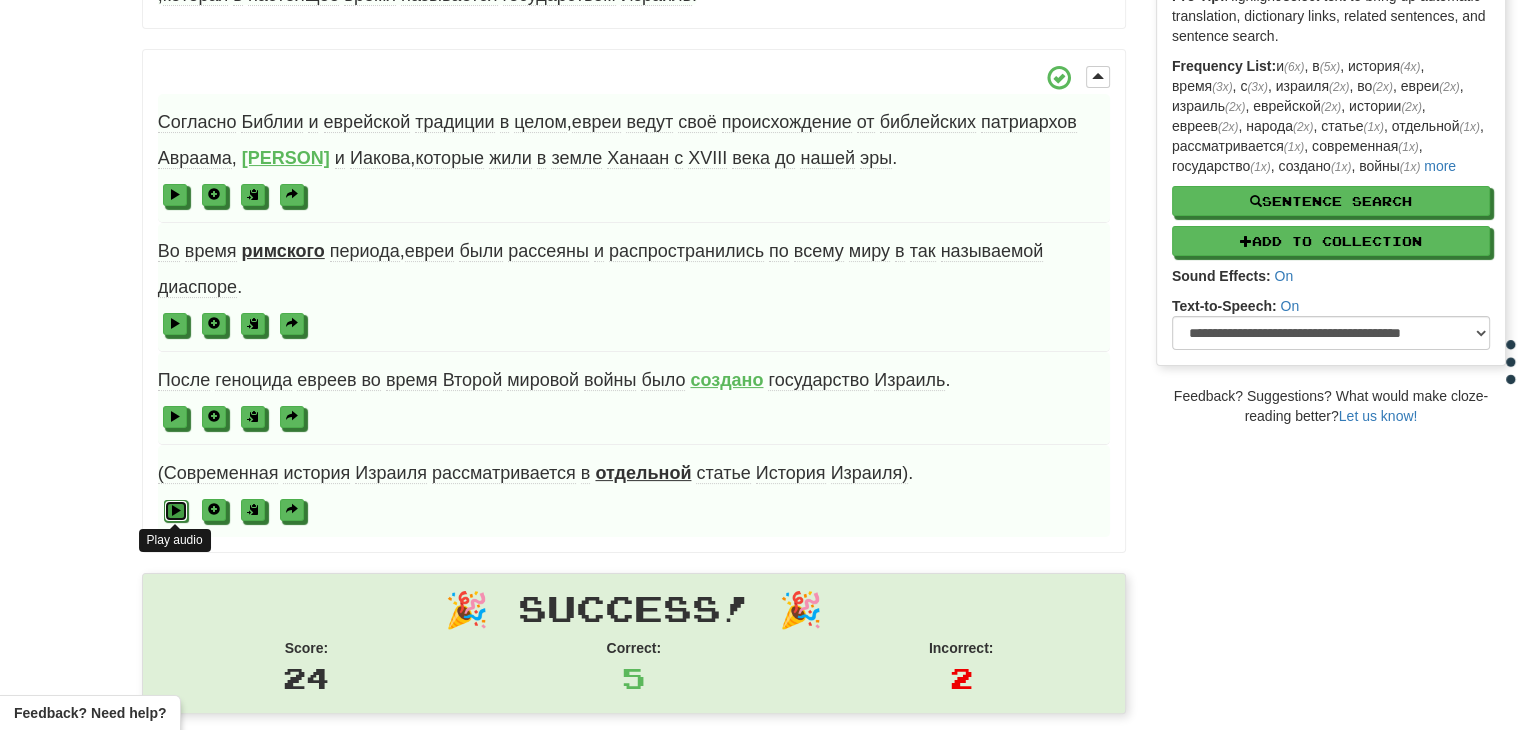 click at bounding box center (176, 510) 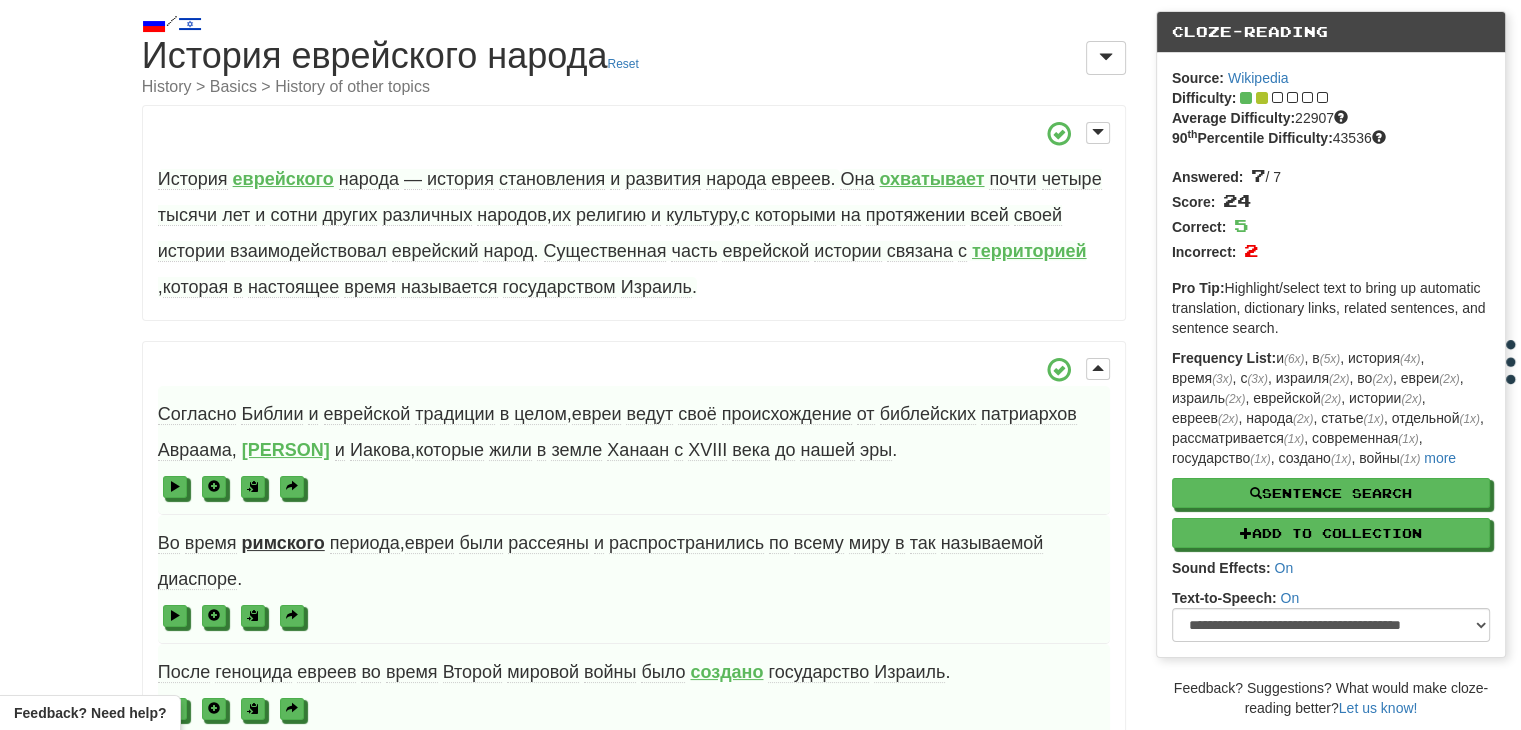 scroll, scrollTop: 0, scrollLeft: 0, axis: both 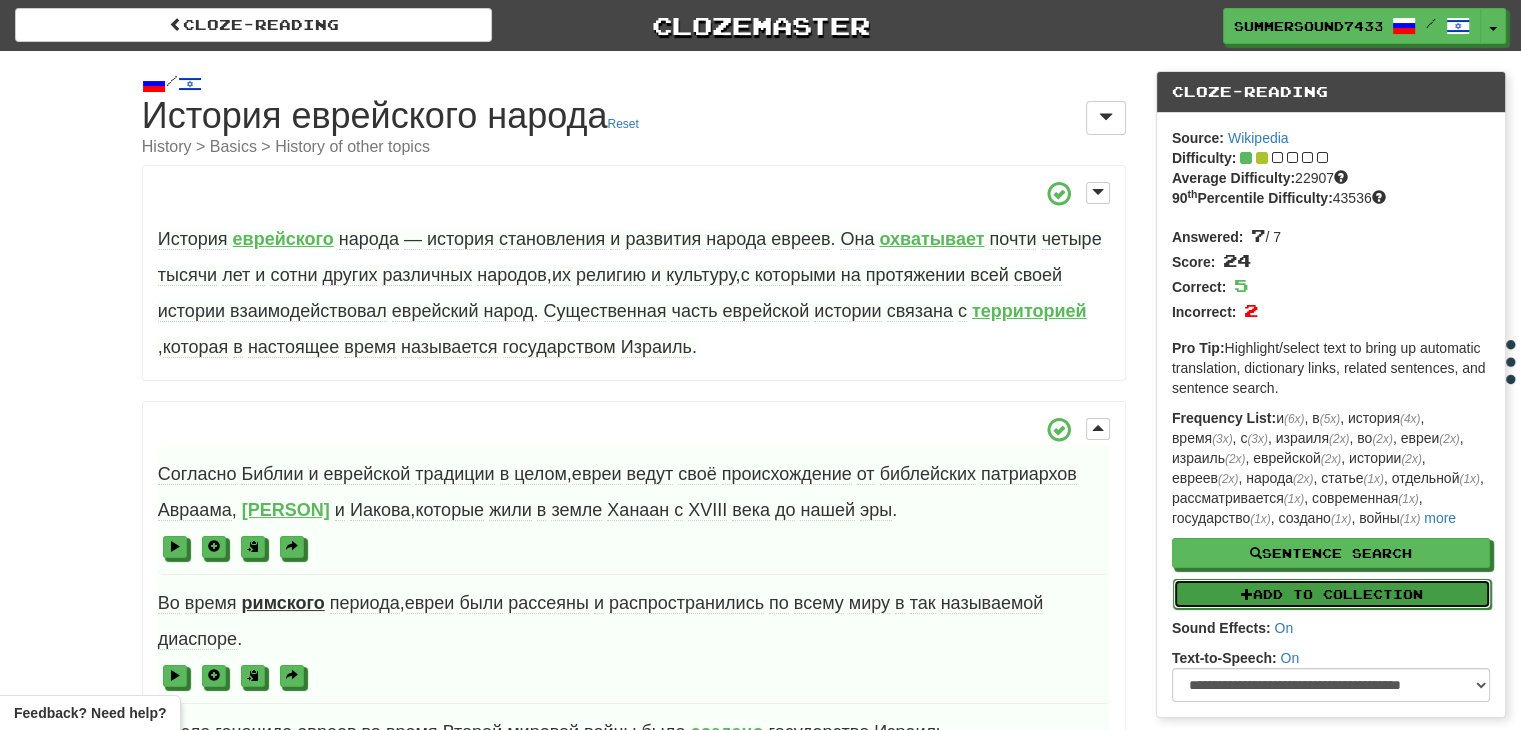 click on "Add to Collection" at bounding box center (1332, 594) 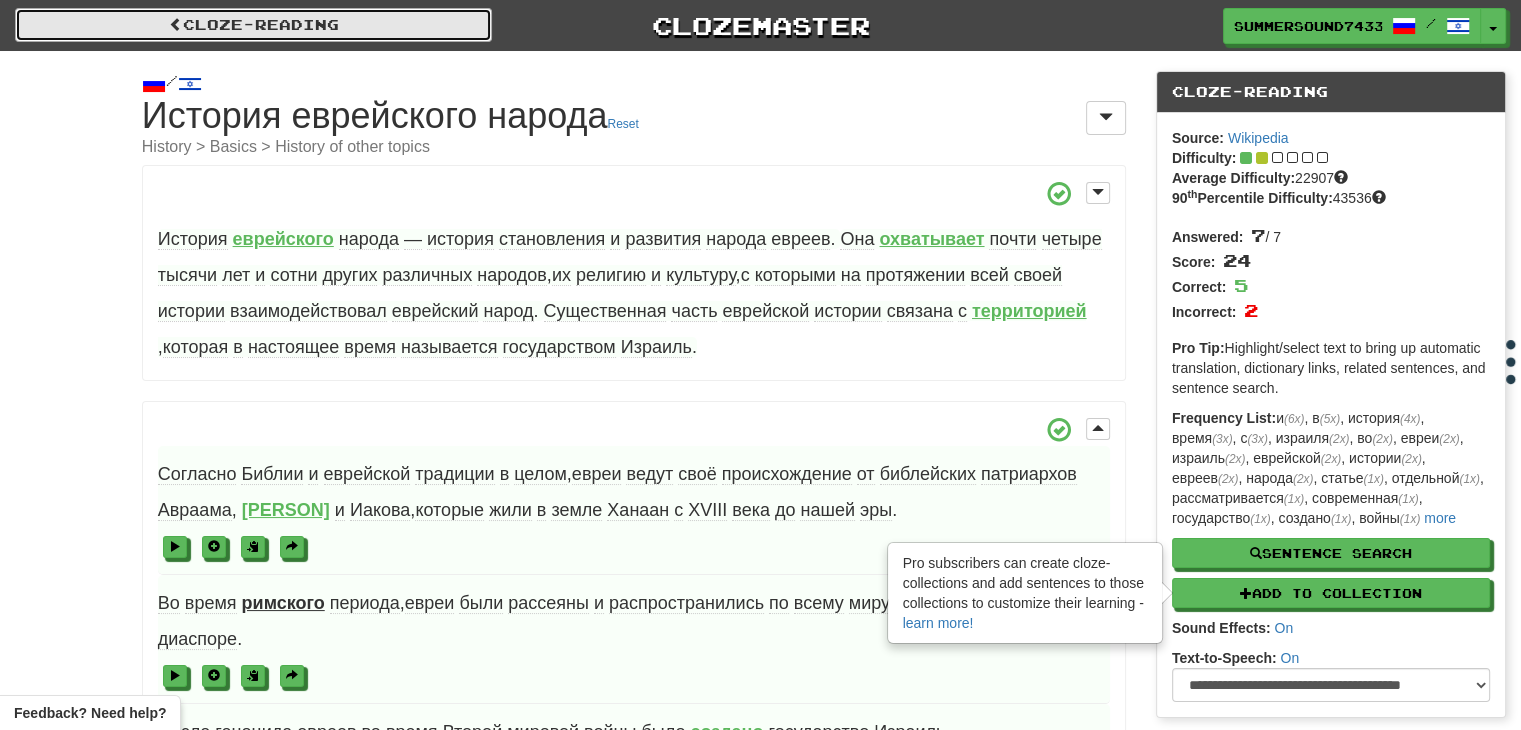 click on "Cloze-Reading" at bounding box center (253, 25) 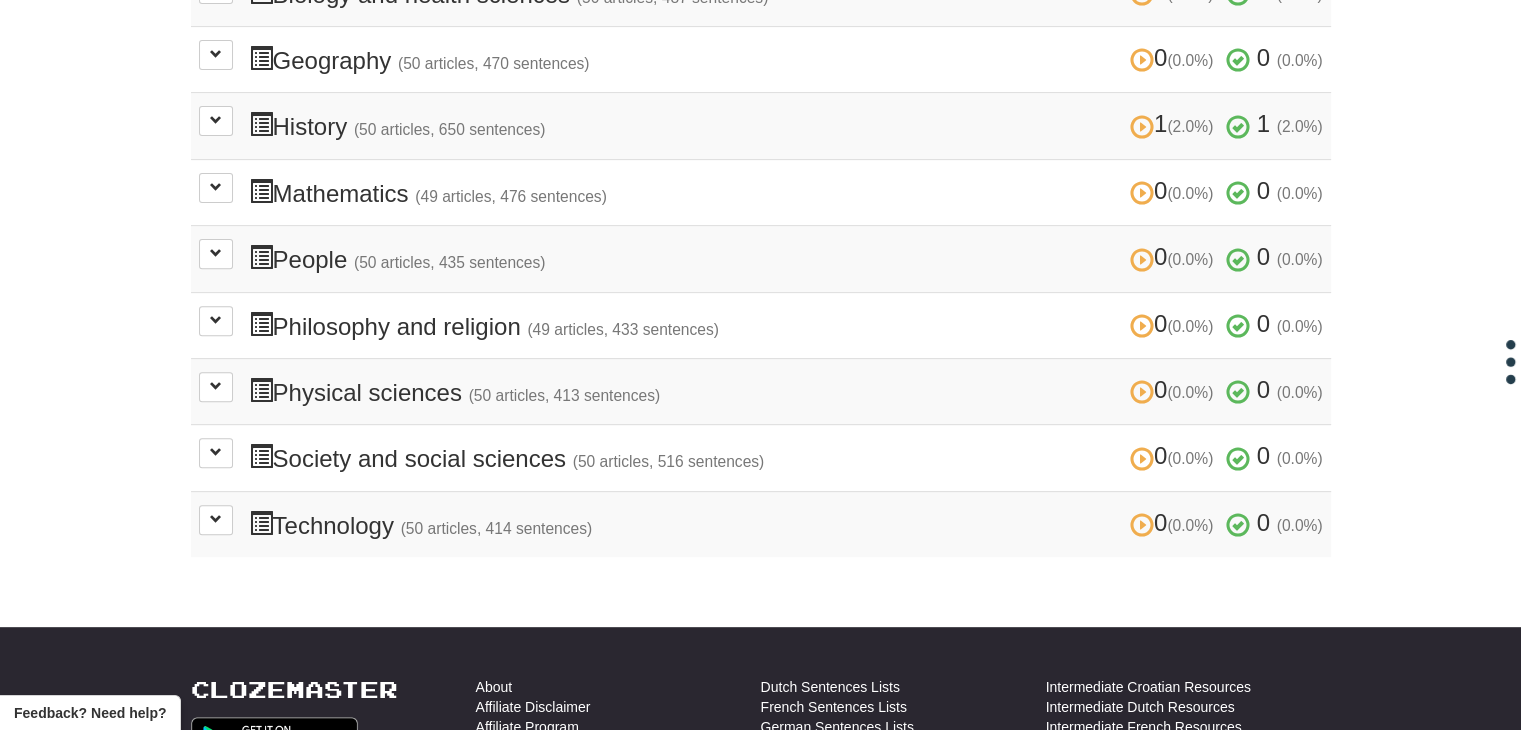 scroll, scrollTop: 716, scrollLeft: 0, axis: vertical 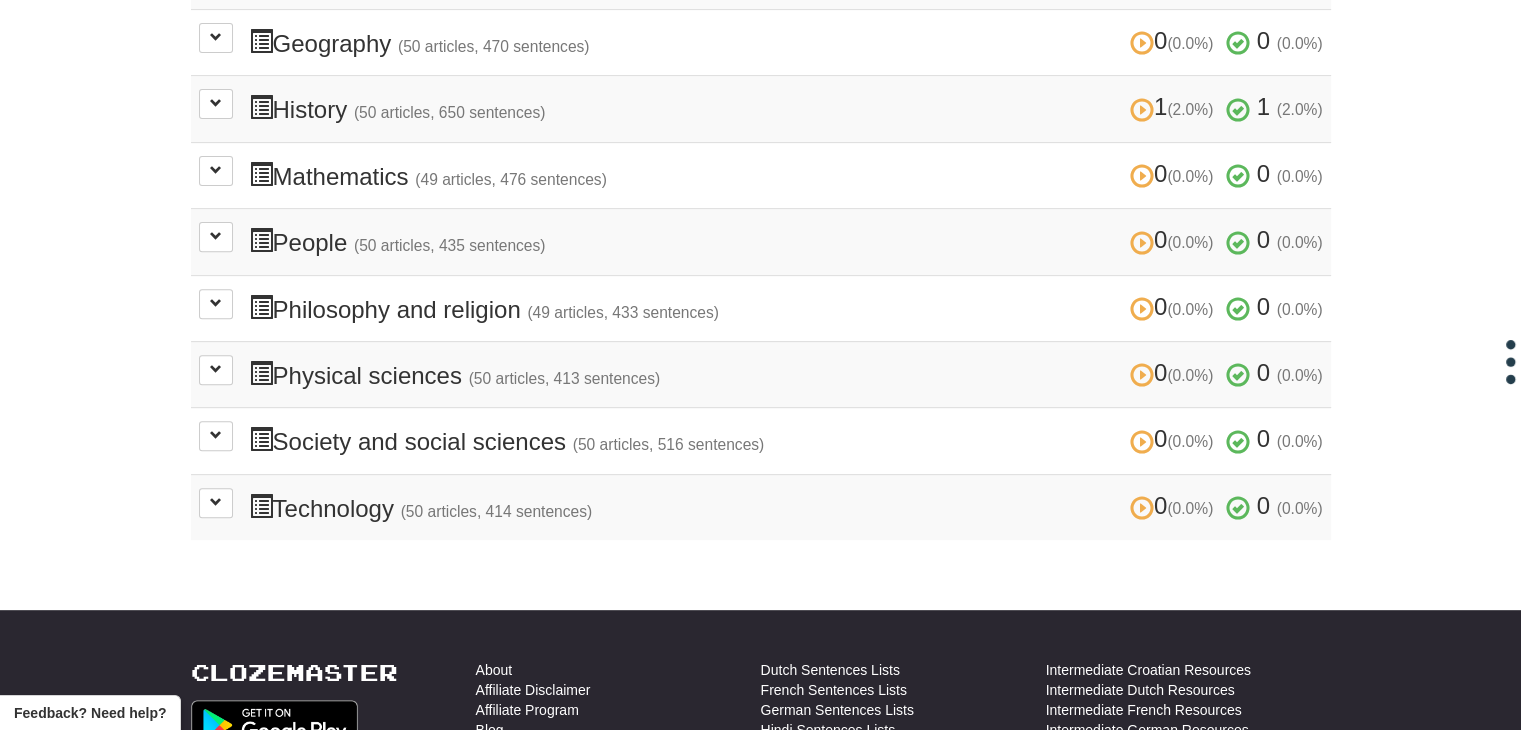 click on "1
(2.0%)
1
(2.0%)
History
(50 articles, 650 sentences)
1
(2.0%)
1
(2.0%)
Loading..." at bounding box center [761, 109] 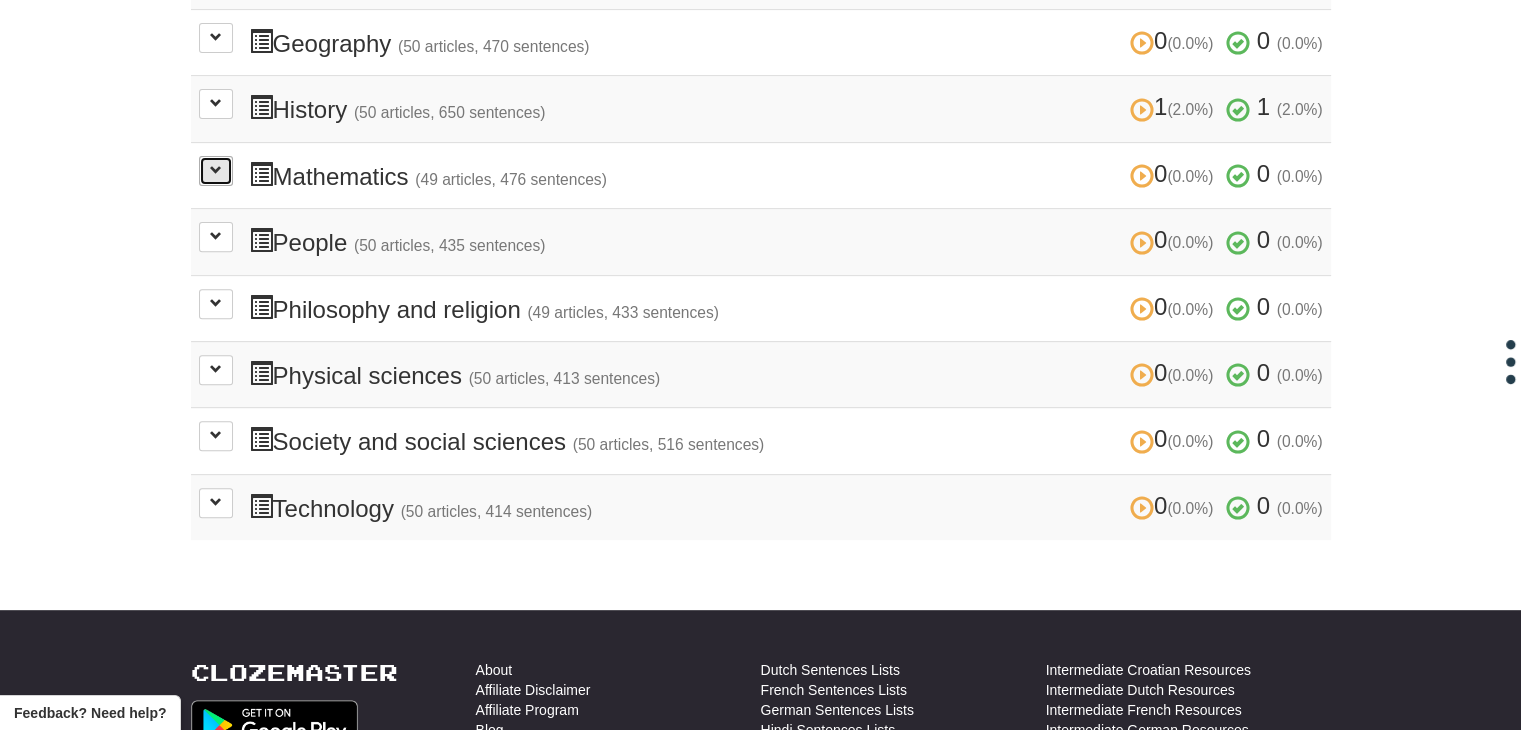 click at bounding box center [216, 170] 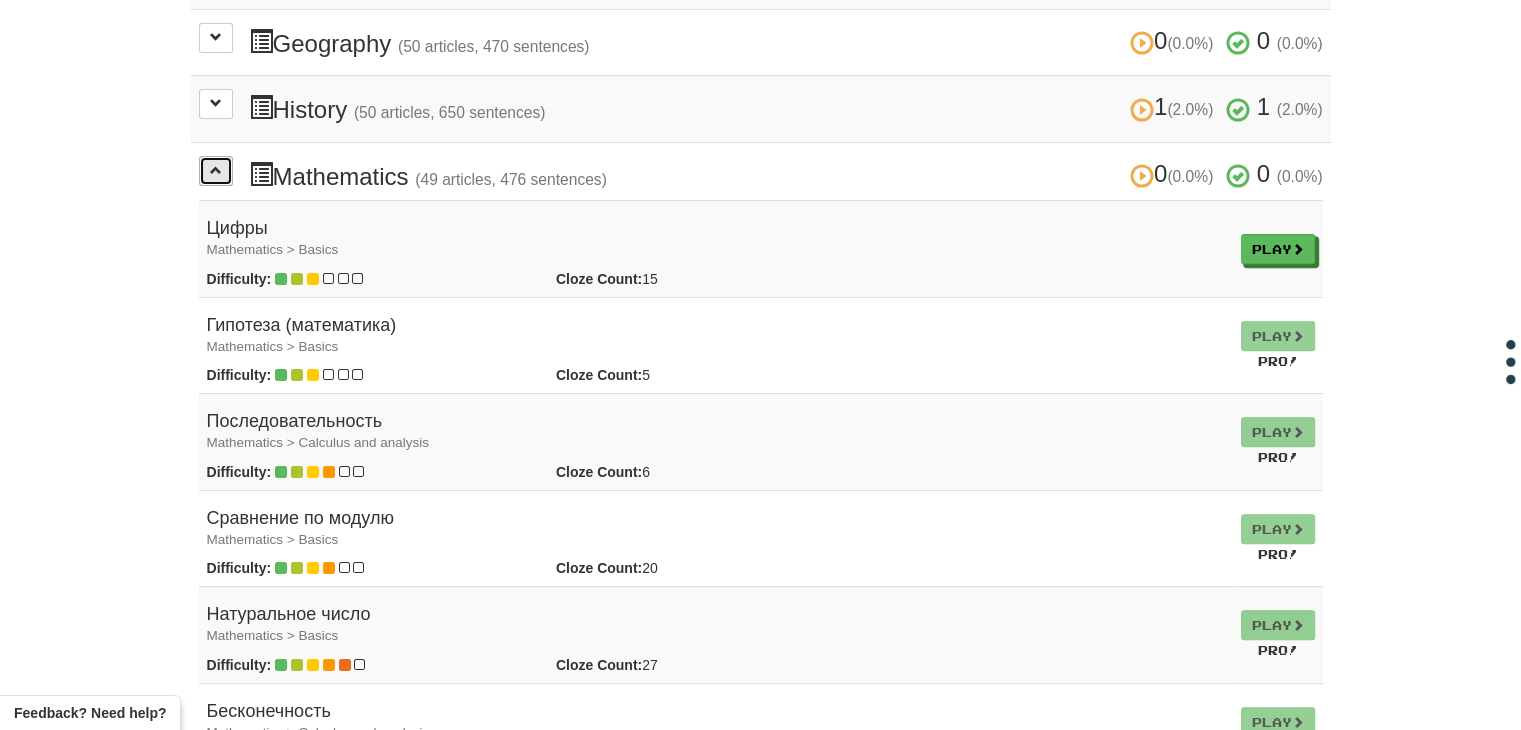 click at bounding box center [216, 170] 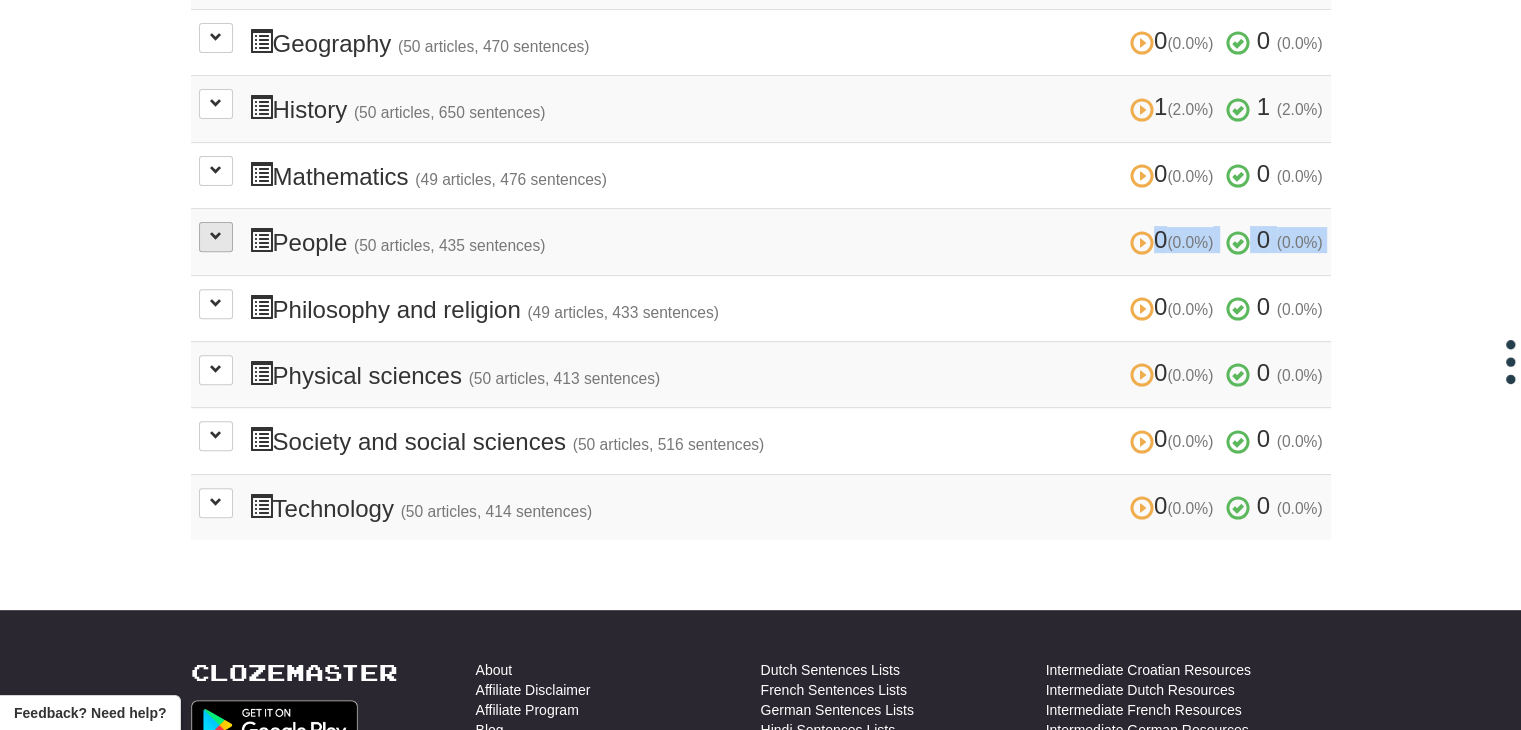 click on "0
(0.0%)
0
(0.0%)
People
(50 articles, 435 sentences)
0
(0.0%)
0
(0.0%)
Loading..." at bounding box center (761, 242) 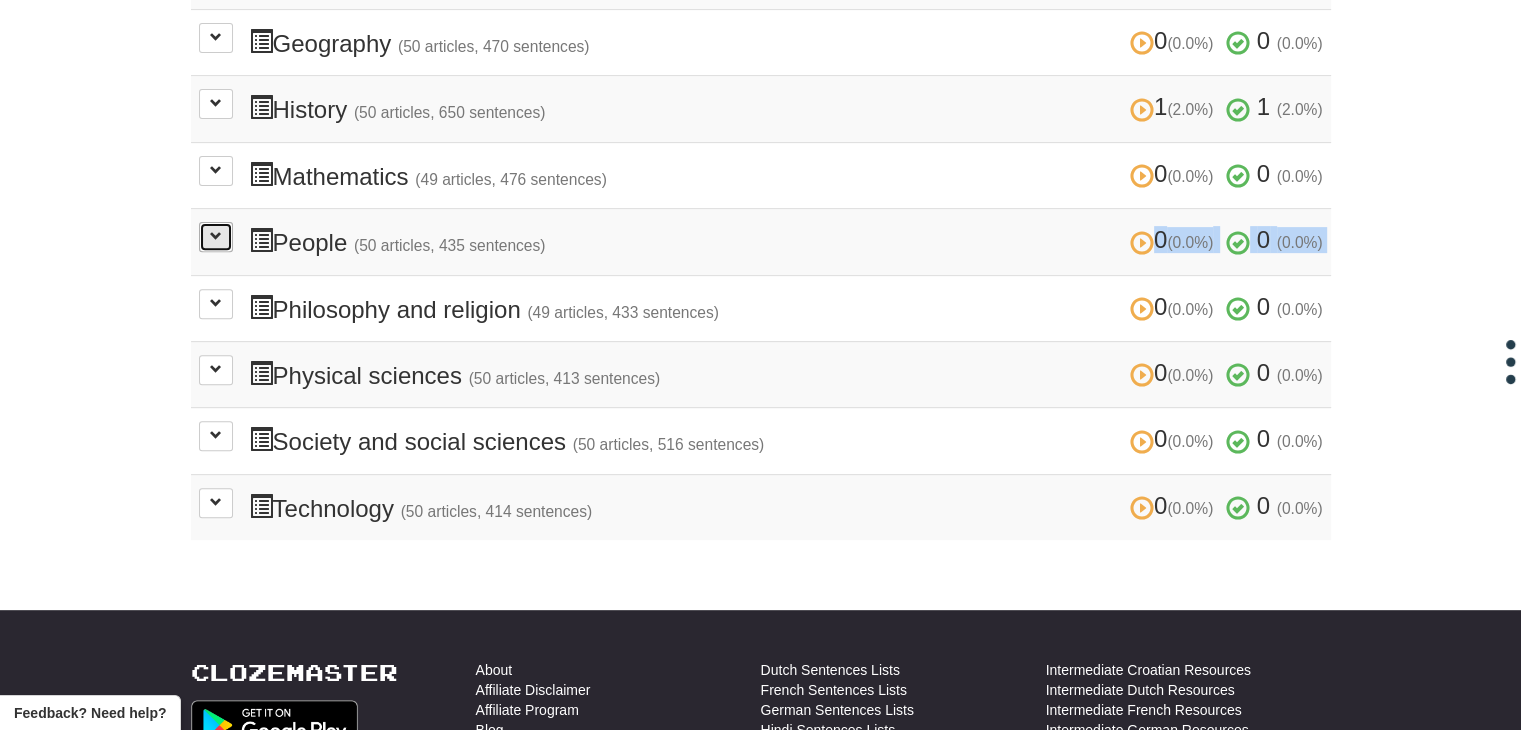 click at bounding box center (216, 237) 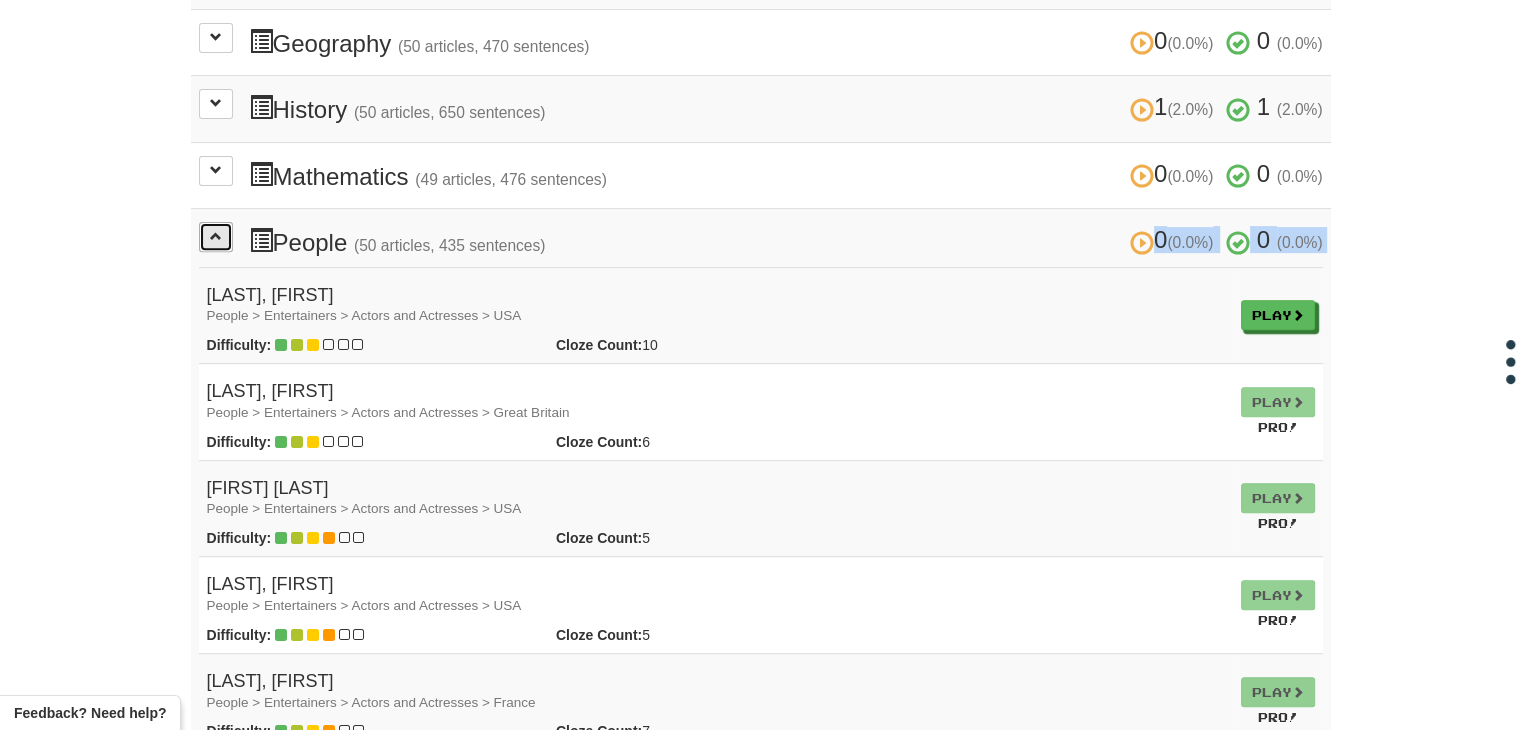 click at bounding box center [216, 236] 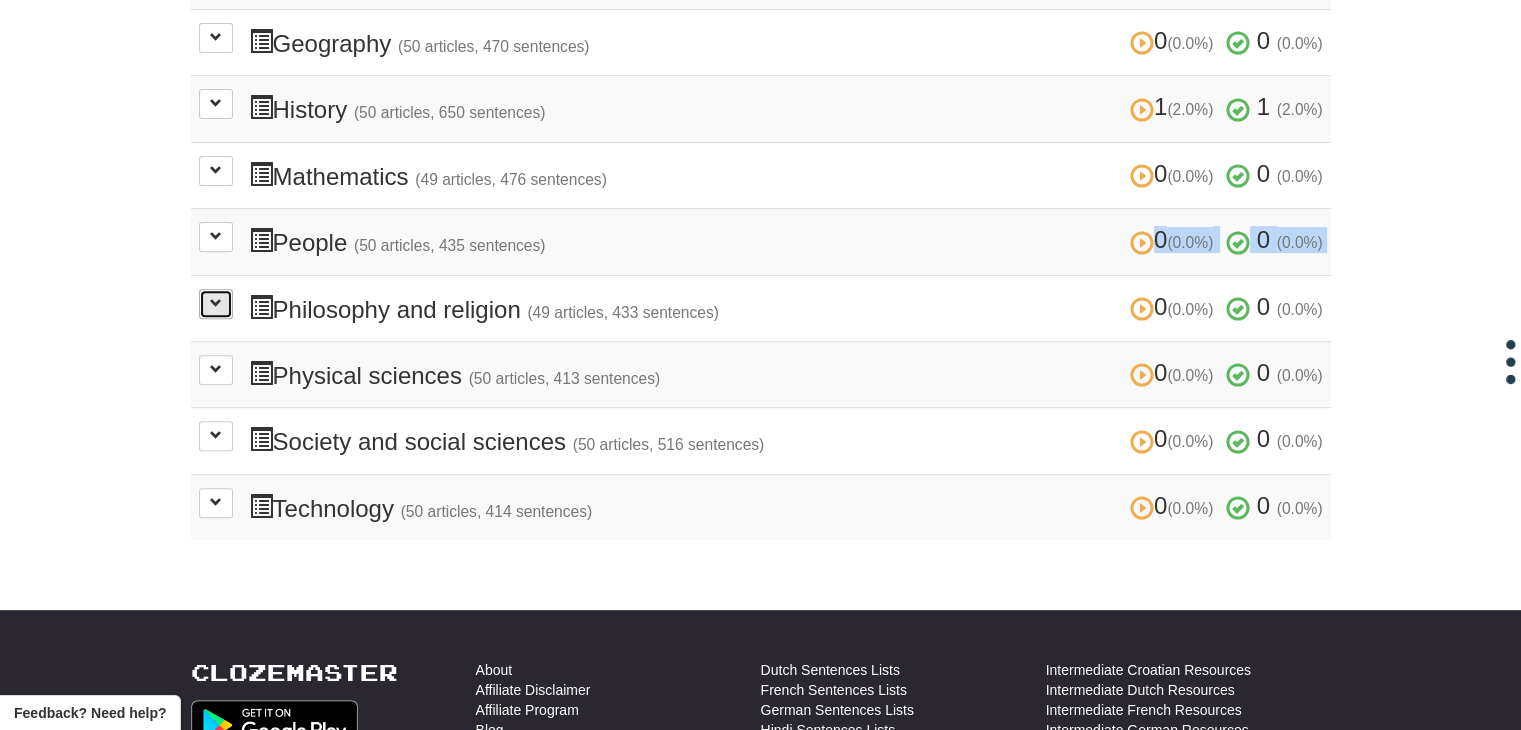click at bounding box center (216, 304) 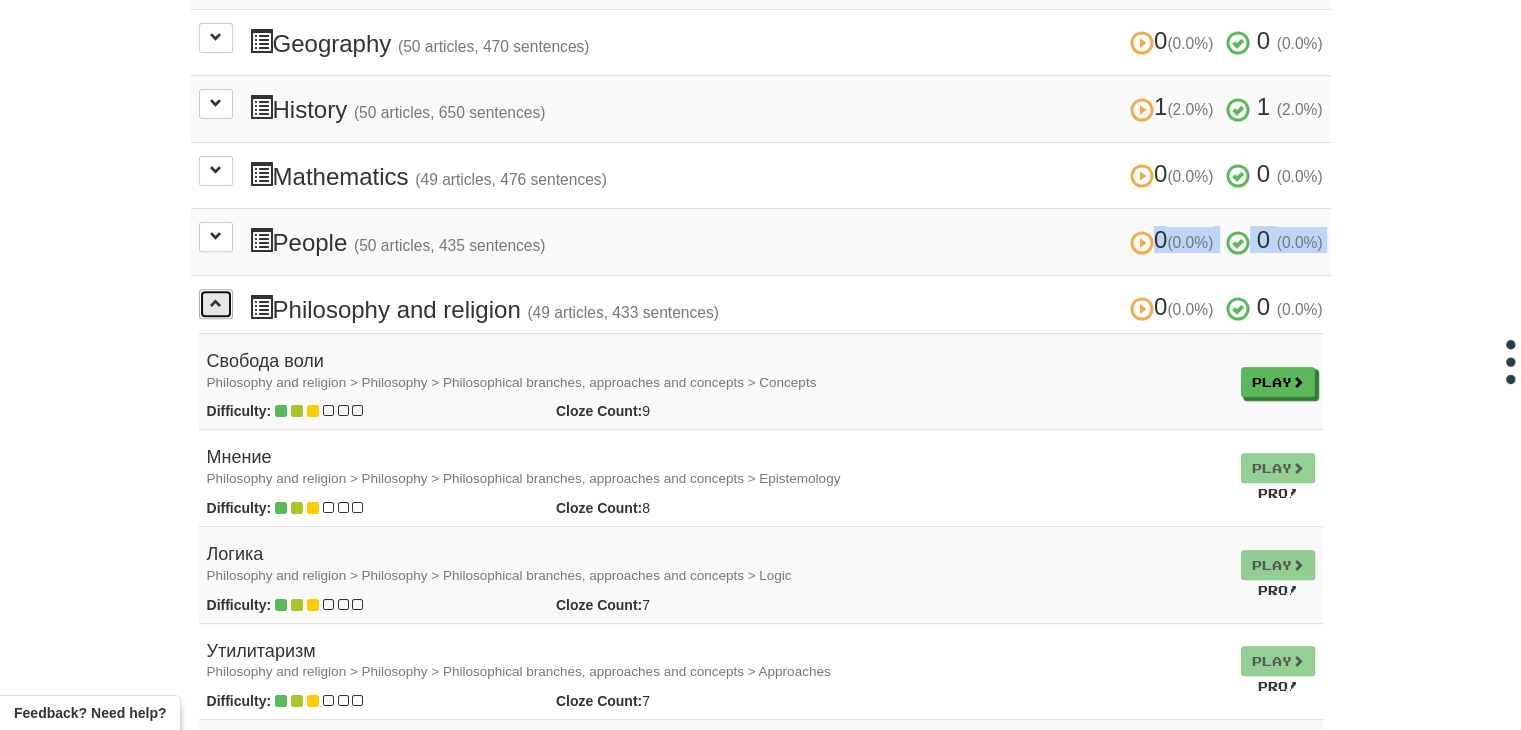 click at bounding box center (216, 304) 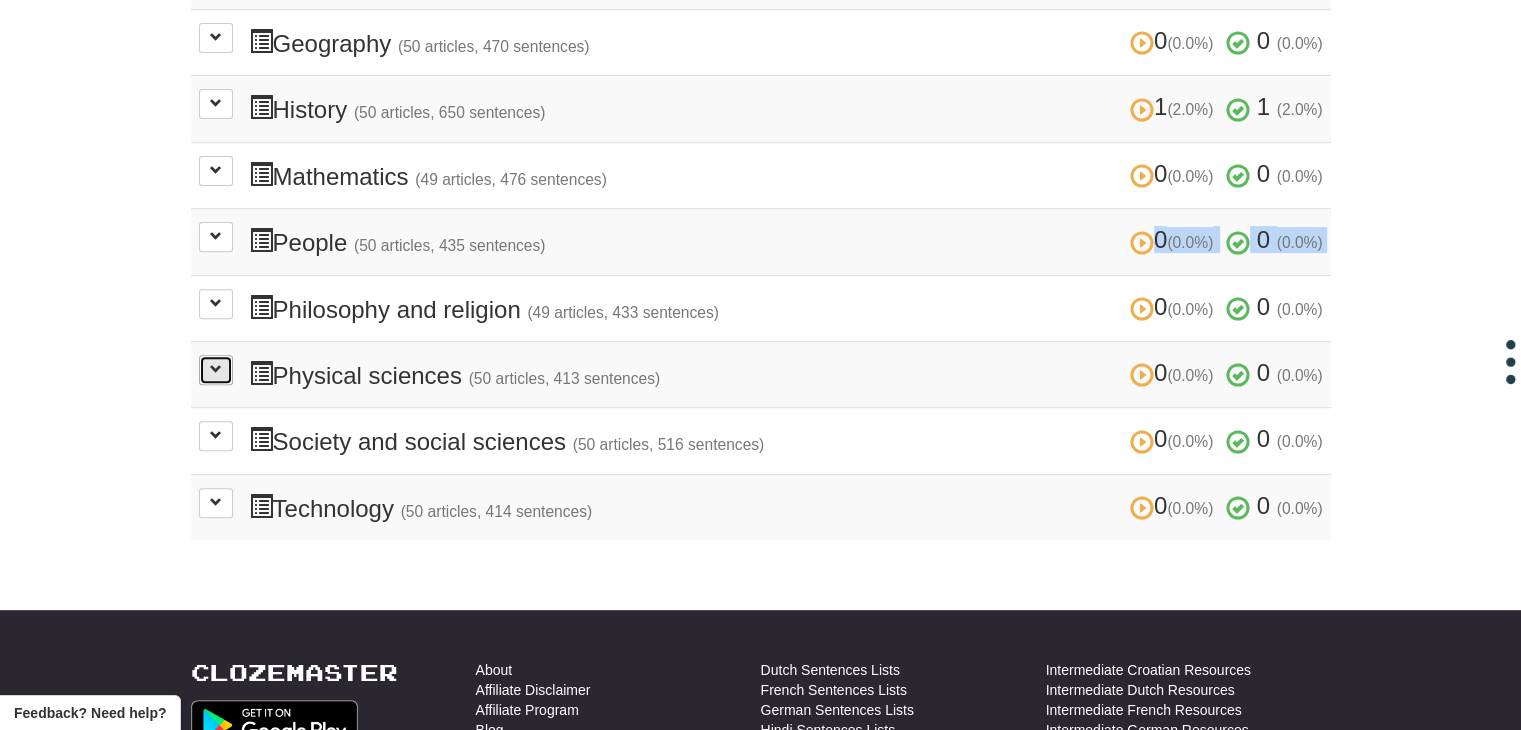 click at bounding box center [216, 369] 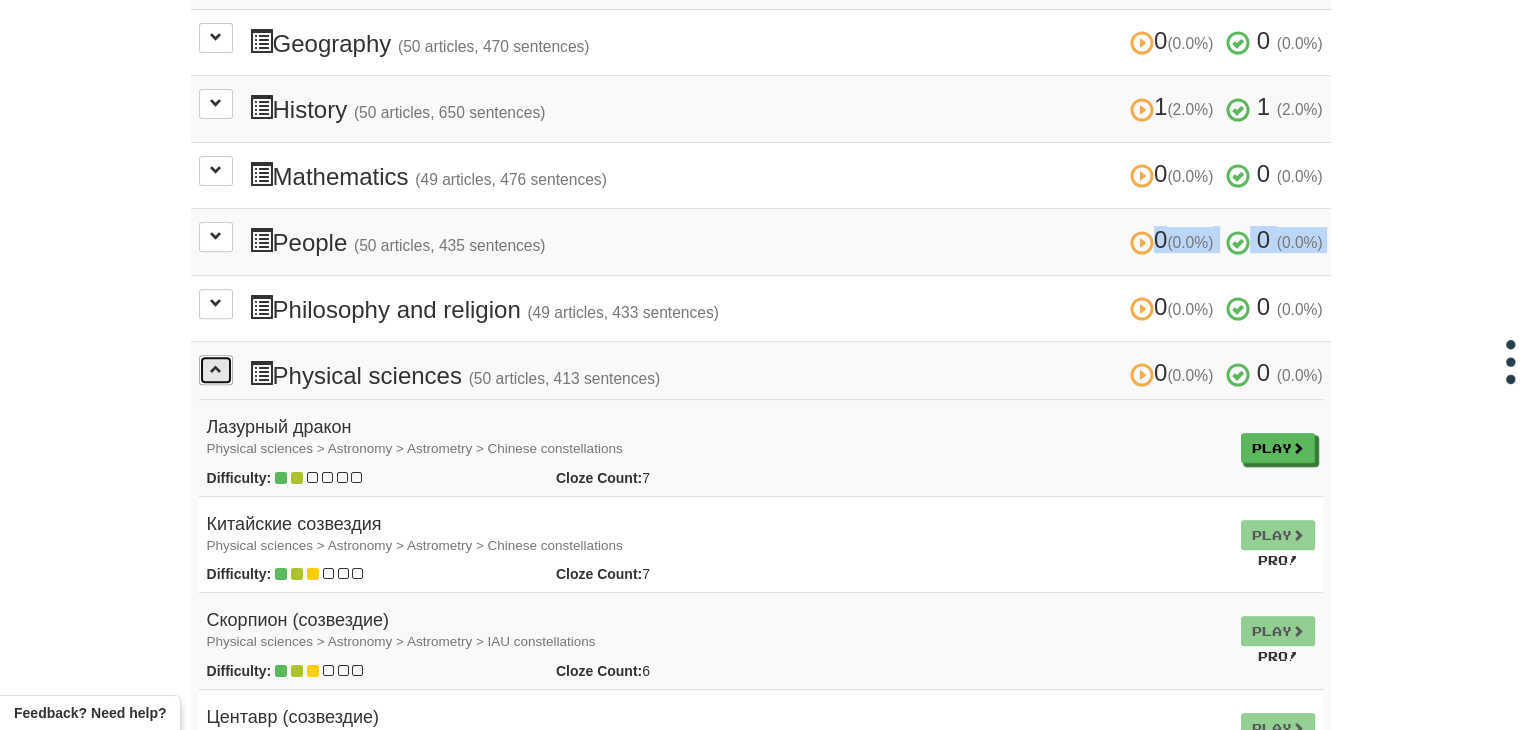 click at bounding box center (216, 369) 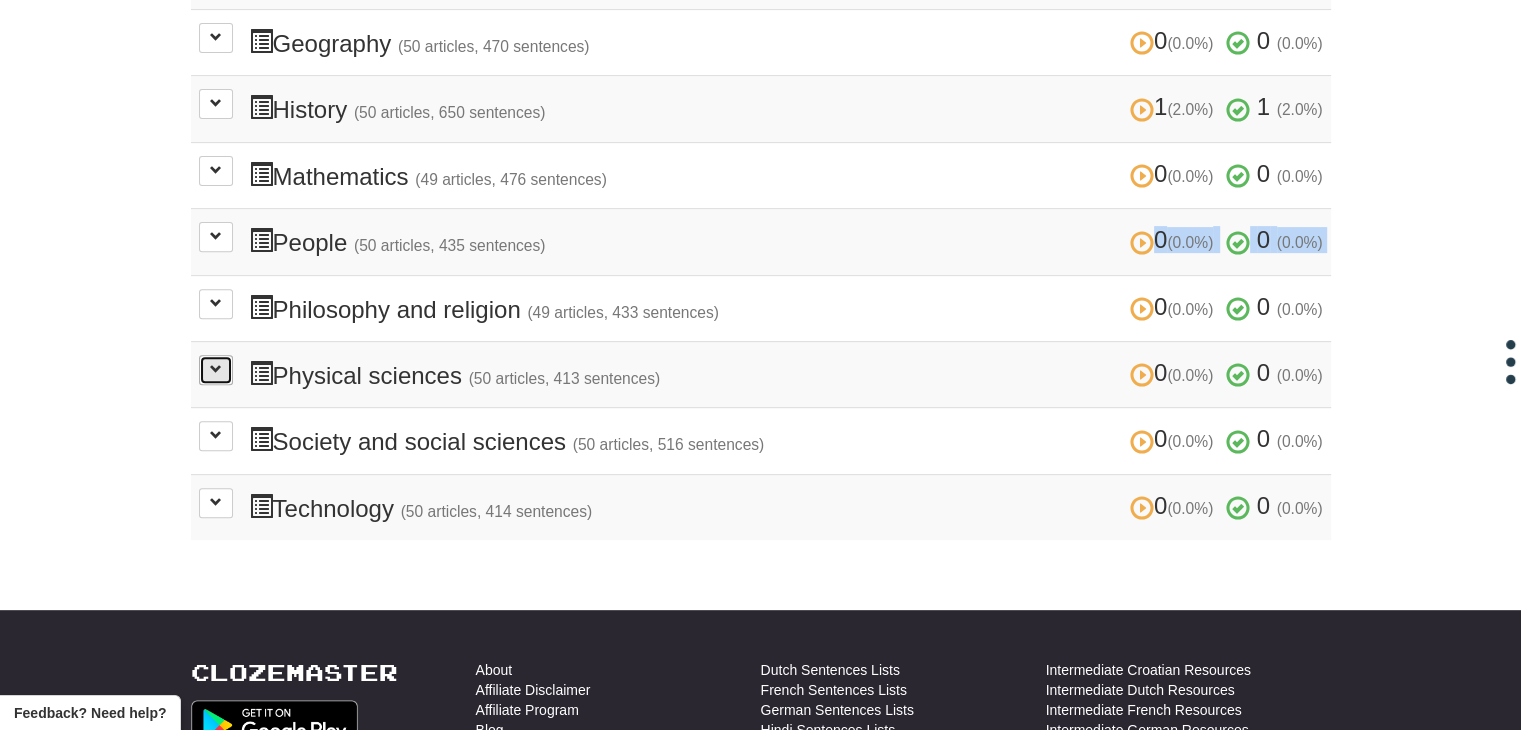 click at bounding box center [216, 369] 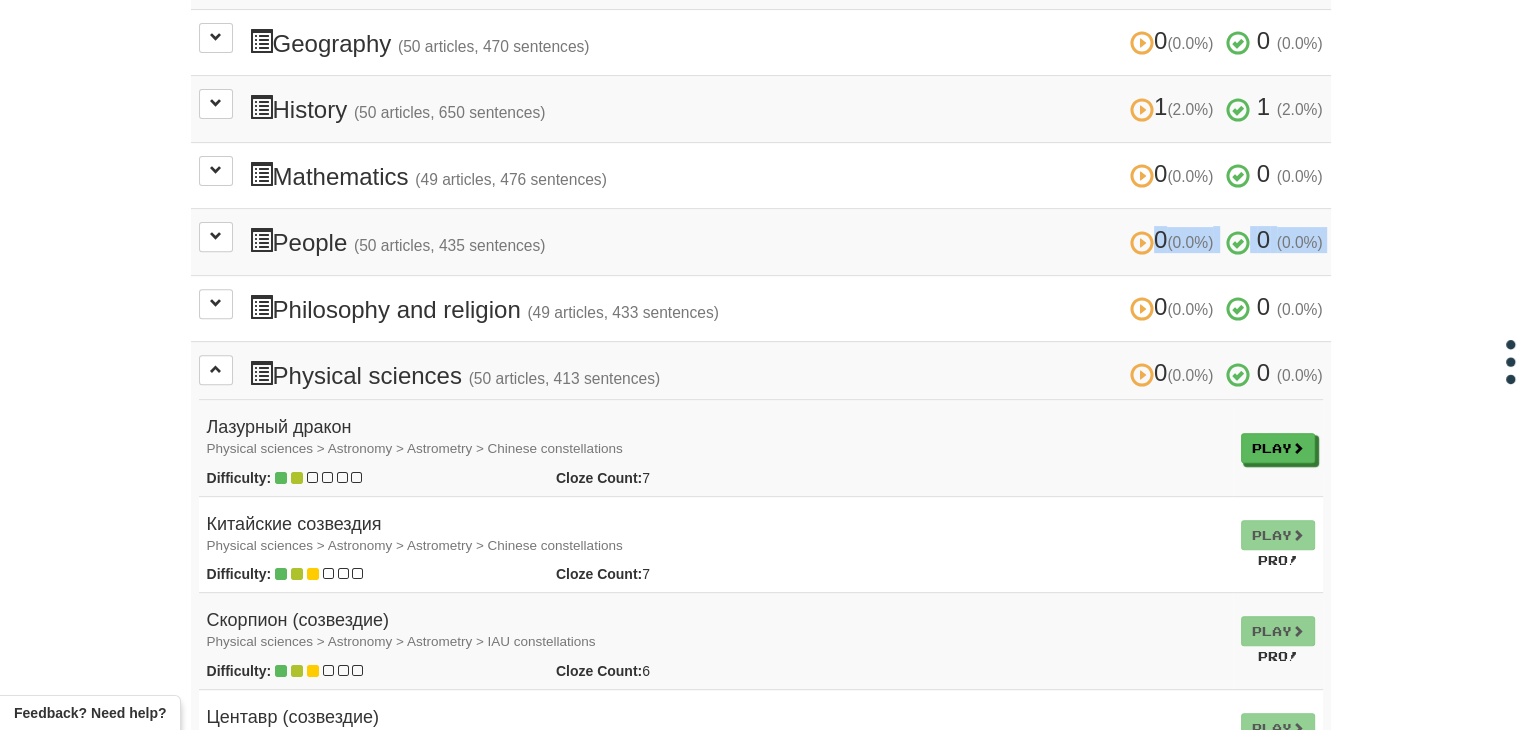 drag, startPoint x: 353, startPoint y: 425, endPoint x: 196, endPoint y: 402, distance: 158.67577 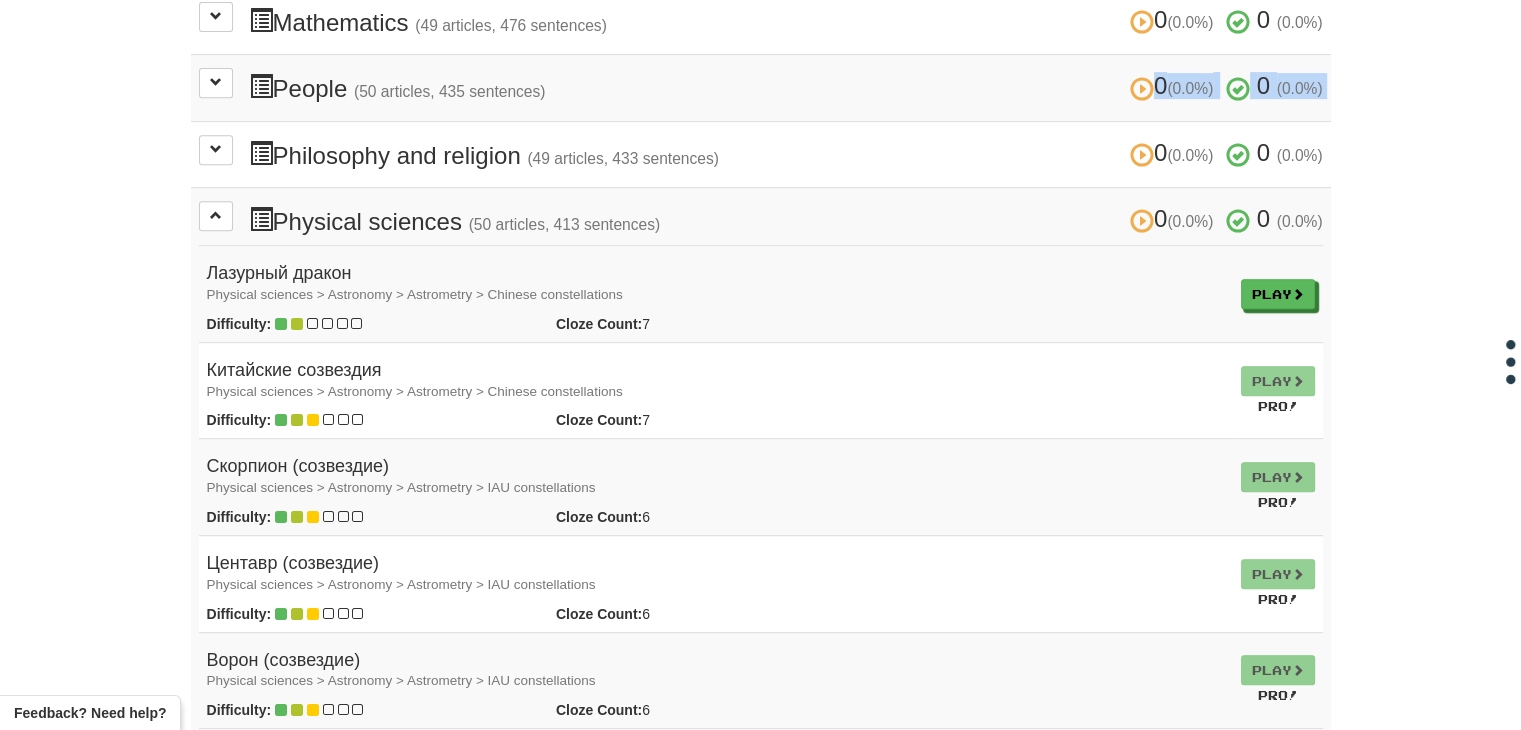 scroll, scrollTop: 860, scrollLeft: 0, axis: vertical 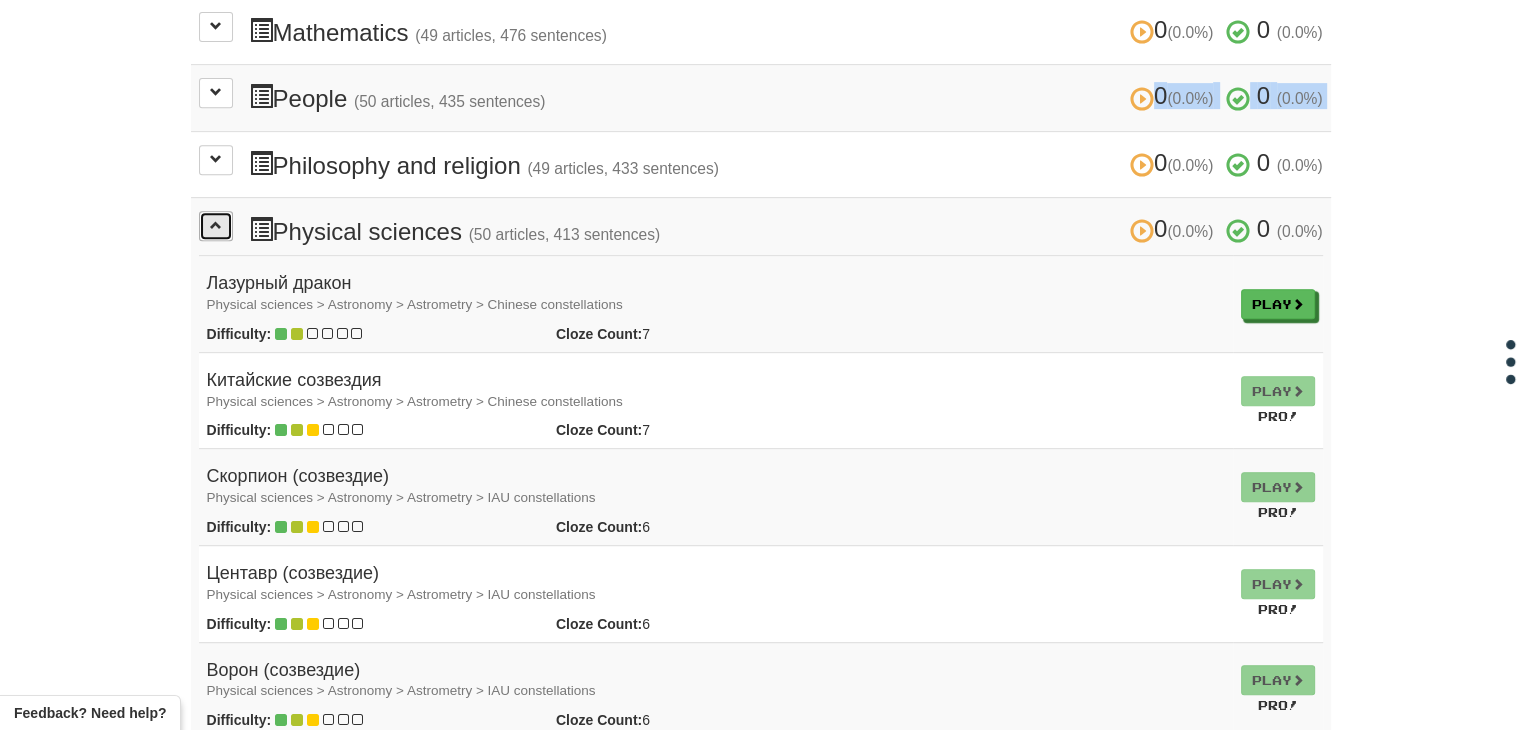 click at bounding box center (216, 226) 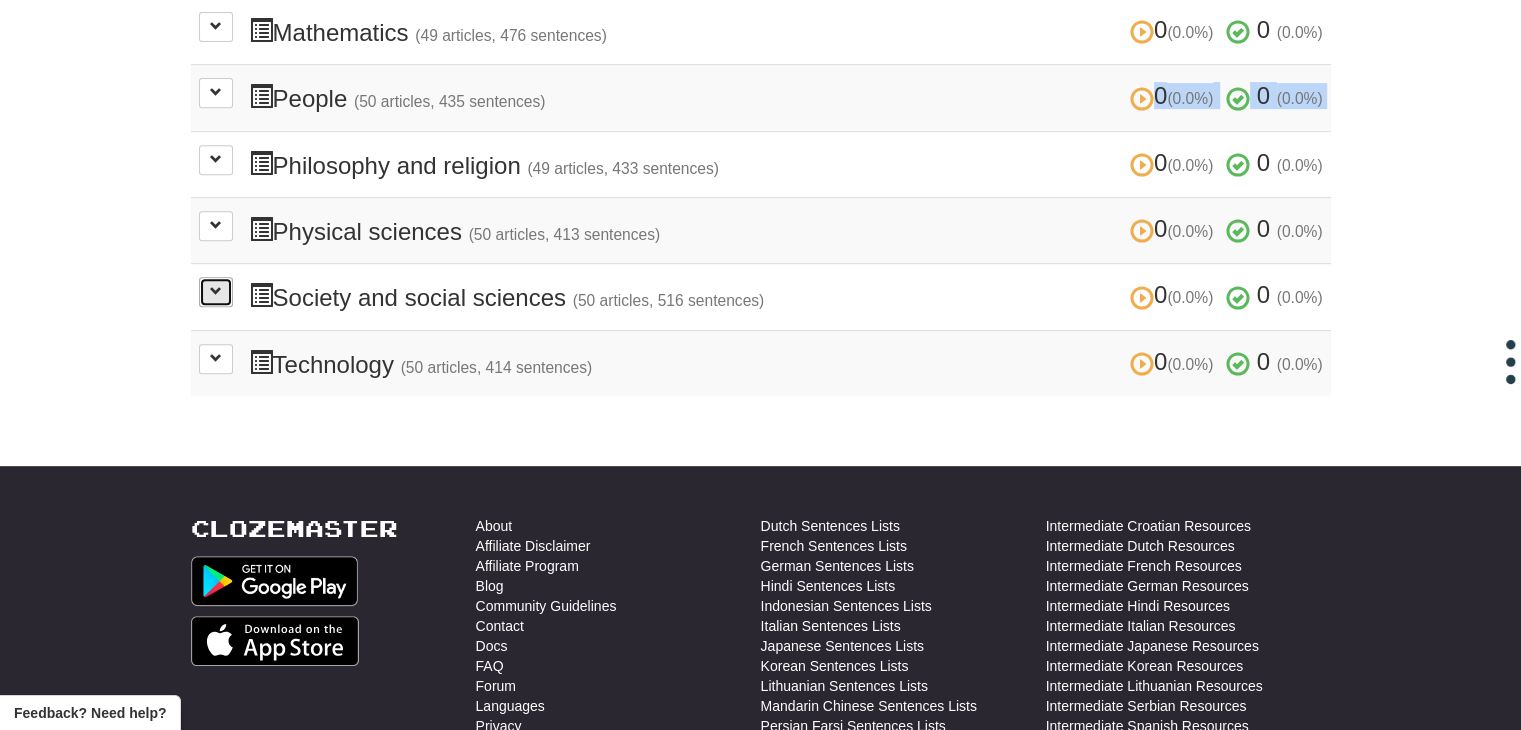 click at bounding box center (216, 292) 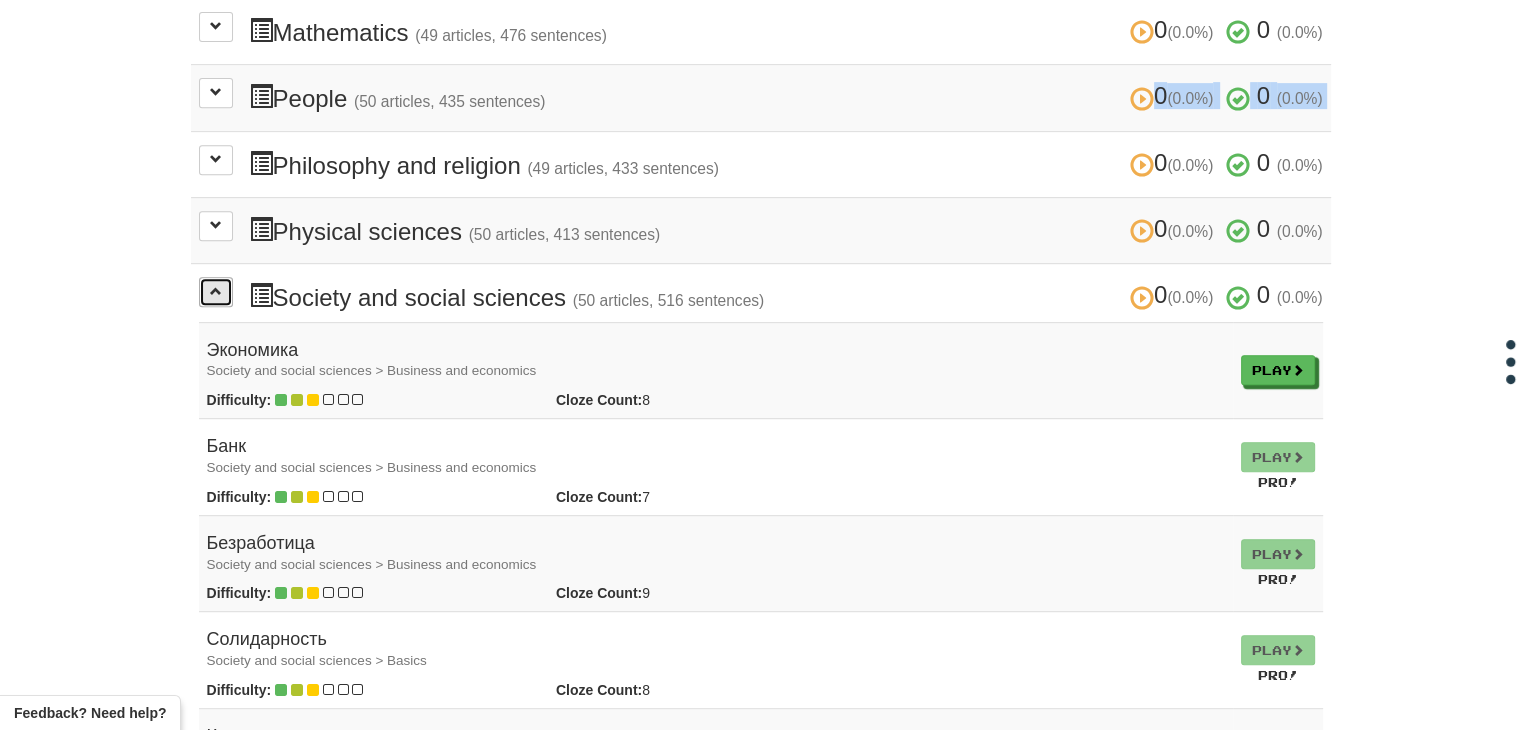 click at bounding box center (216, 292) 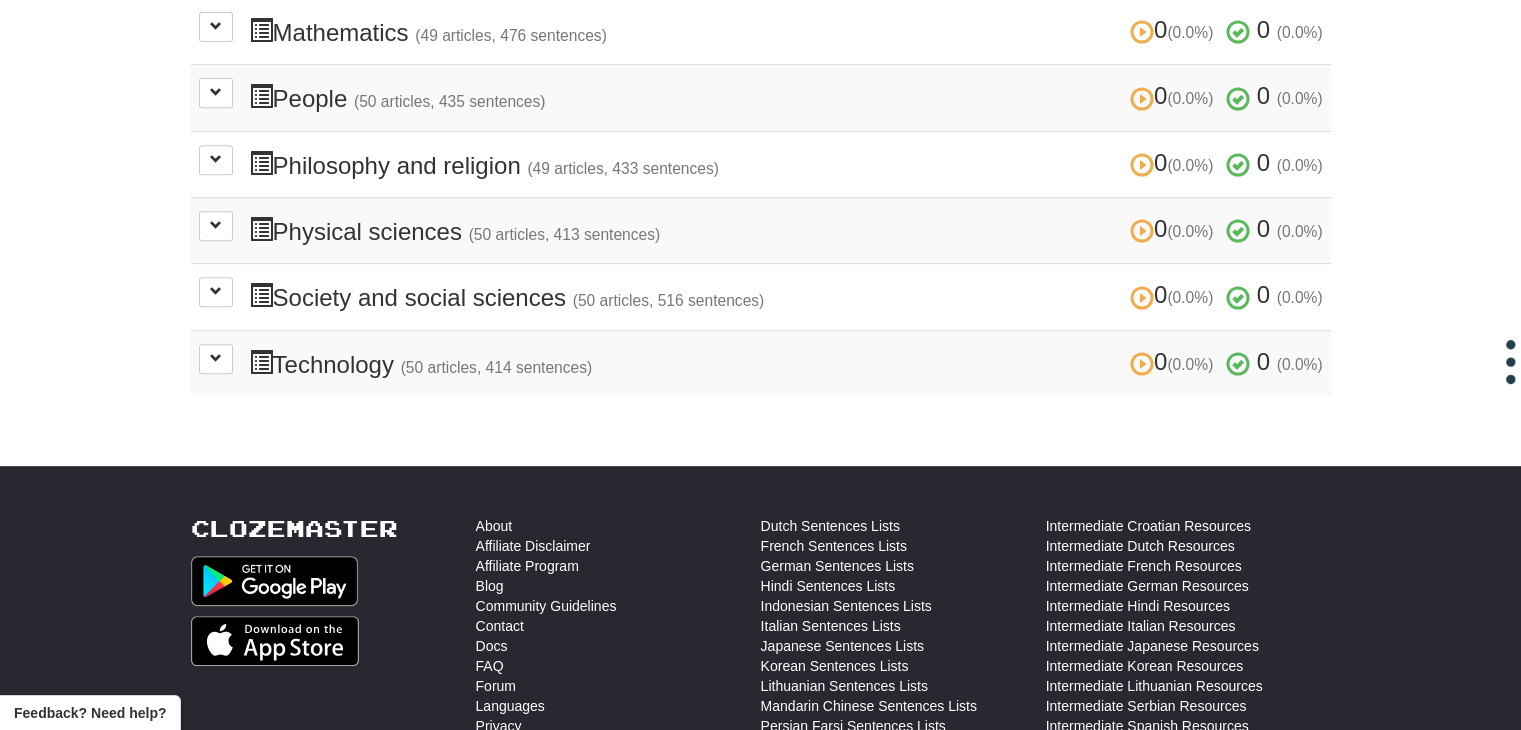 click on "0
(0.0%)
0
(0.0%)
Technology
(50 articles, 414 sentences)
0
(0.0%)
0
(0.0%)
Loading..." at bounding box center [761, 363] 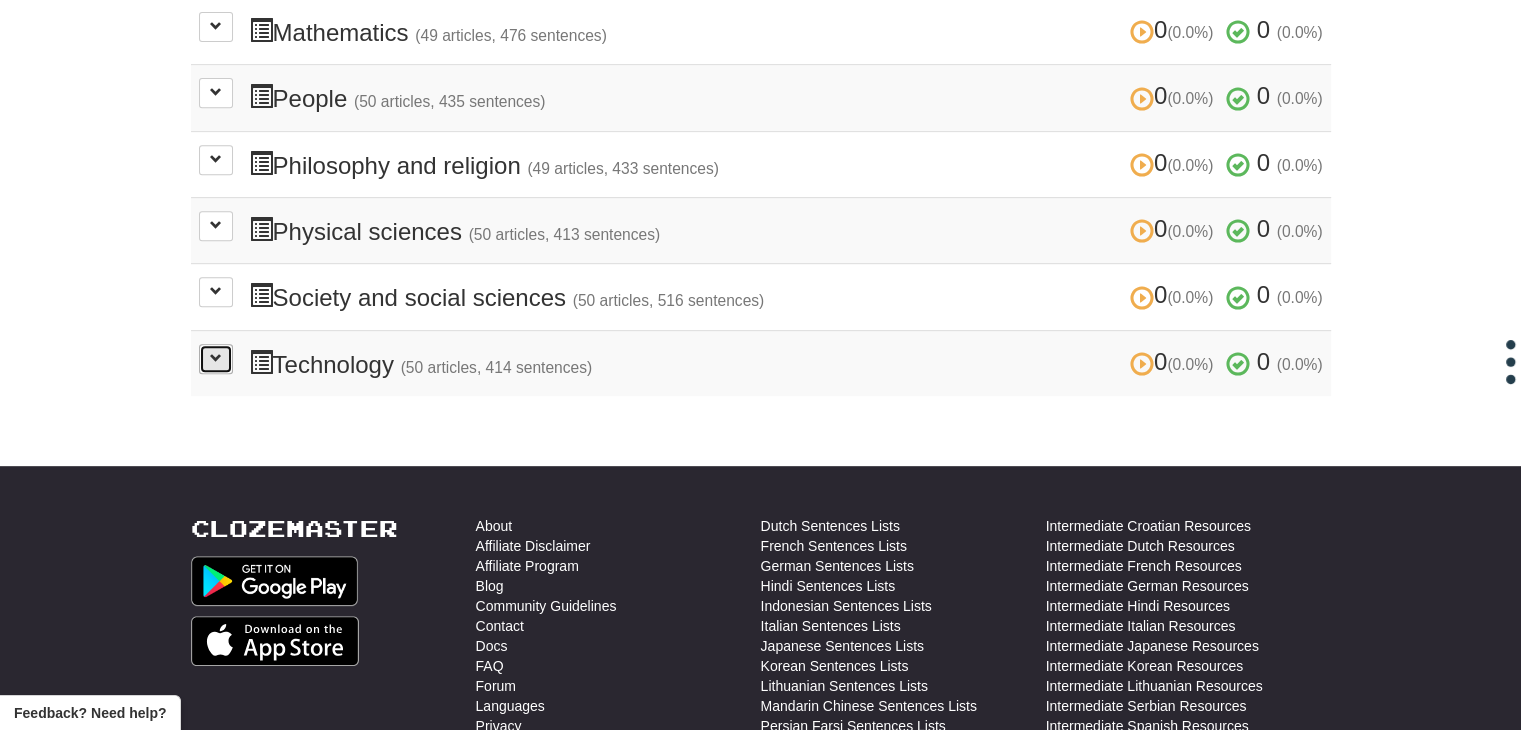 click at bounding box center [216, 358] 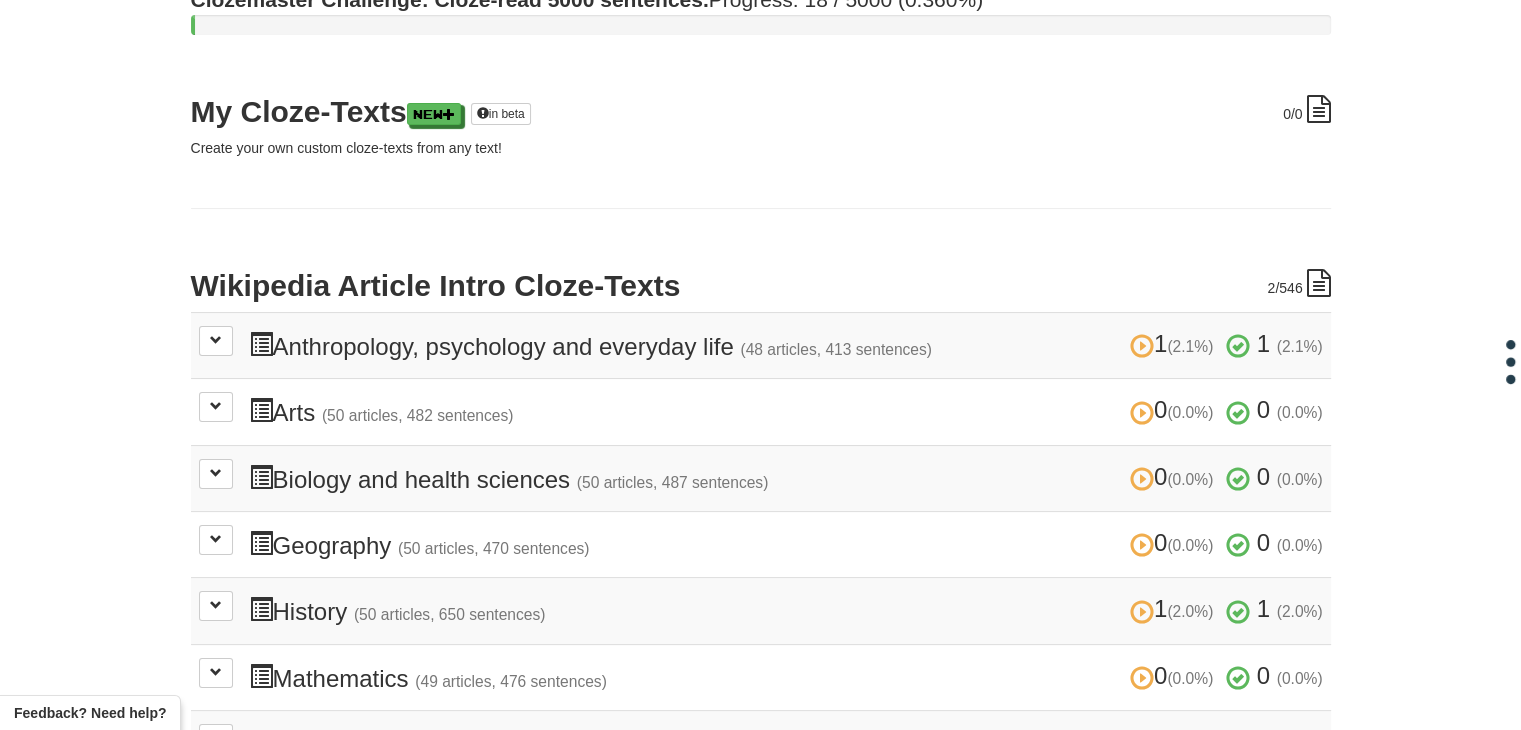 scroll, scrollTop: 212, scrollLeft: 0, axis: vertical 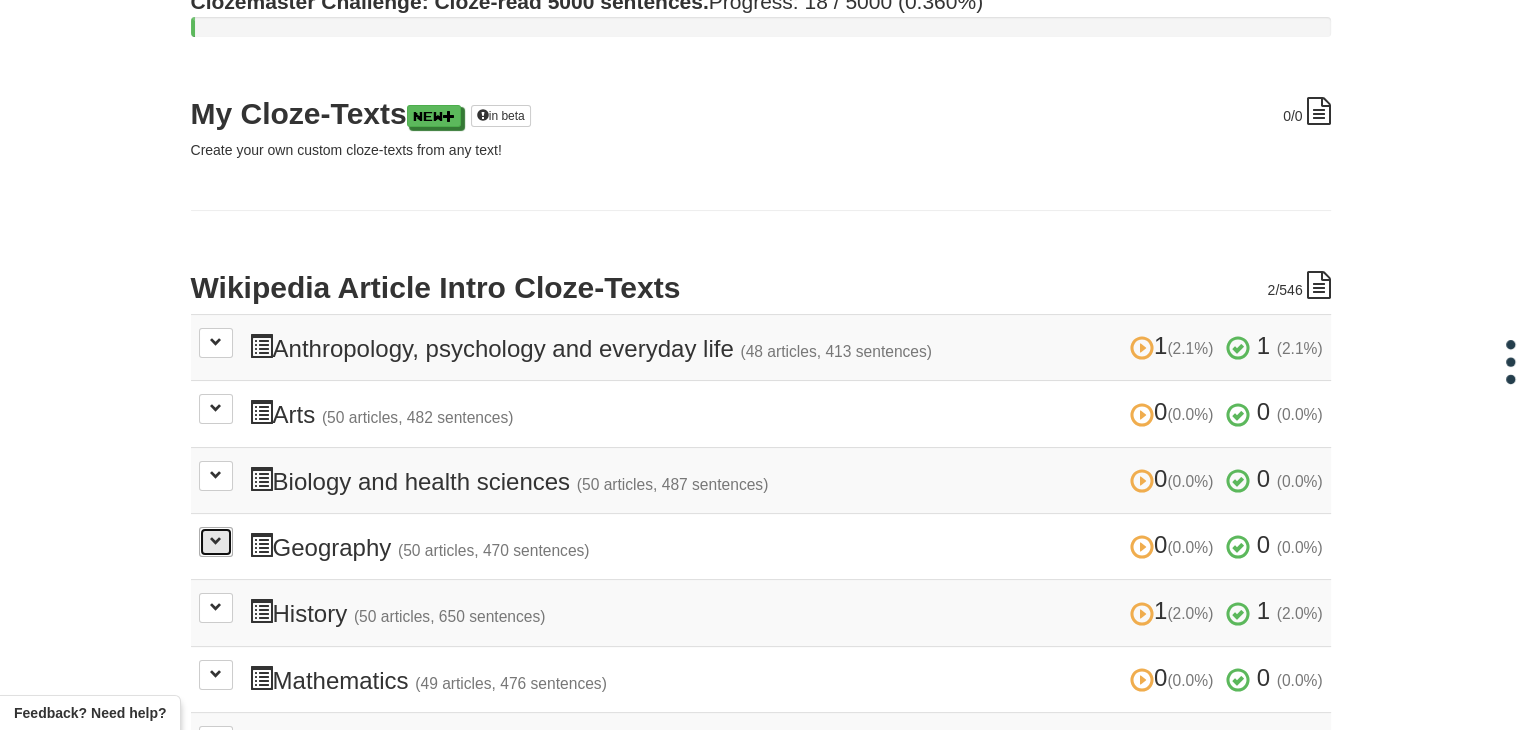 click at bounding box center (216, 541) 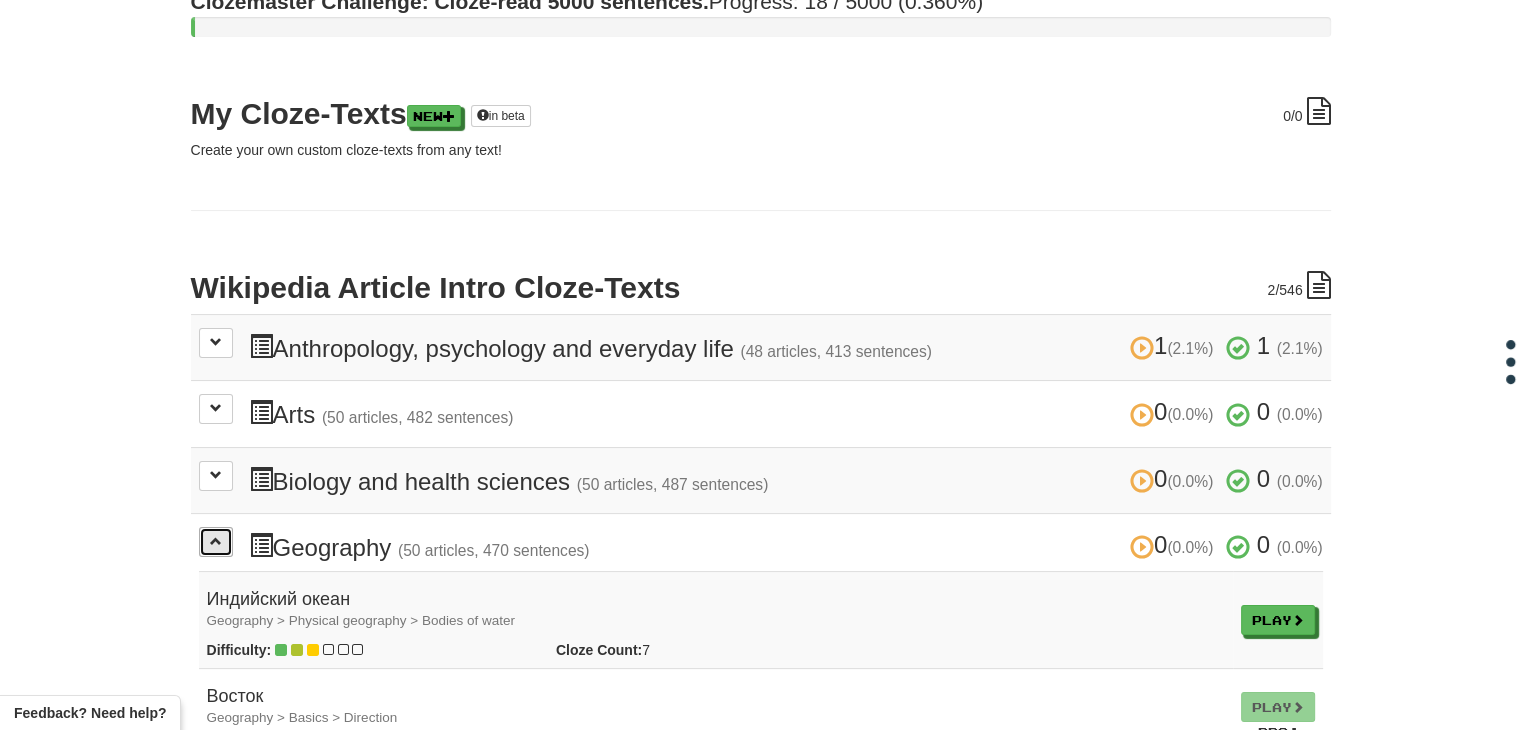 scroll, scrollTop: 271, scrollLeft: 0, axis: vertical 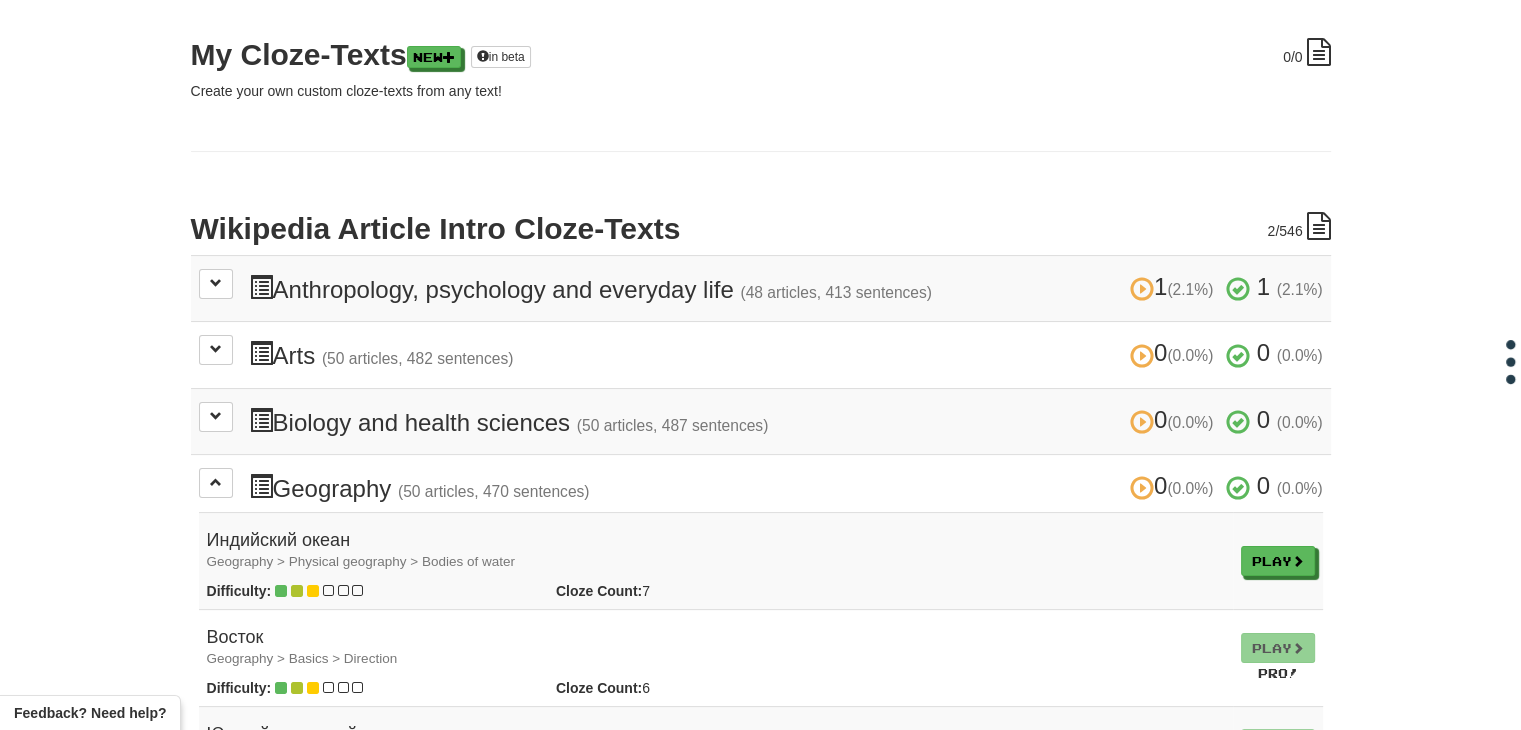 drag, startPoint x: 267, startPoint y: 642, endPoint x: 204, endPoint y: 629, distance: 64.327286 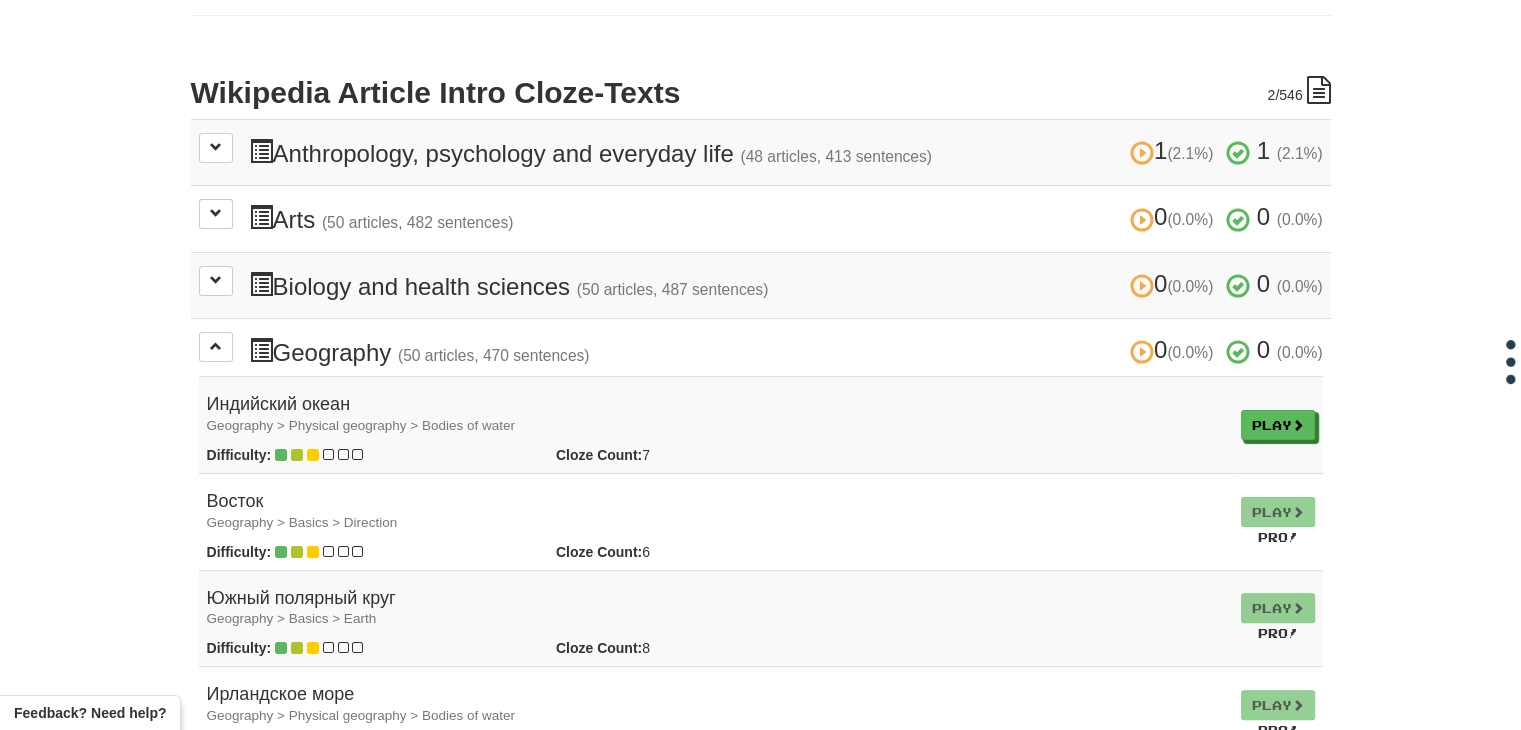 scroll, scrollTop: 408, scrollLeft: 0, axis: vertical 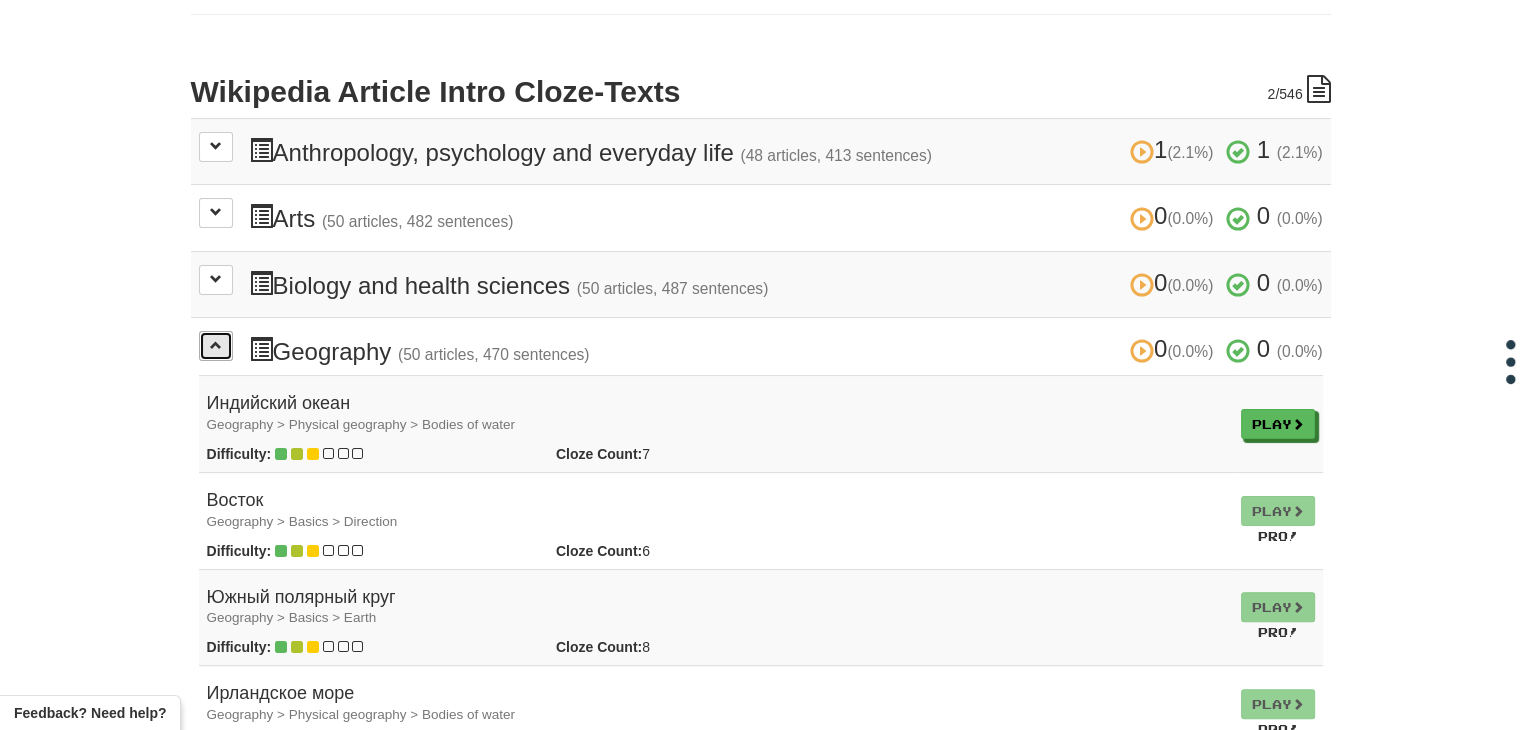 click at bounding box center (216, 346) 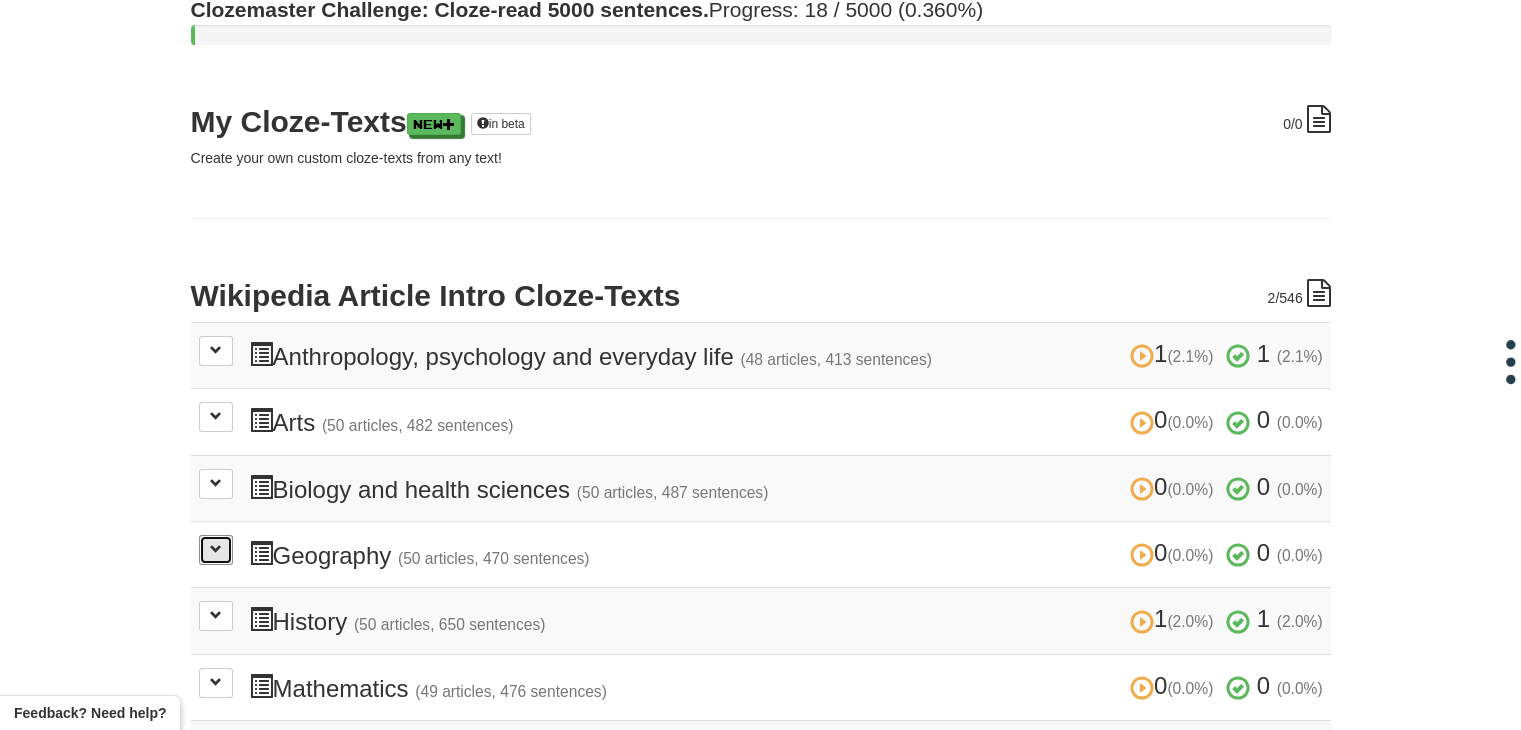 scroll, scrollTop: 206, scrollLeft: 0, axis: vertical 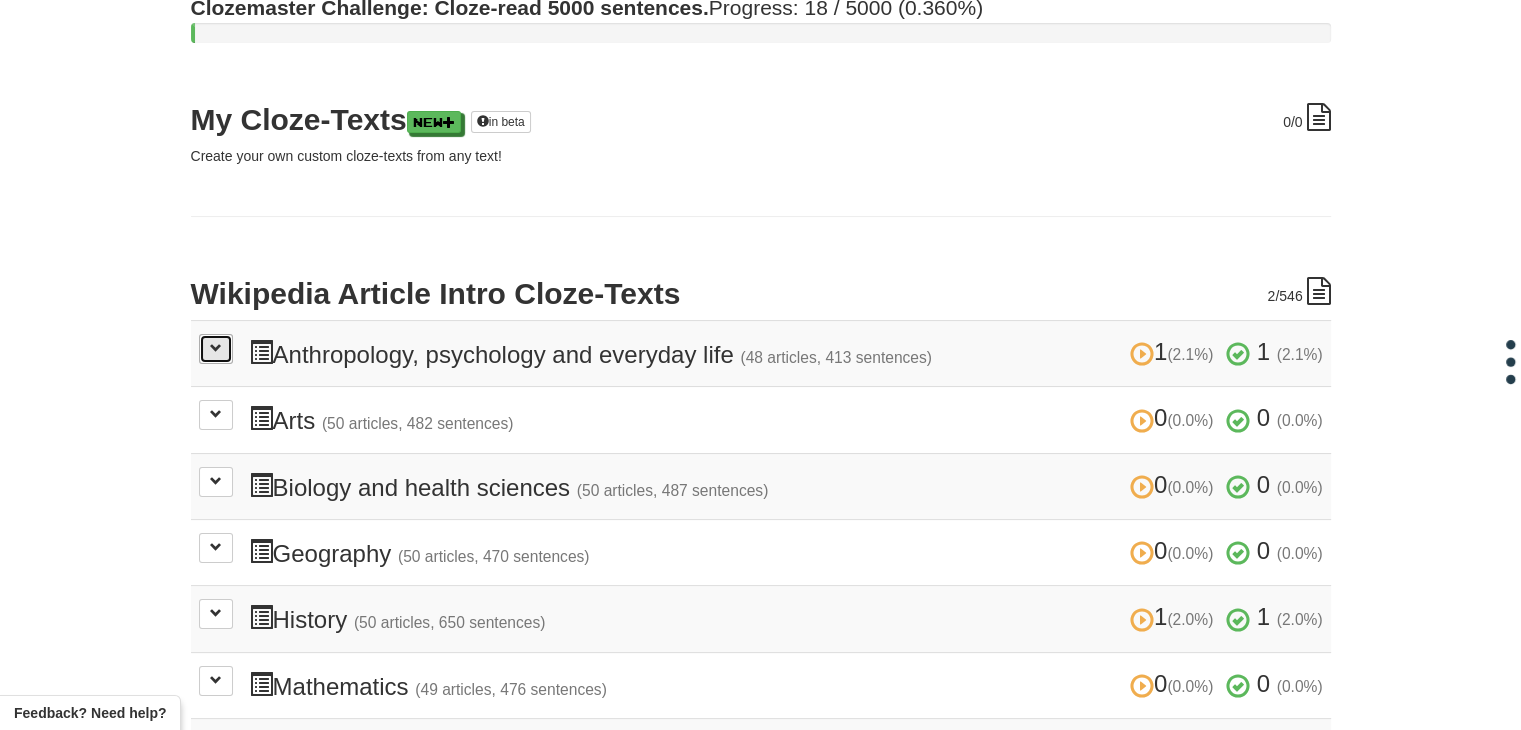 click at bounding box center (216, 348) 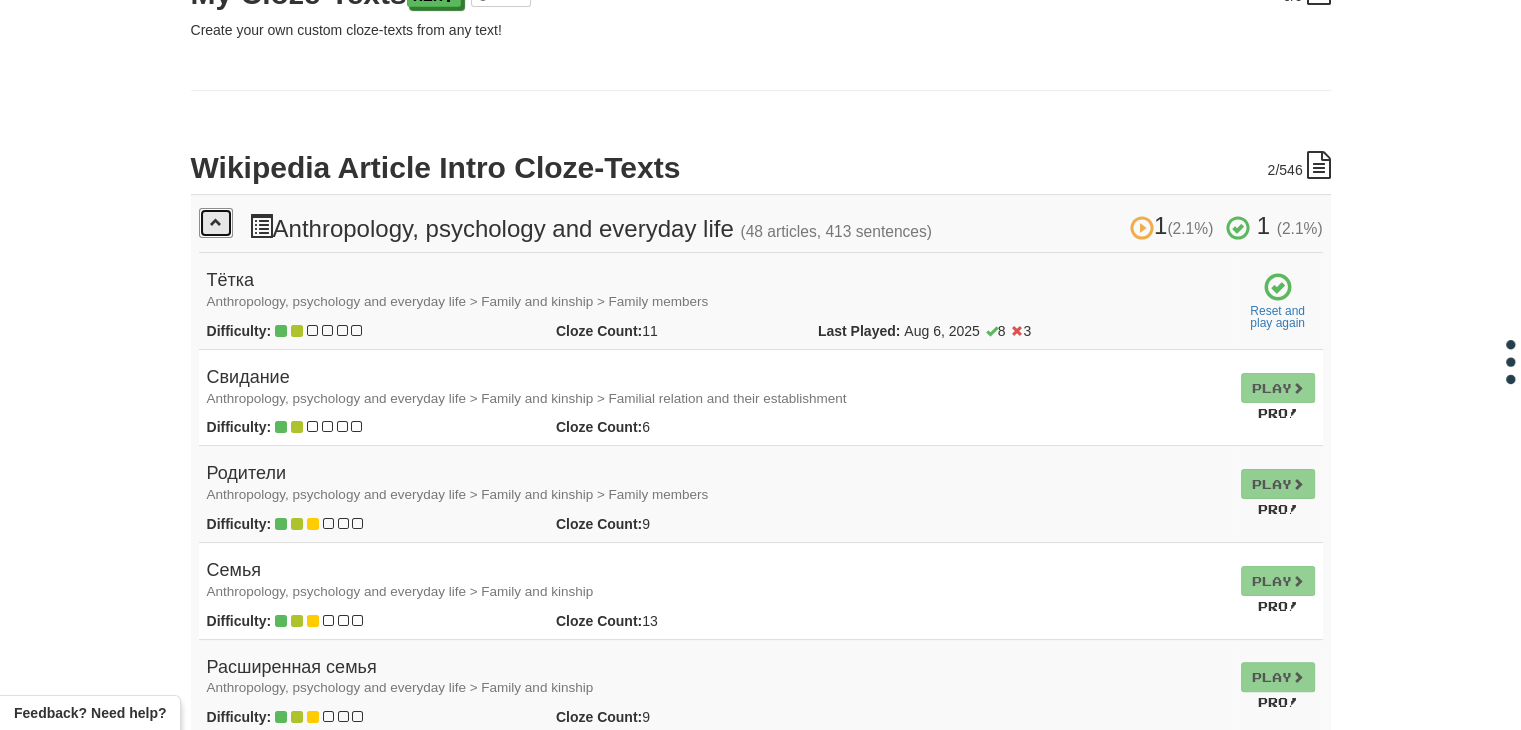 scroll, scrollTop: 334, scrollLeft: 0, axis: vertical 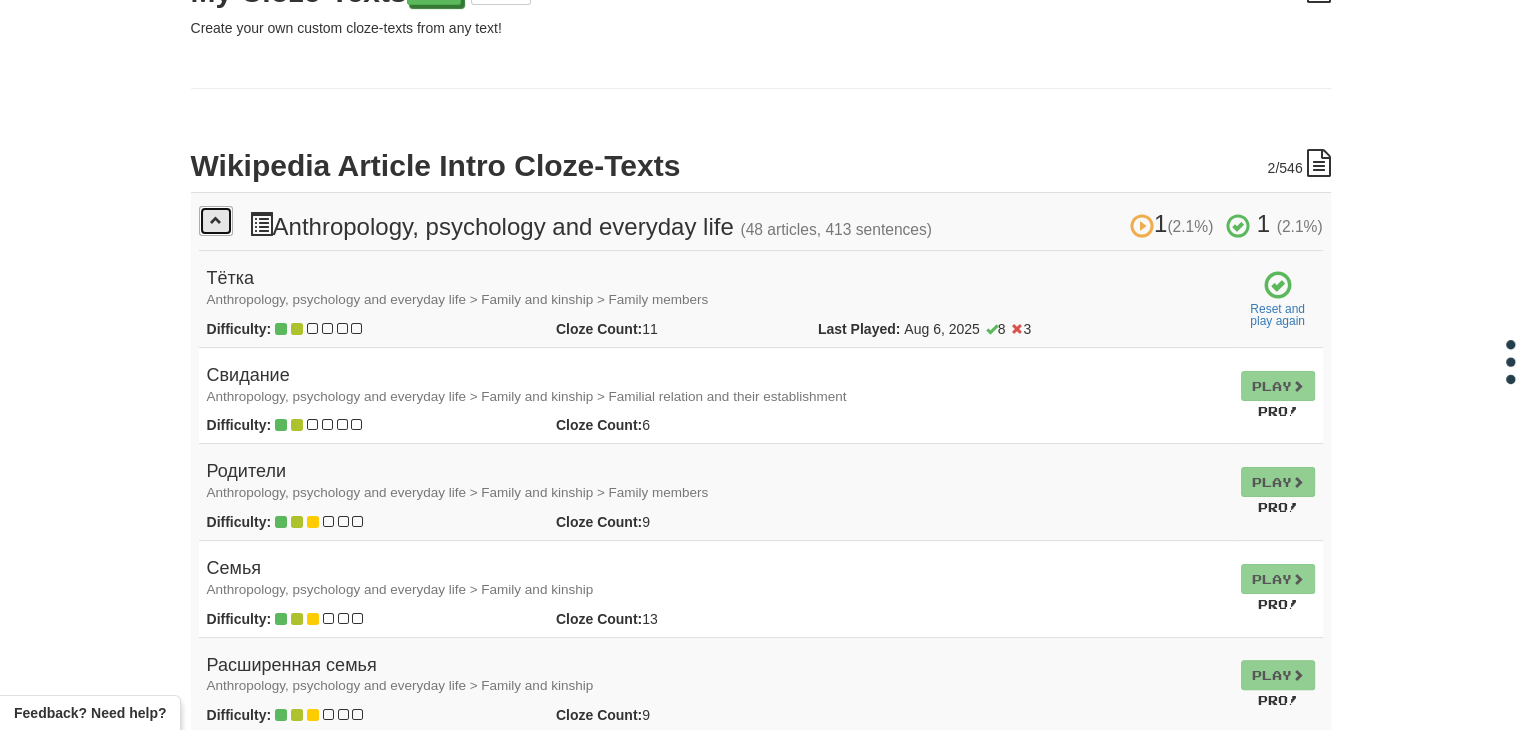 click at bounding box center (216, 221) 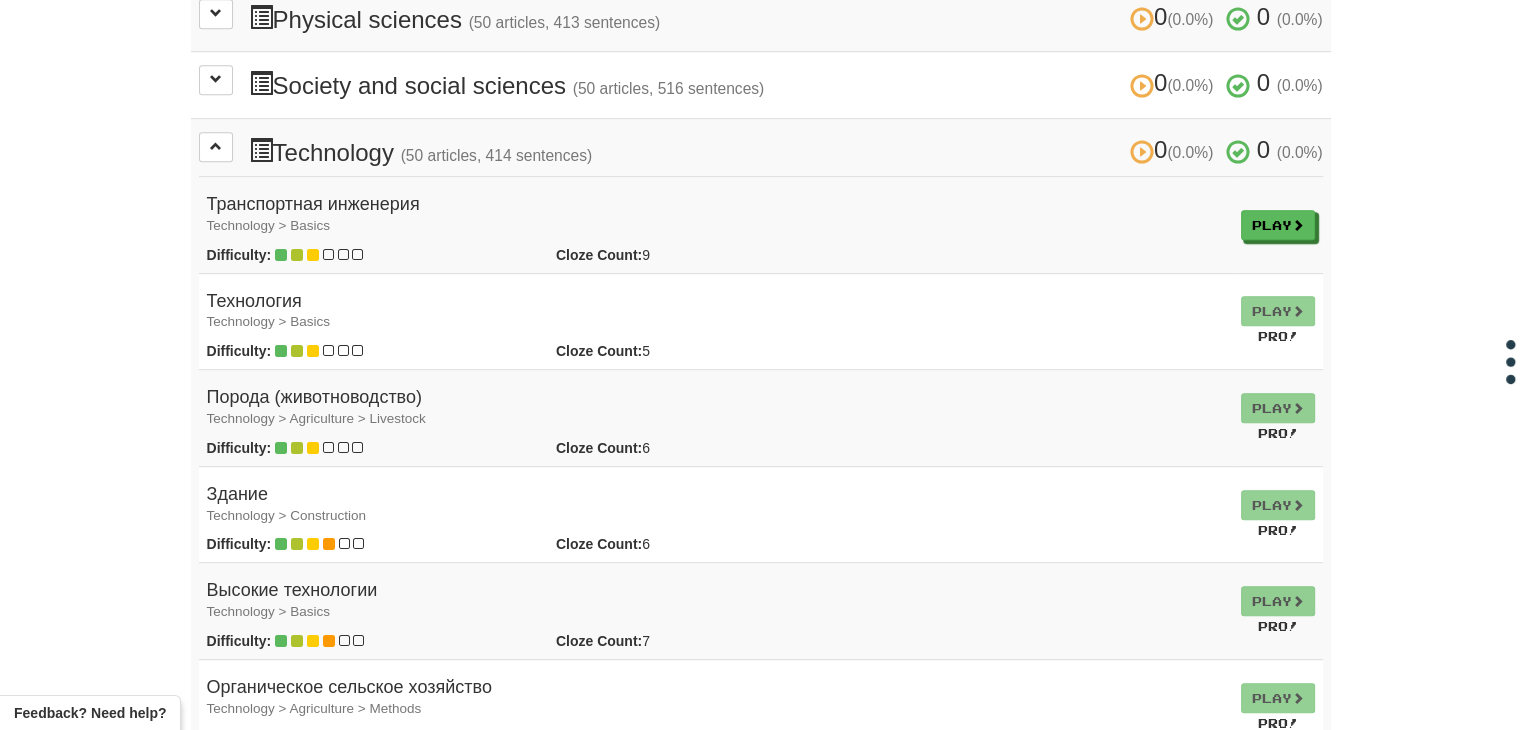 scroll, scrollTop: 1086, scrollLeft: 0, axis: vertical 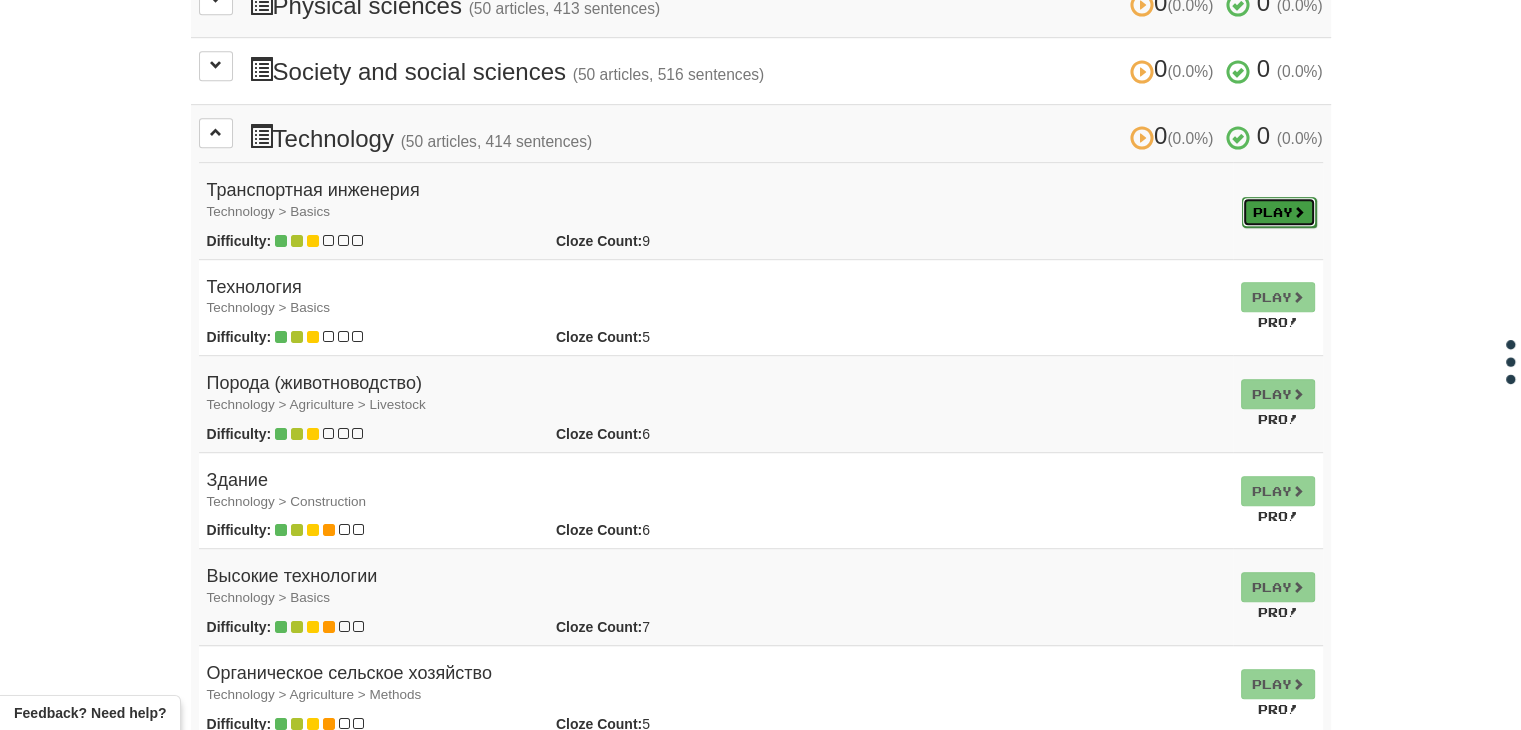 click on "Play" at bounding box center [1279, 212] 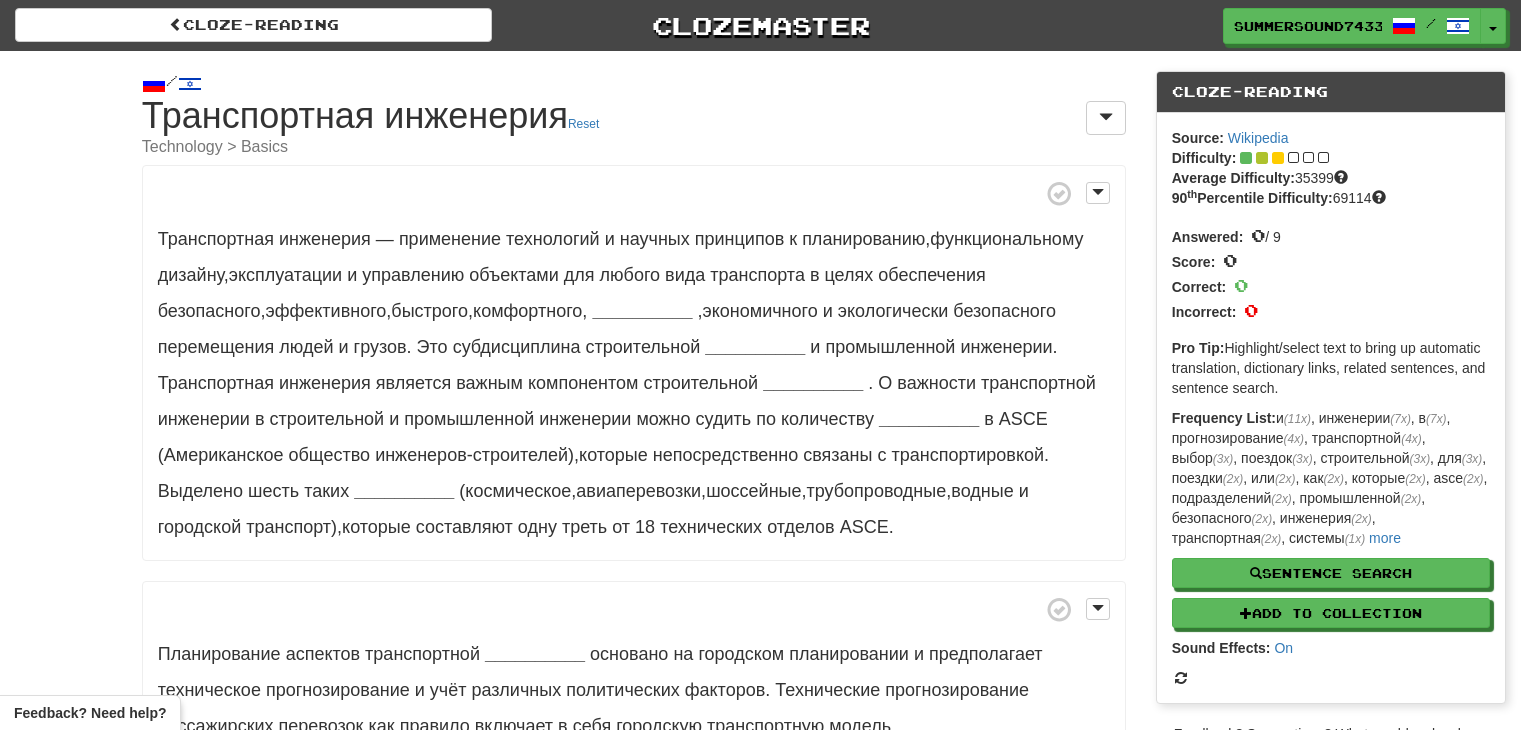 scroll, scrollTop: 0, scrollLeft: 0, axis: both 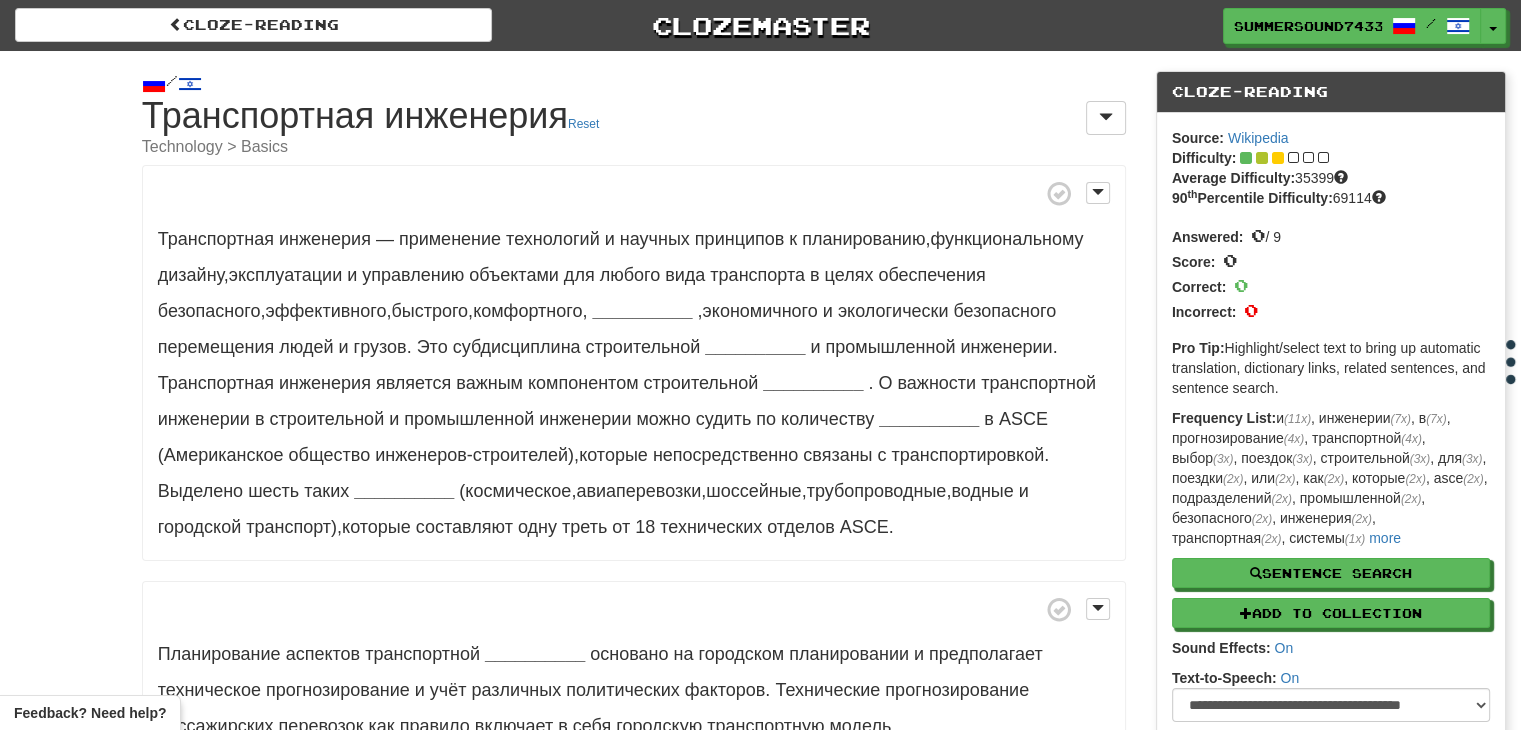 drag, startPoint x: 565, startPoint y: 121, endPoint x: 126, endPoint y: 121, distance: 439 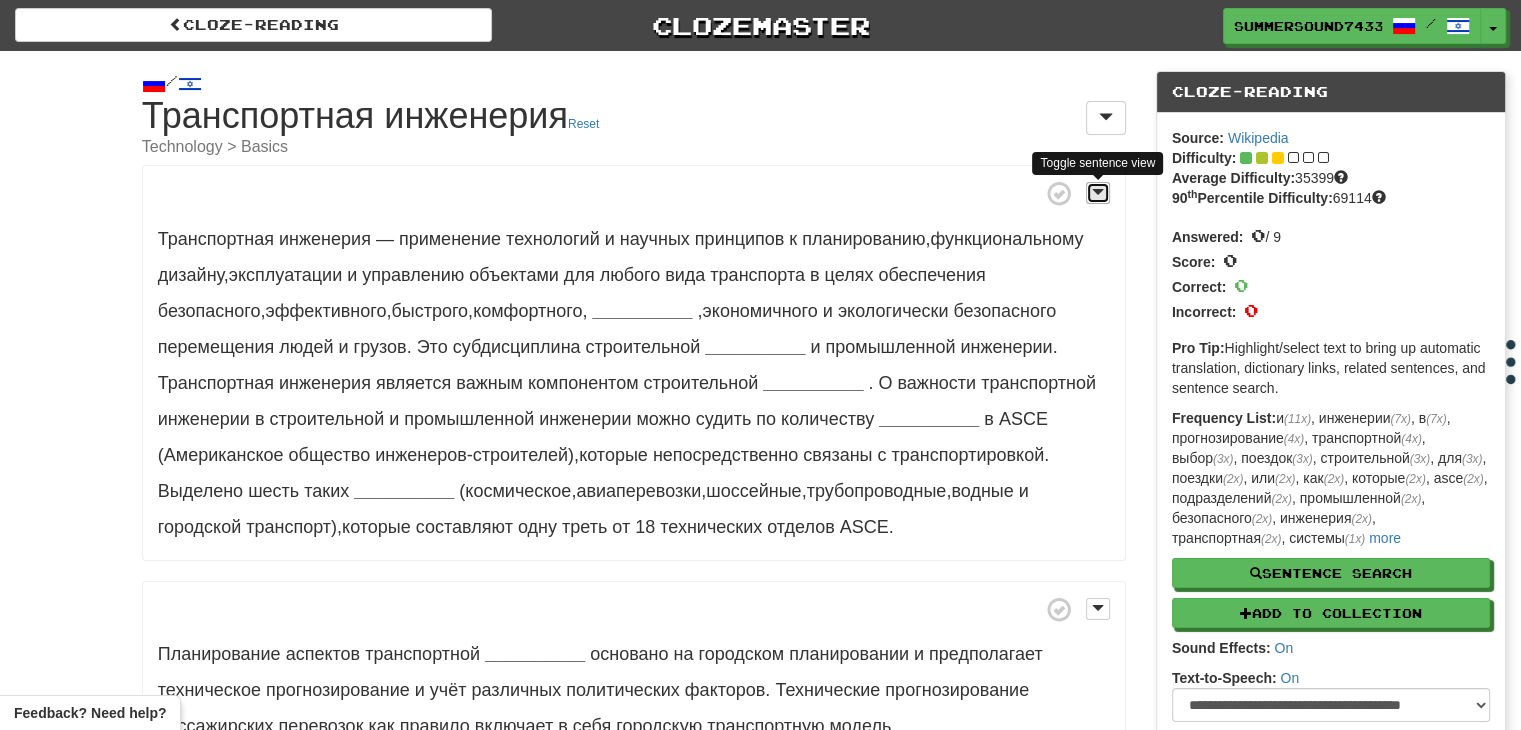 click at bounding box center (1098, 193) 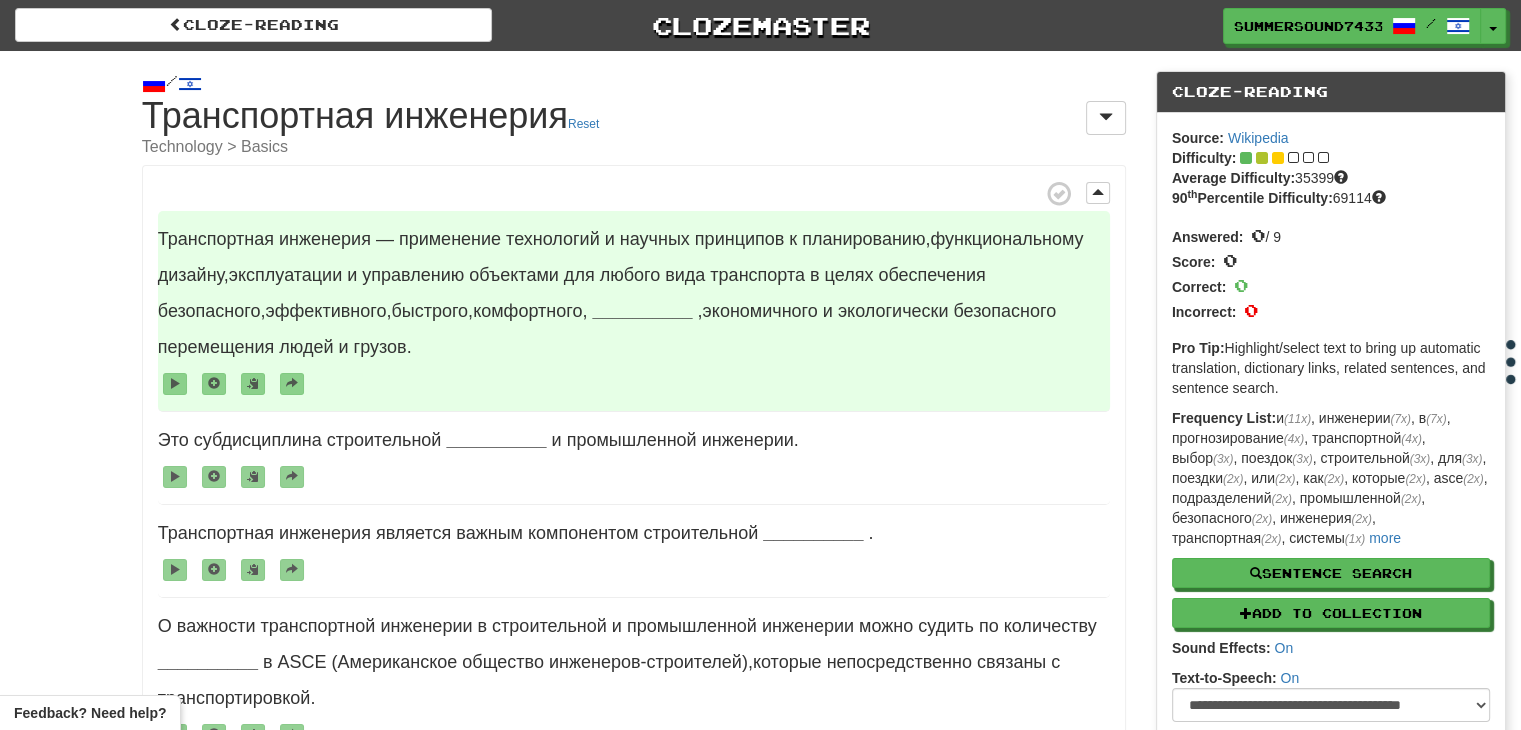 click on "Транспортная   инженерия   —   применение   технологий   и   научных   принципов   к   планированию ,  функциональному   дизайну ,  эксплуатации   и   управлению   объектами   для   любого   вида   транспорта   в   целях   обеспечения   безопасного ,  эффективного ,  быстрого ,  комфортного ,
[BLANK]
,  экономичного   и   экологически   безопасного   перемещения   людей   и   грузов ." at bounding box center (634, 311) 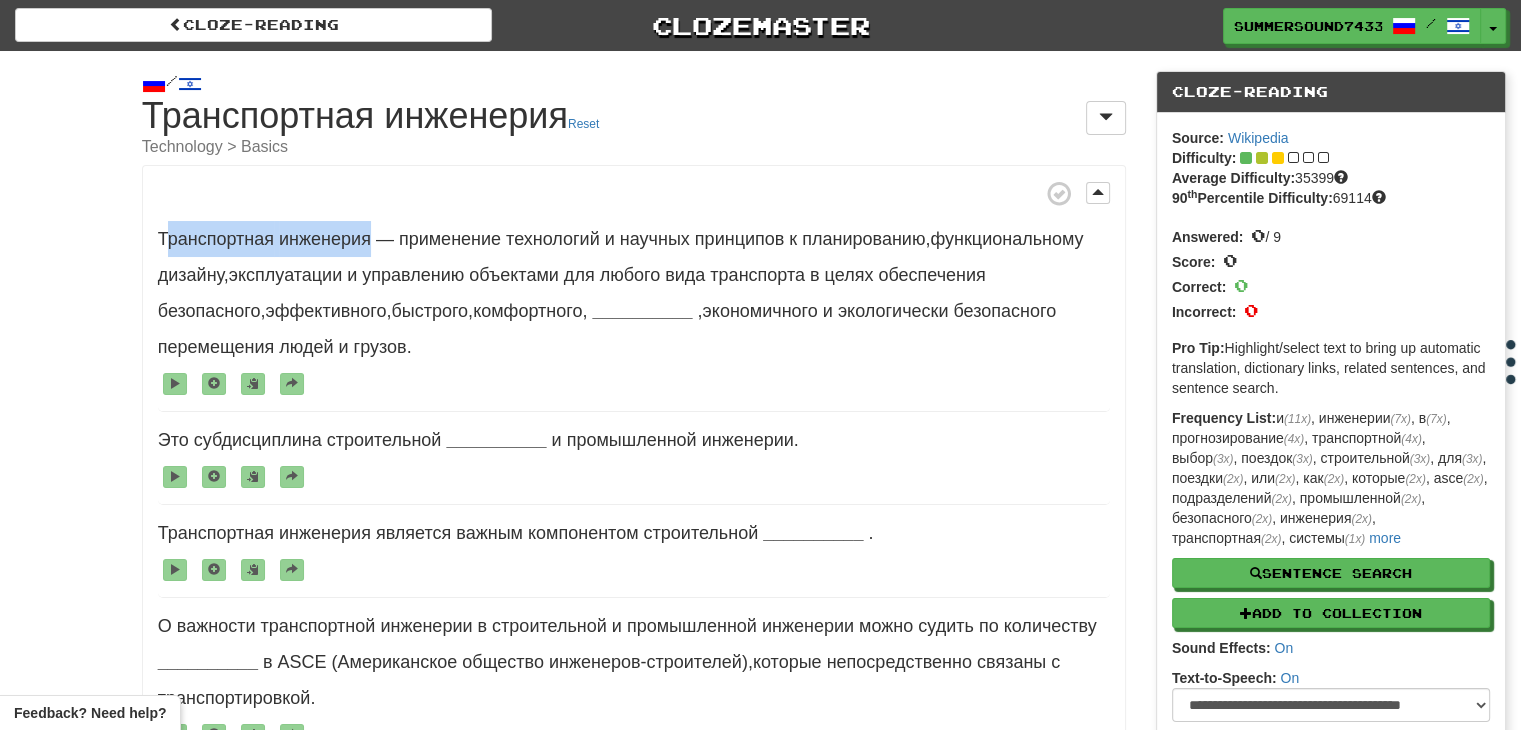 drag, startPoint x: 368, startPoint y: 237, endPoint x: 144, endPoint y: 224, distance: 224.37692 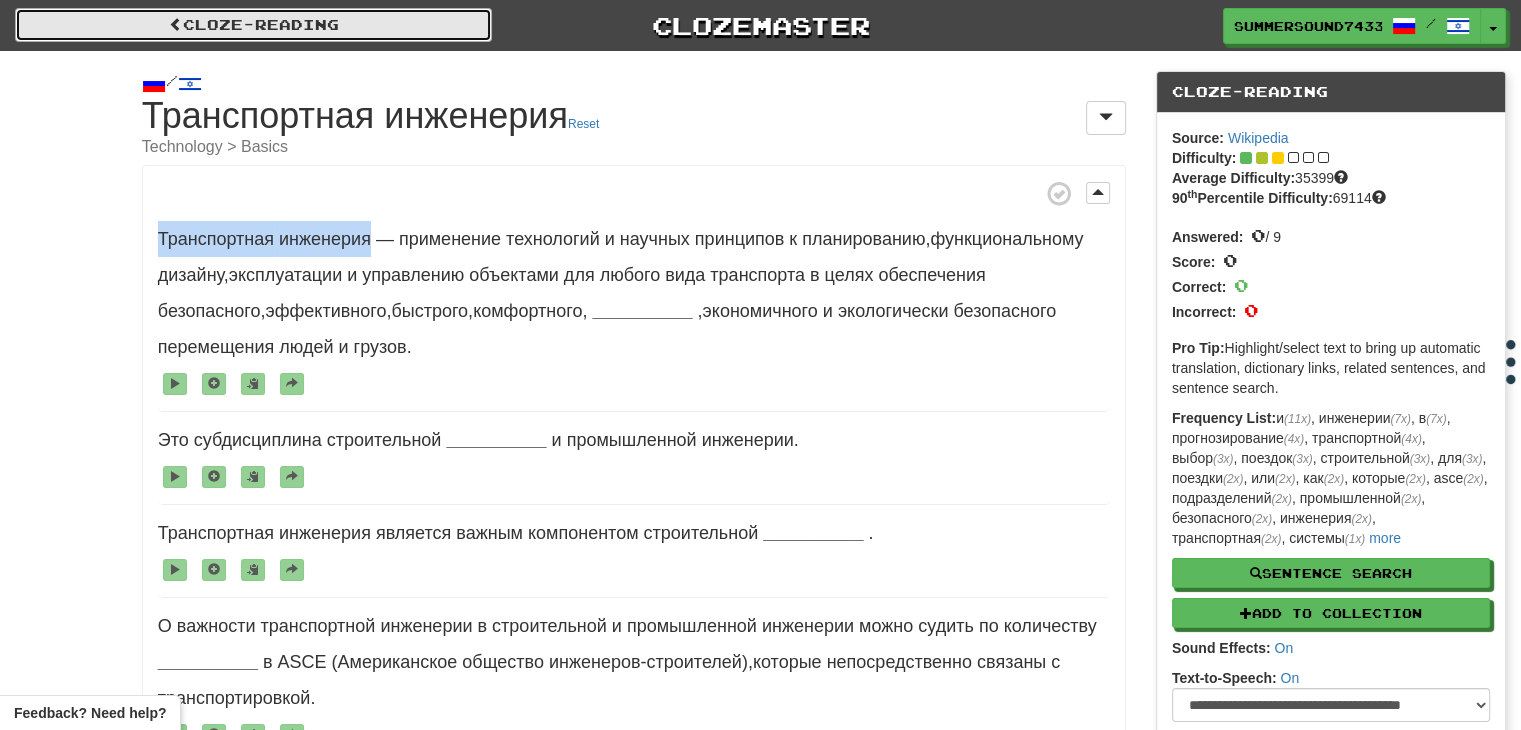 click on "Cloze-Reading" at bounding box center [253, 25] 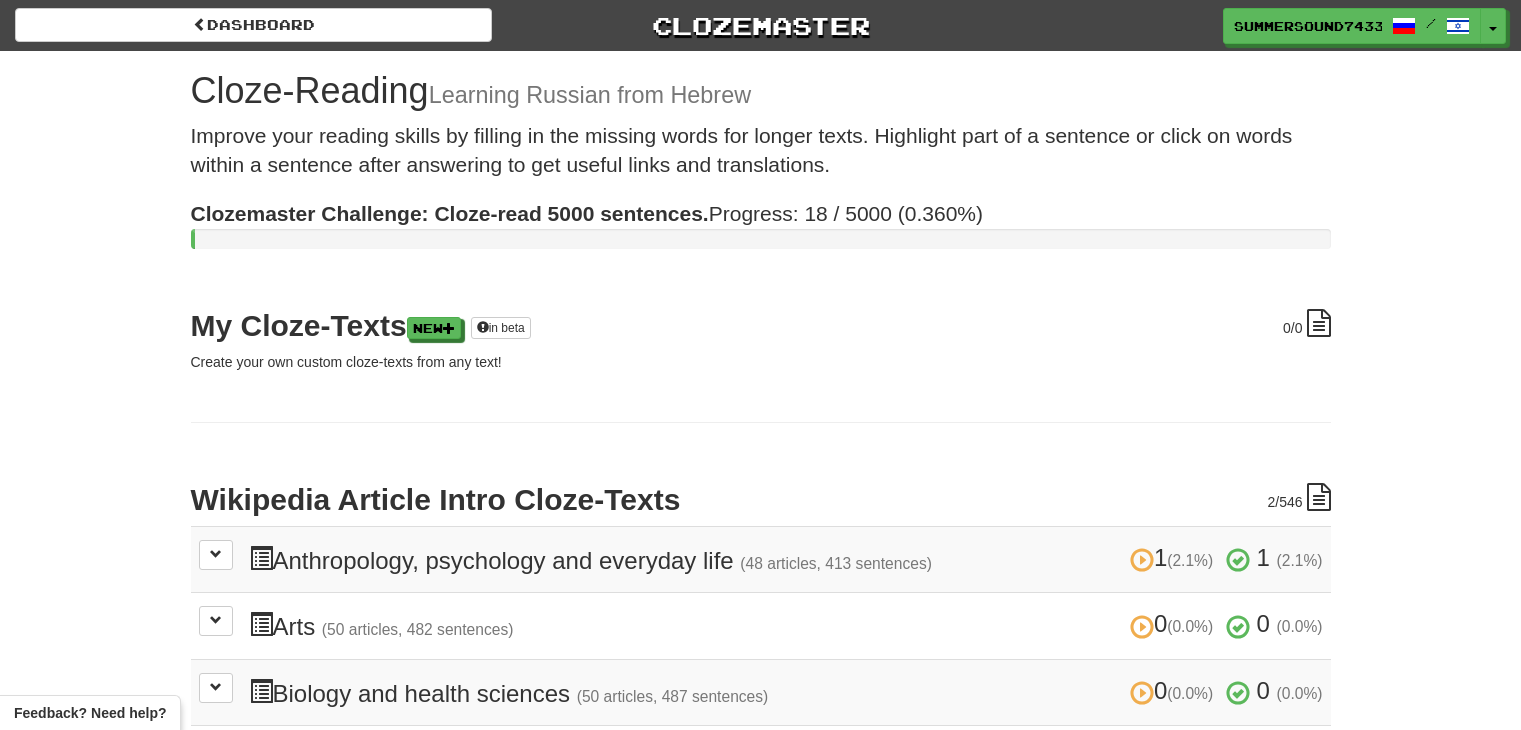 scroll, scrollTop: 0, scrollLeft: 0, axis: both 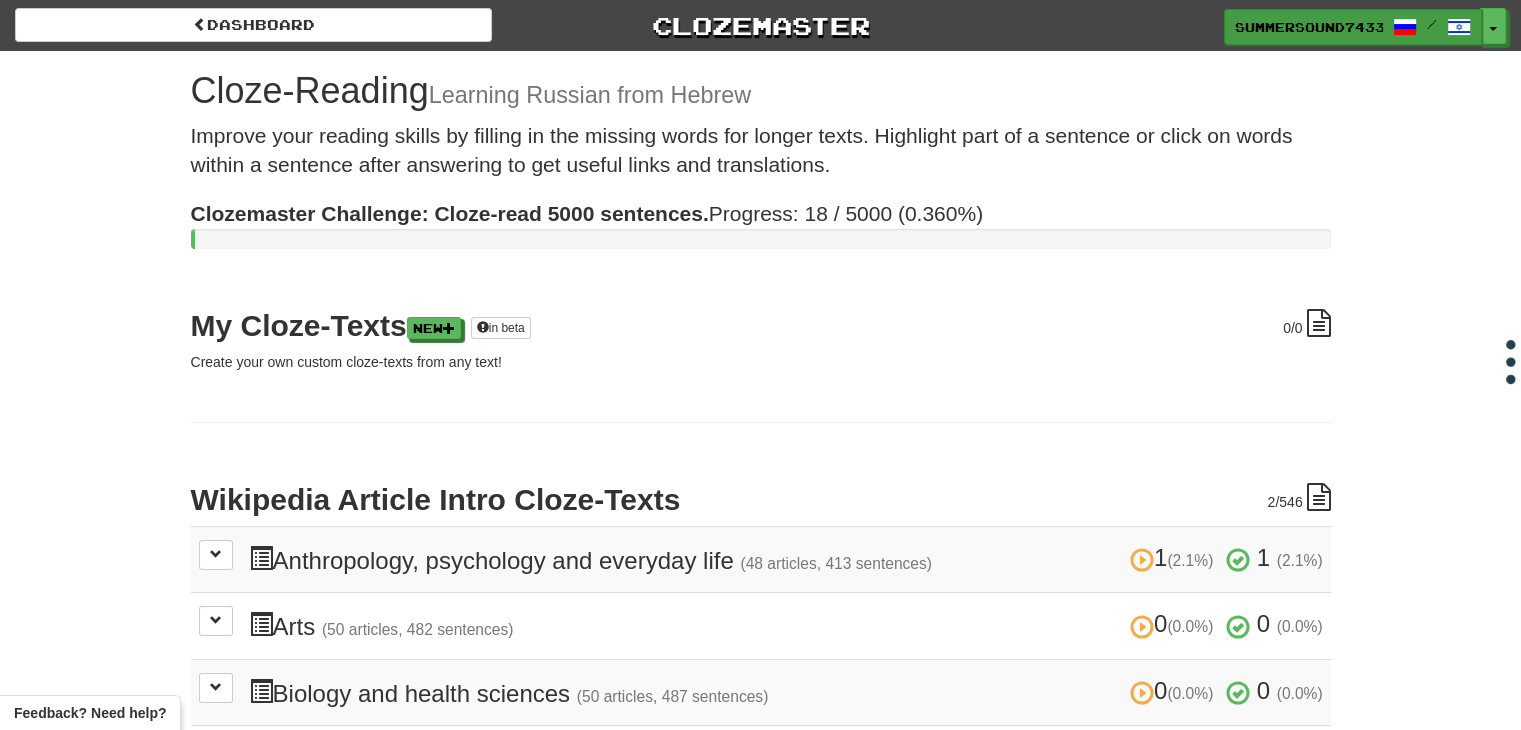 click on "SummerSound7433
/
Toggle Dropdown
Dashboard
Leaderboard
Activity Feed
Notifications
Profile
Discussions
Русский
/
English
Streak:
0
Review:
20
Points Today: 0
Русский
/
עברית
Streak:
3
Review:
25
Daily Goal:  238 /10
Languages
Account
Logout" at bounding box center (1364, 26) 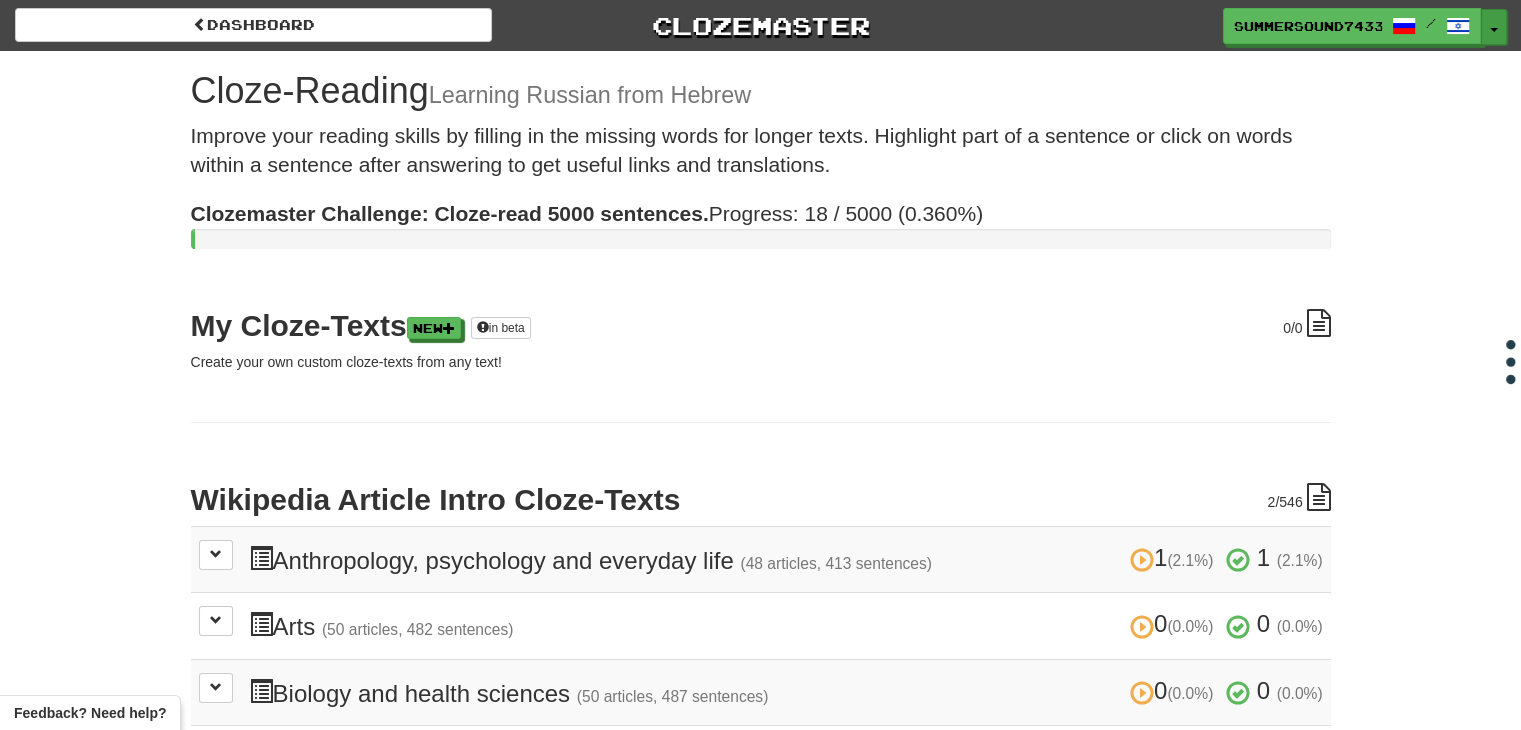 click on "Toggle Dropdown" at bounding box center (1494, 27) 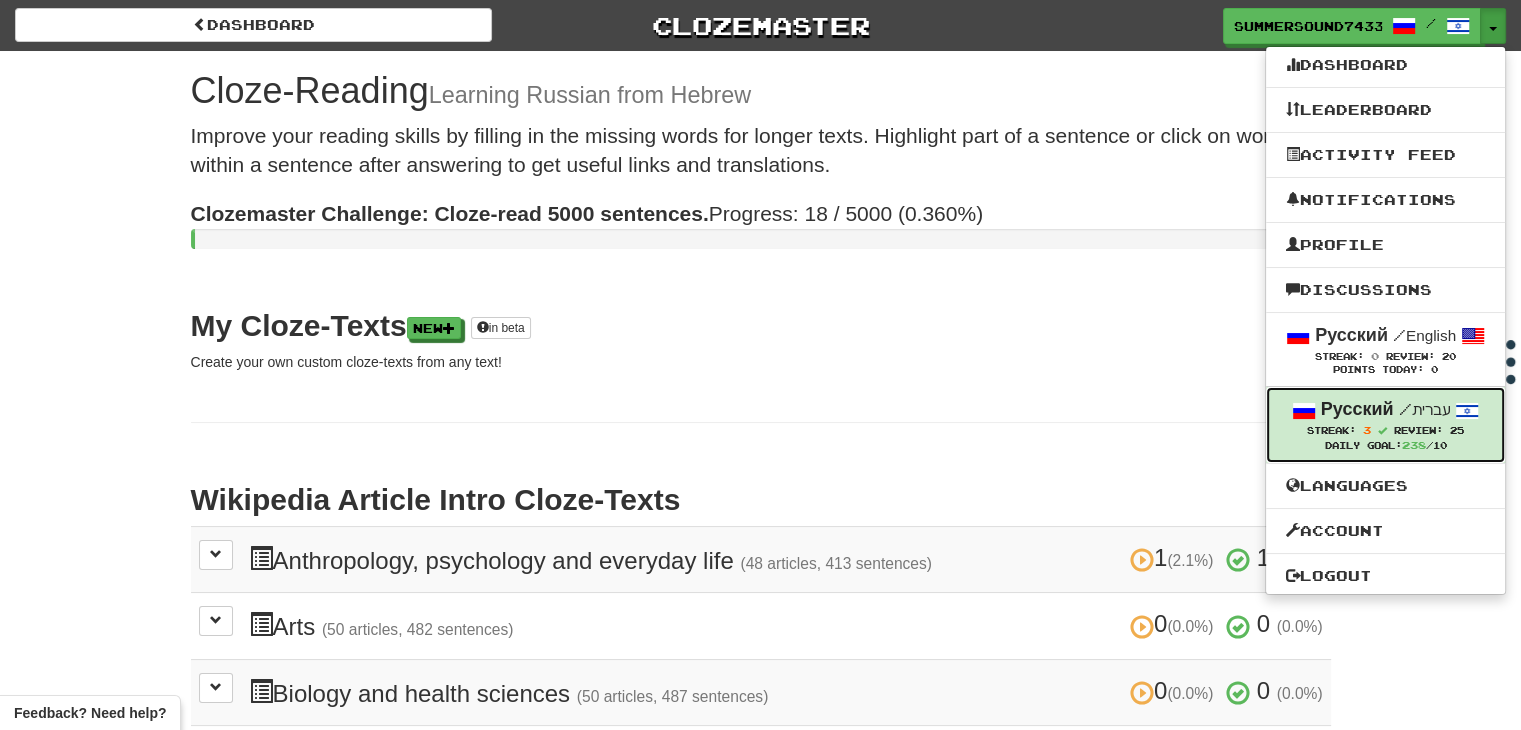 click on "25" at bounding box center (1457, 430) 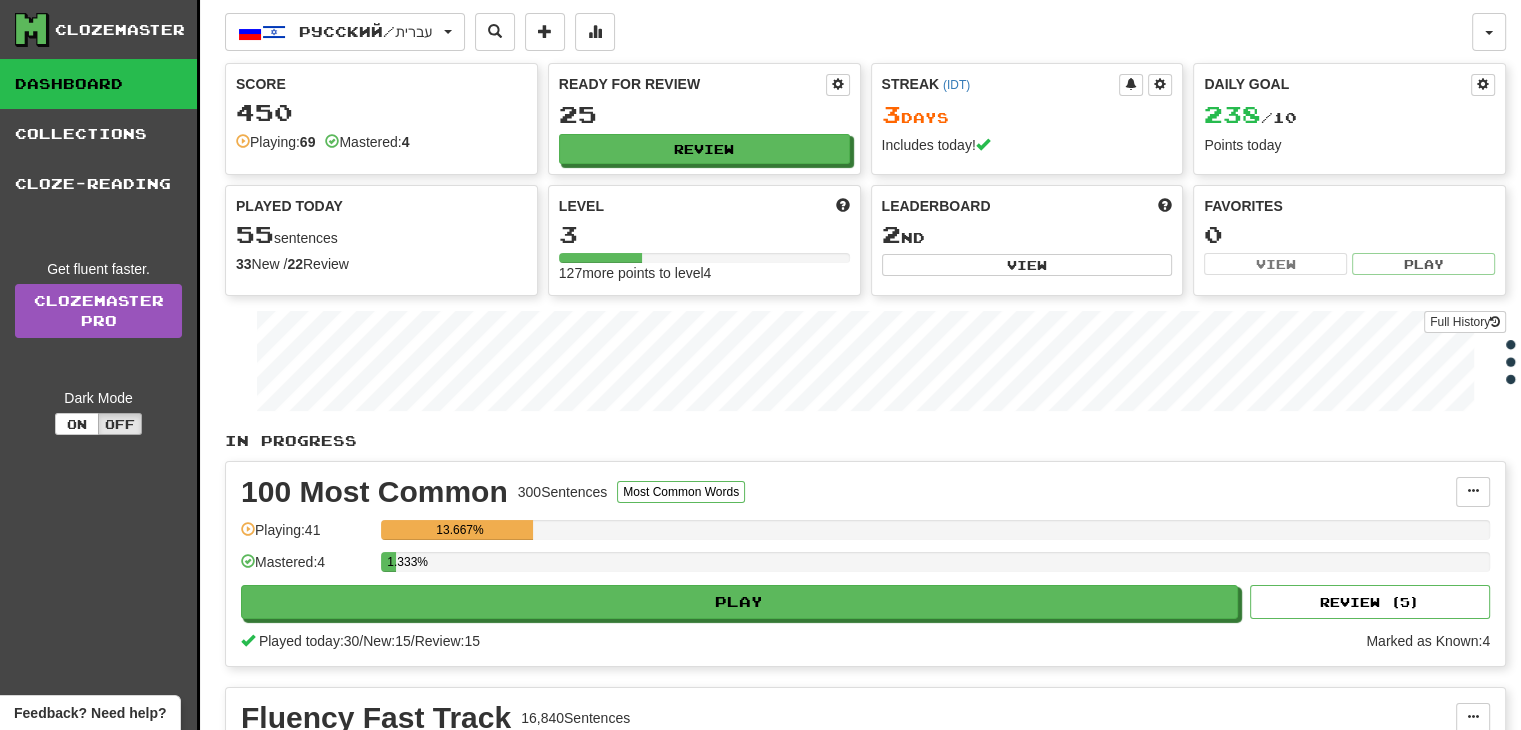 scroll, scrollTop: 8, scrollLeft: 0, axis: vertical 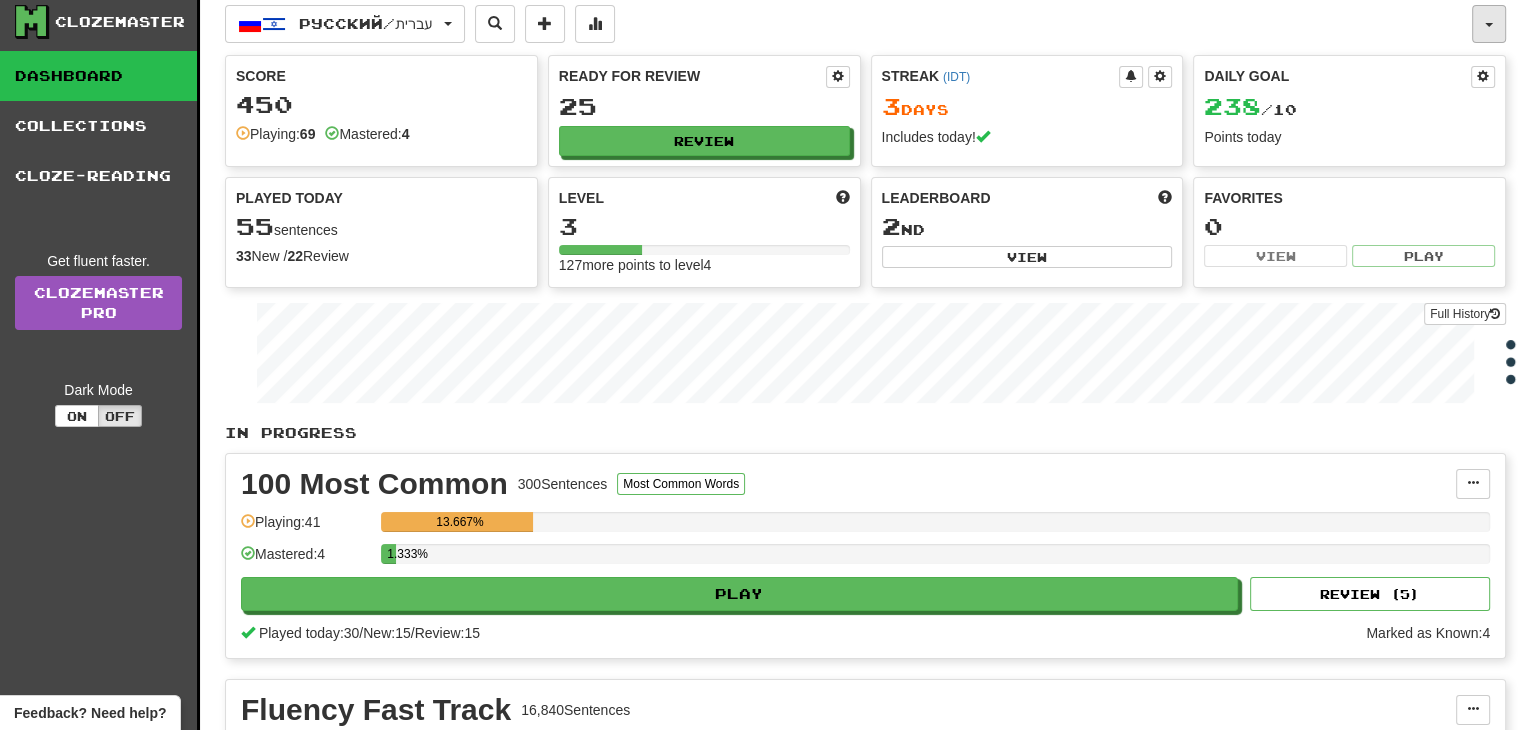 click at bounding box center (1489, 24) 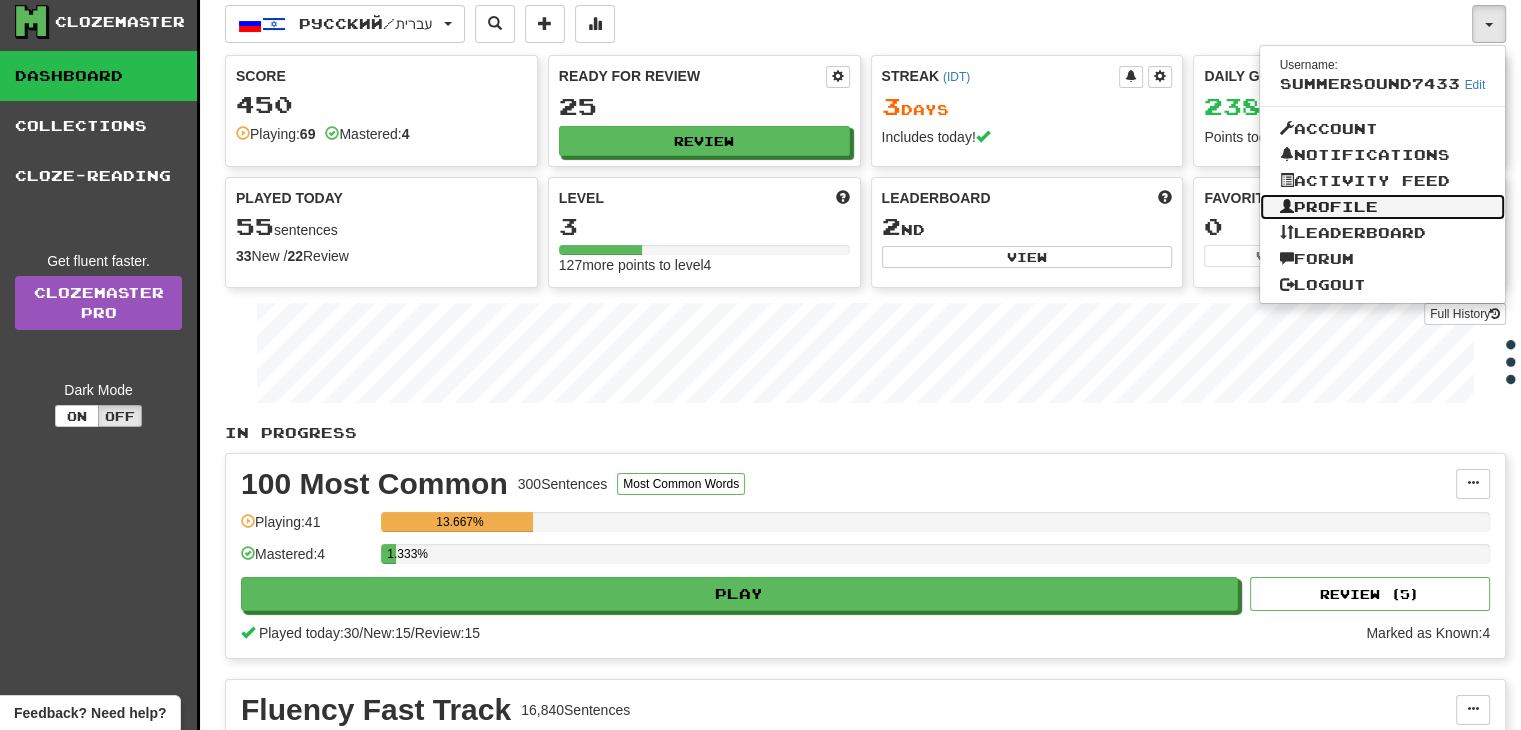 click on "Profile" at bounding box center [1383, 207] 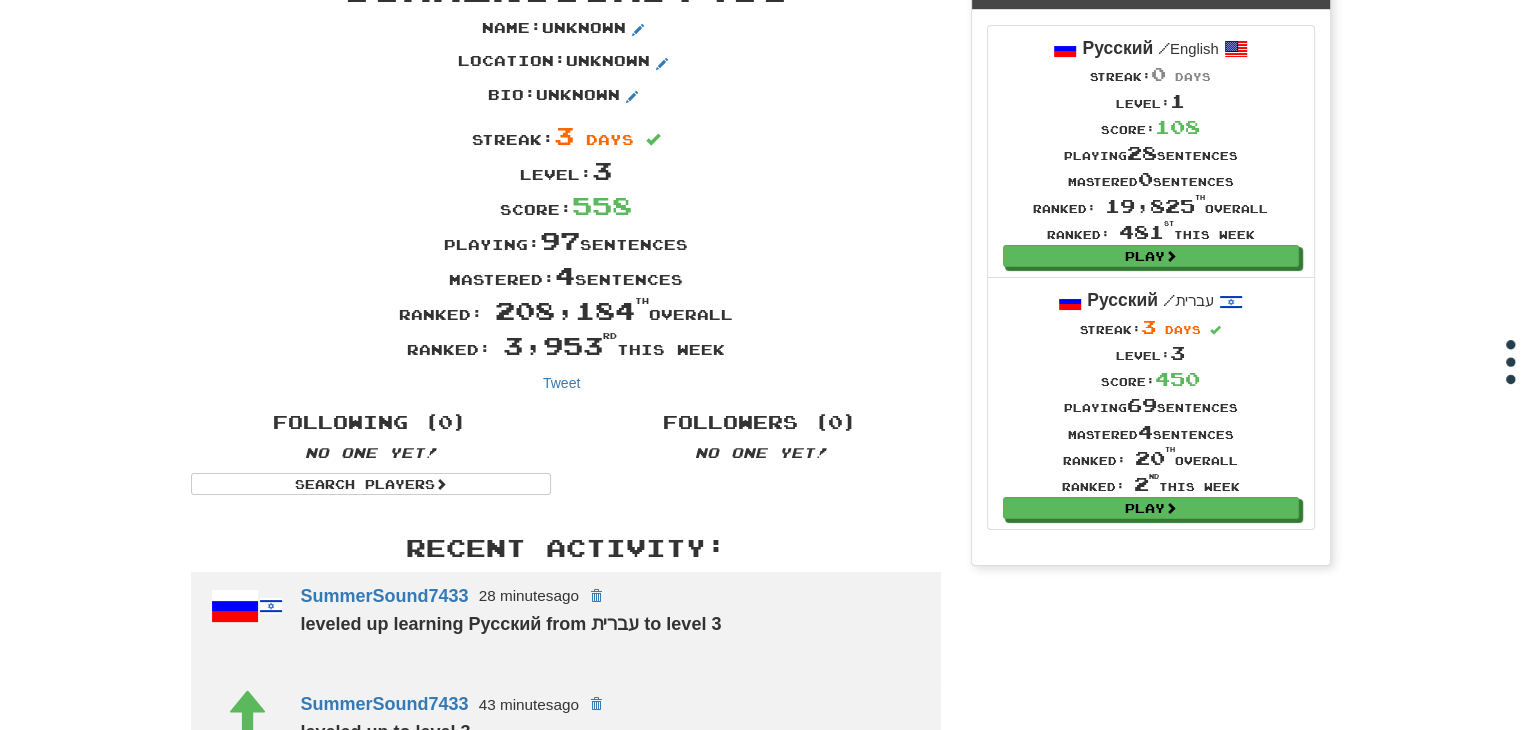 scroll, scrollTop: 106, scrollLeft: 0, axis: vertical 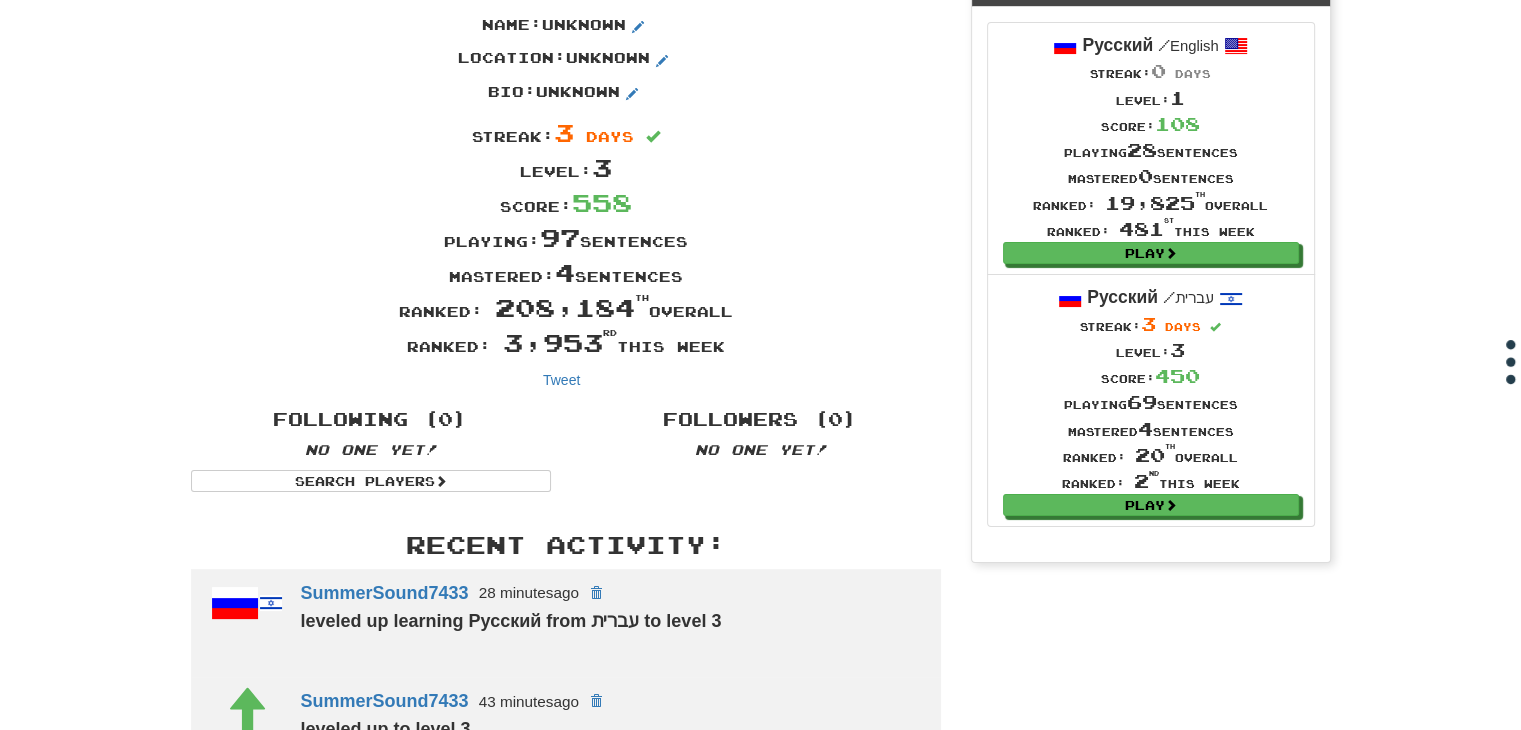 drag, startPoint x: 431, startPoint y: 265, endPoint x: 782, endPoint y: 253, distance: 351.20508 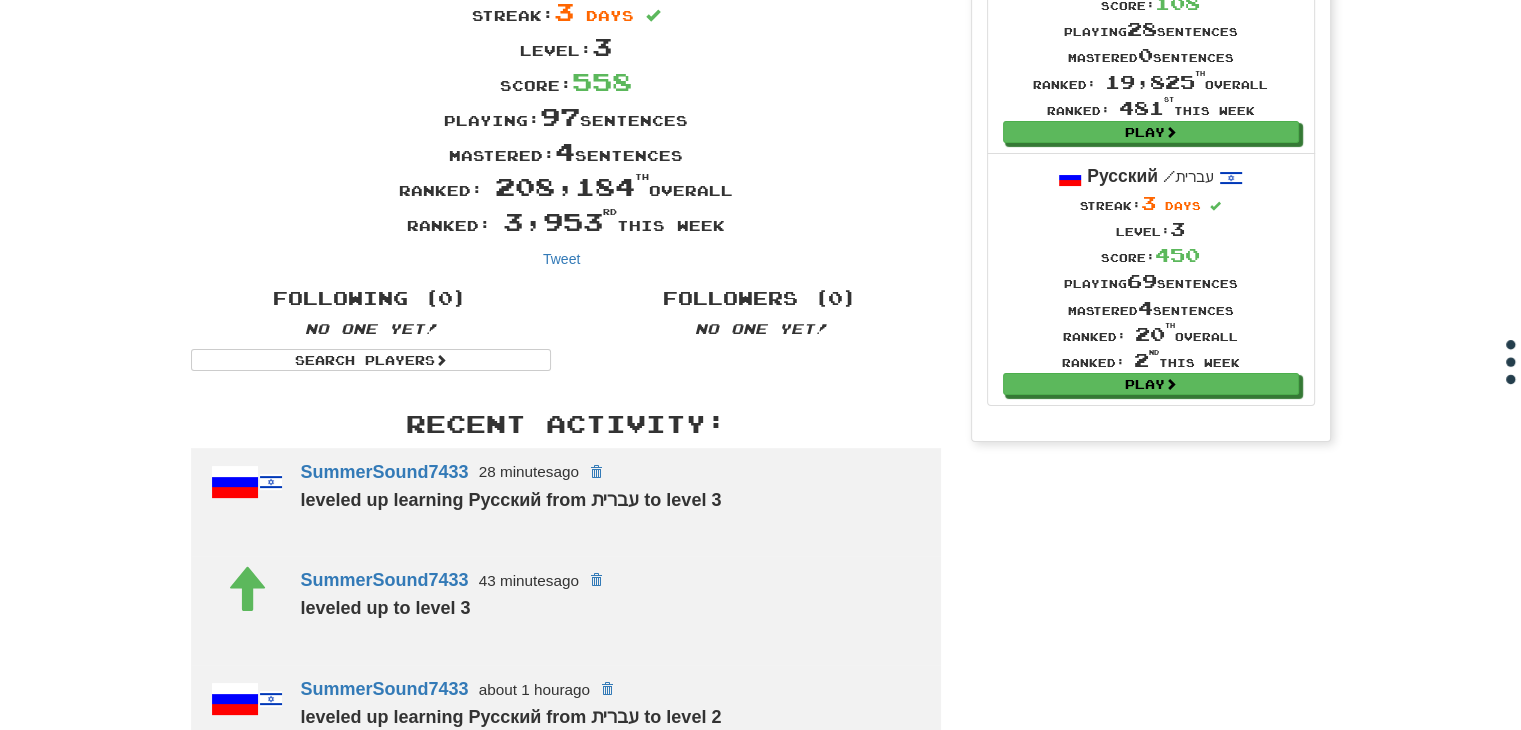 scroll, scrollTop: 0, scrollLeft: 0, axis: both 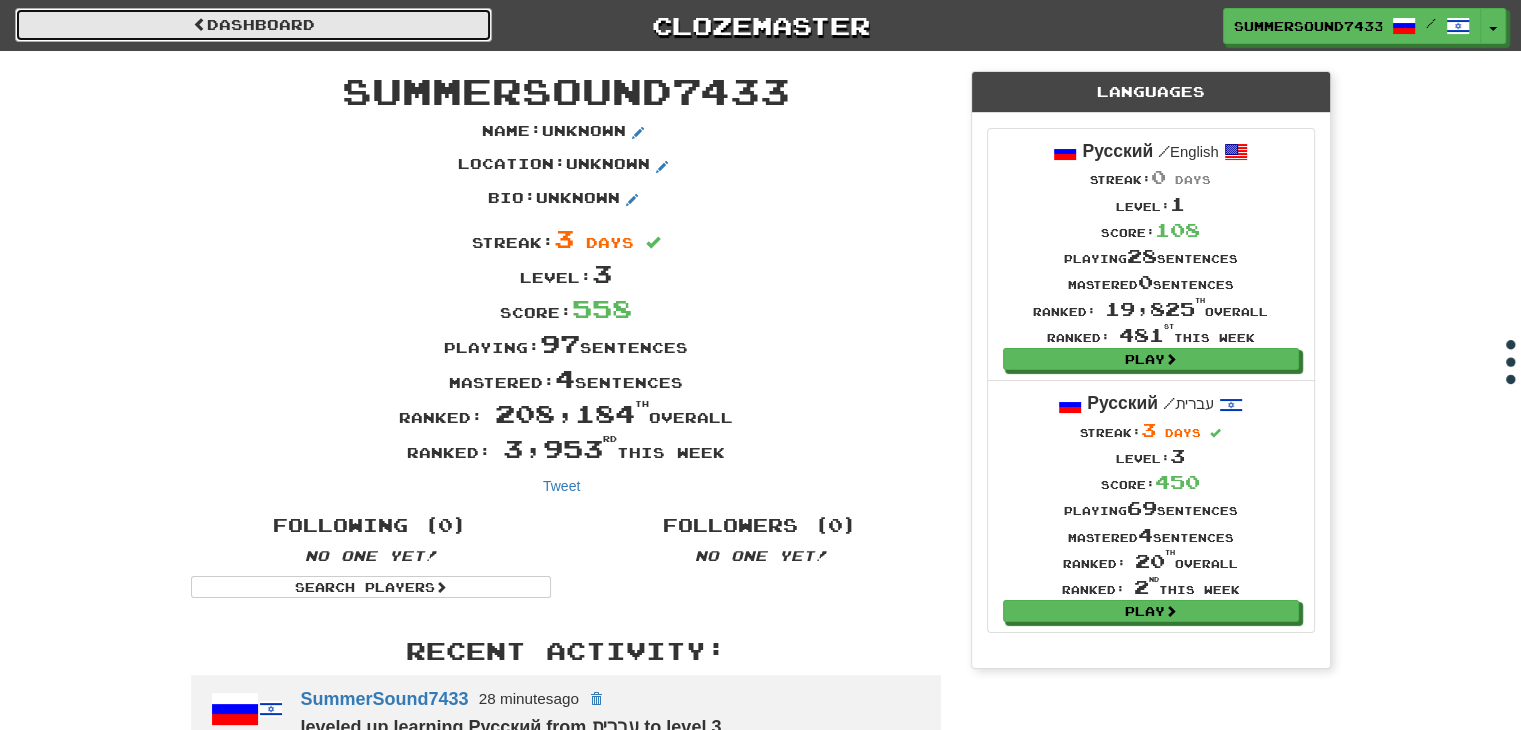click on "Dashboard" at bounding box center [253, 25] 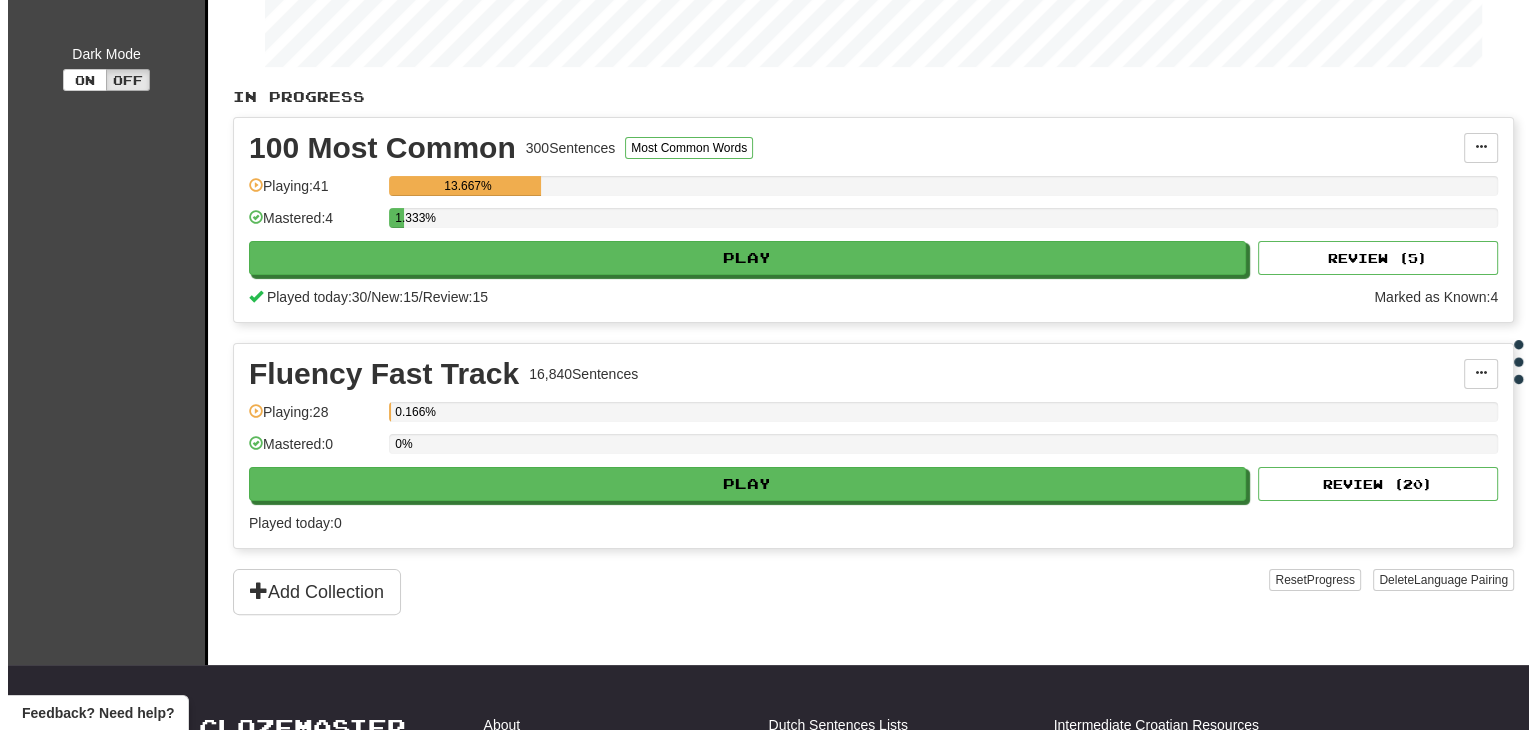scroll, scrollTop: 344, scrollLeft: 0, axis: vertical 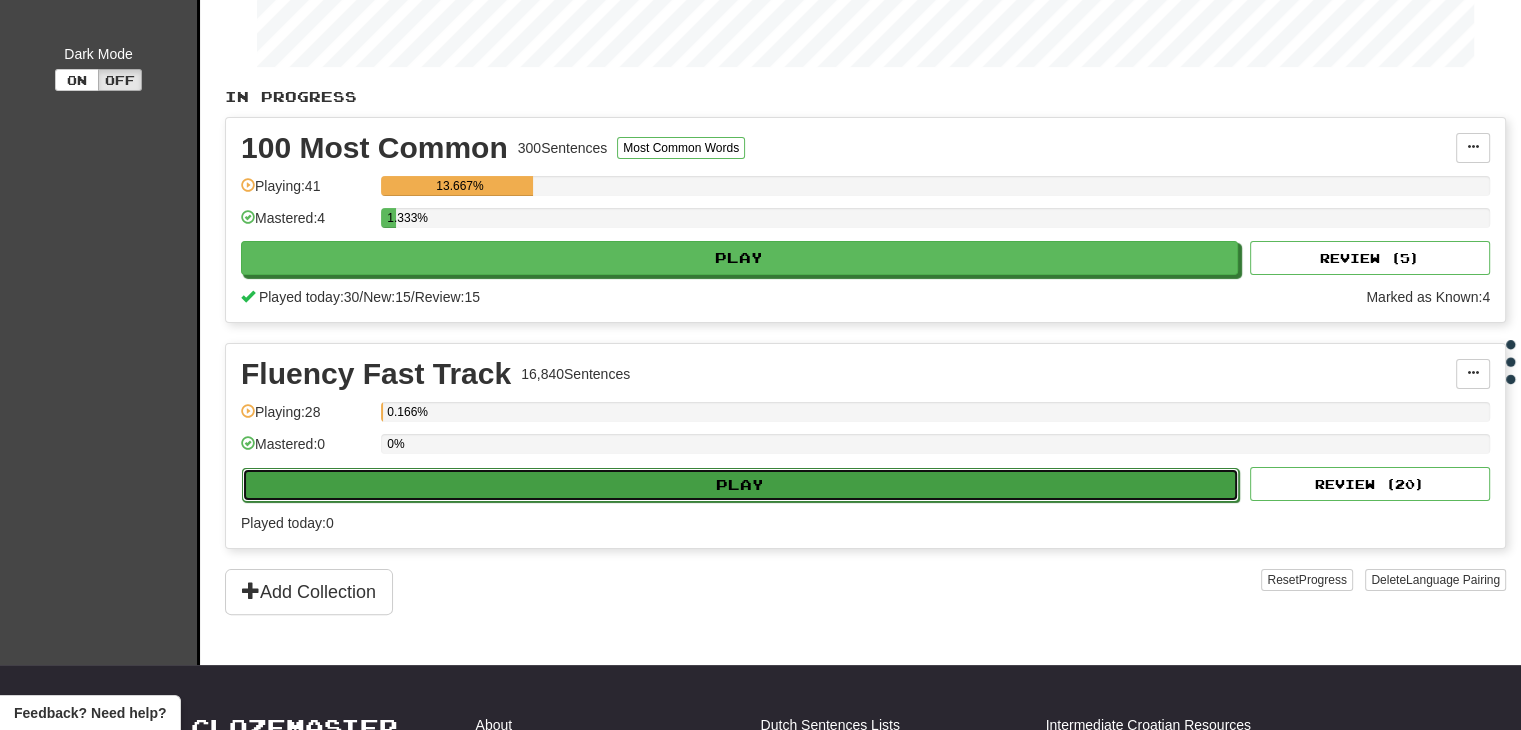click on "Play" at bounding box center [740, 485] 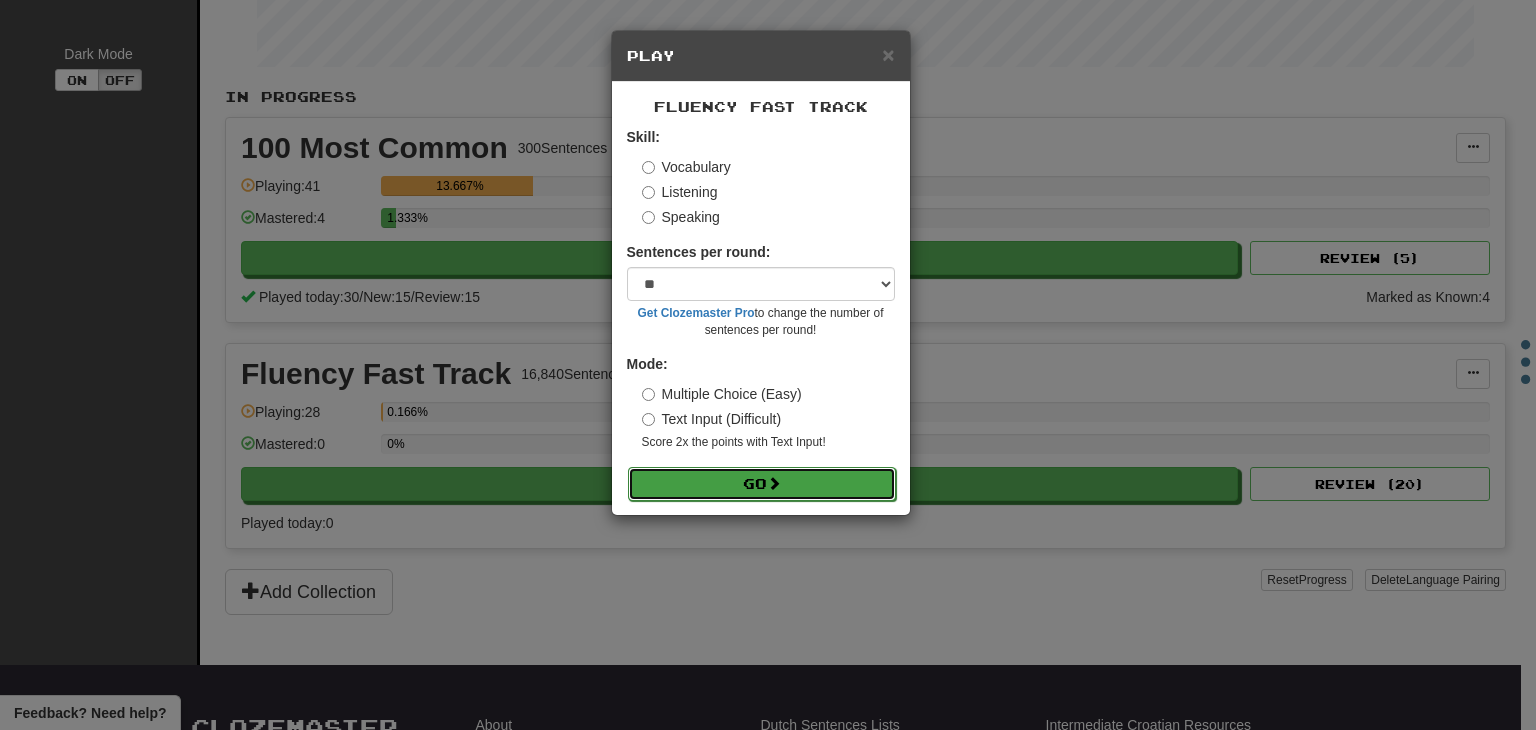 click on "Go" at bounding box center (762, 484) 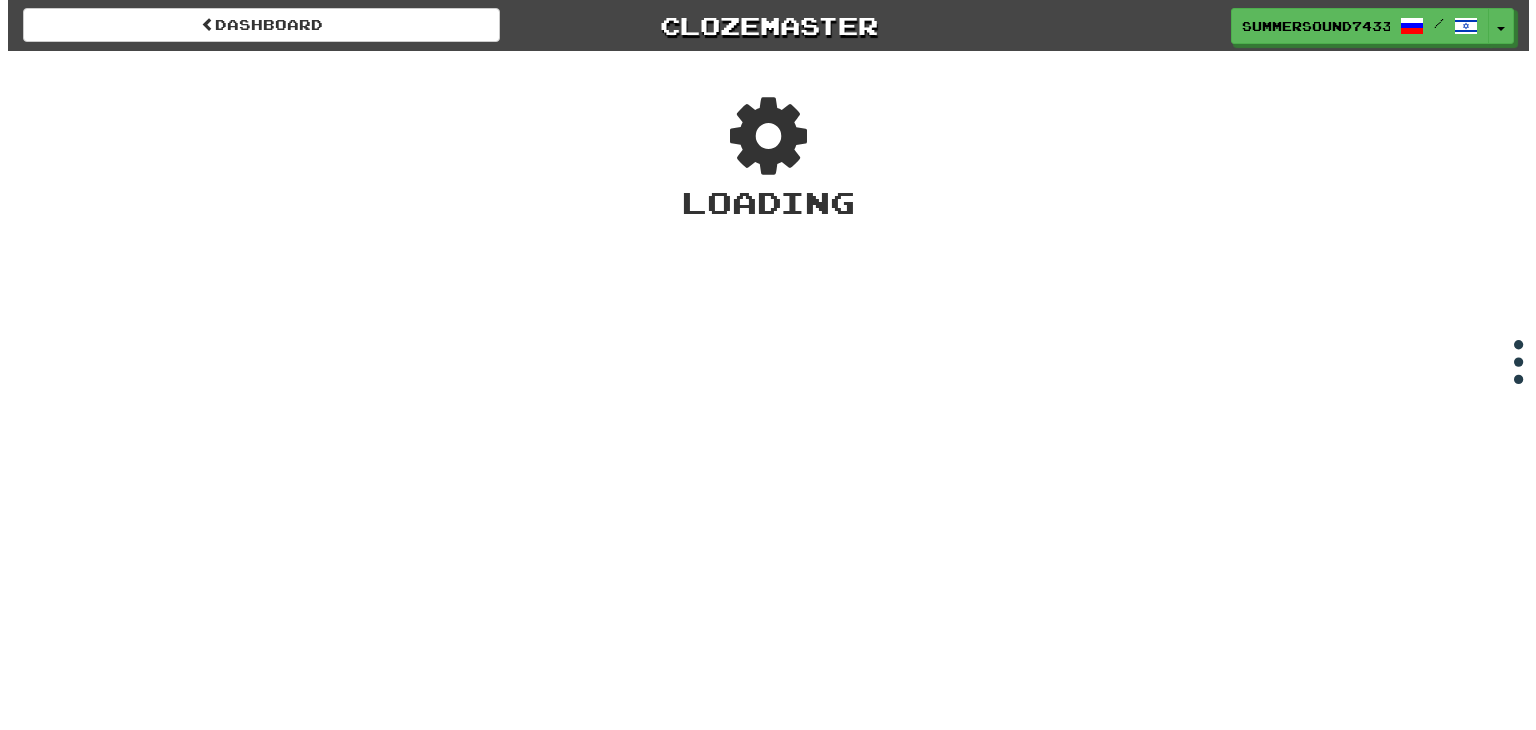 scroll, scrollTop: 0, scrollLeft: 0, axis: both 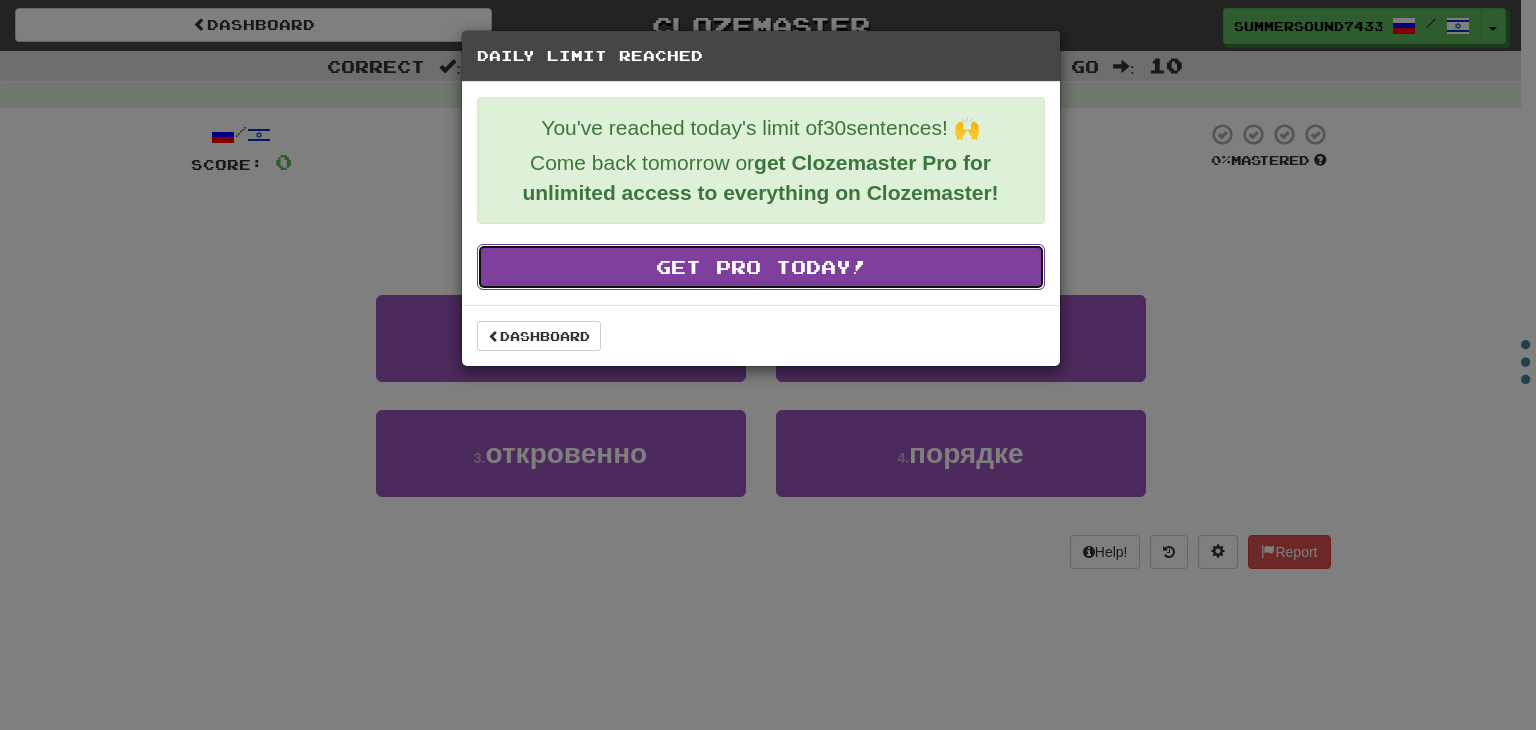 click on "Get Pro Today!" at bounding box center (761, 267) 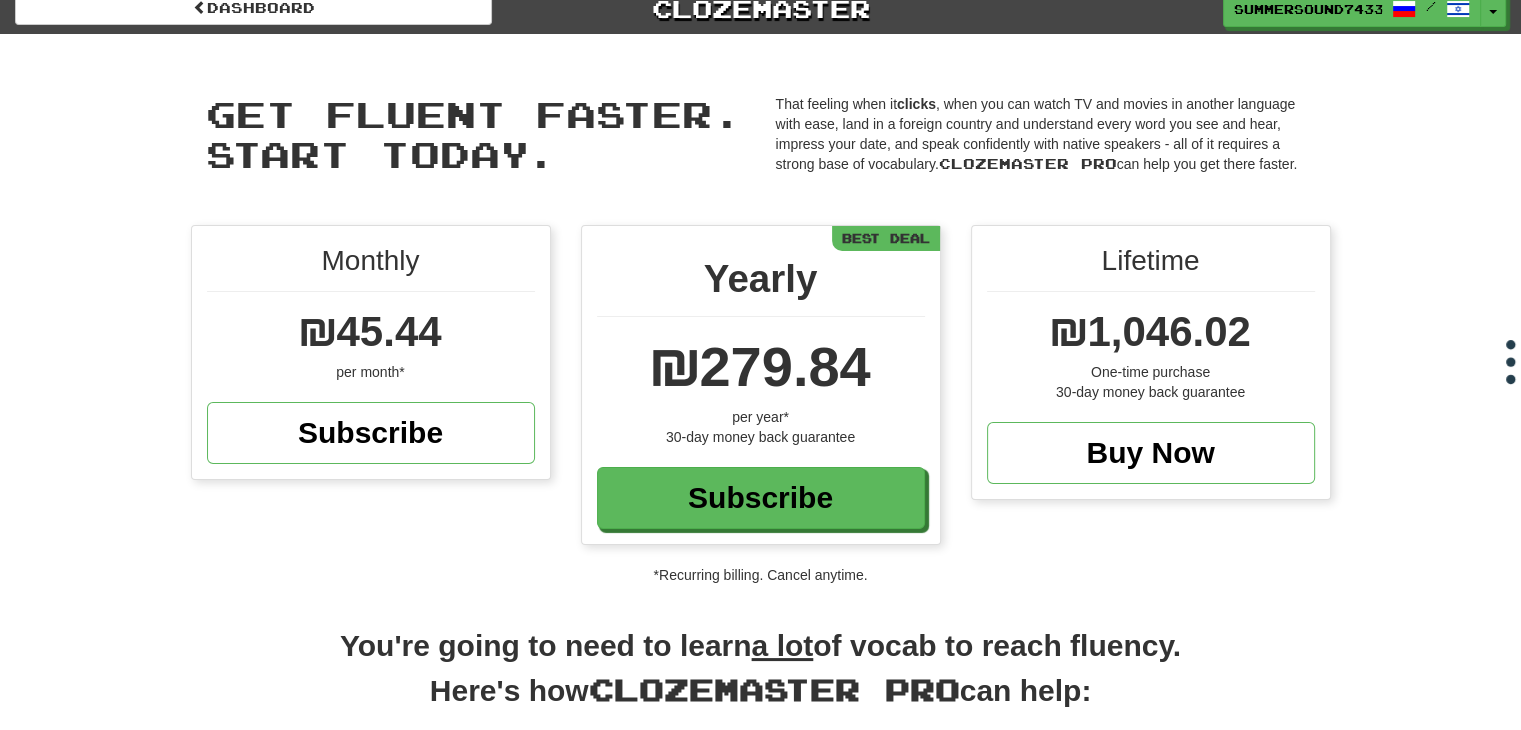 scroll, scrollTop: 0, scrollLeft: 0, axis: both 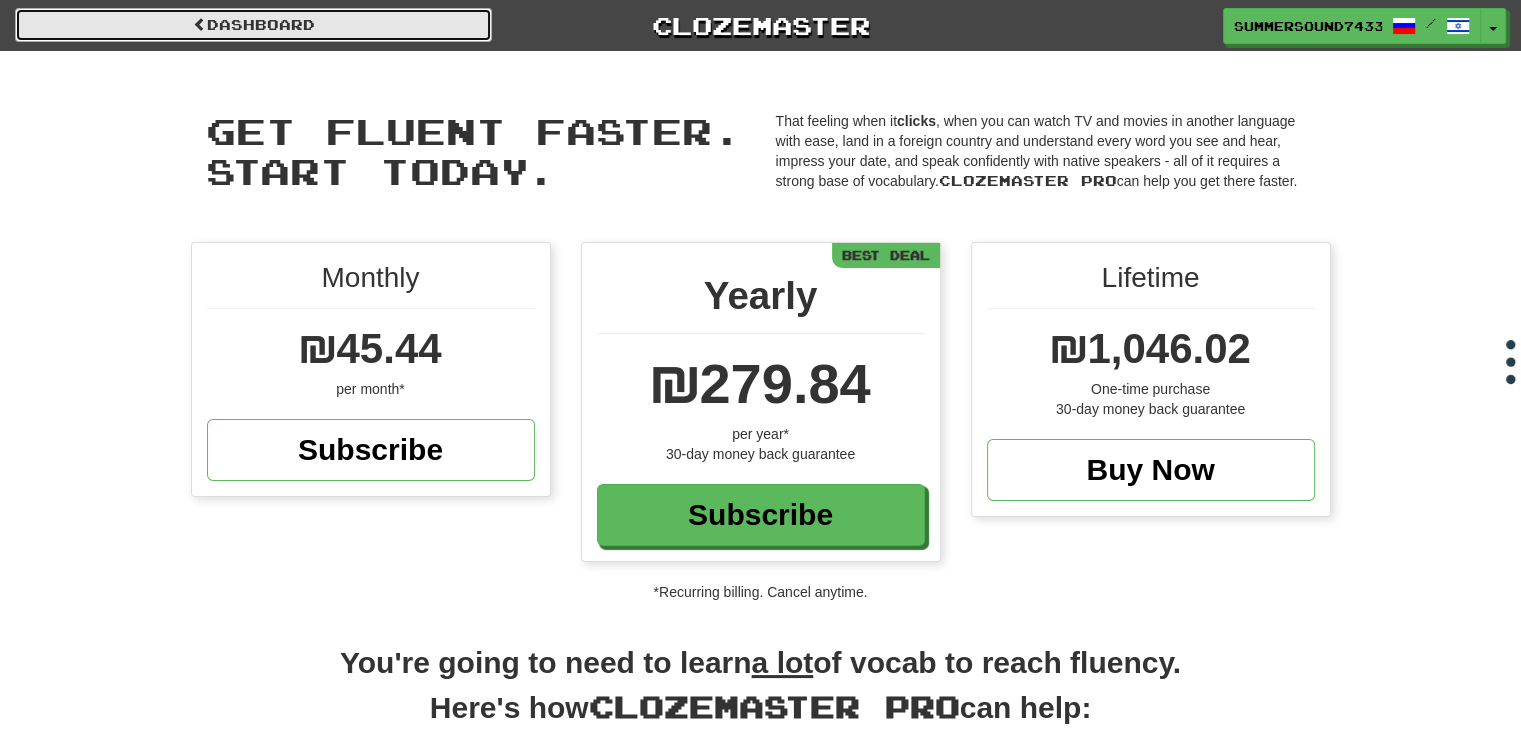 click on "Dashboard" at bounding box center [253, 25] 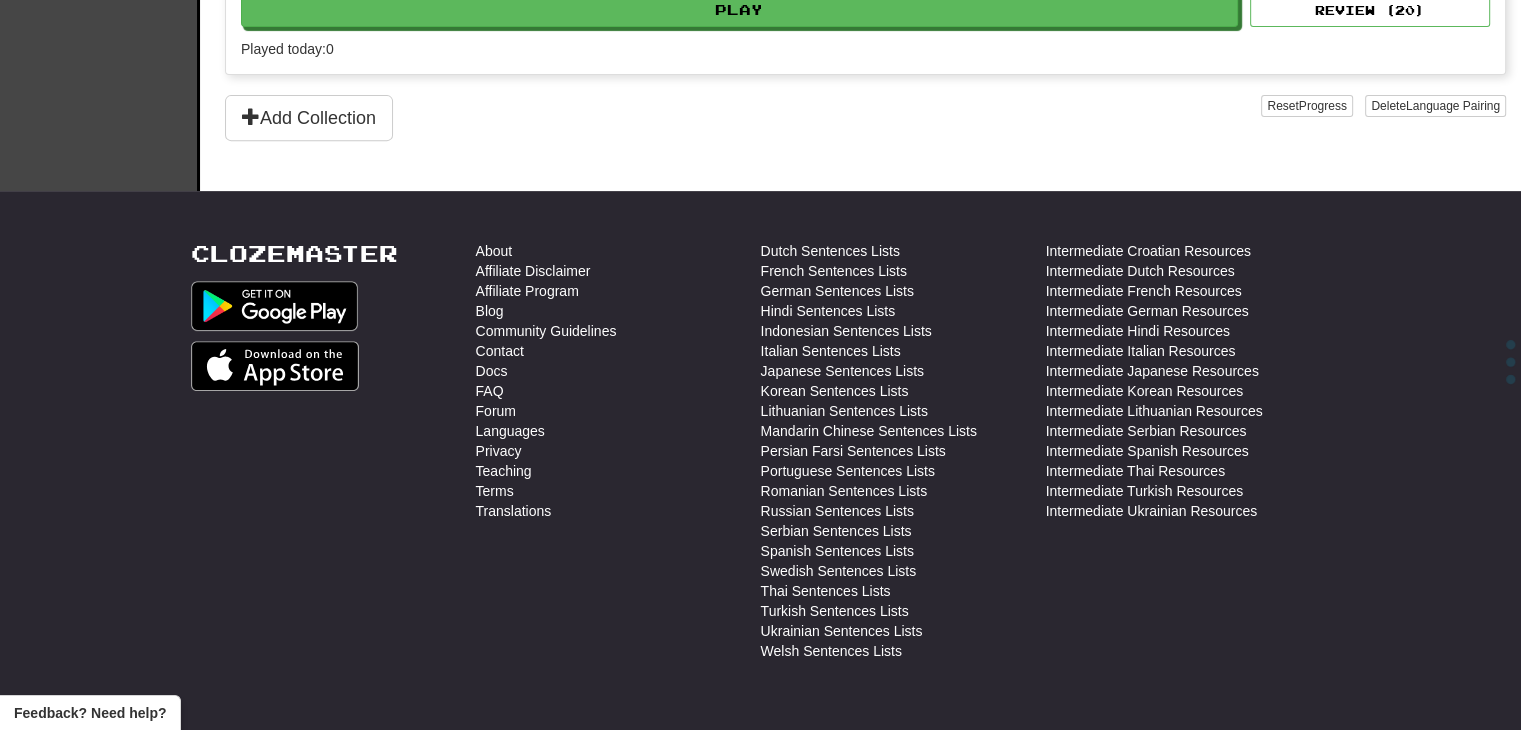 scroll, scrollTop: 819, scrollLeft: 0, axis: vertical 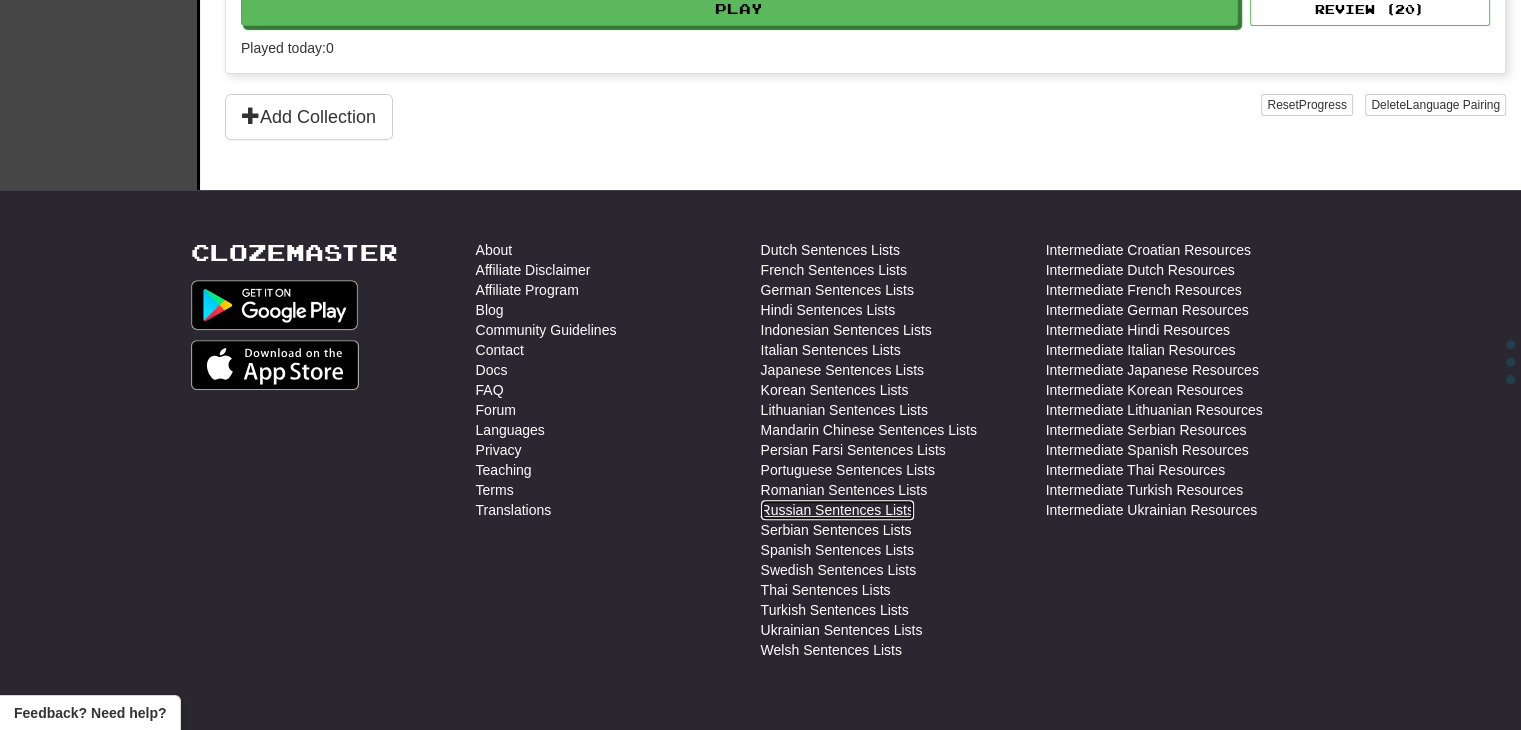 click on "Russian Sentences Lists" at bounding box center (837, 510) 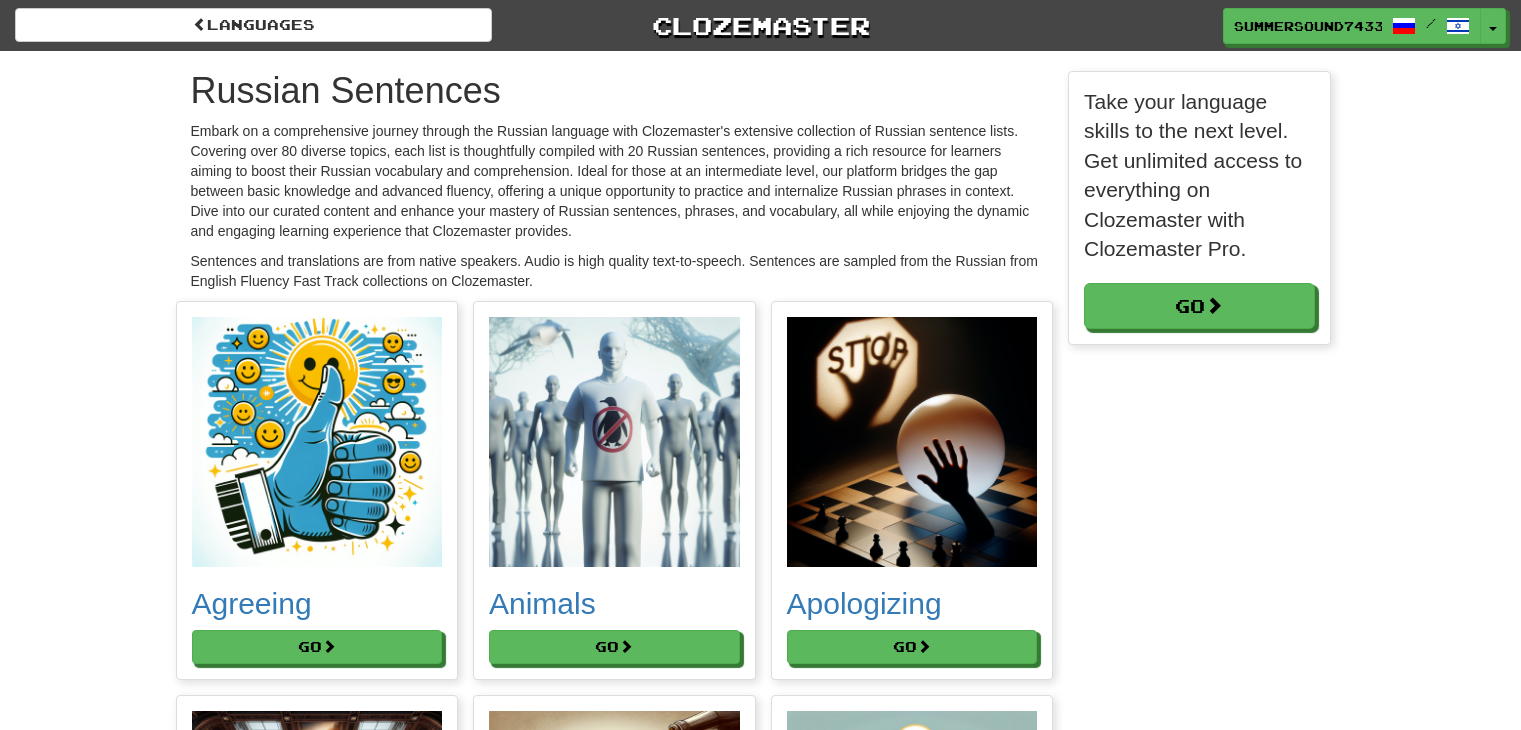 scroll, scrollTop: 0, scrollLeft: 0, axis: both 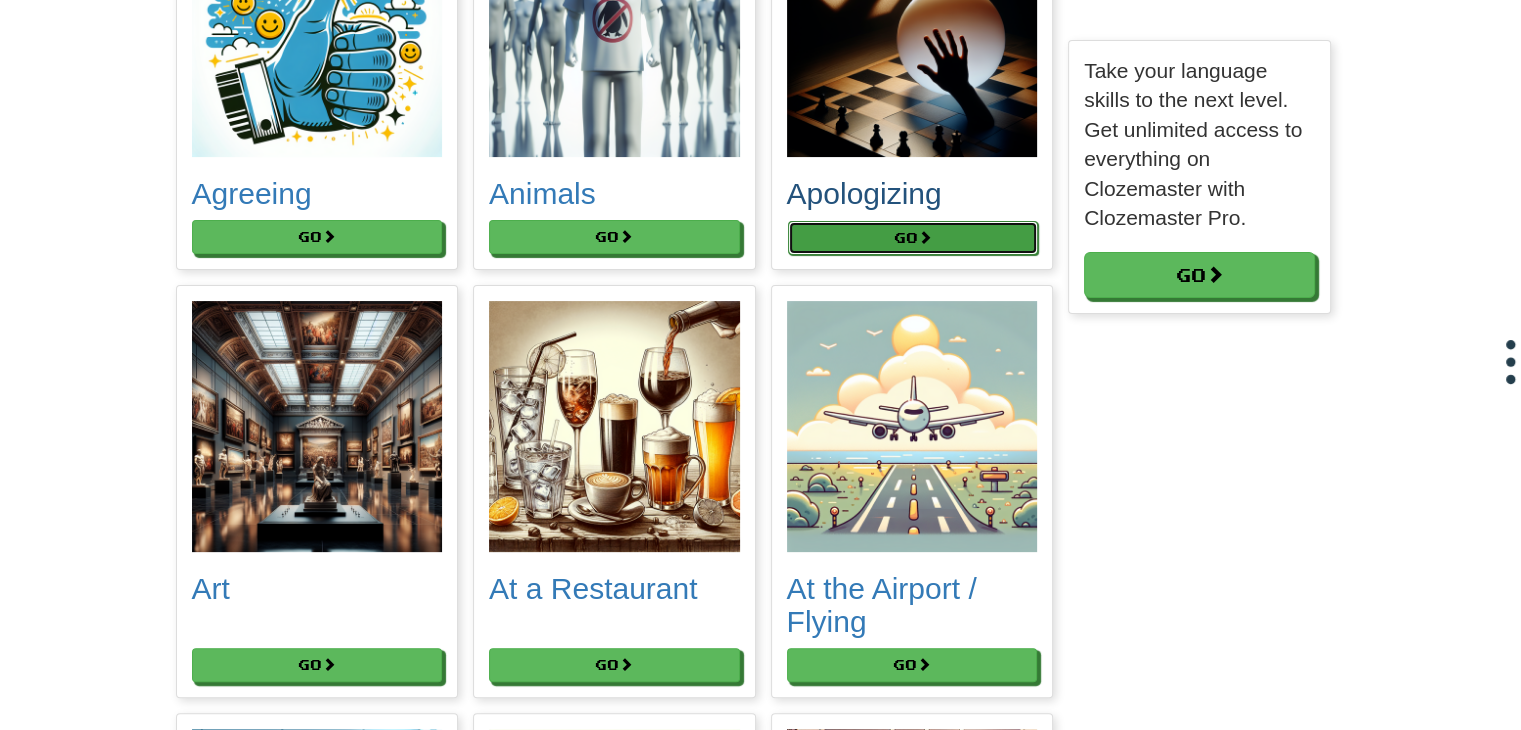 click on "Go" at bounding box center (913, 238) 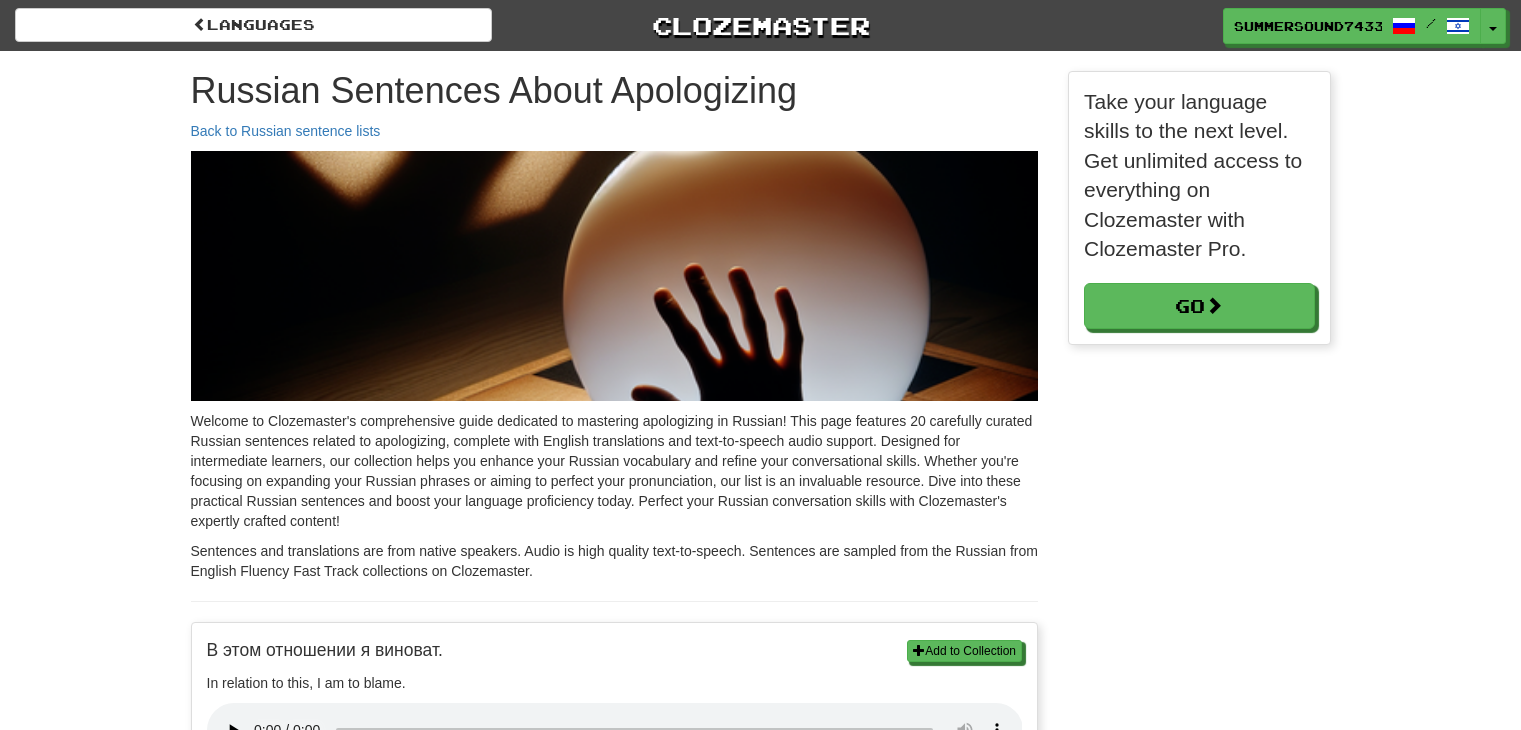 scroll, scrollTop: 0, scrollLeft: 0, axis: both 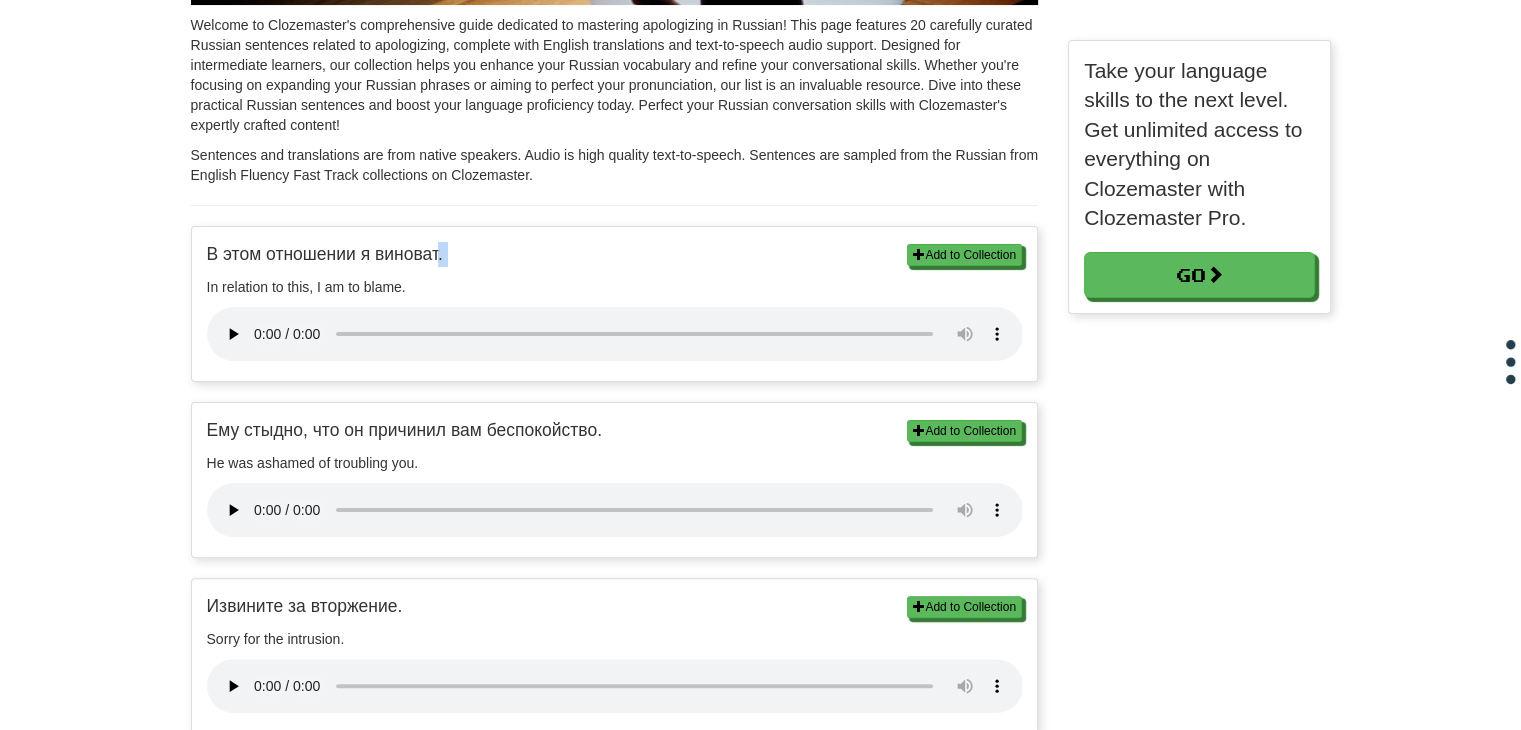 drag, startPoint x: 440, startPoint y: 253, endPoint x: 177, endPoint y: 277, distance: 264.09277 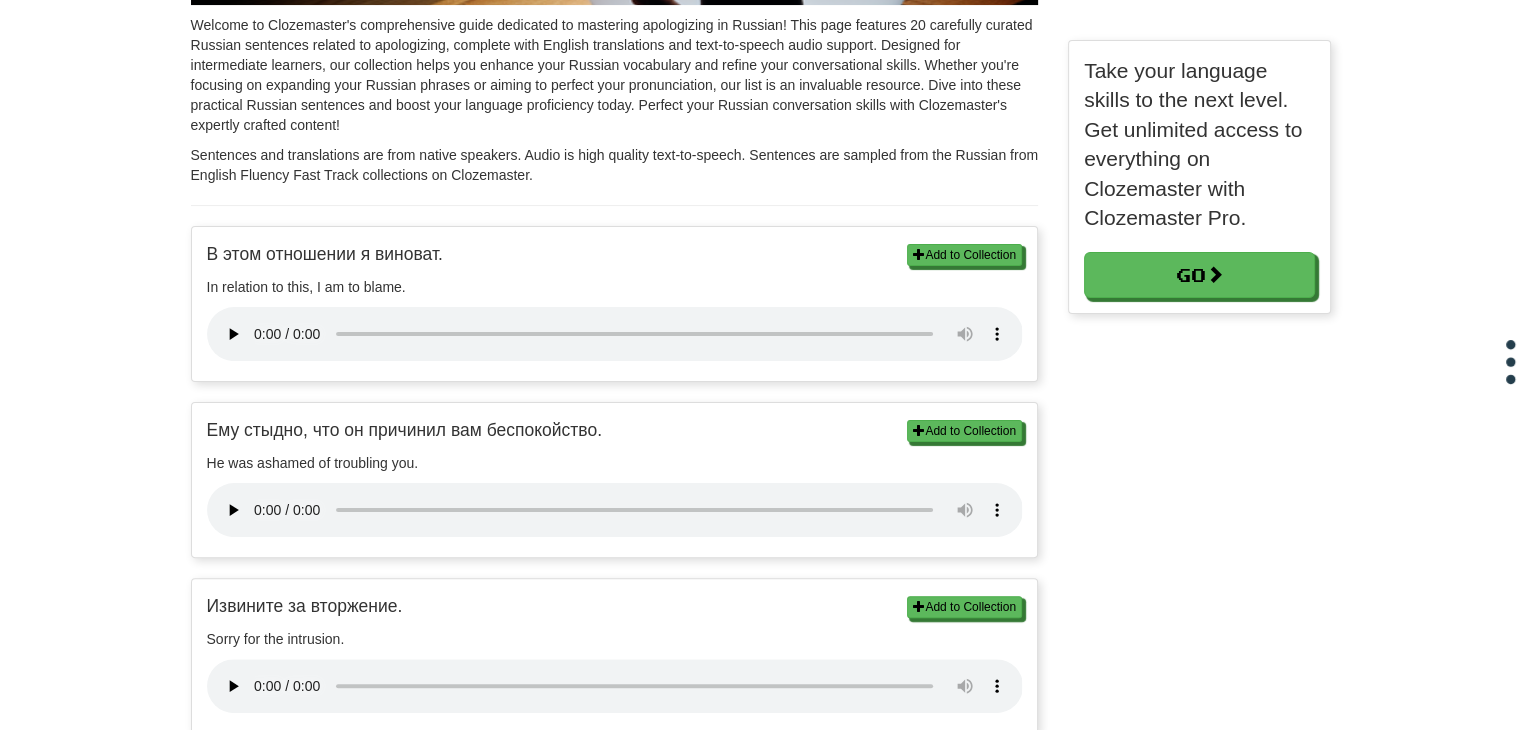 click on "В этом отношении я виноват." at bounding box center [615, 254] 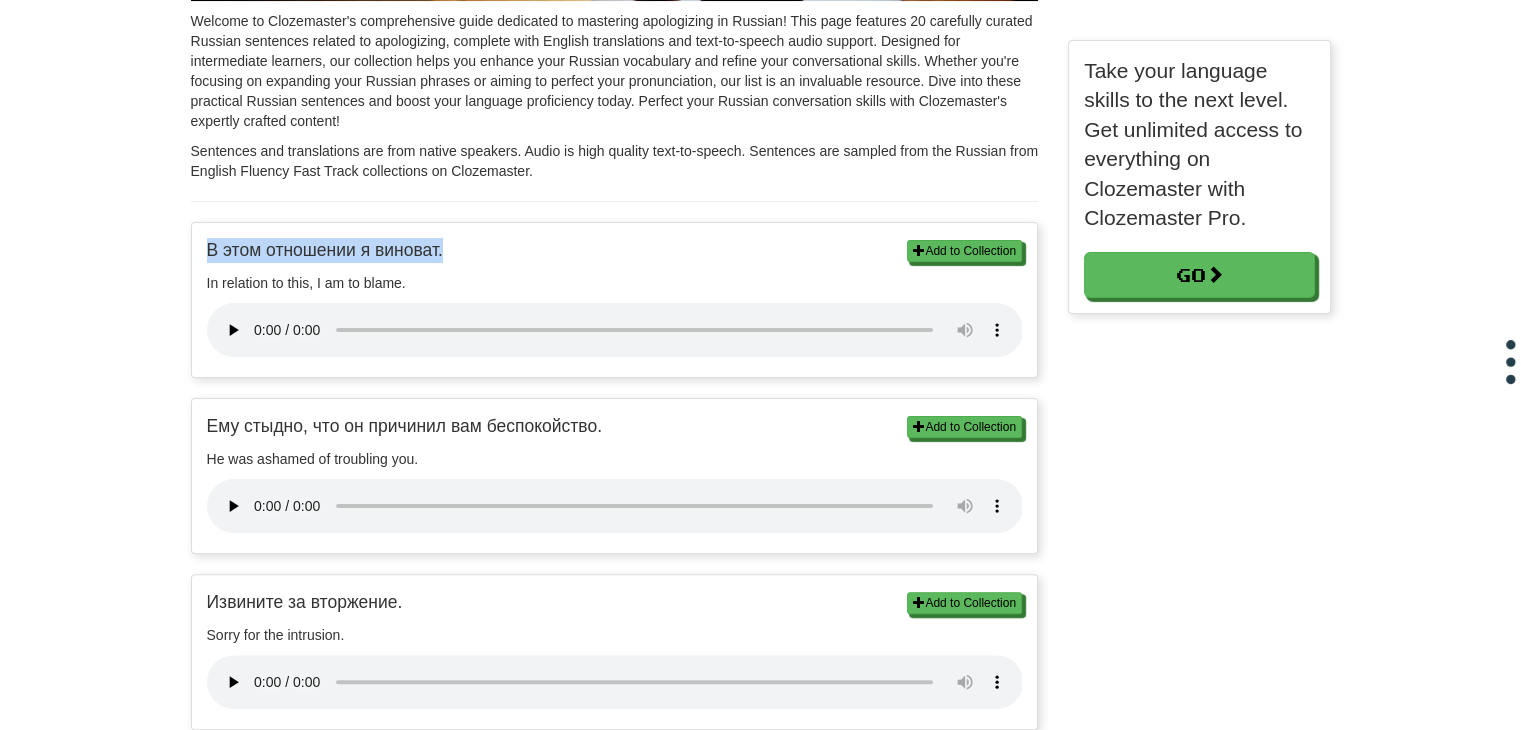 drag, startPoint x: 473, startPoint y: 249, endPoint x: 182, endPoint y: 243, distance: 291.06186 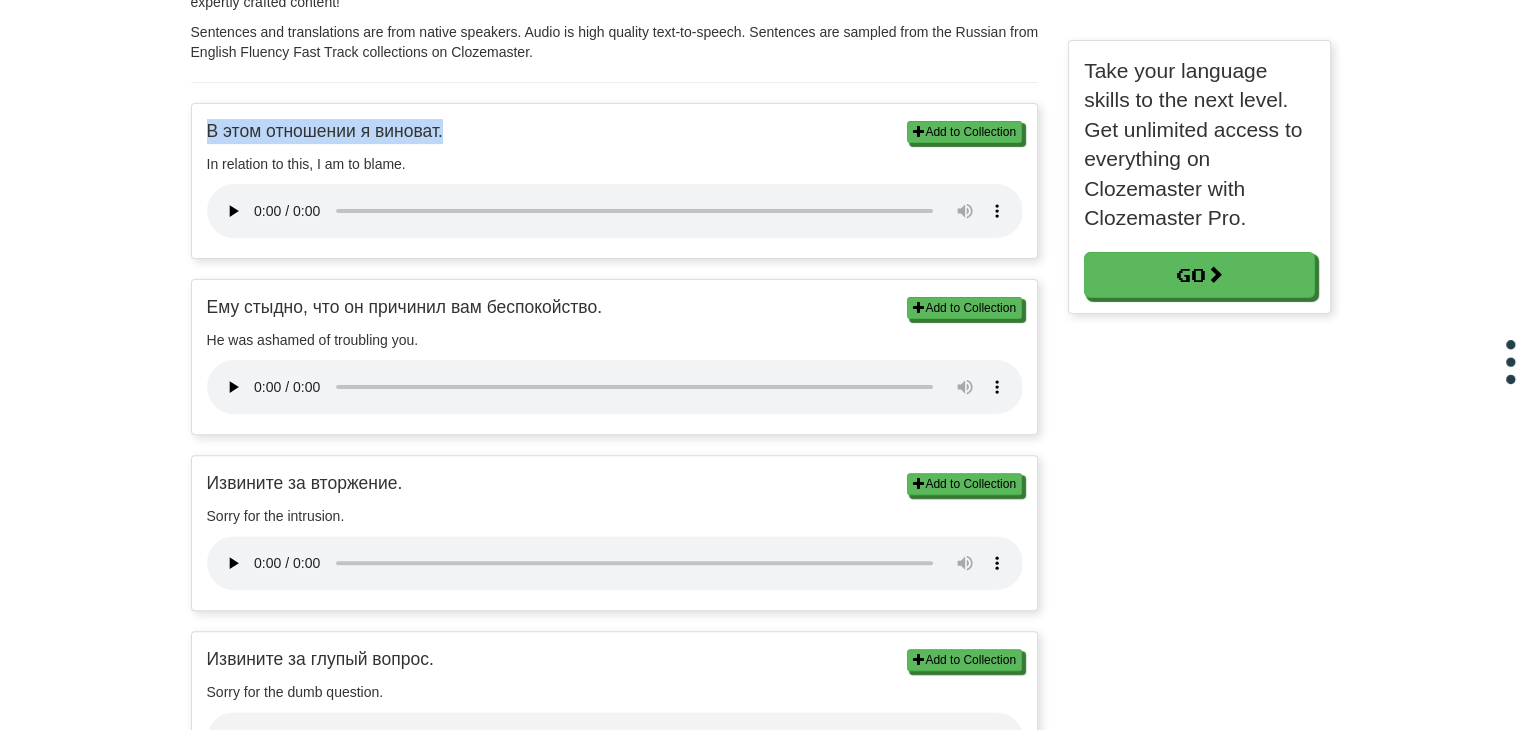 scroll, scrollTop: 520, scrollLeft: 0, axis: vertical 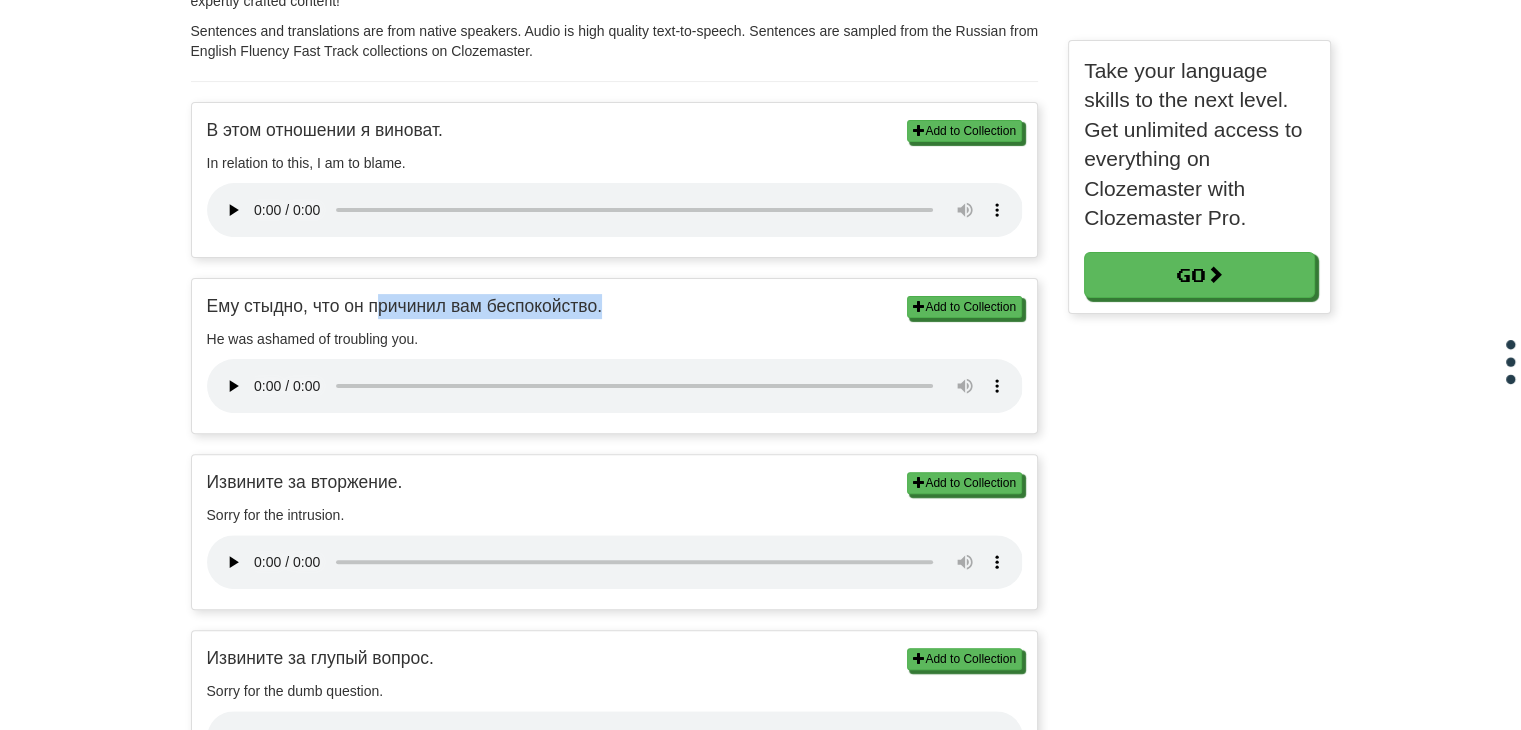 drag, startPoint x: 636, startPoint y: 307, endPoint x: 378, endPoint y: 291, distance: 258.49564 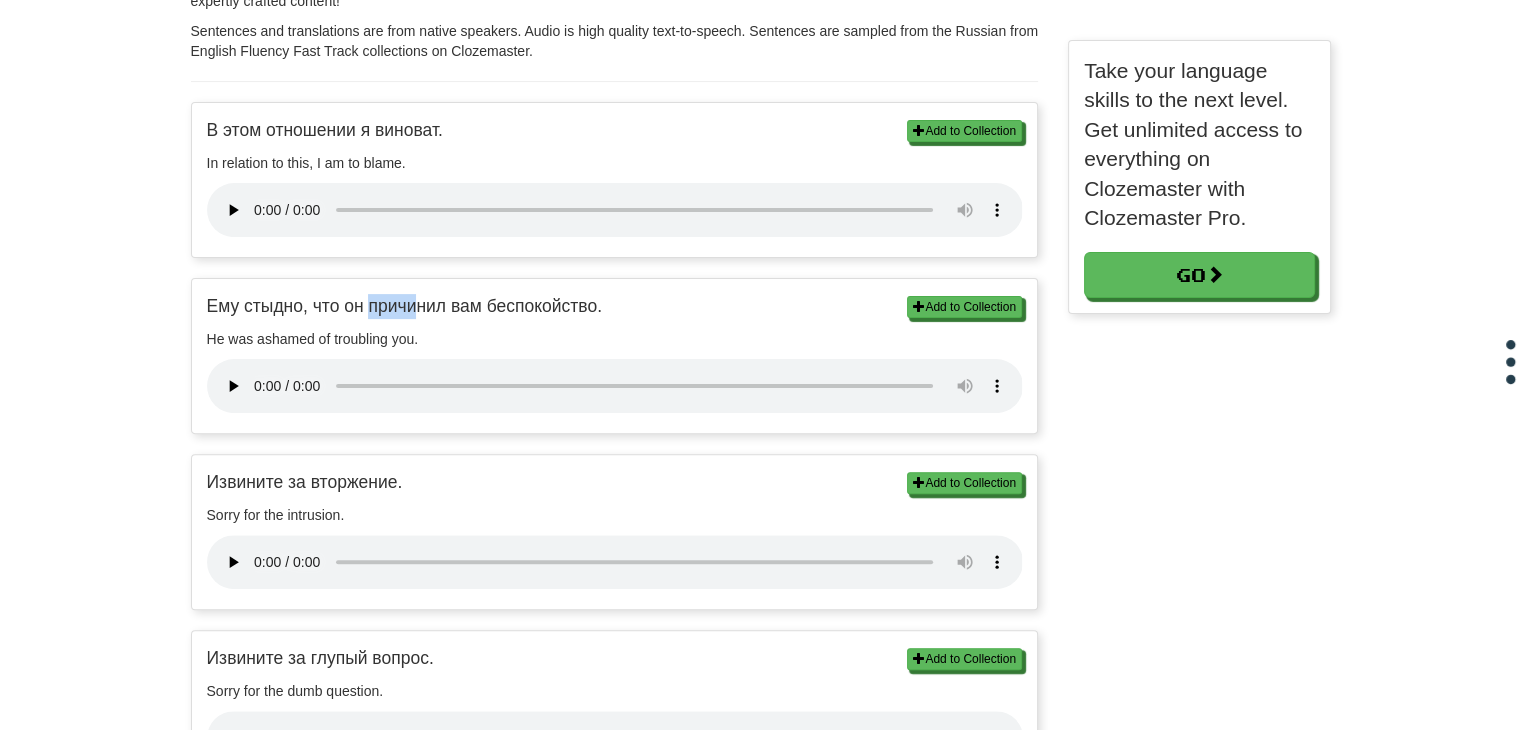 drag, startPoint x: 369, startPoint y: 298, endPoint x: 428, endPoint y: 312, distance: 60.63827 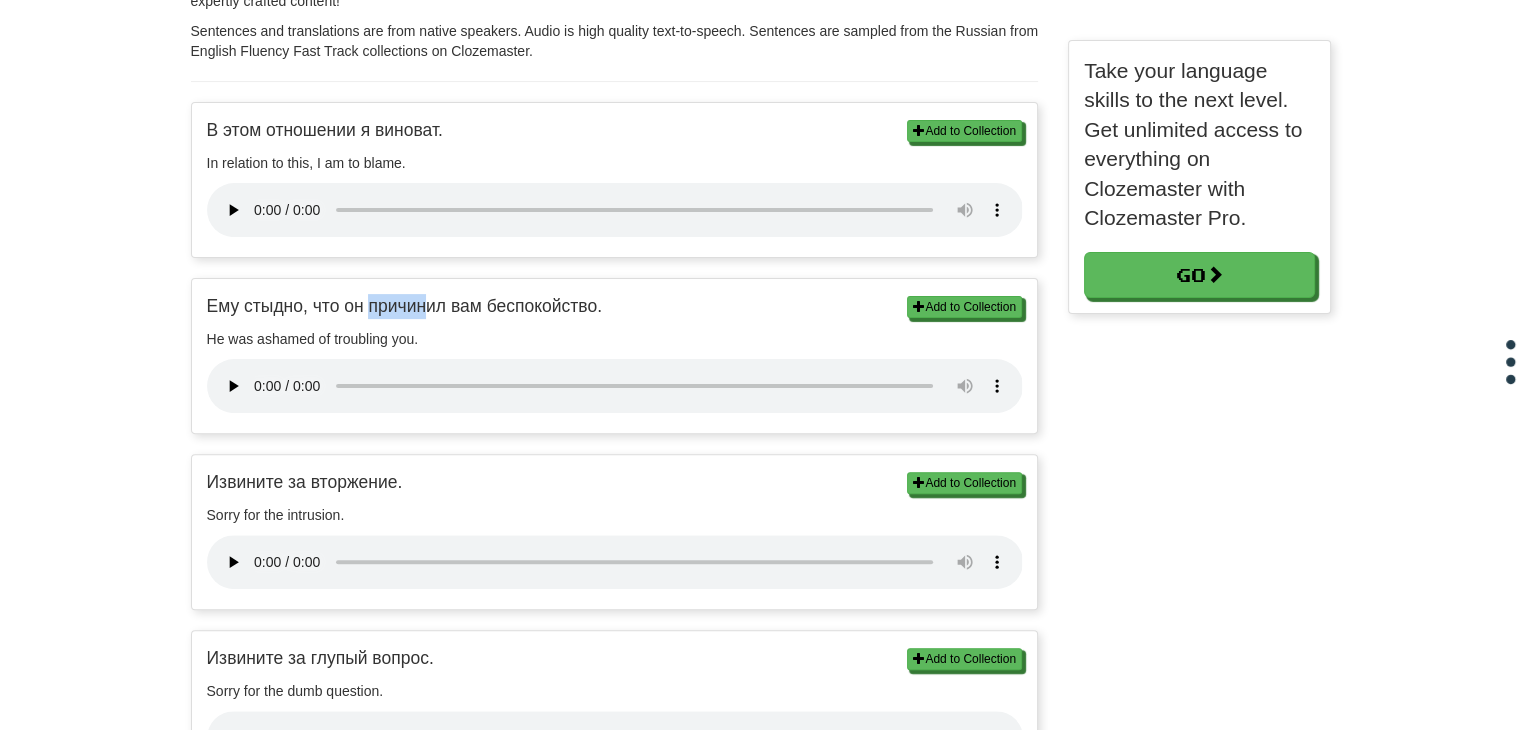 click on "Ему стыдно, что он причинил вам беспокойство." at bounding box center (615, 306) 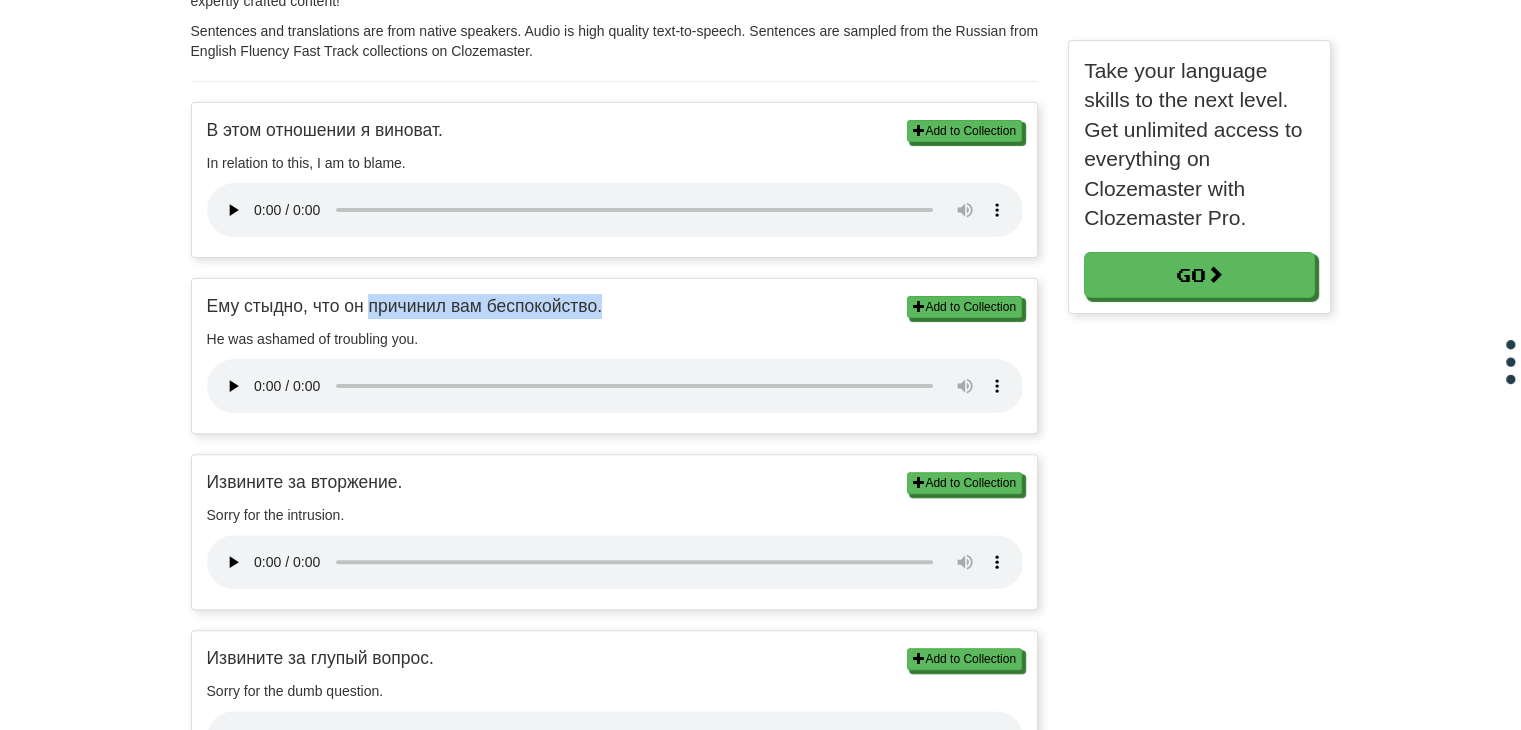 drag, startPoint x: 368, startPoint y: 305, endPoint x: 677, endPoint y: 308, distance: 309.01456 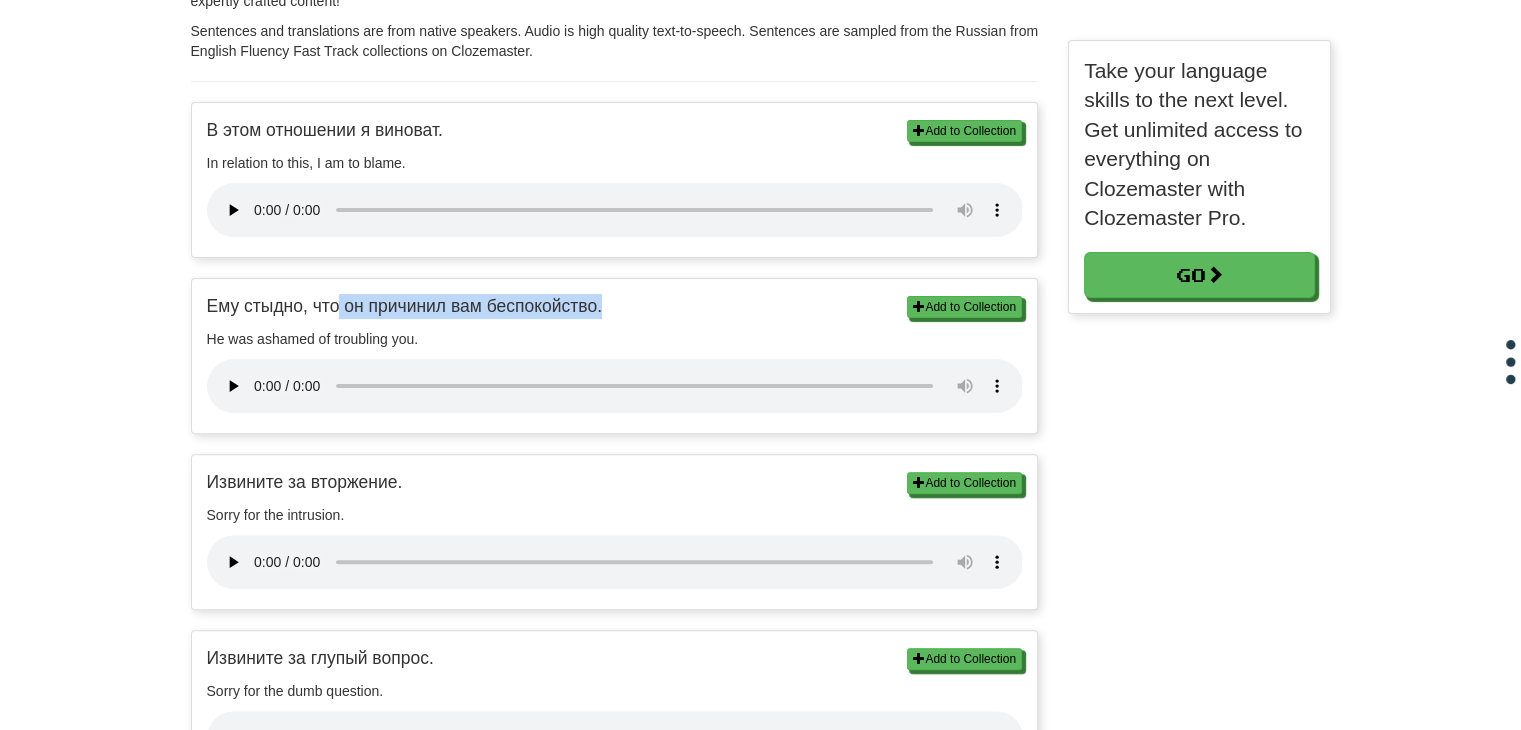 drag, startPoint x: 340, startPoint y: 309, endPoint x: 728, endPoint y: 301, distance: 388.08246 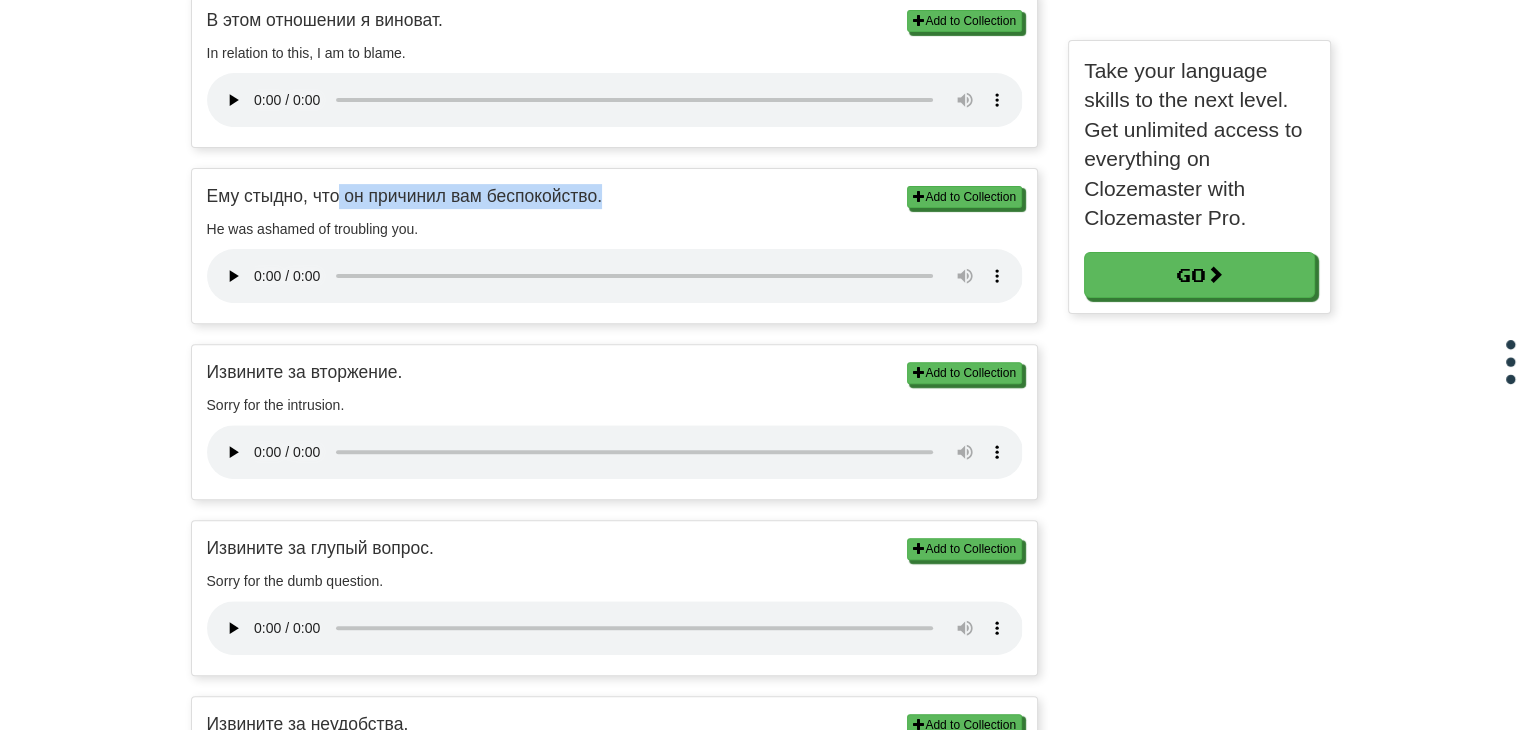 scroll, scrollTop: 632, scrollLeft: 0, axis: vertical 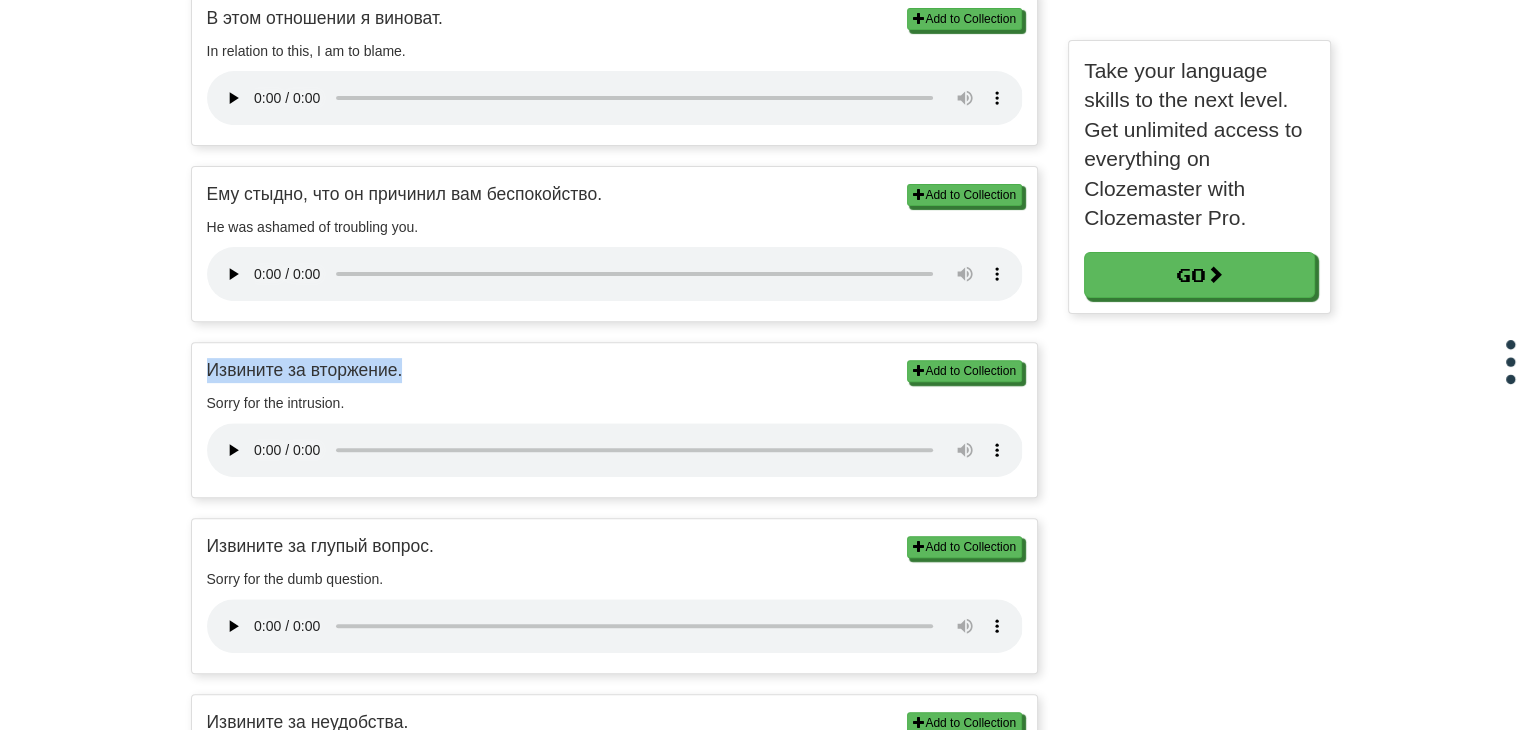 drag, startPoint x: 414, startPoint y: 365, endPoint x: 133, endPoint y: 361, distance: 281.02847 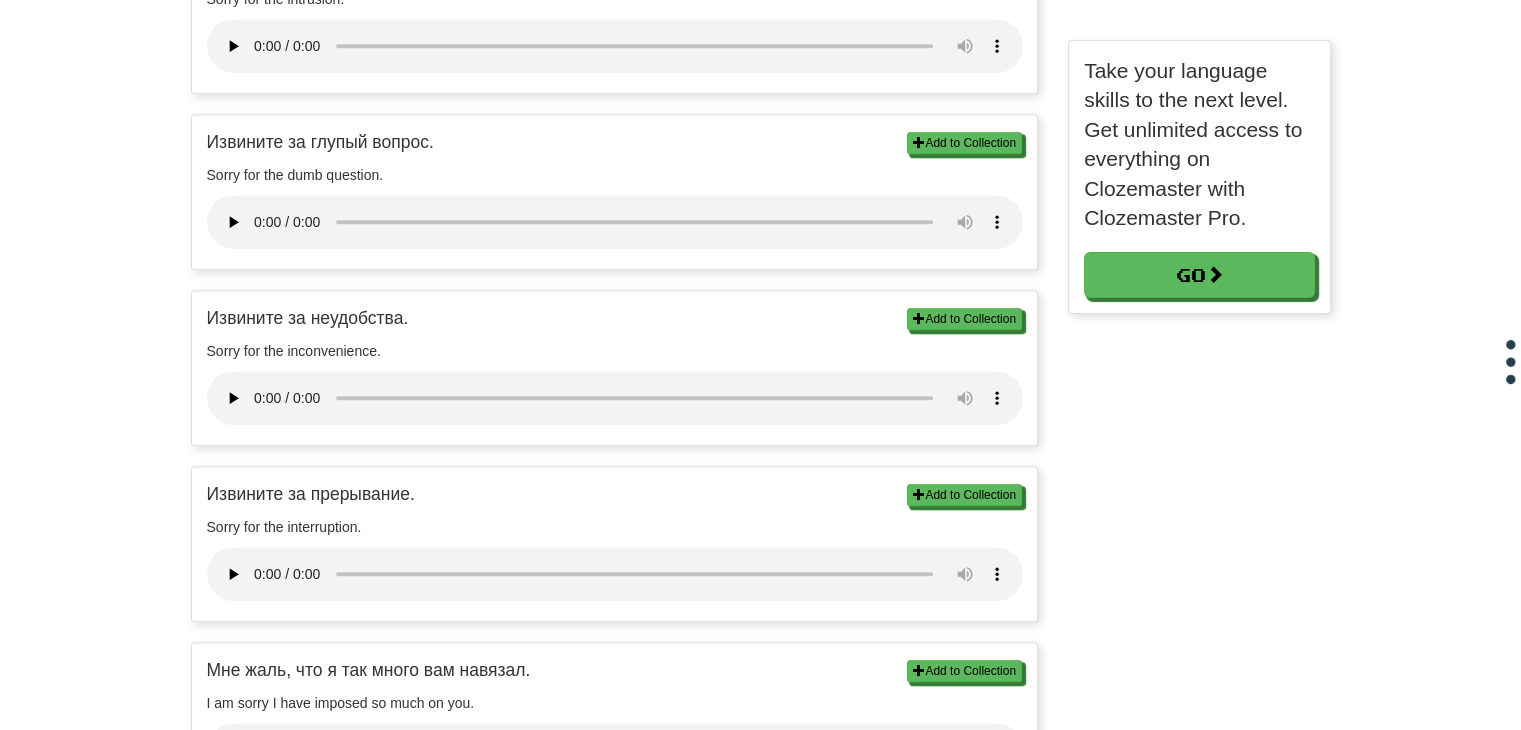 scroll, scrollTop: 1036, scrollLeft: 0, axis: vertical 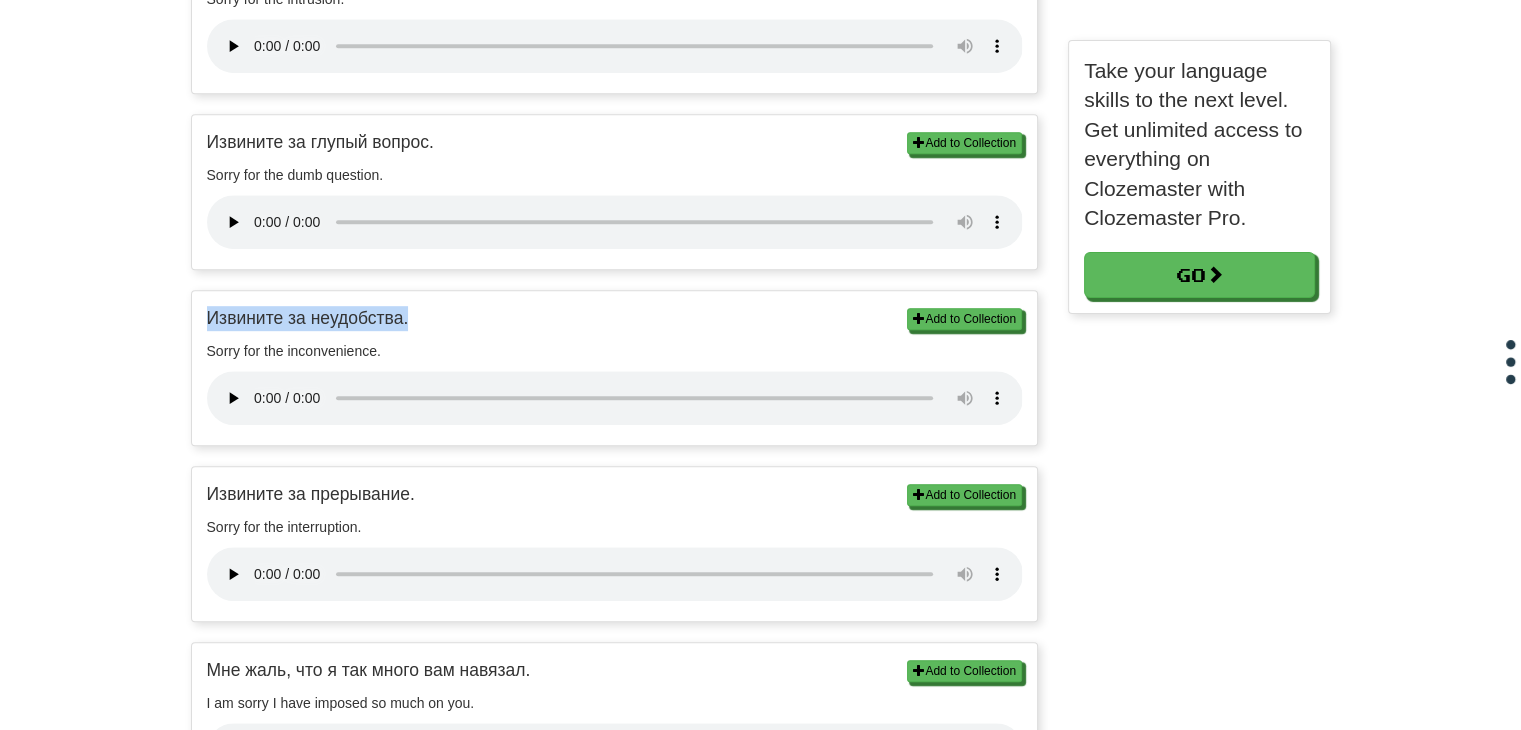 drag, startPoint x: 412, startPoint y: 325, endPoint x: 122, endPoint y: 319, distance: 290.06207 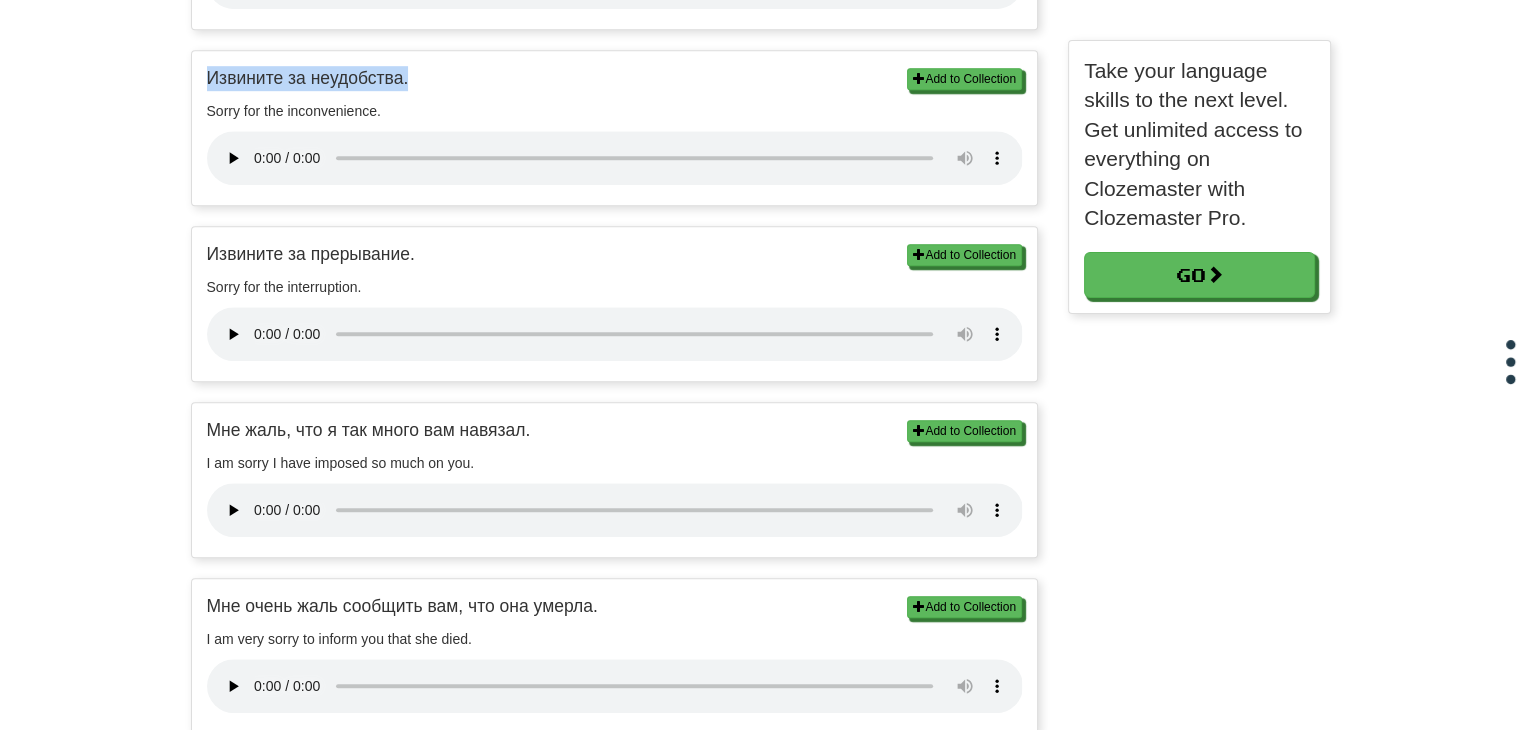 scroll, scrollTop: 1310, scrollLeft: 0, axis: vertical 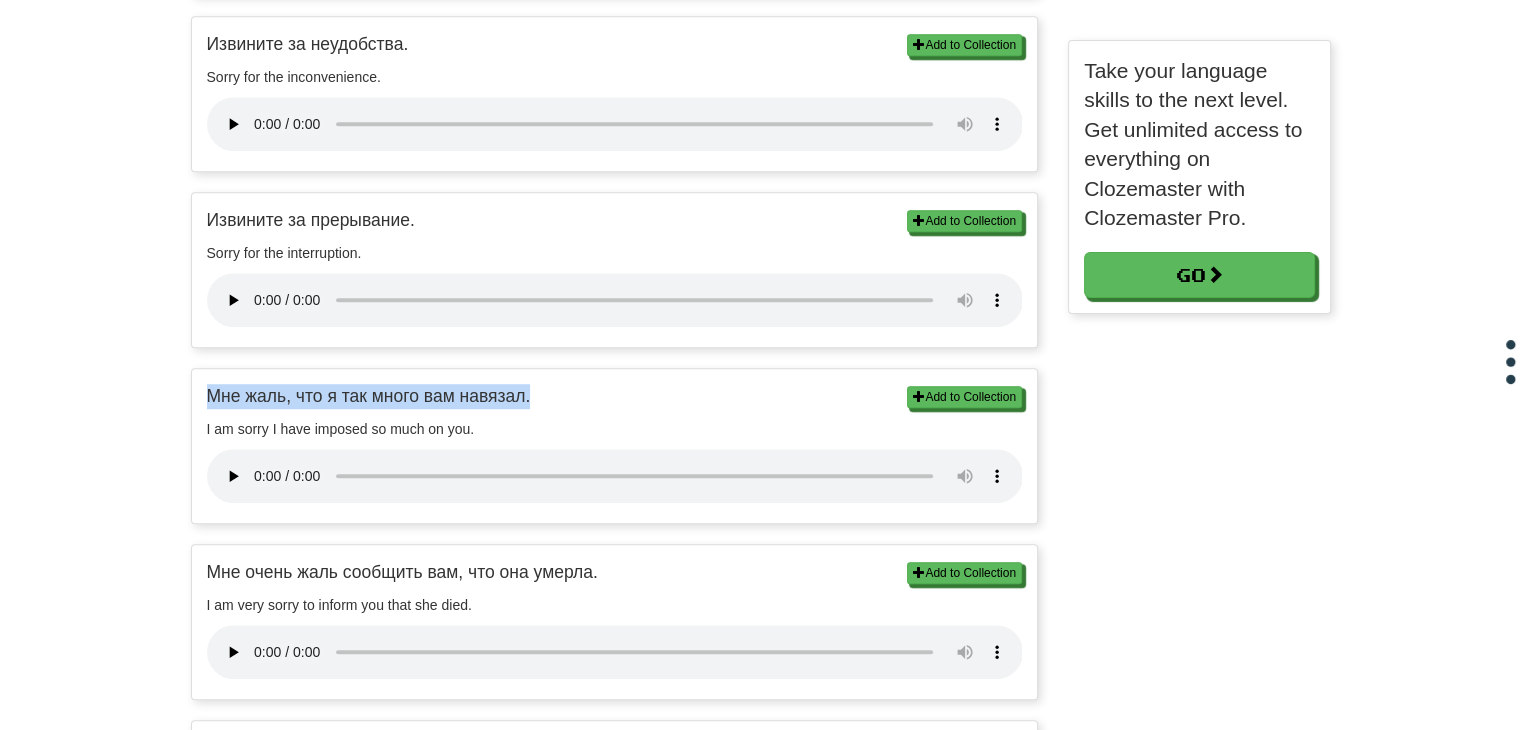 drag, startPoint x: 545, startPoint y: 381, endPoint x: 148, endPoint y: 397, distance: 397.3223 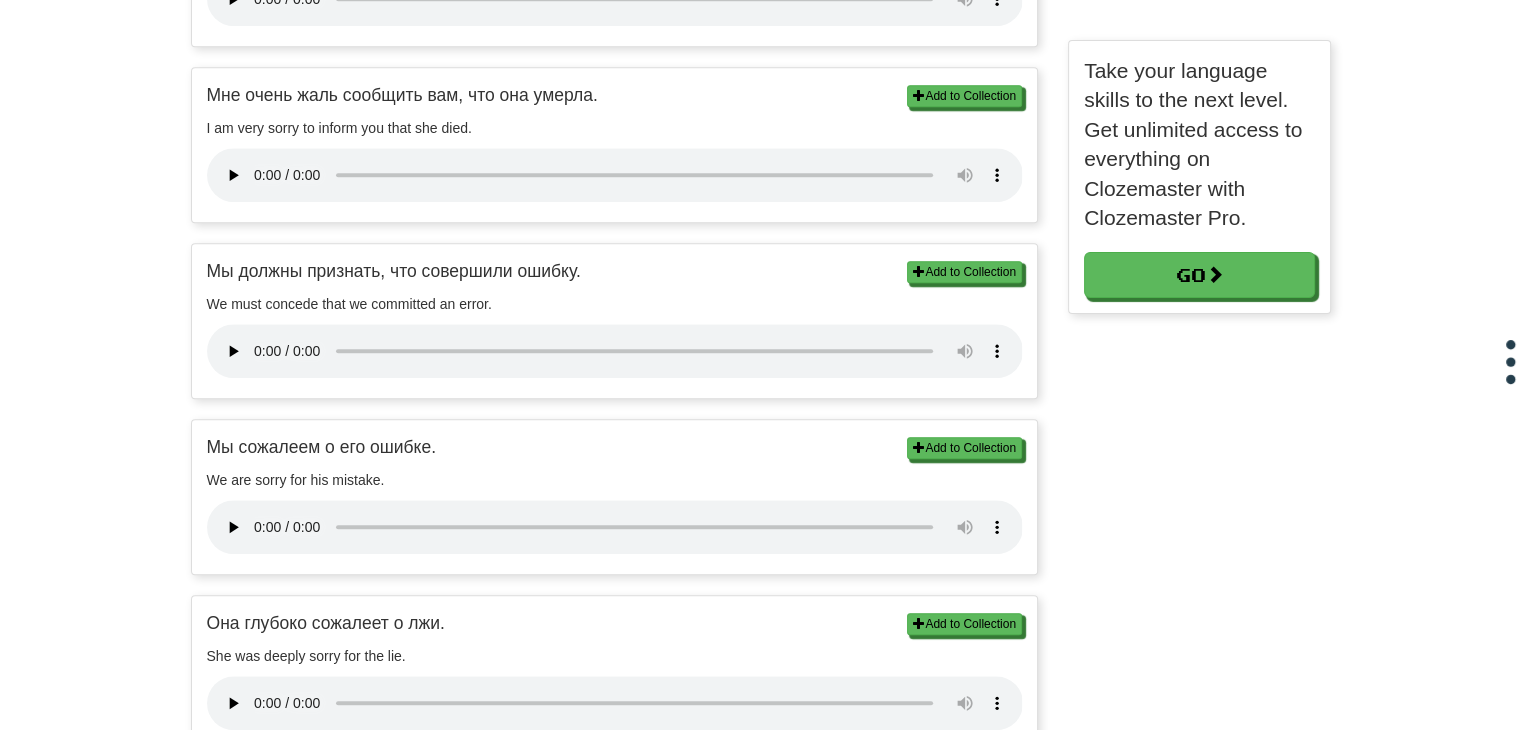 scroll, scrollTop: 1790, scrollLeft: 0, axis: vertical 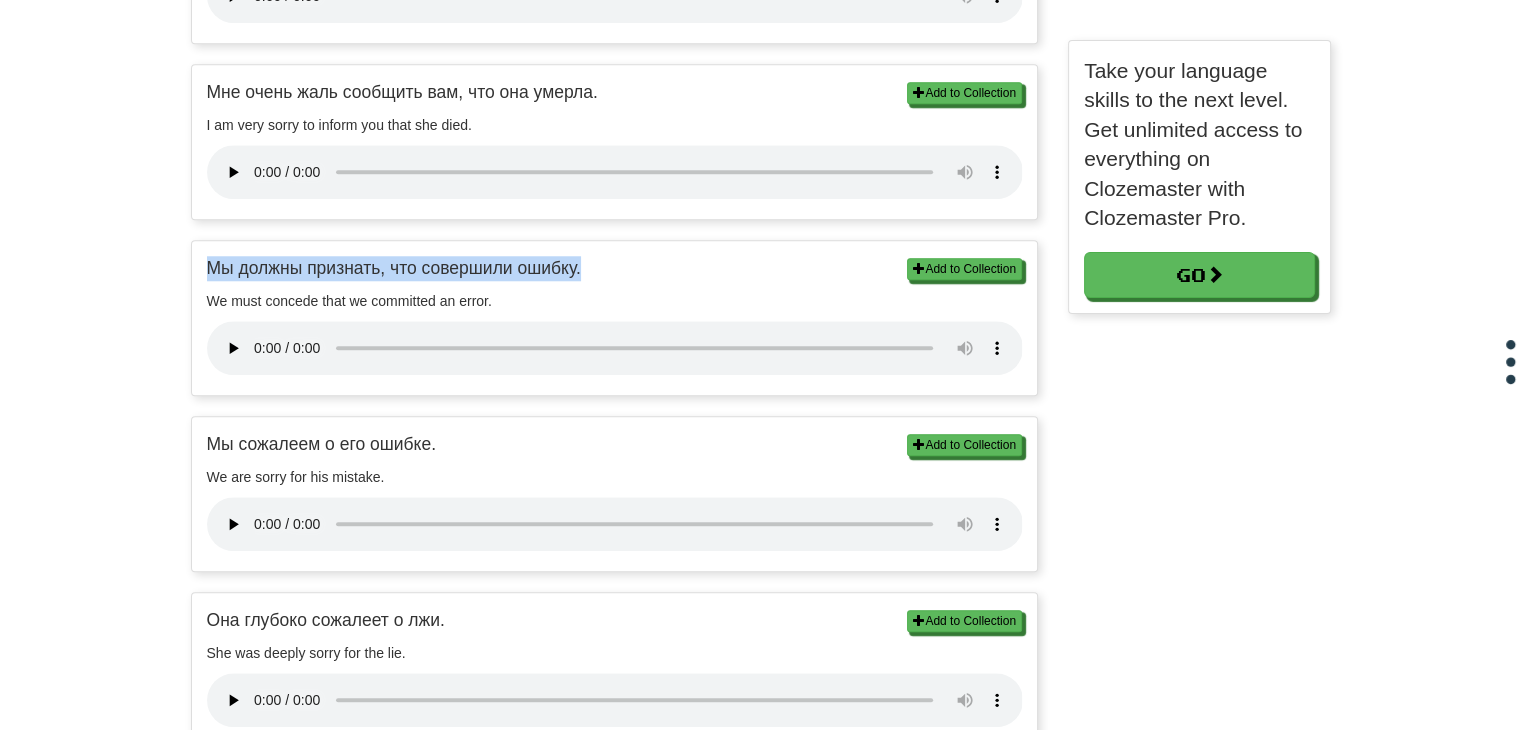 drag, startPoint x: 588, startPoint y: 265, endPoint x: 157, endPoint y: 230, distance: 432.4188 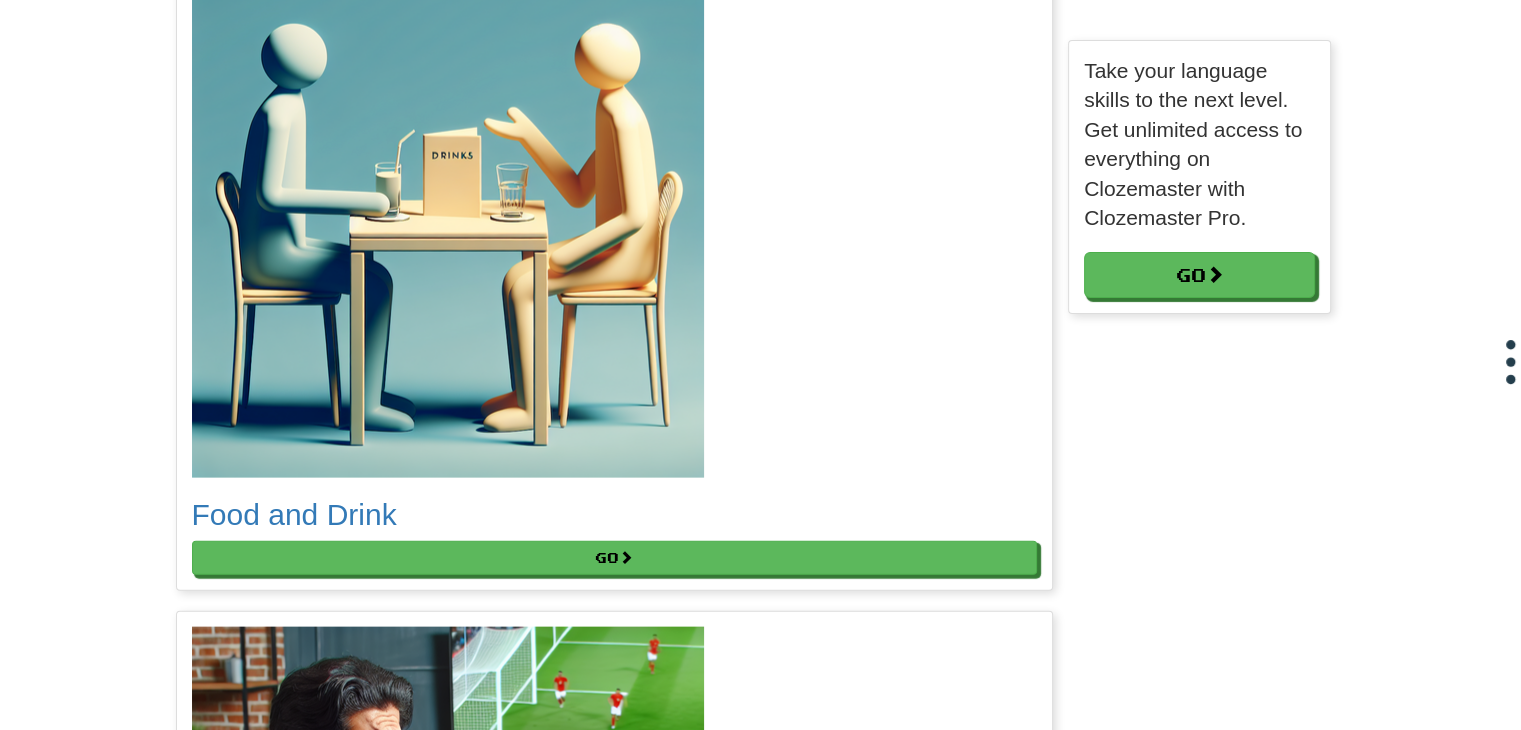 scroll, scrollTop: 4556, scrollLeft: 0, axis: vertical 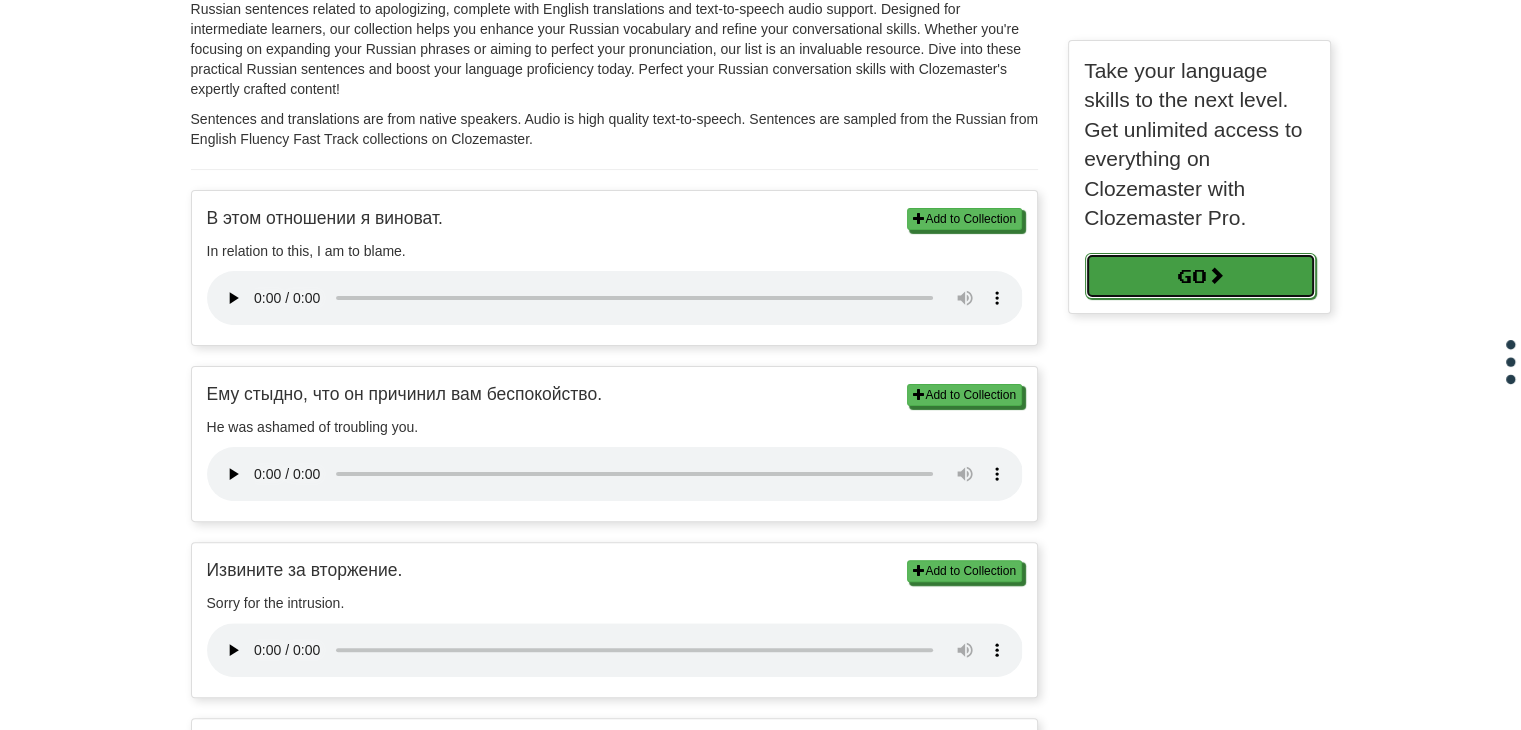 click on "Go" at bounding box center [1200, 276] 